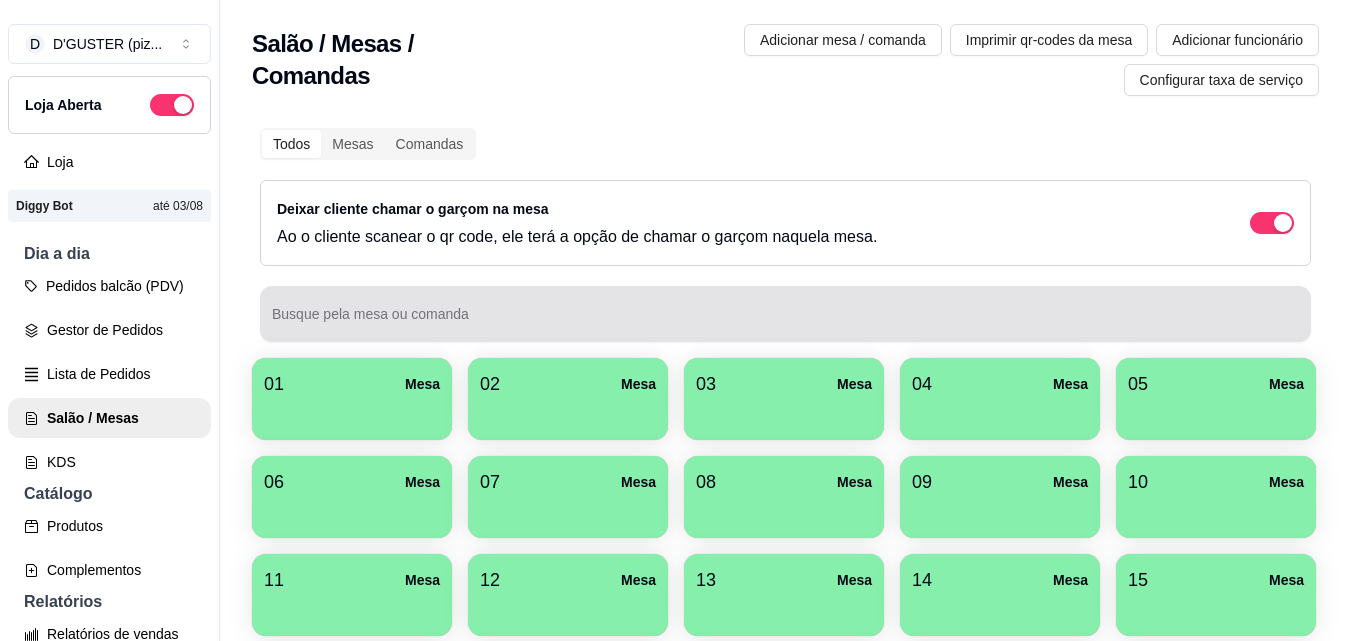 scroll, scrollTop: 0, scrollLeft: 0, axis: both 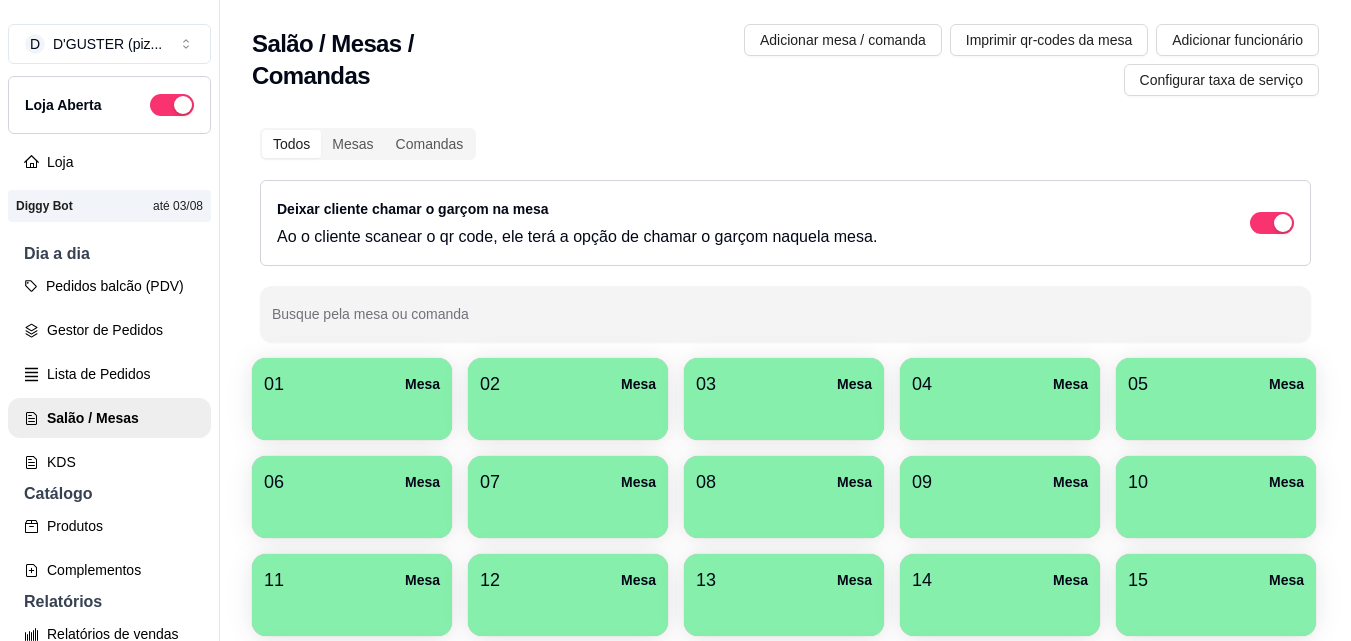 click at bounding box center [352, 413] 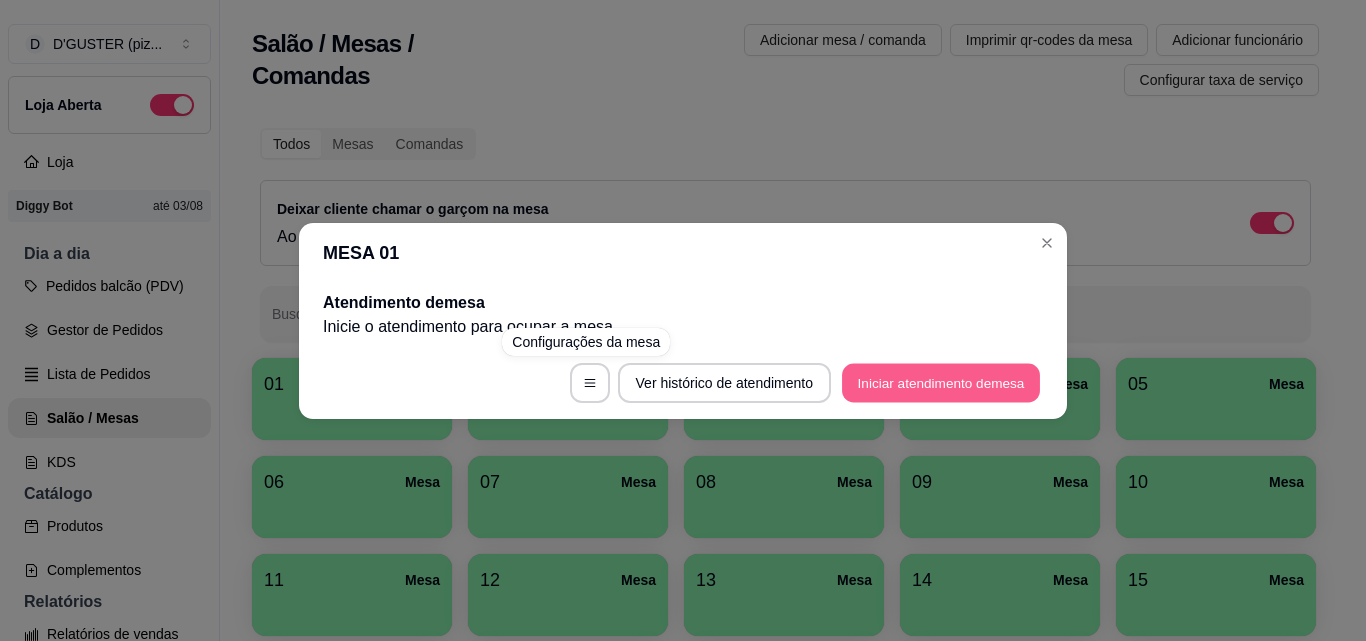 click on "Iniciar atendimento de  mesa" at bounding box center [941, 382] 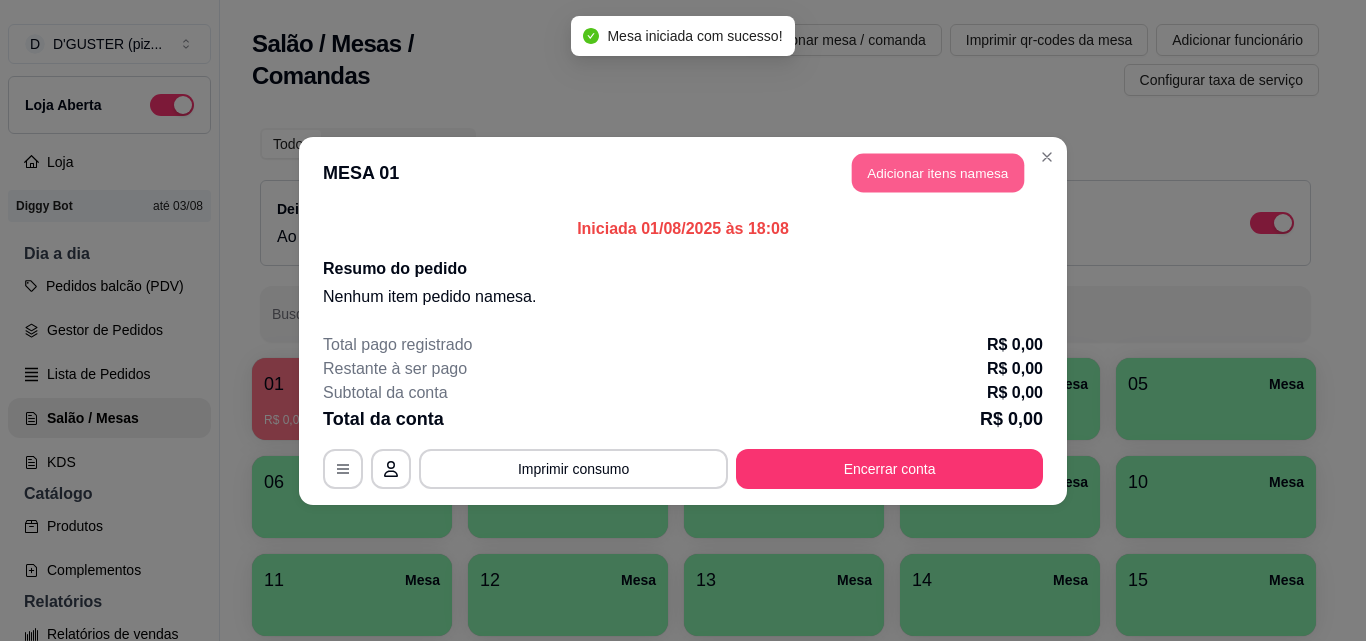 click on "Adicionar itens na  mesa" at bounding box center [938, 172] 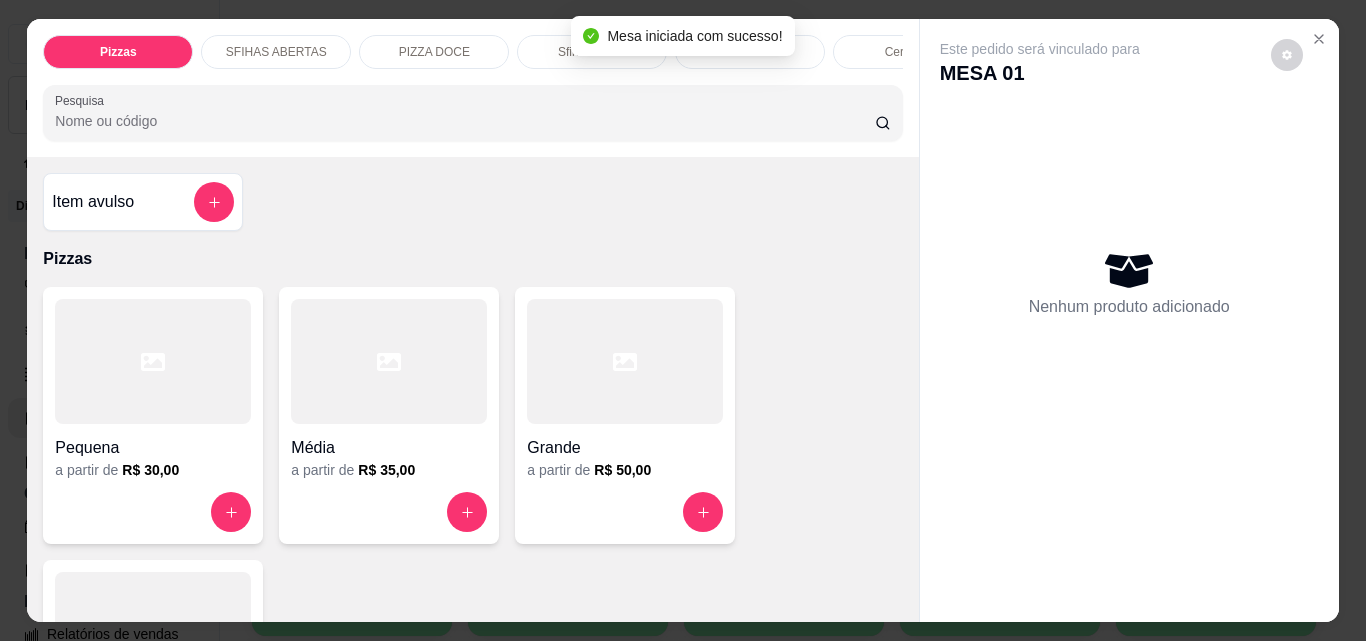 click on "Item avulso" at bounding box center [93, 202] 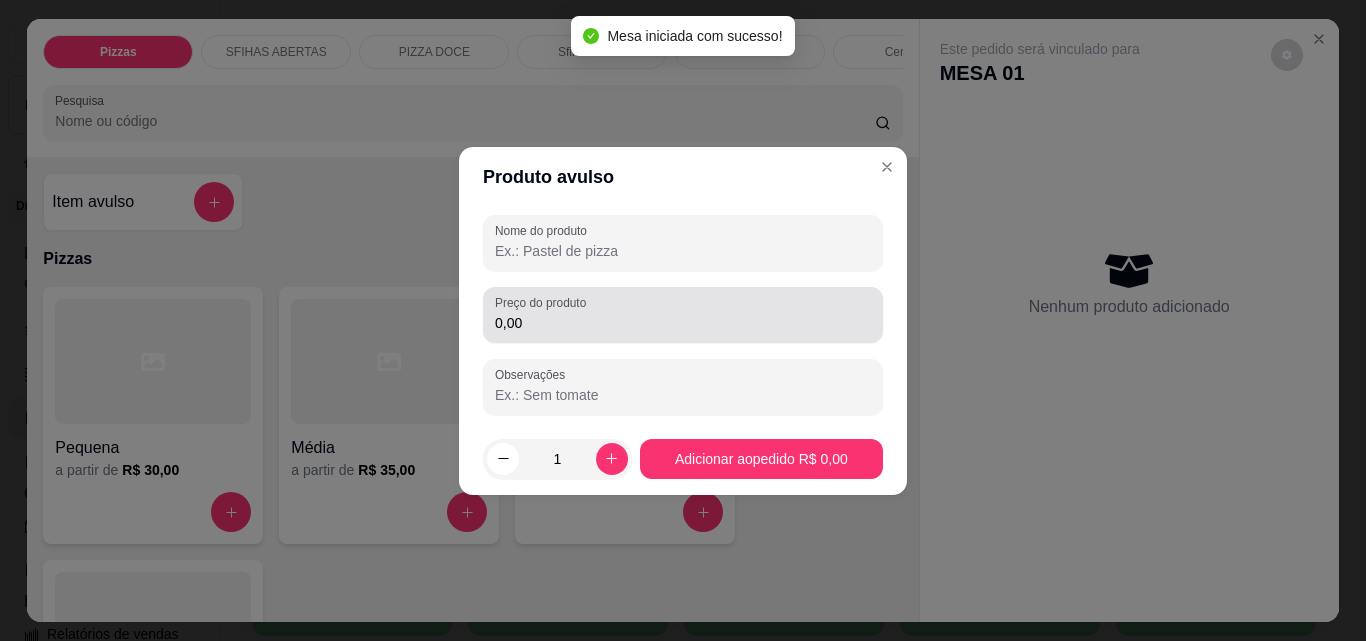 click on "Nome do produto Preço do produto 0,00 Observações" at bounding box center [683, 315] 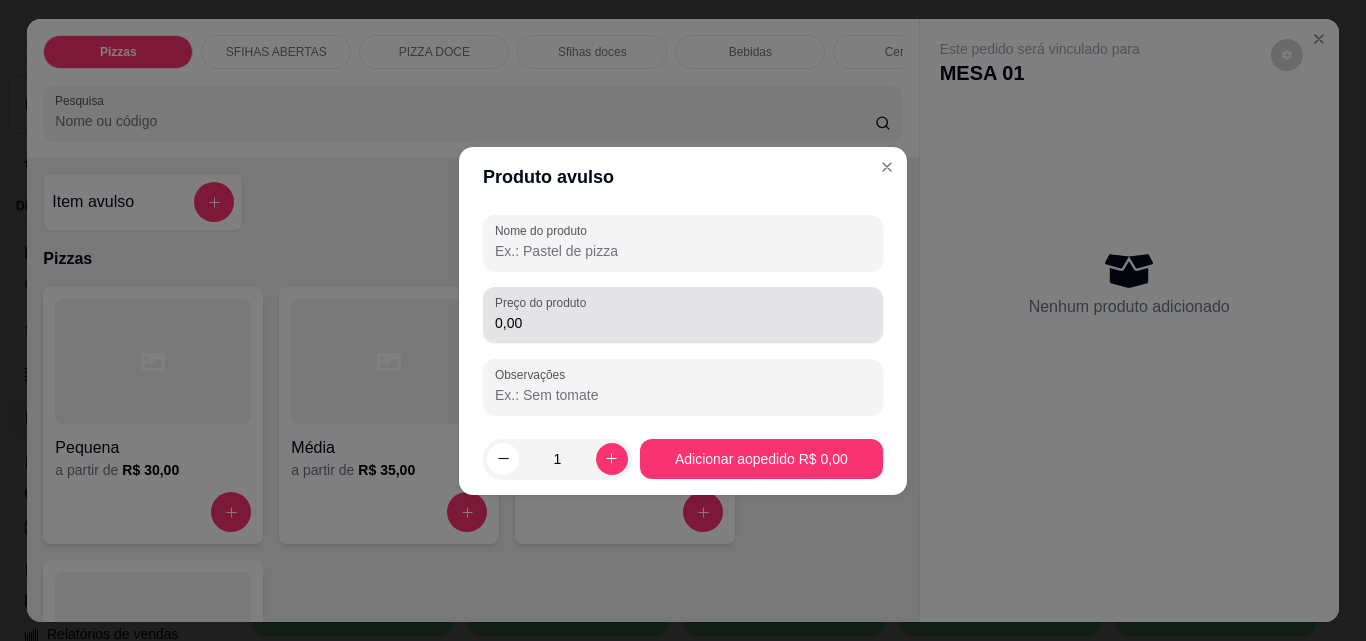 click on "0,00" at bounding box center [683, 315] 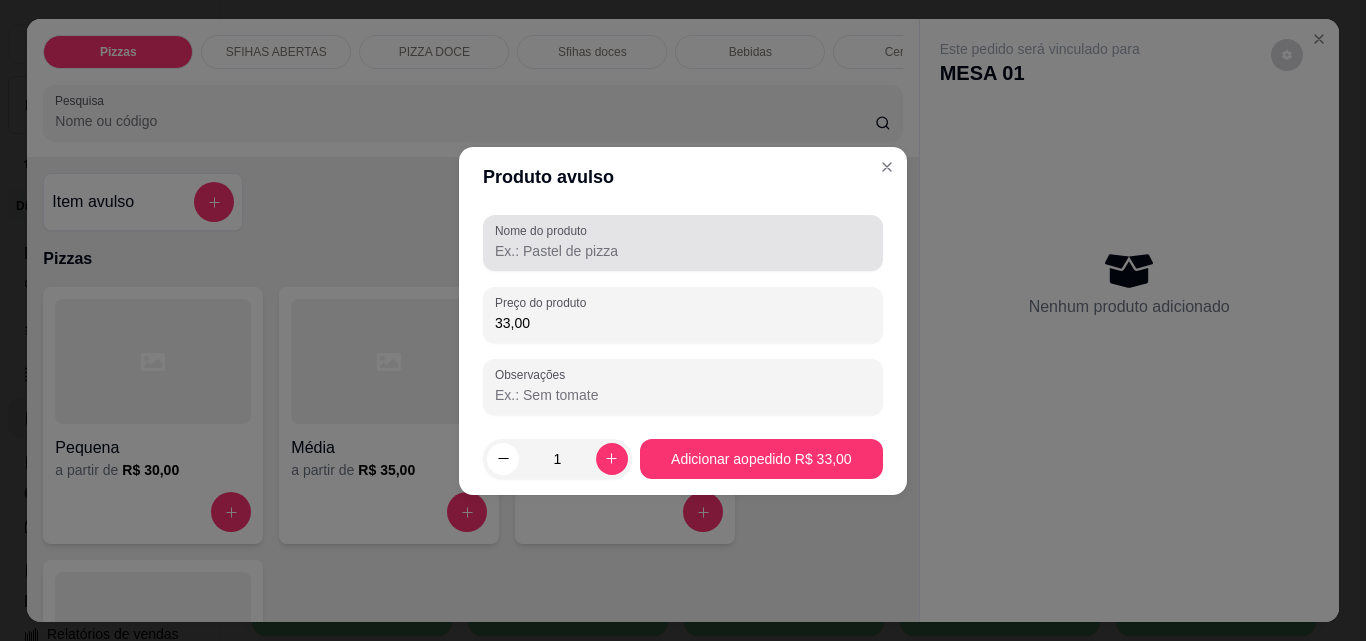 type on "33,00" 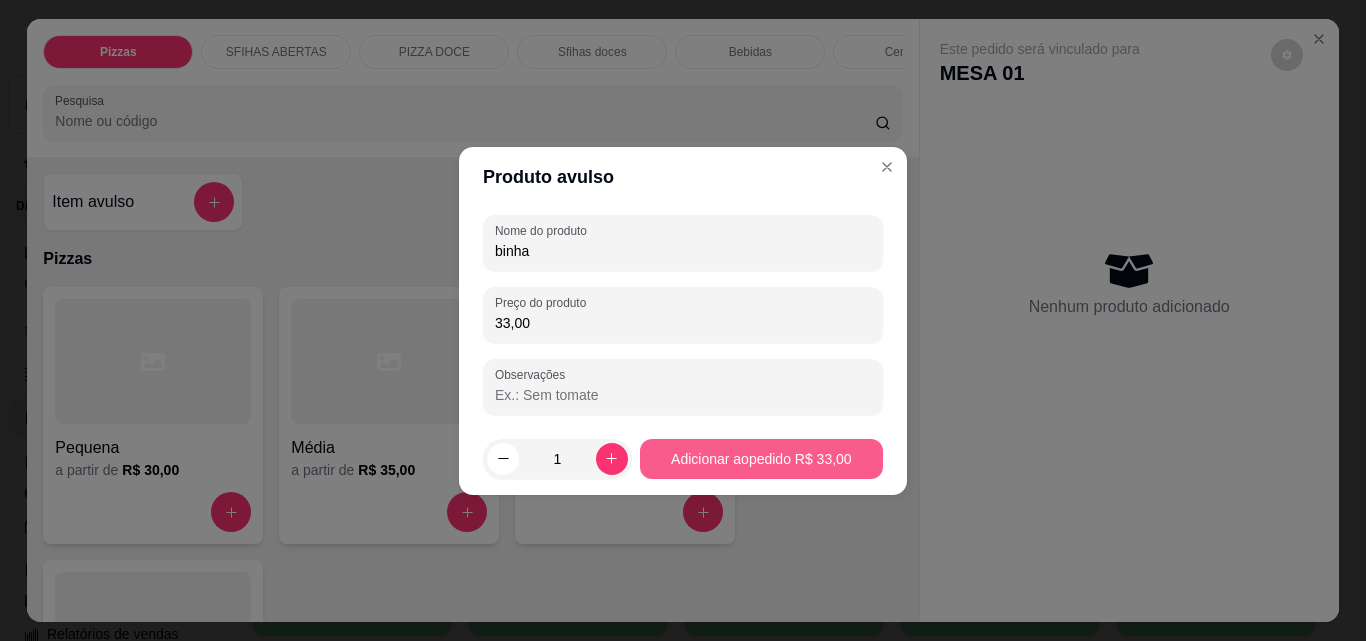 type on "binha" 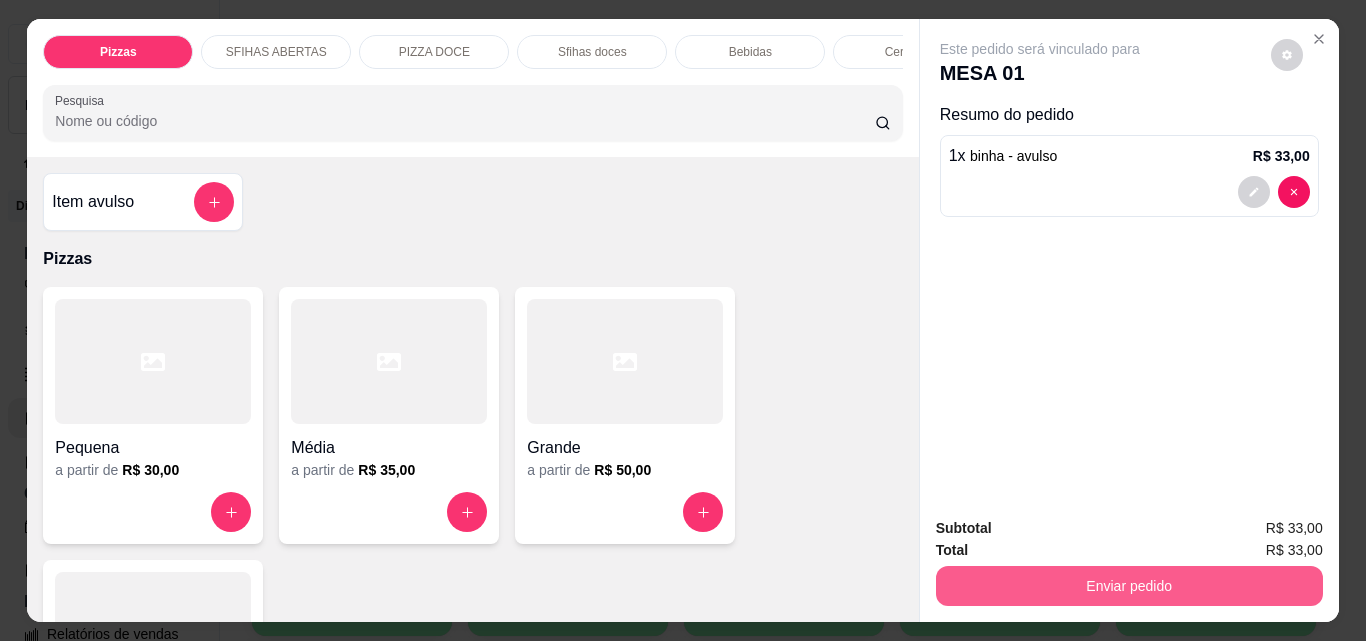 click on "Enviar pedido" at bounding box center [1129, 586] 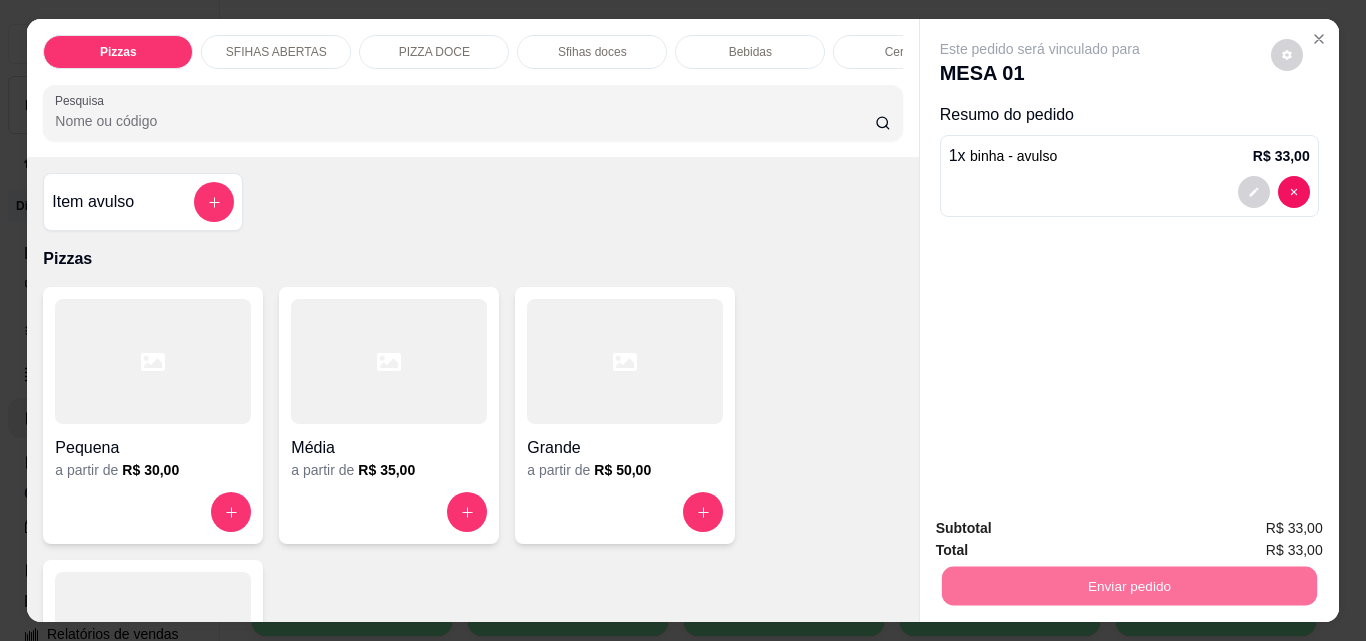 click on "Não registrar e enviar pedido" at bounding box center [1063, 528] 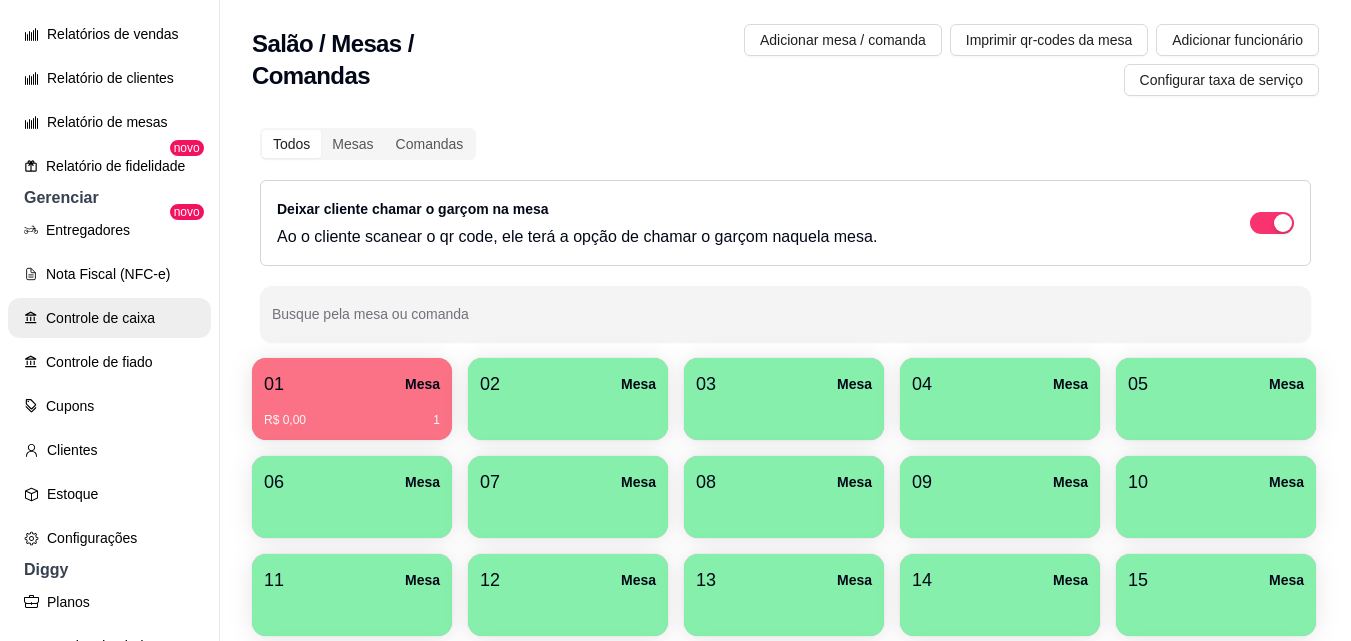 scroll, scrollTop: 700, scrollLeft: 0, axis: vertical 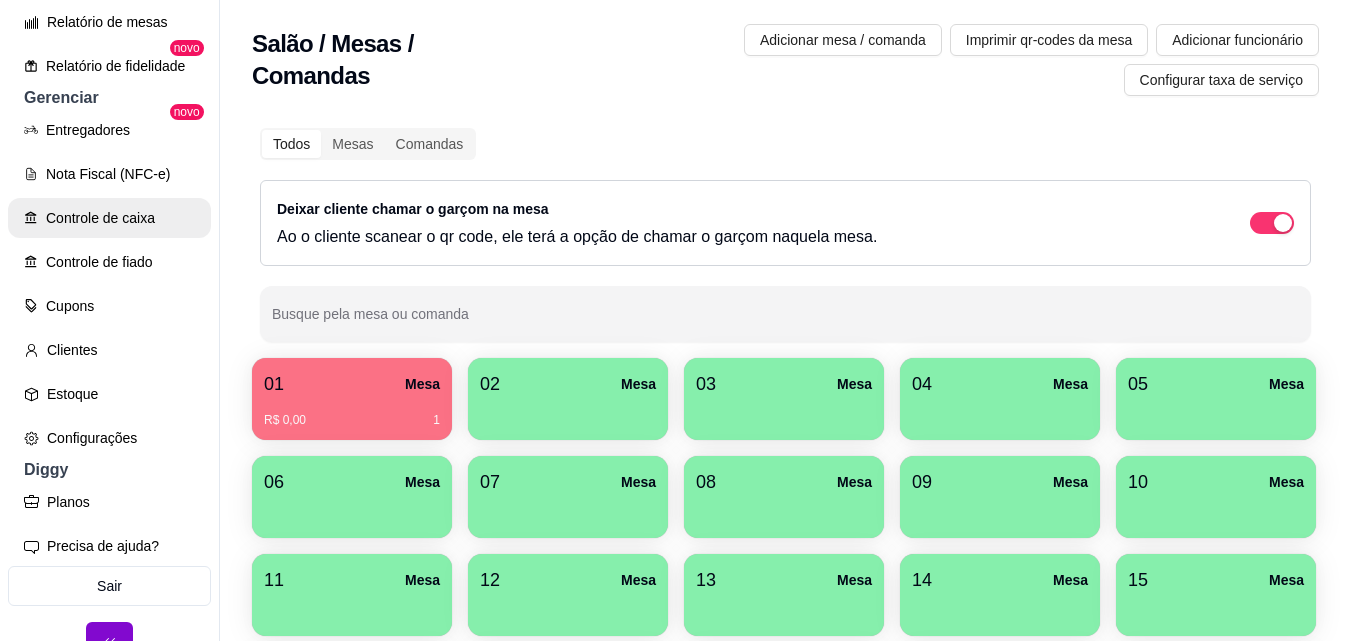 click on "Controle de caixa" at bounding box center [109, 218] 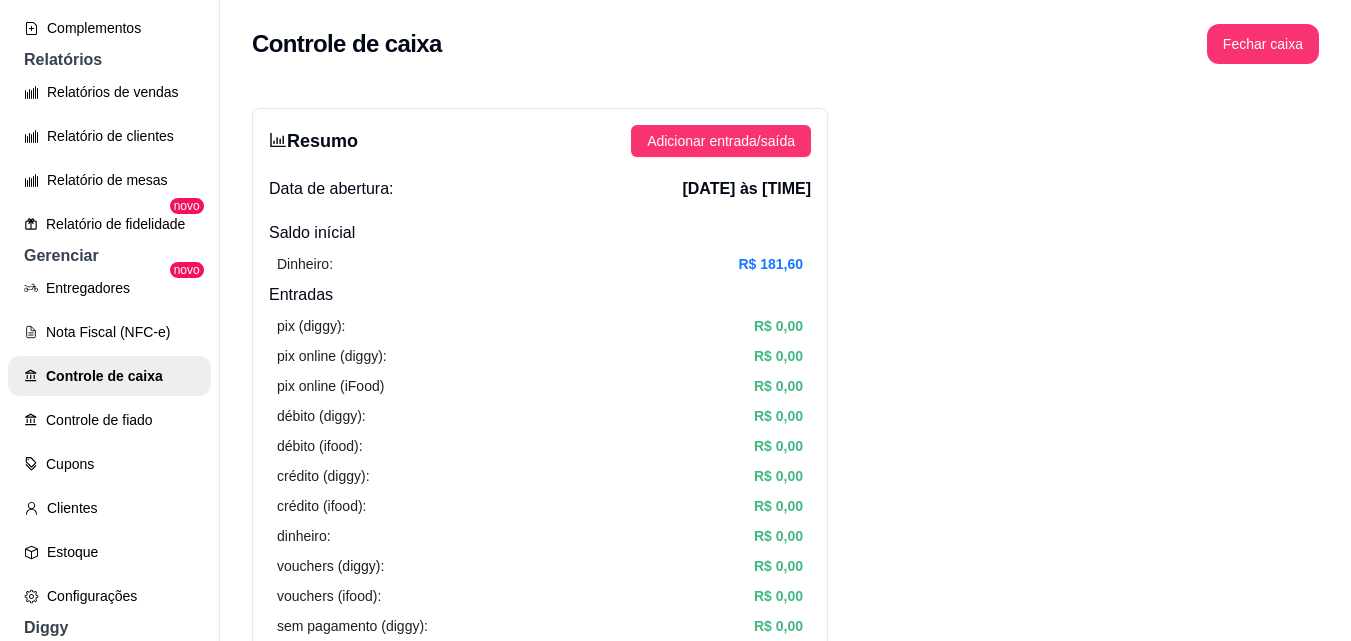 scroll, scrollTop: 300, scrollLeft: 0, axis: vertical 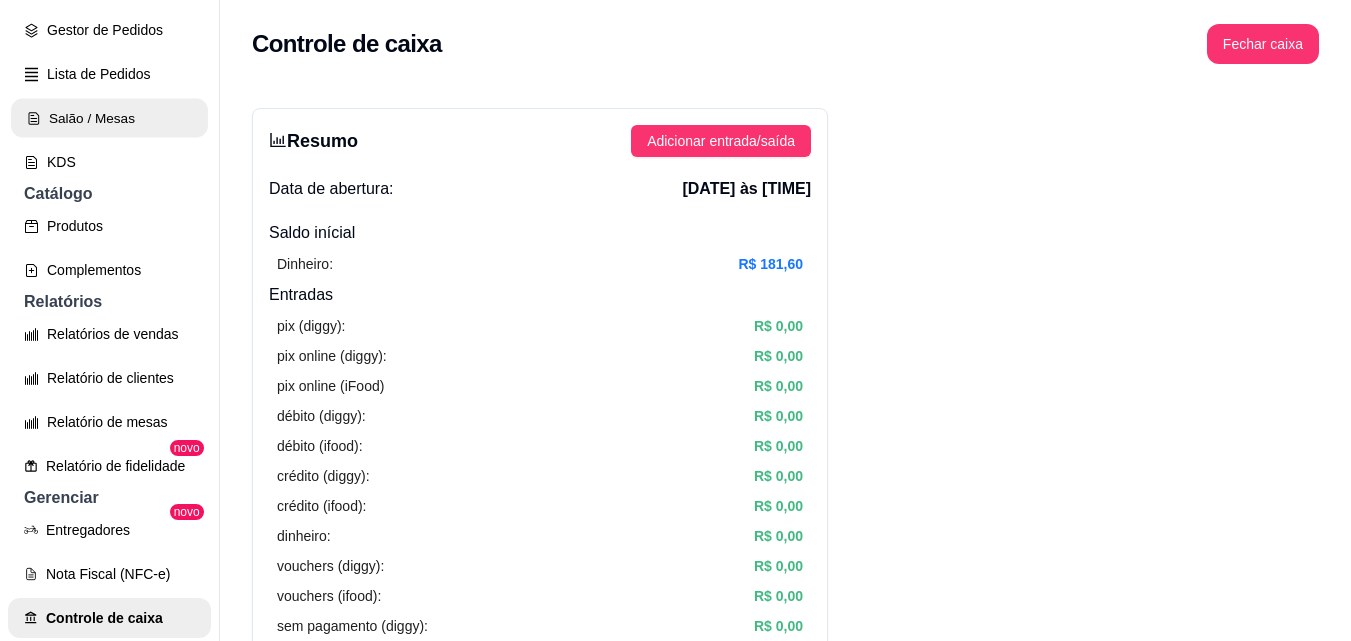click on "Salão / Mesas" at bounding box center (109, 118) 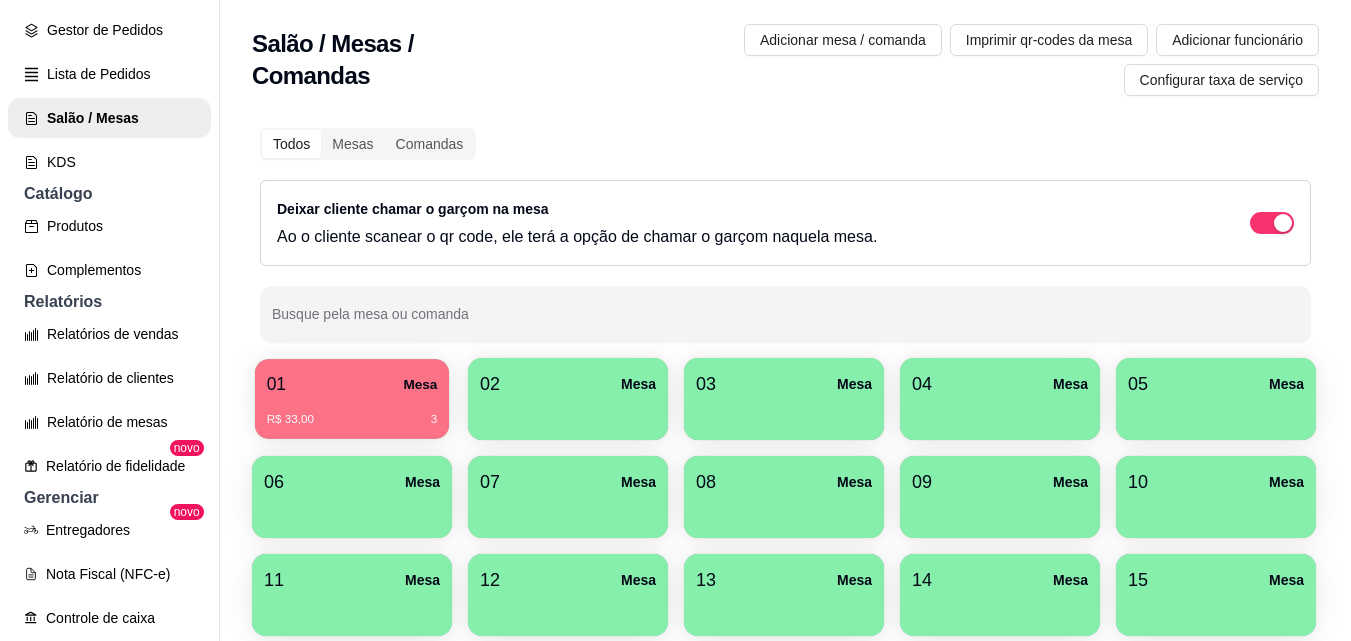 click on "R$ 33,00 3" at bounding box center [352, 412] 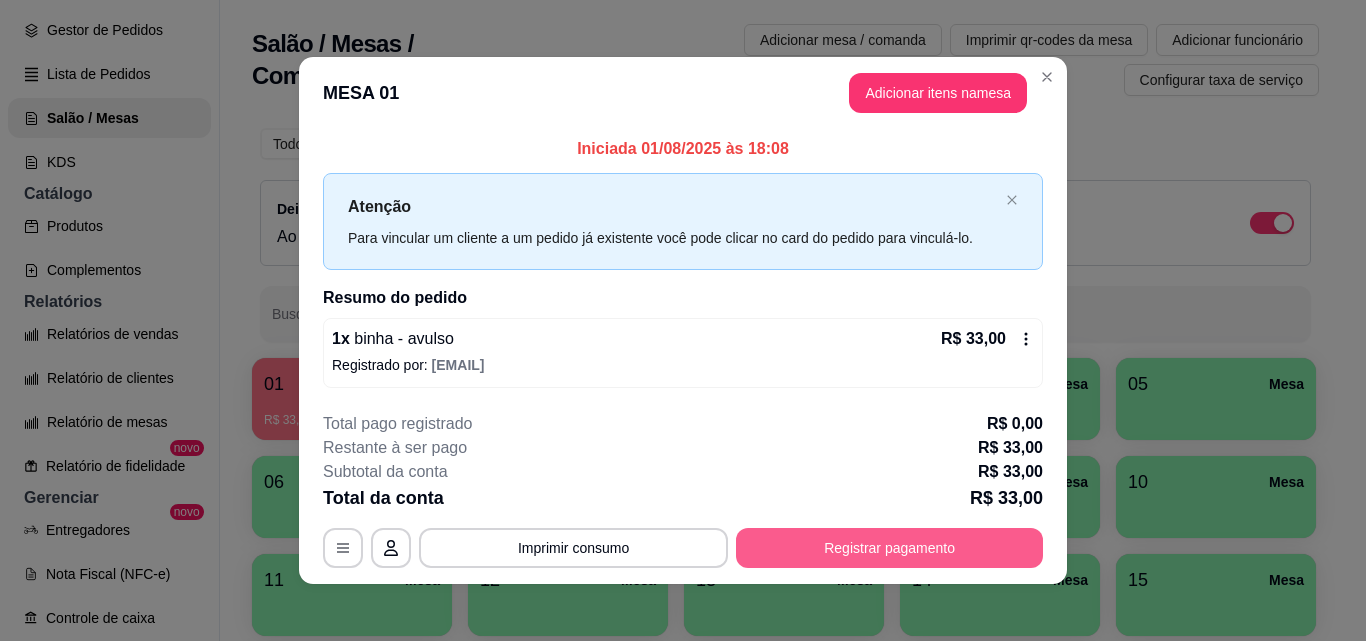 click on "Registrar pagamento" at bounding box center (889, 548) 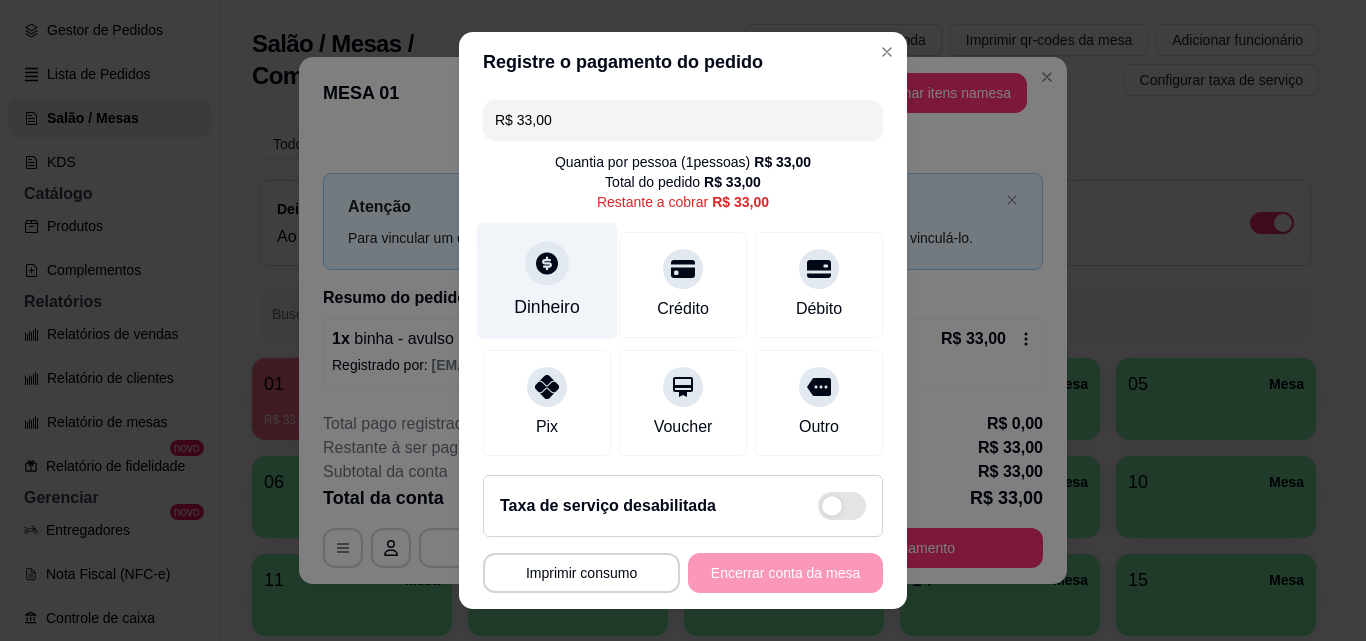 click on "Dinheiro" at bounding box center (547, 307) 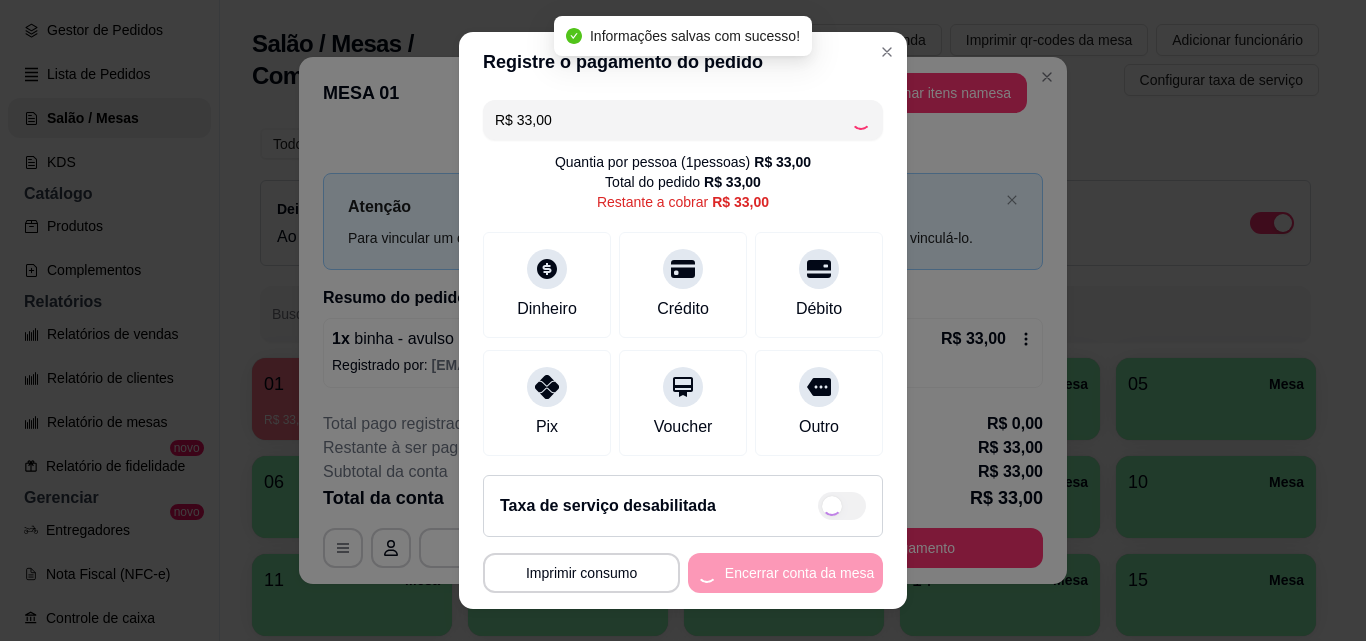 type on "R$ 0,00" 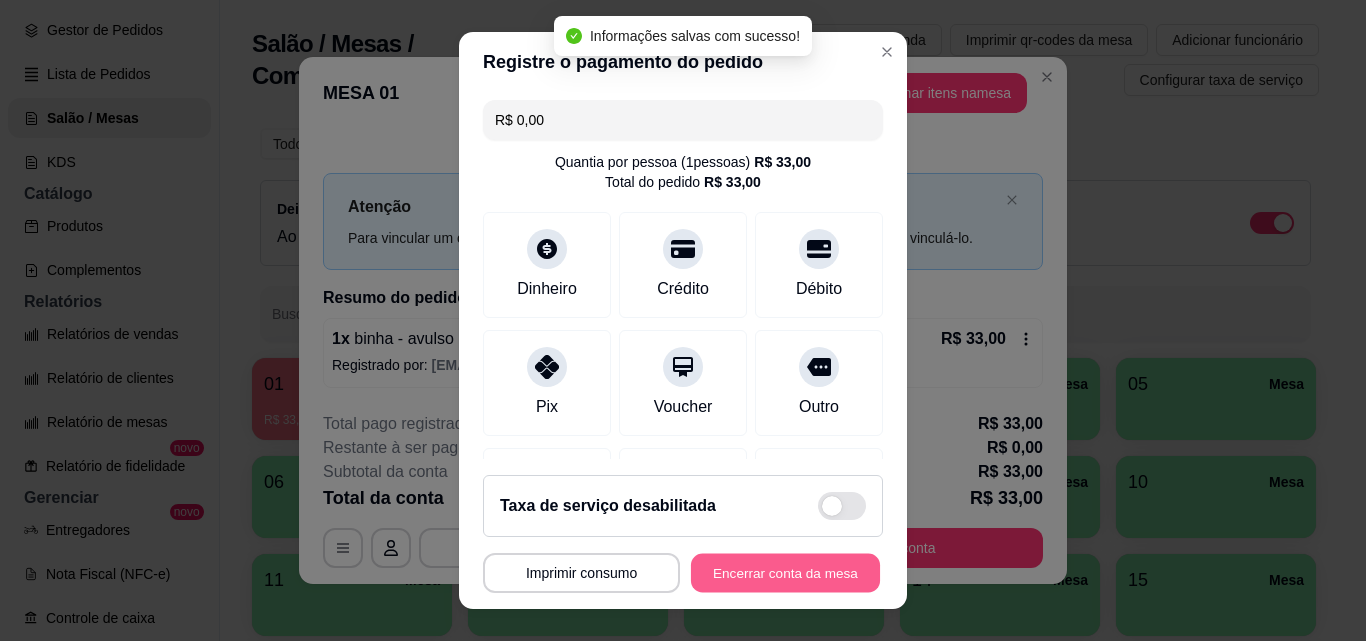 click on "Encerrar conta da mesa" at bounding box center (785, 573) 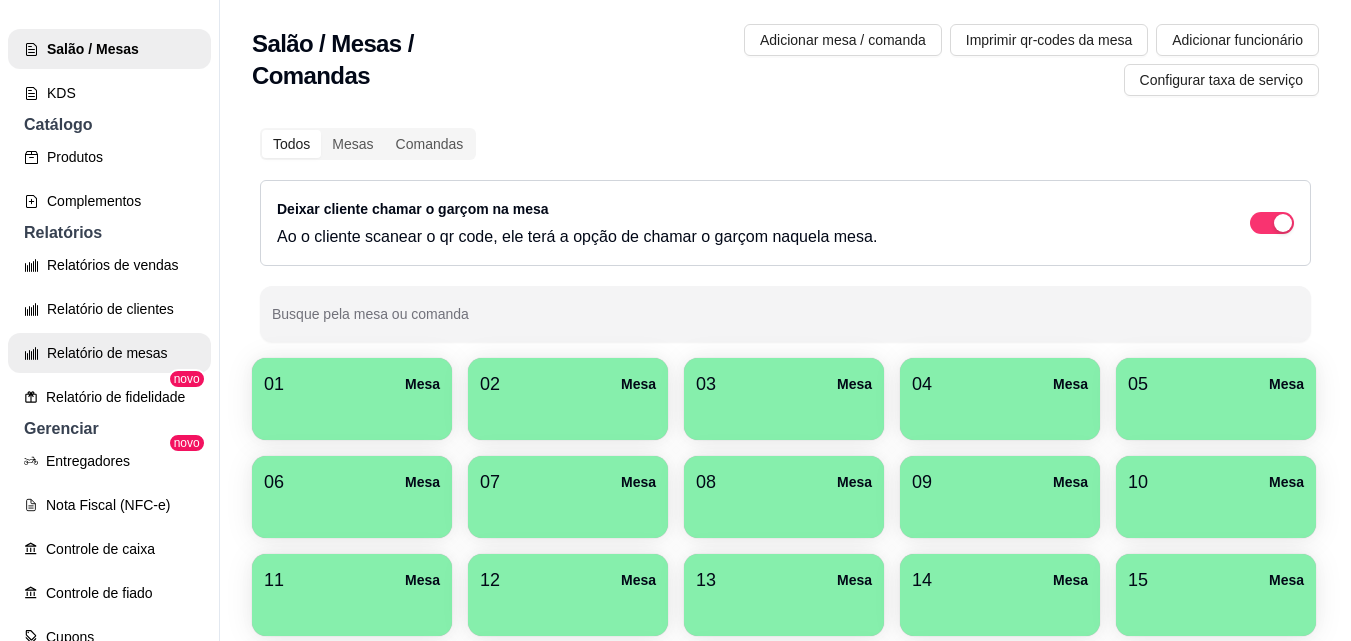 scroll, scrollTop: 500, scrollLeft: 0, axis: vertical 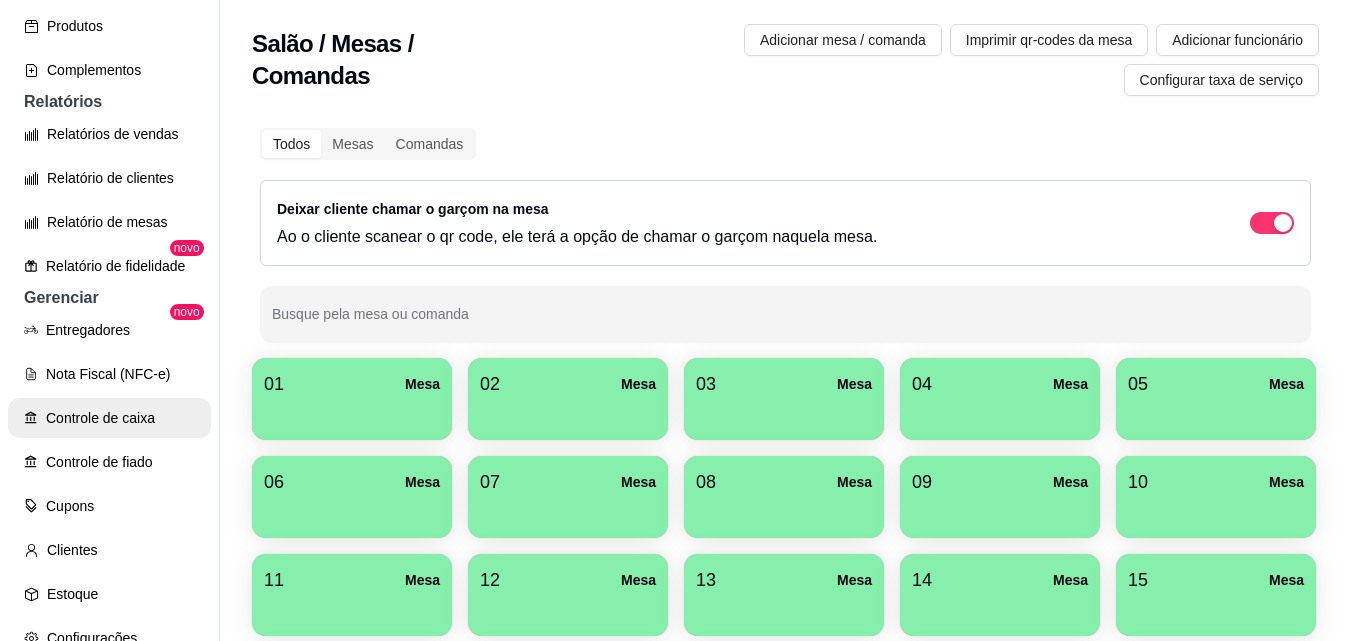 click on "Controle de caixa" at bounding box center [109, 418] 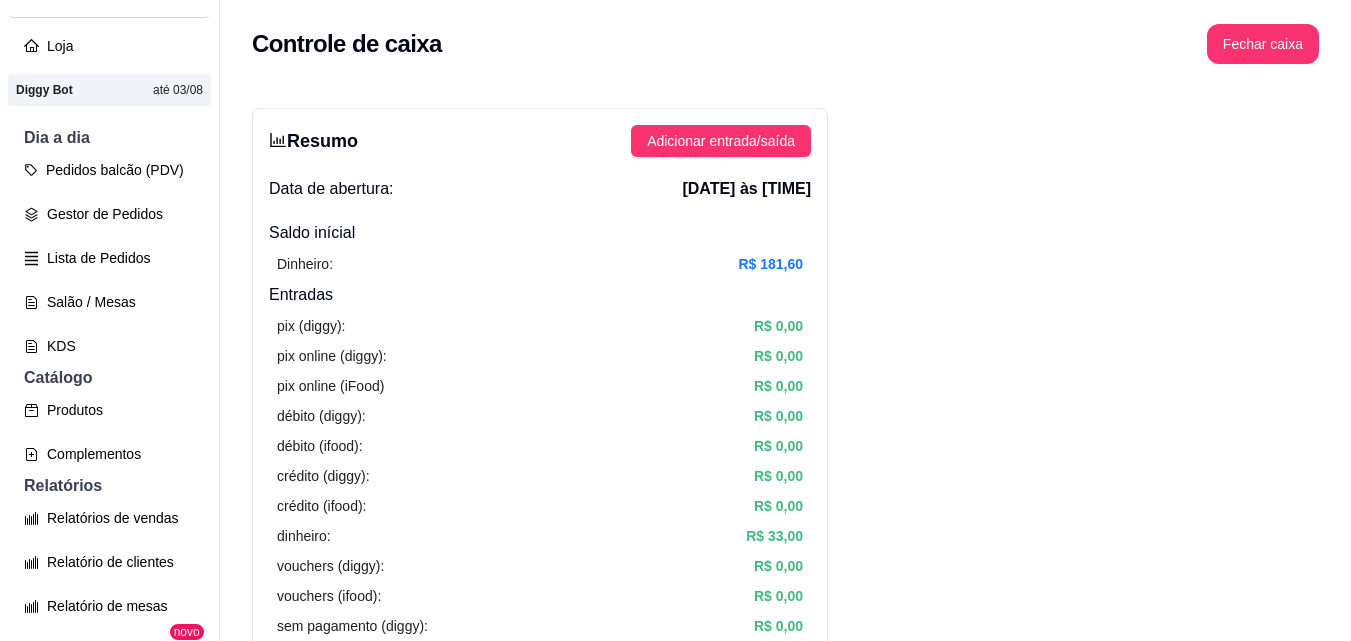 scroll, scrollTop: 100, scrollLeft: 0, axis: vertical 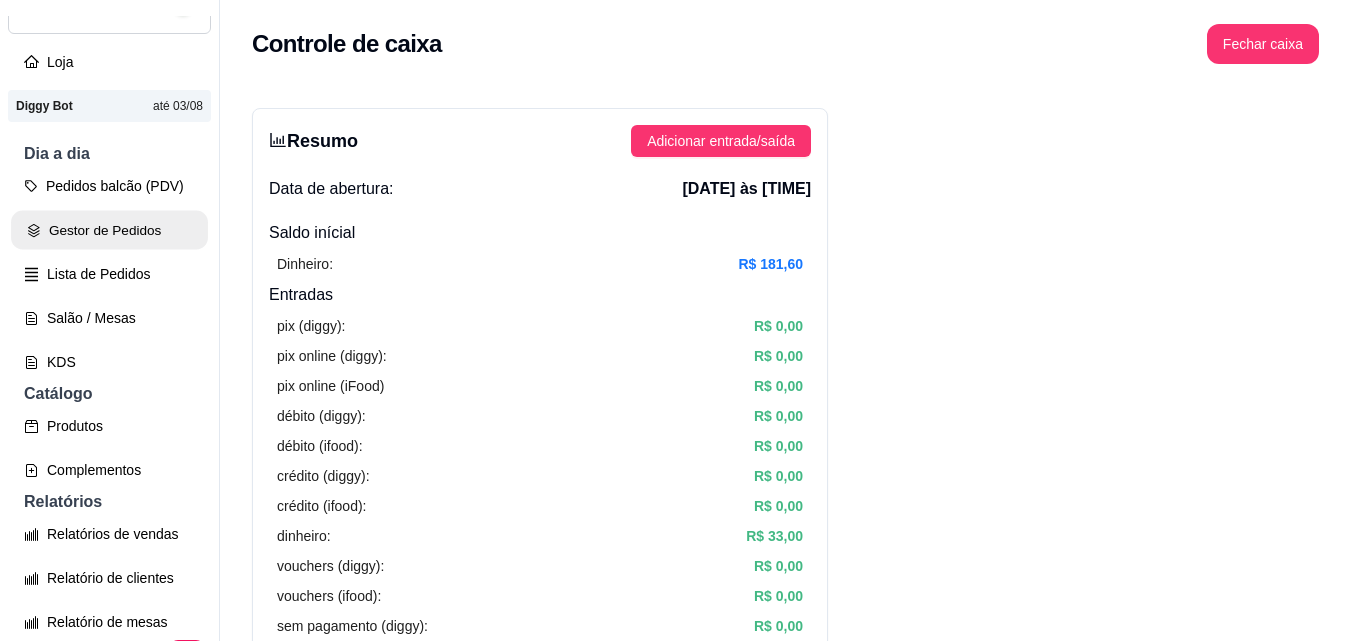 click on "Gestor de Pedidos" at bounding box center (109, 230) 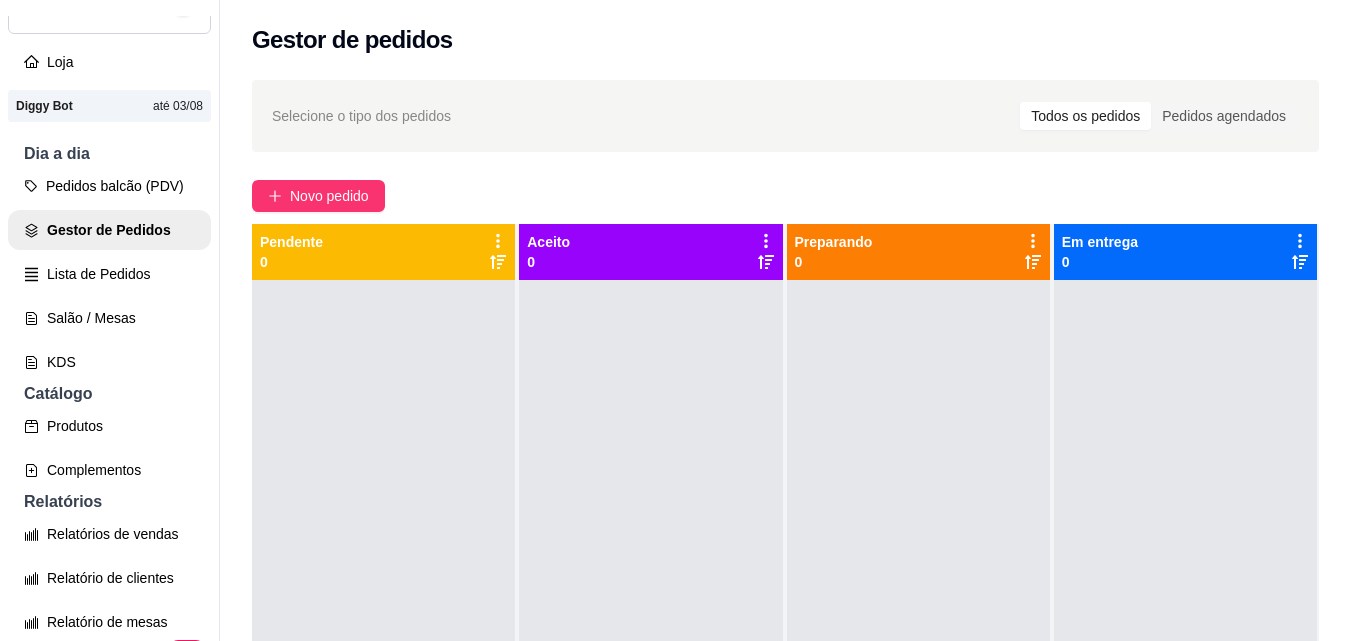 click on "Gestor de Pedidos" at bounding box center [109, 230] 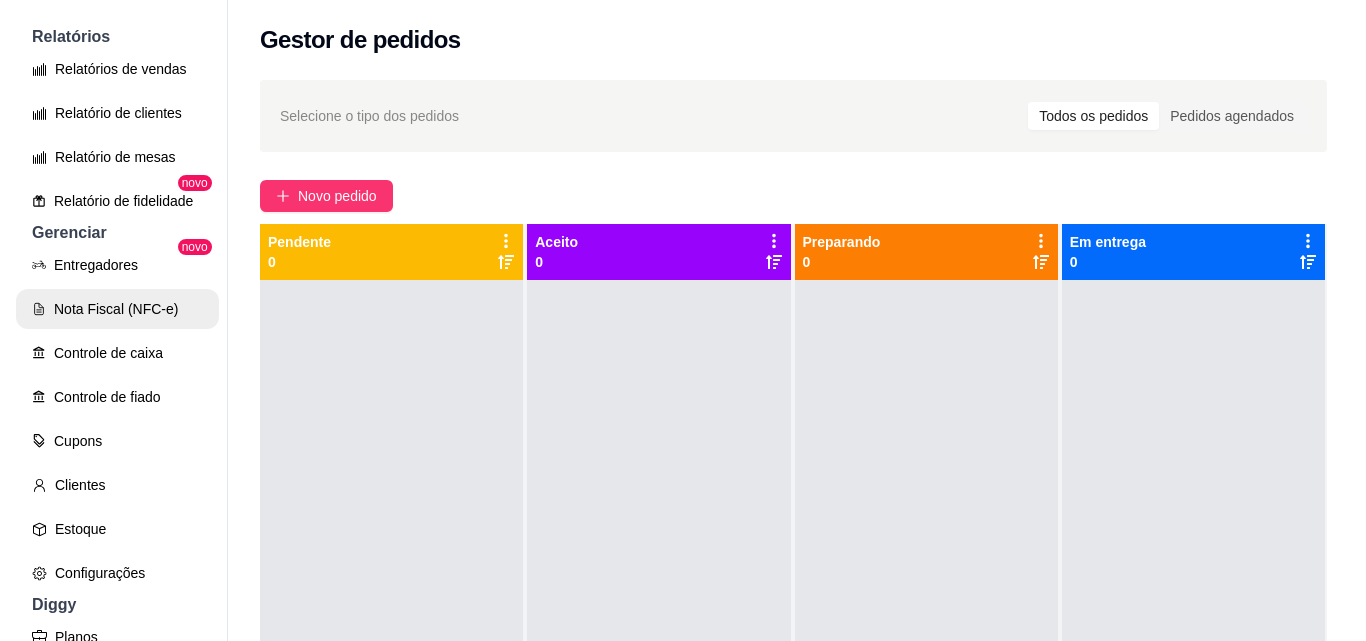 scroll, scrollTop: 600, scrollLeft: 0, axis: vertical 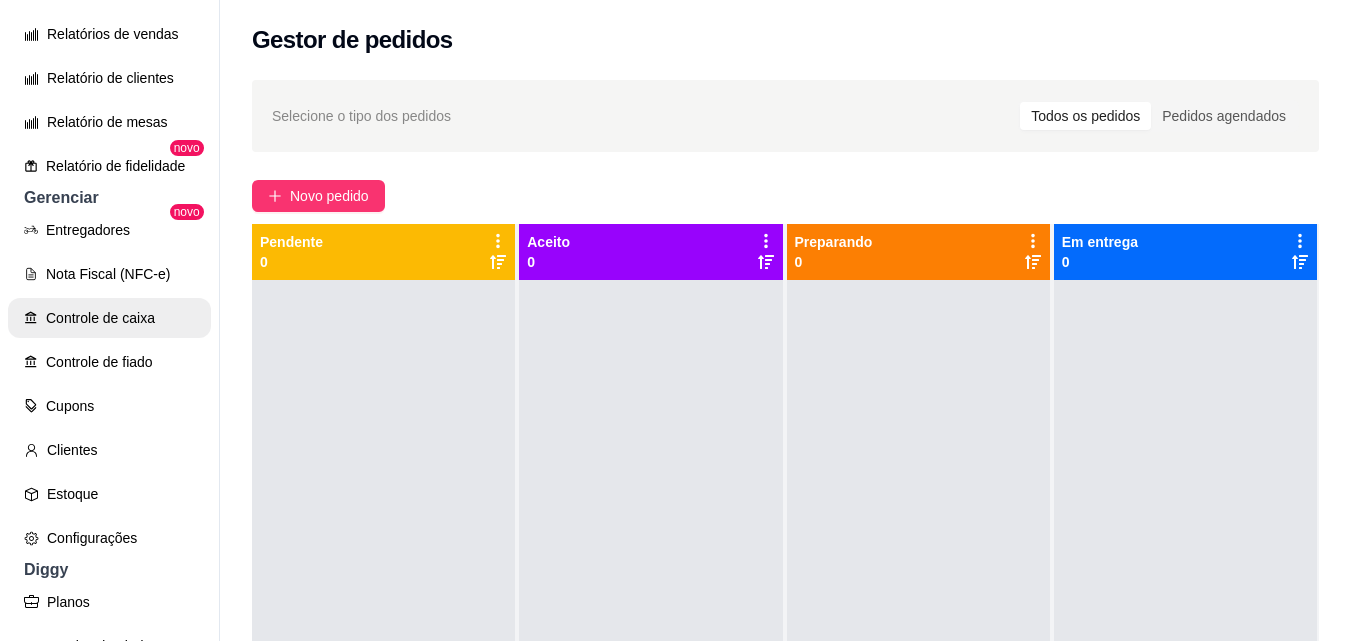 click on "Controle de caixa" at bounding box center (109, 318) 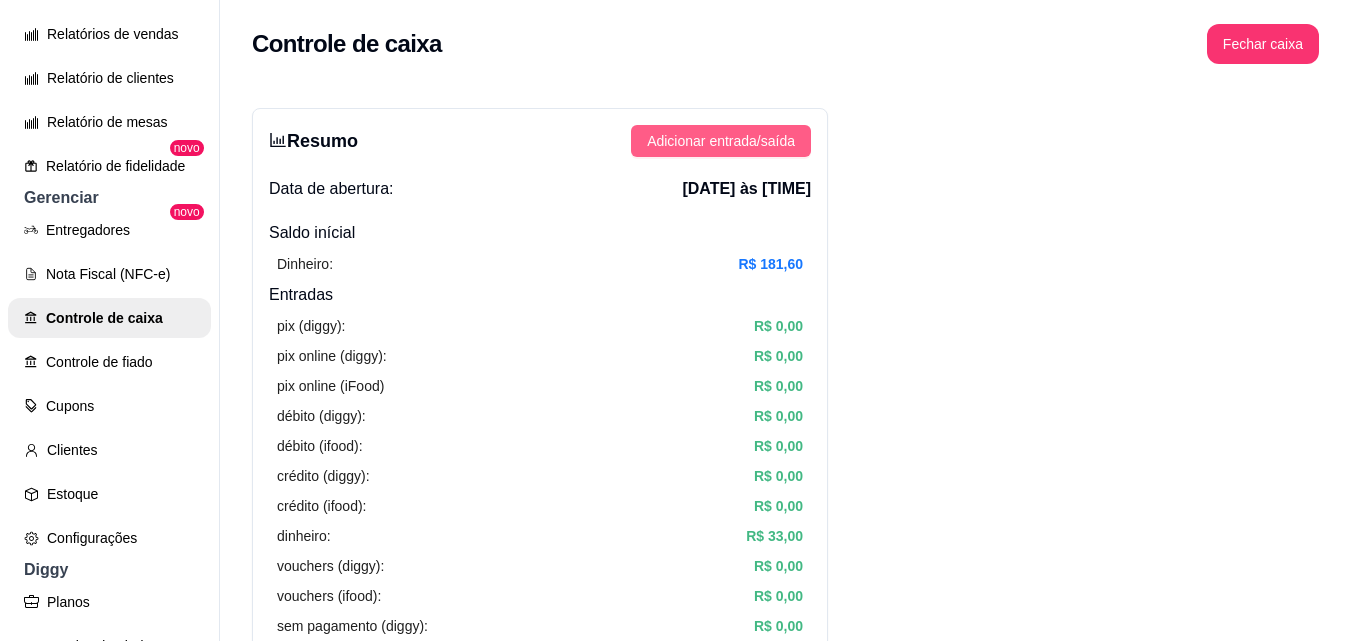 click on "Adicionar entrada/saída" at bounding box center (721, 141) 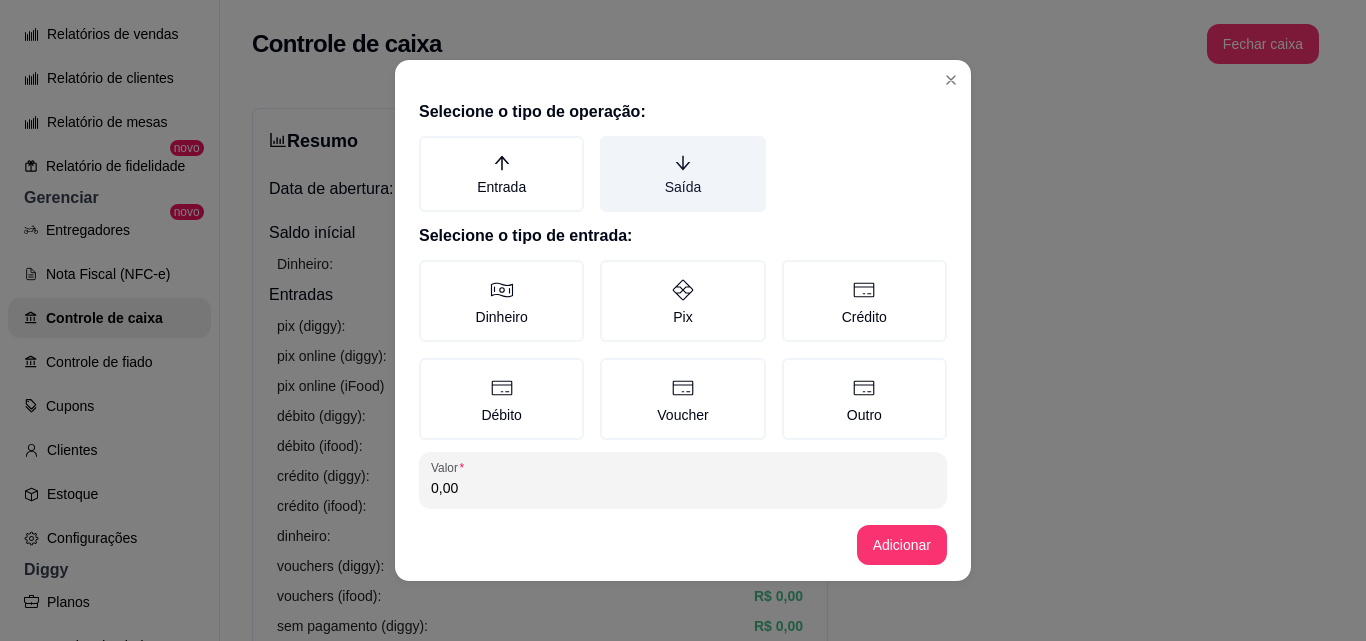 click on "Saída" at bounding box center [682, 174] 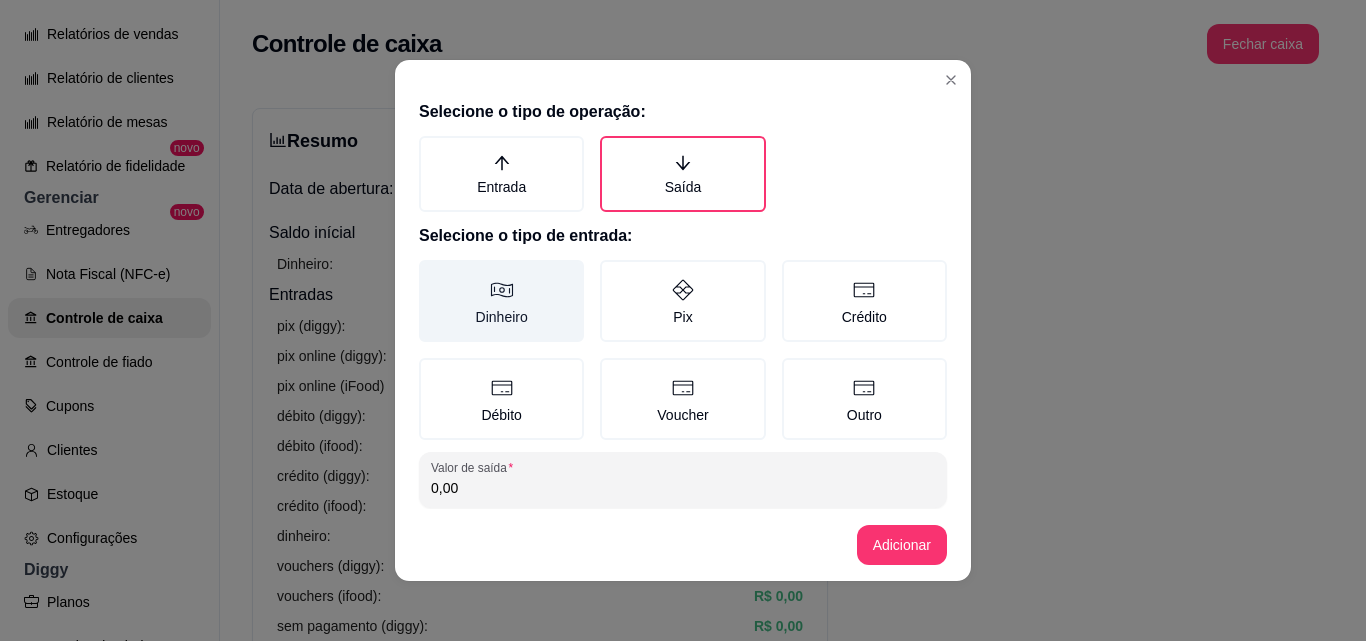 click on "Dinheiro" at bounding box center [501, 301] 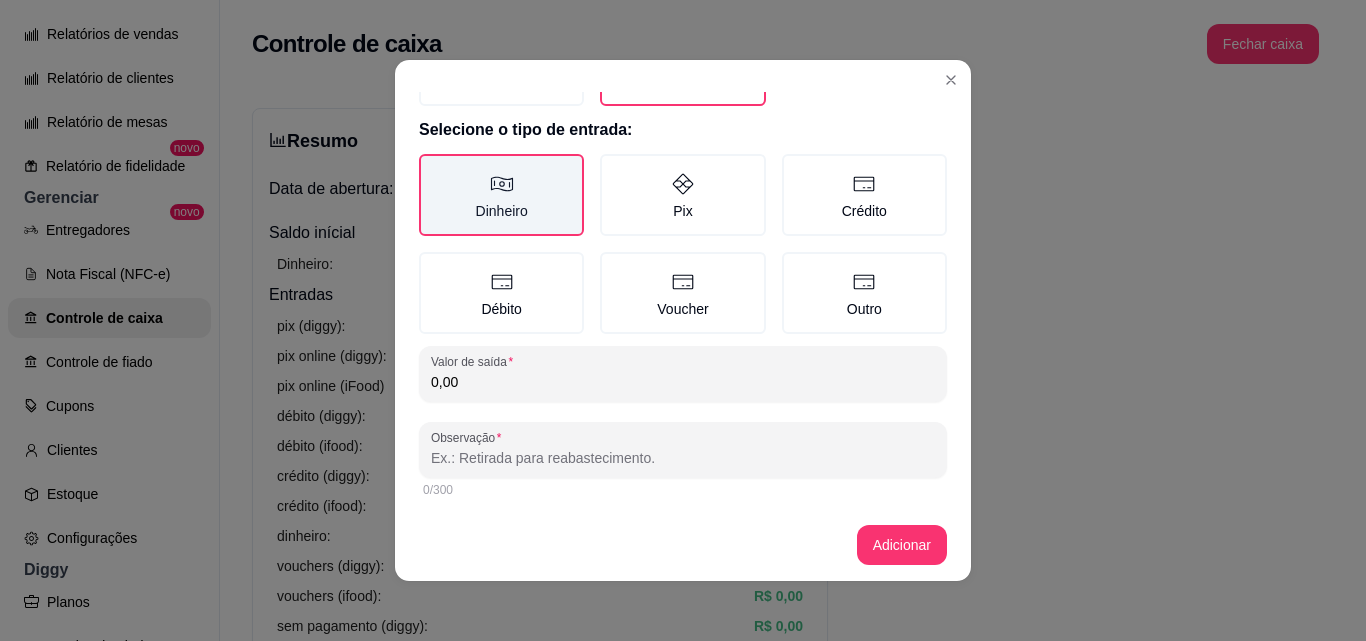 scroll, scrollTop: 107, scrollLeft: 0, axis: vertical 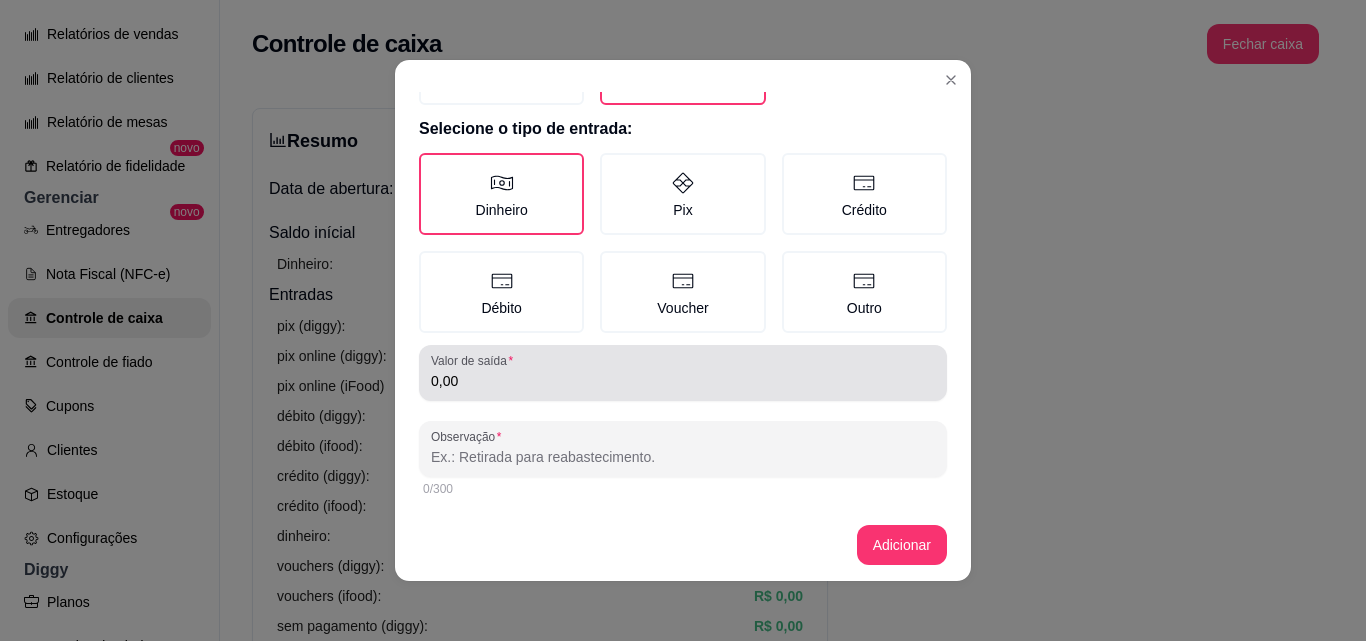 click on "0,00" at bounding box center [683, 373] 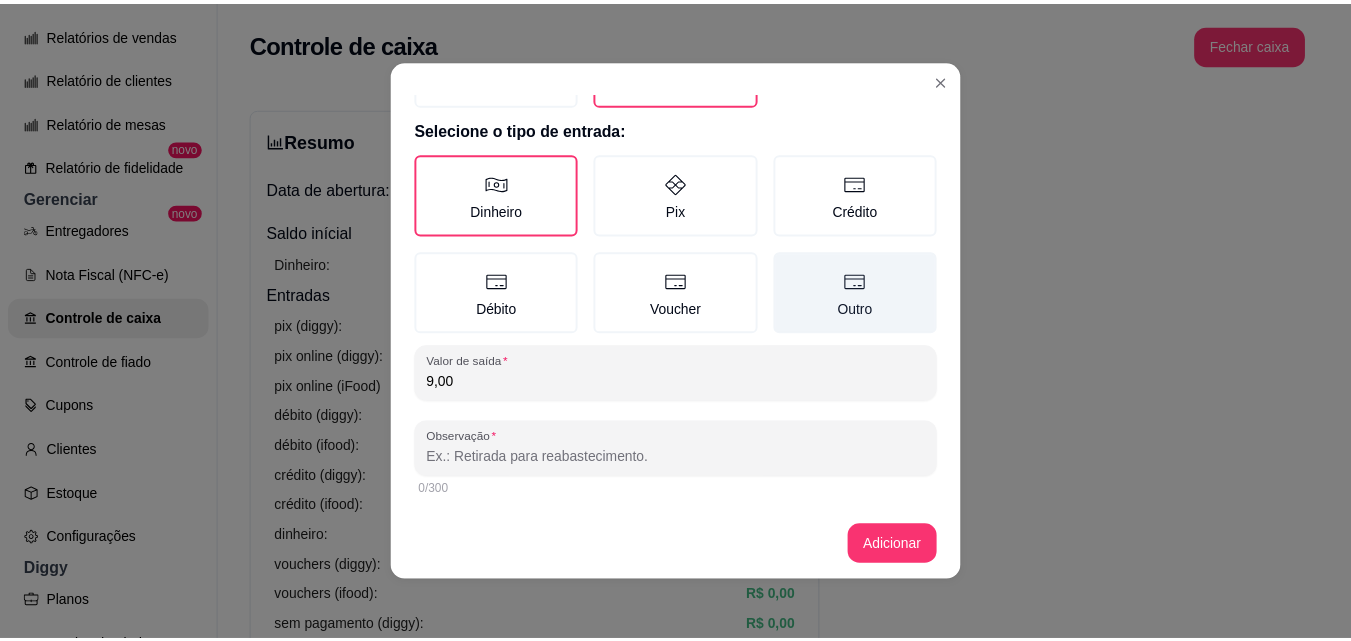 scroll, scrollTop: 4, scrollLeft: 0, axis: vertical 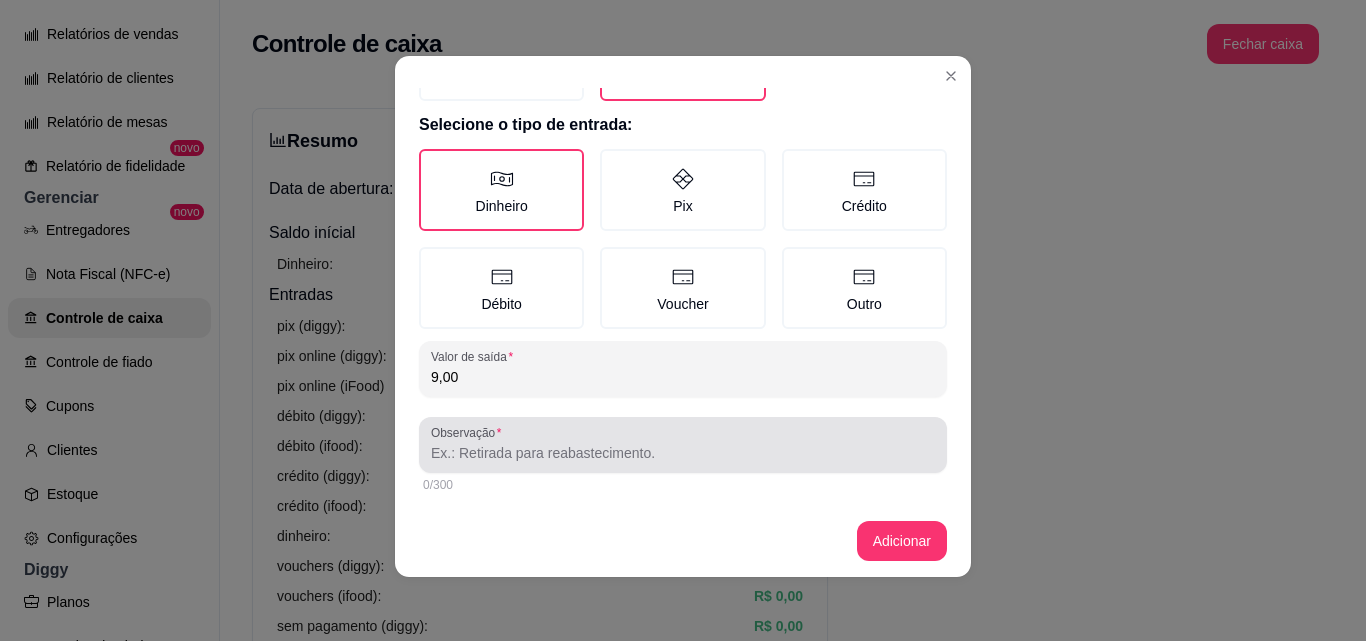 type on "9,00" 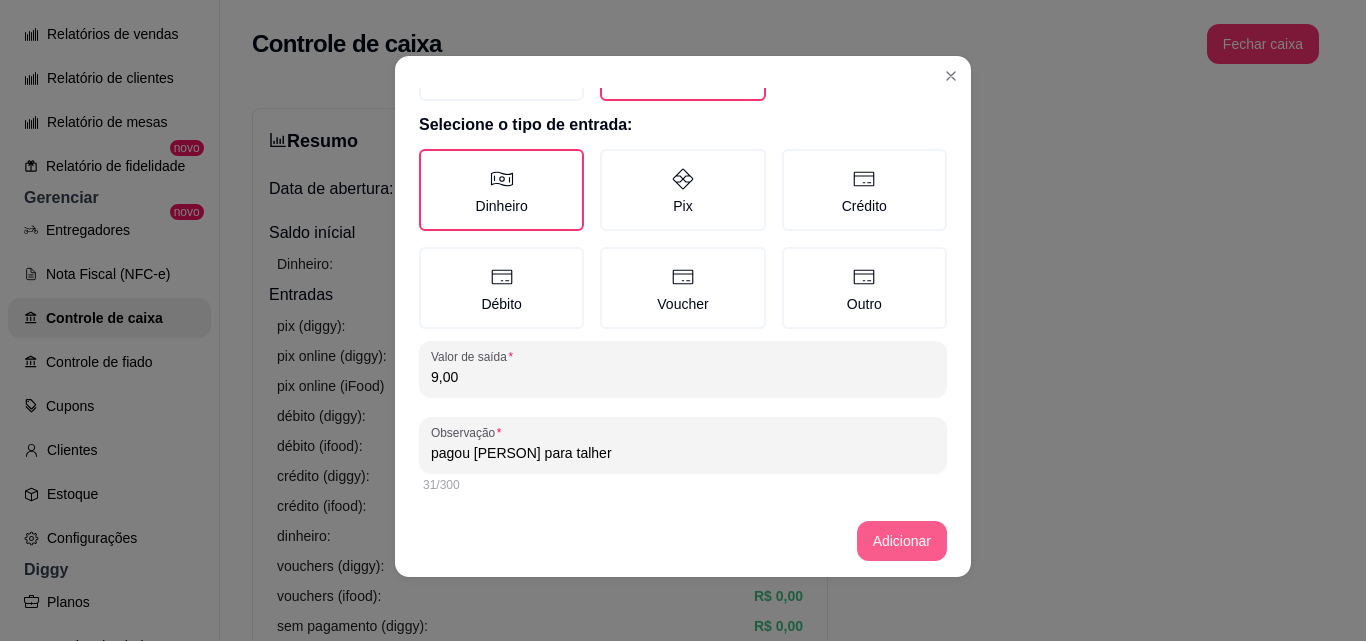 type on "pagou [PERSON] para talher" 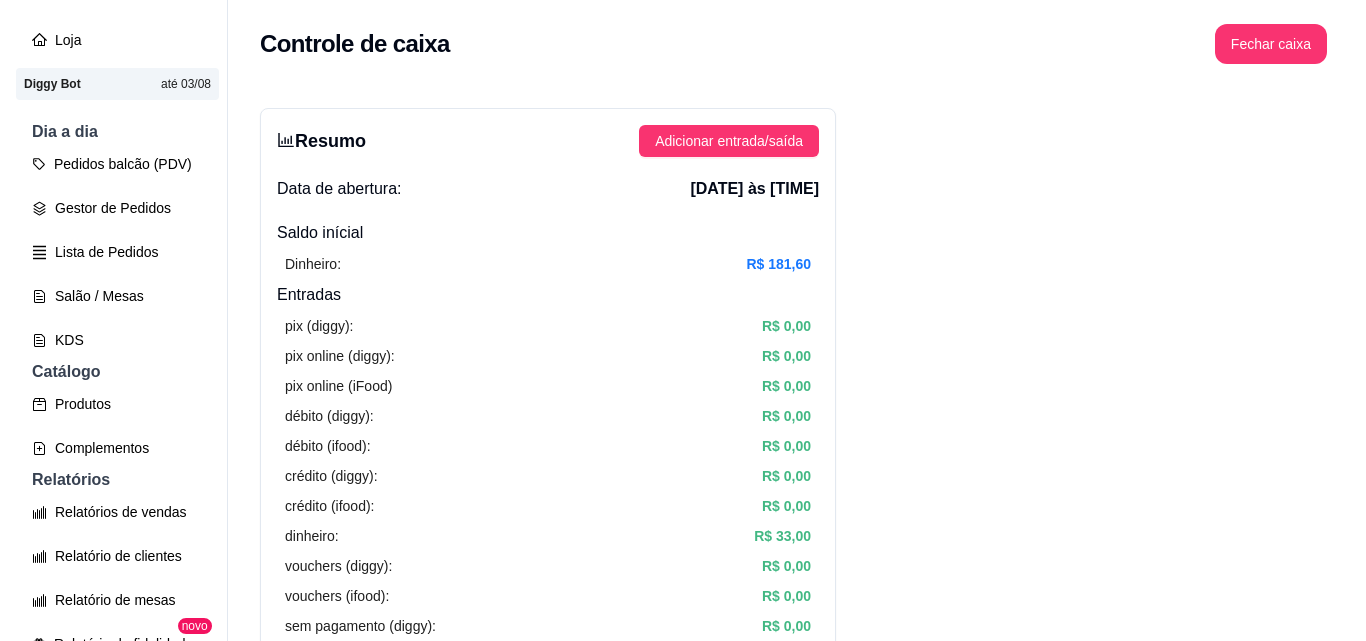scroll, scrollTop: 100, scrollLeft: 0, axis: vertical 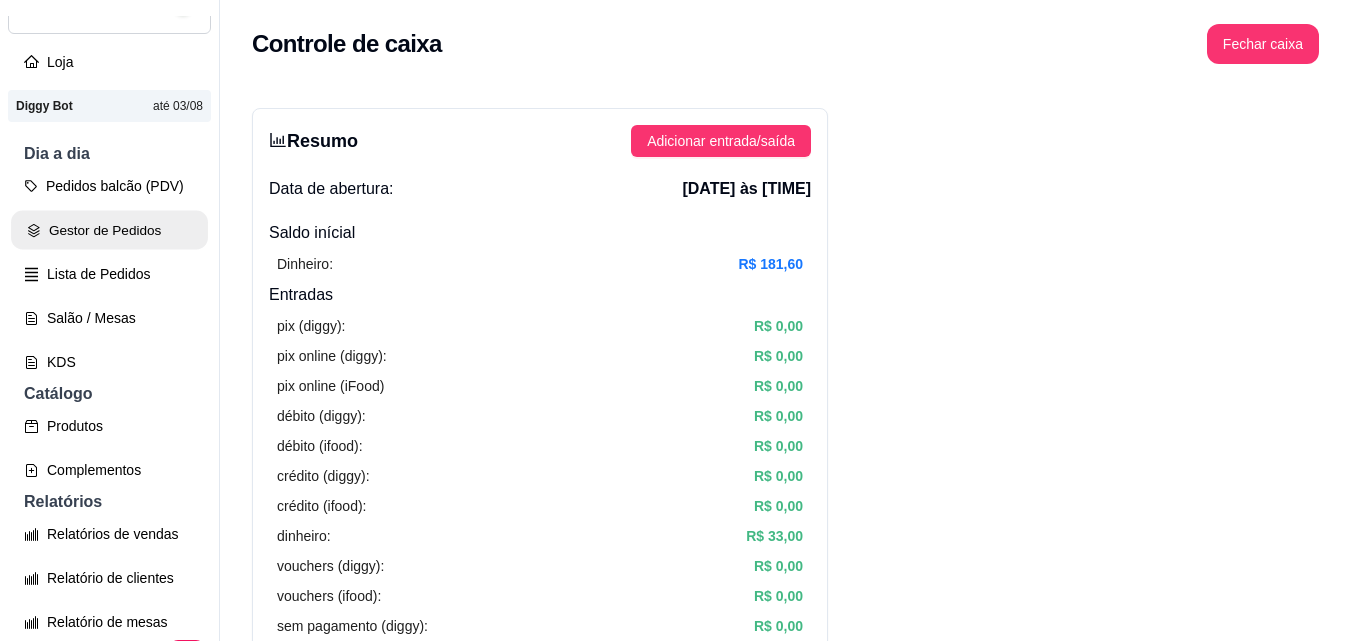 click on "Gestor de Pedidos" at bounding box center (109, 230) 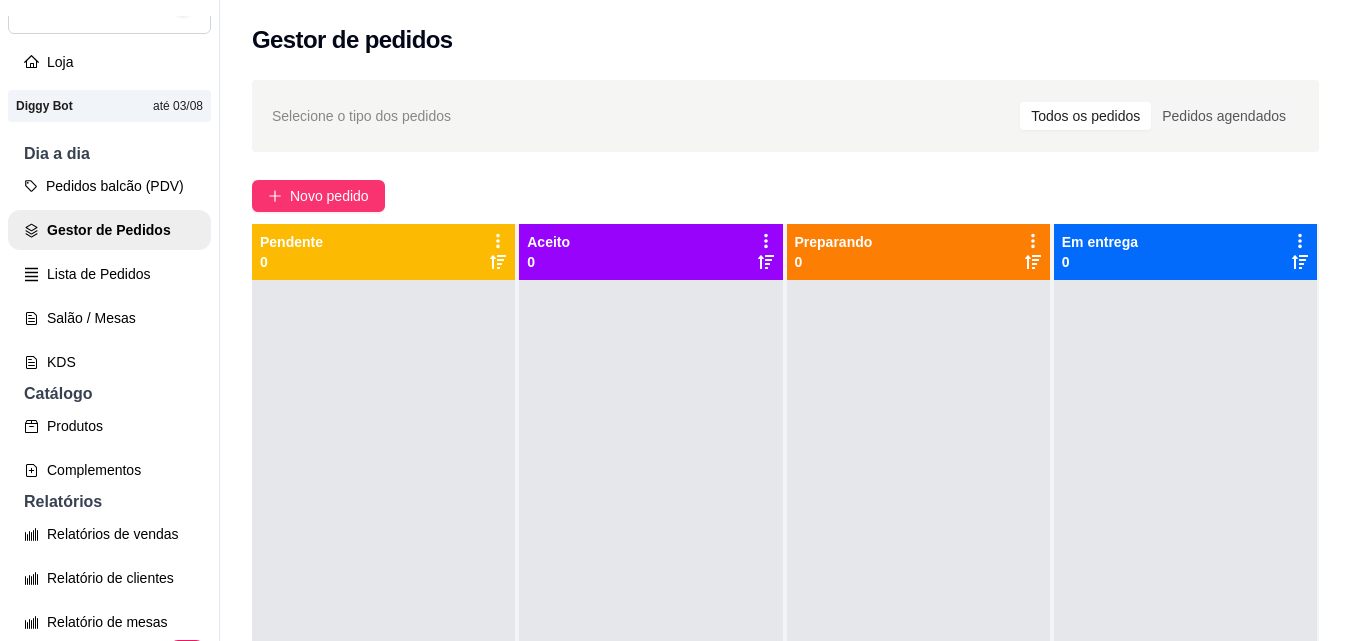 click at bounding box center (383, 600) 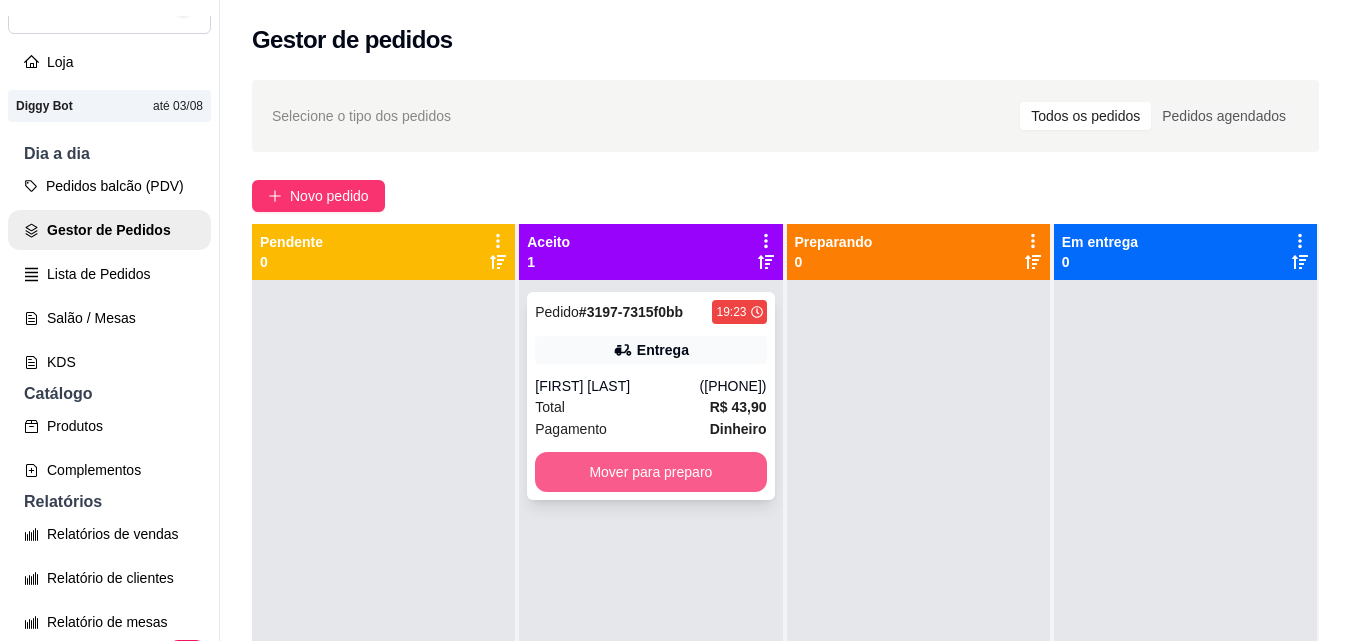 click on "Mover para preparo" at bounding box center (650, 472) 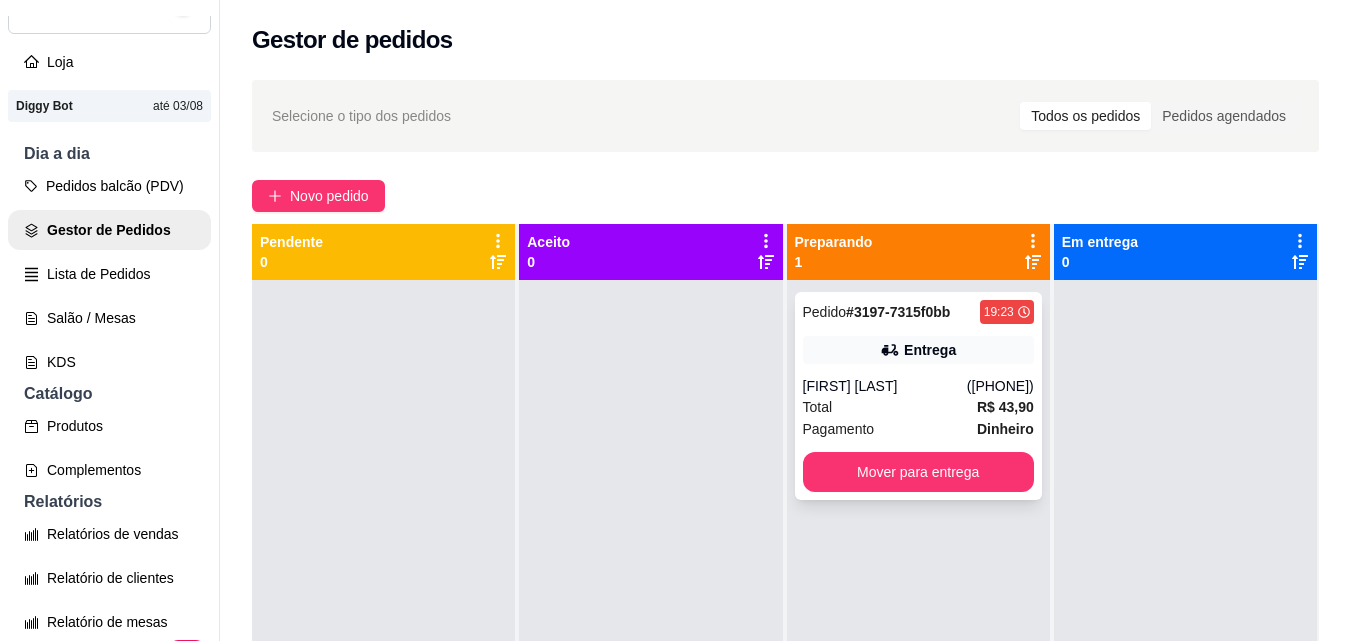 click on "([PHONE])" at bounding box center [1000, 386] 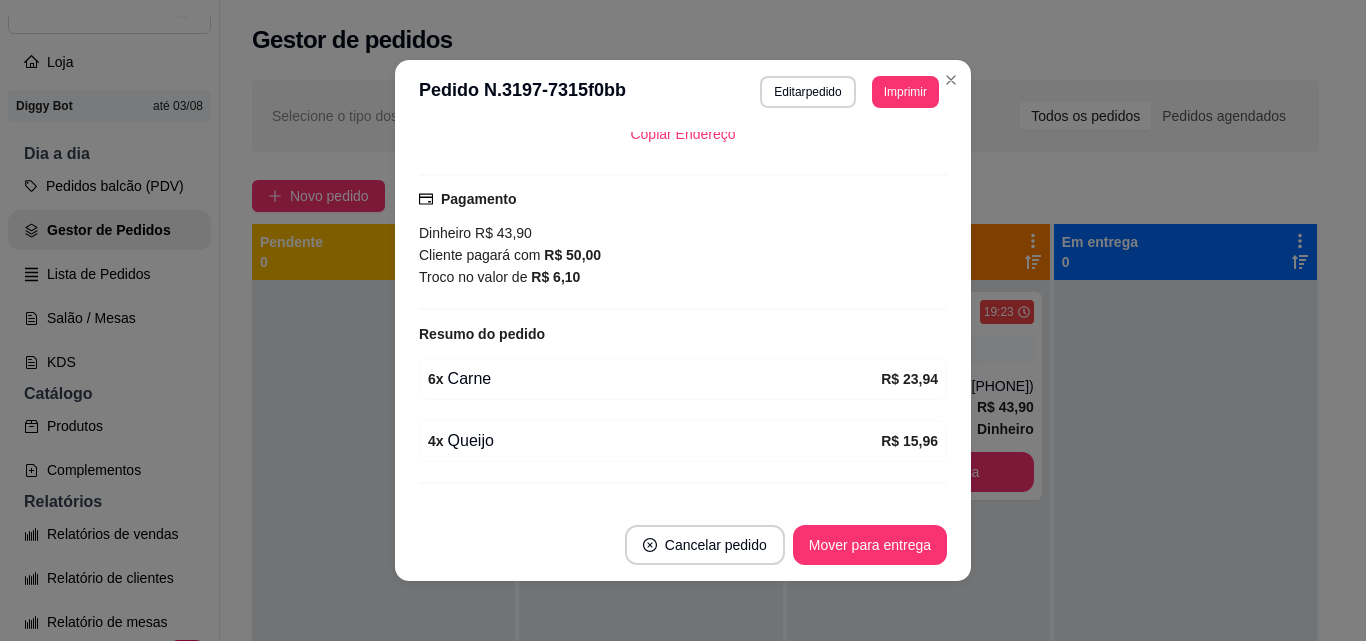scroll, scrollTop: 500, scrollLeft: 0, axis: vertical 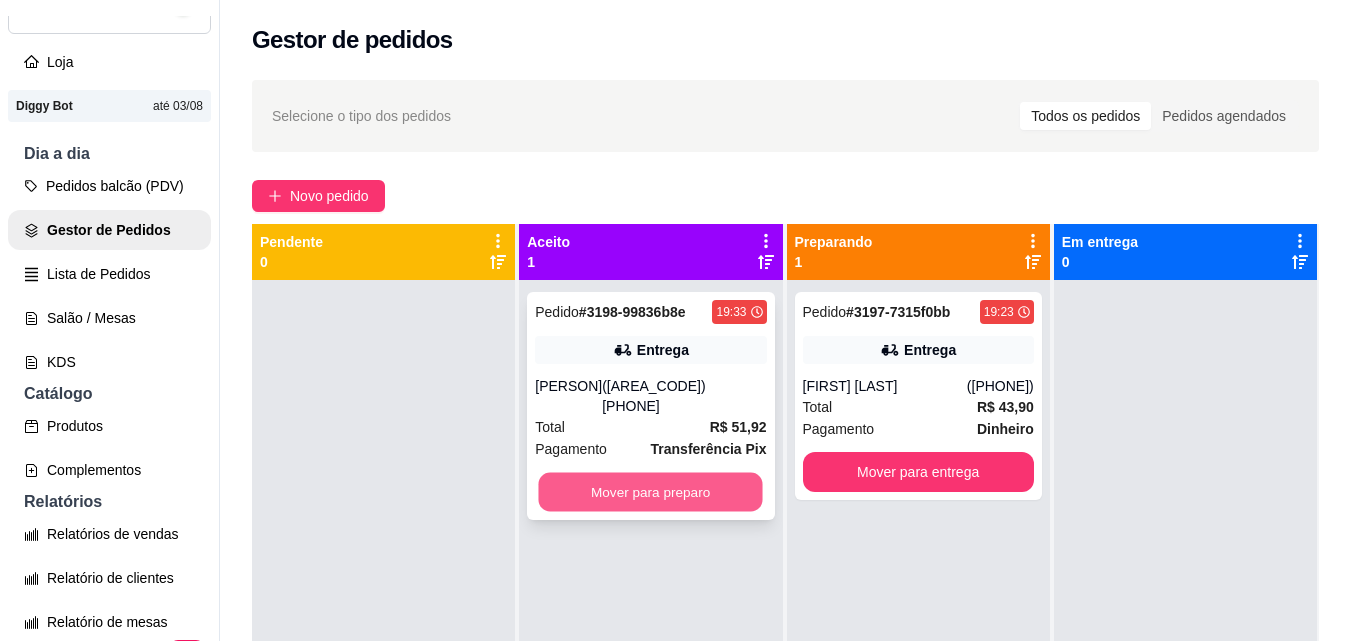click on "Mover para preparo" at bounding box center [651, 492] 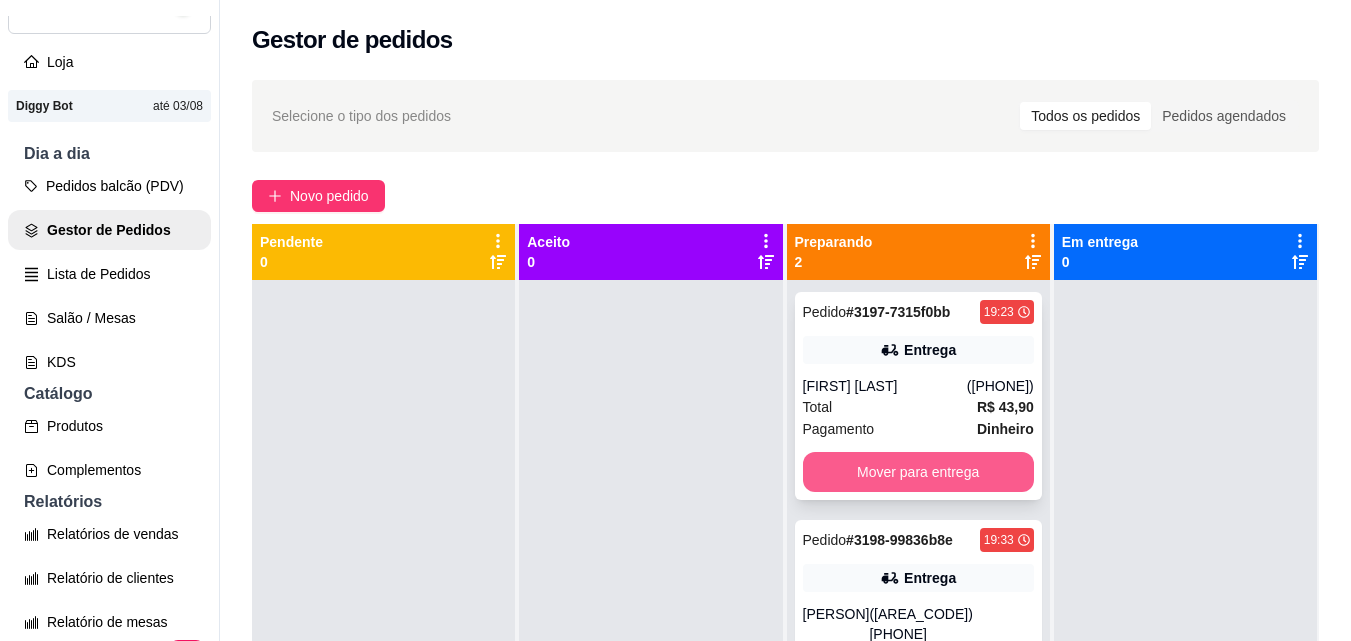click on "Mover para entrega" at bounding box center (918, 472) 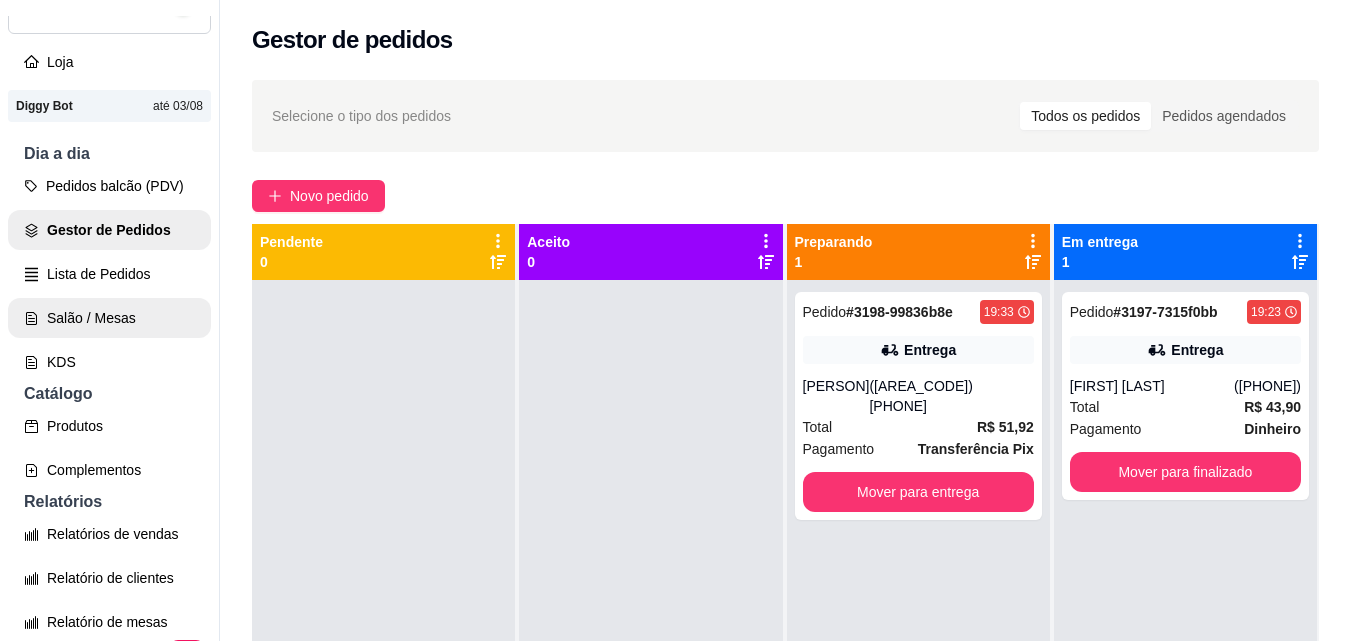 click on "Salão / Mesas" at bounding box center [109, 318] 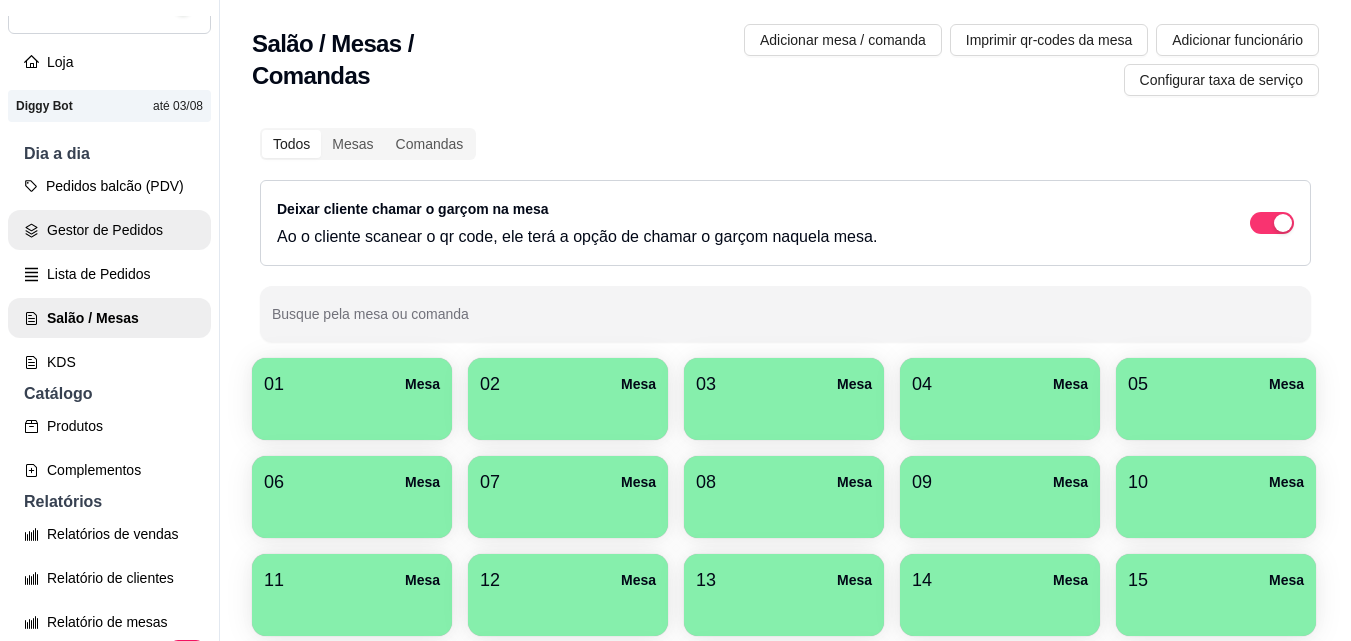 click on "Gestor de Pedidos" at bounding box center [109, 230] 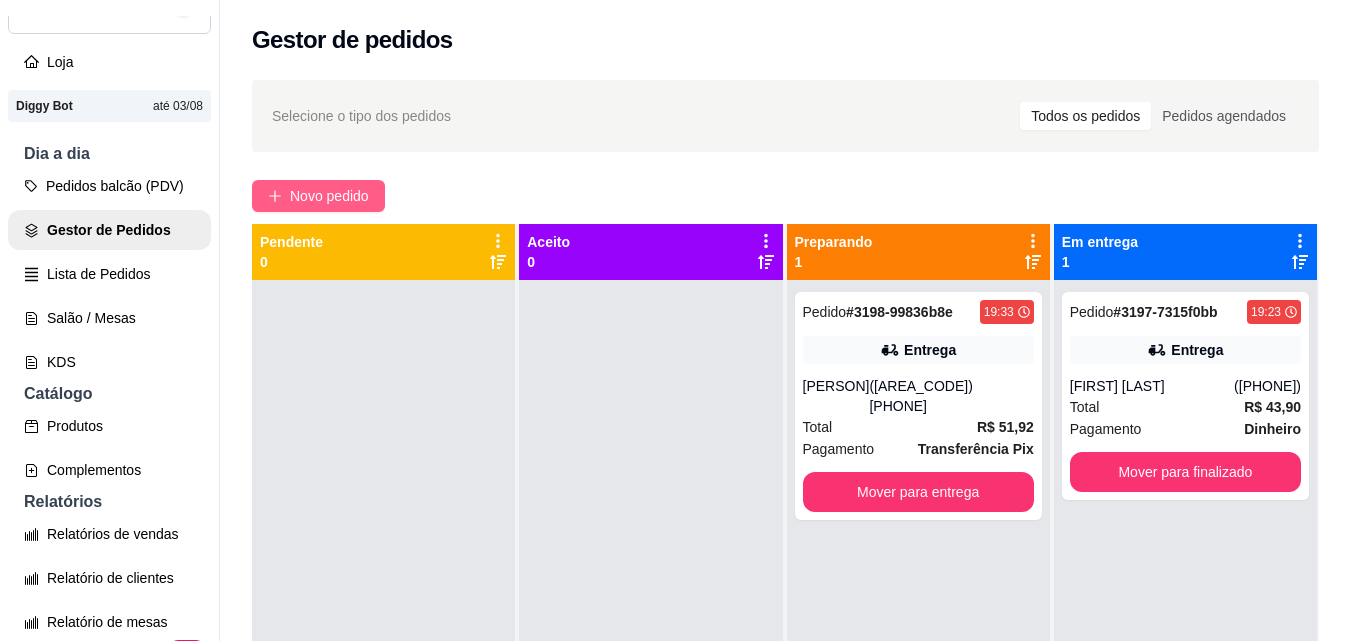 click on "Novo pedido" at bounding box center (318, 196) 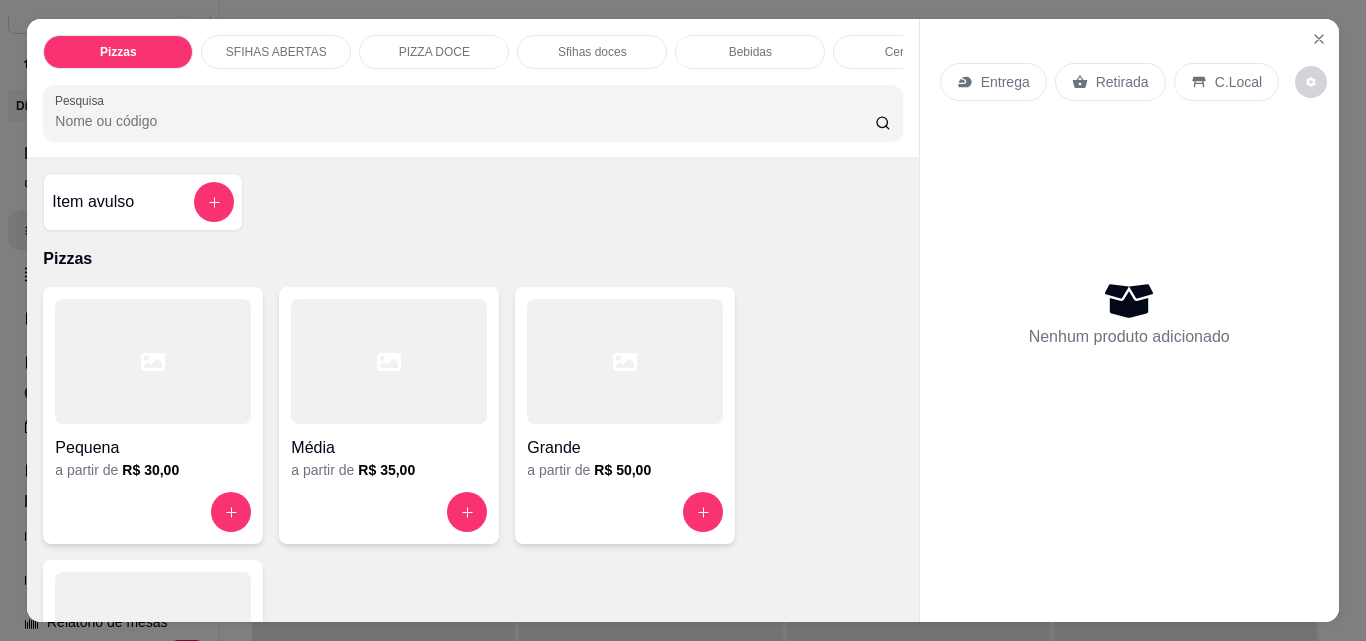click on "Entrega" at bounding box center (1005, 82) 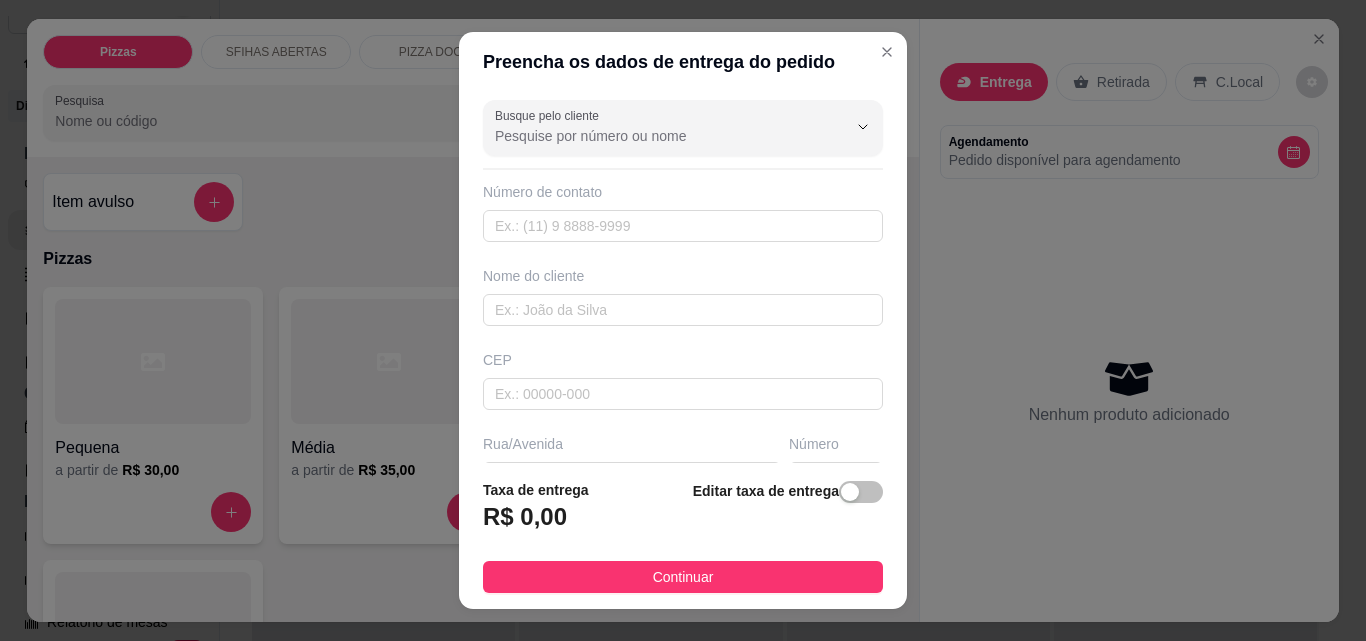 click on "Busque pelo cliente Número de contato Nome do cliente CEP Rua/Avenida Número Selecione o bairro de entrega Cidade Complemento" at bounding box center [683, 277] 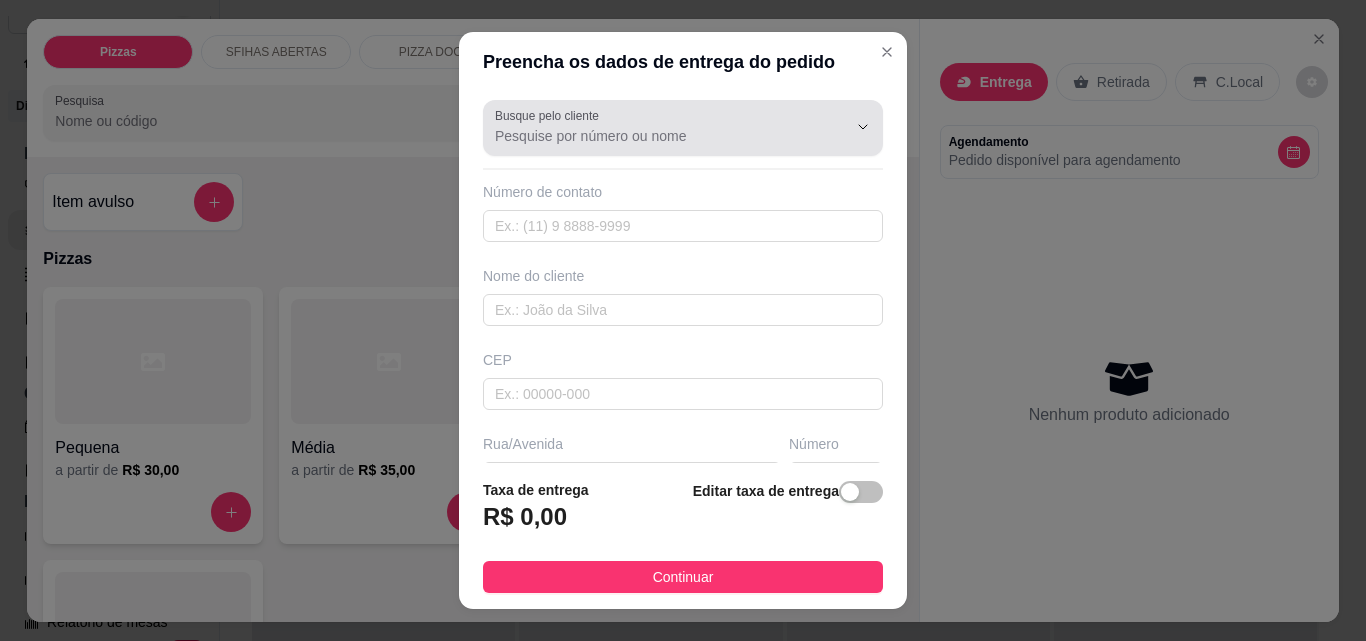 click on "Busque pelo cliente" at bounding box center [655, 136] 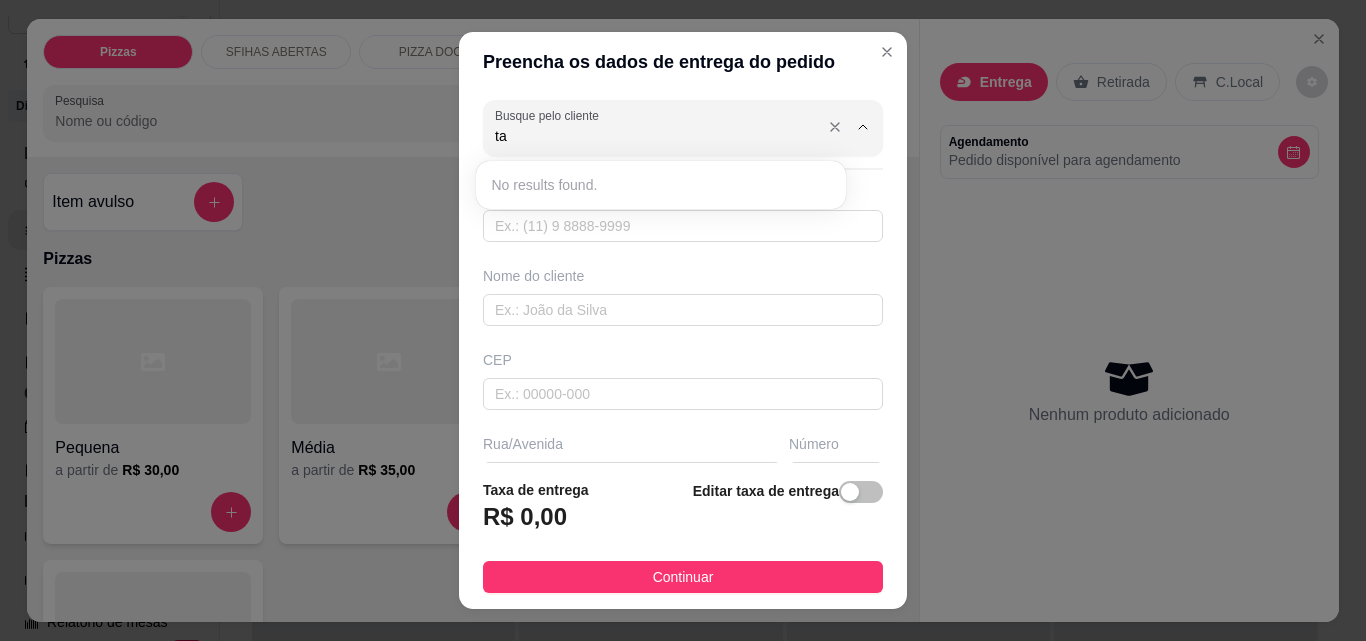type on "t" 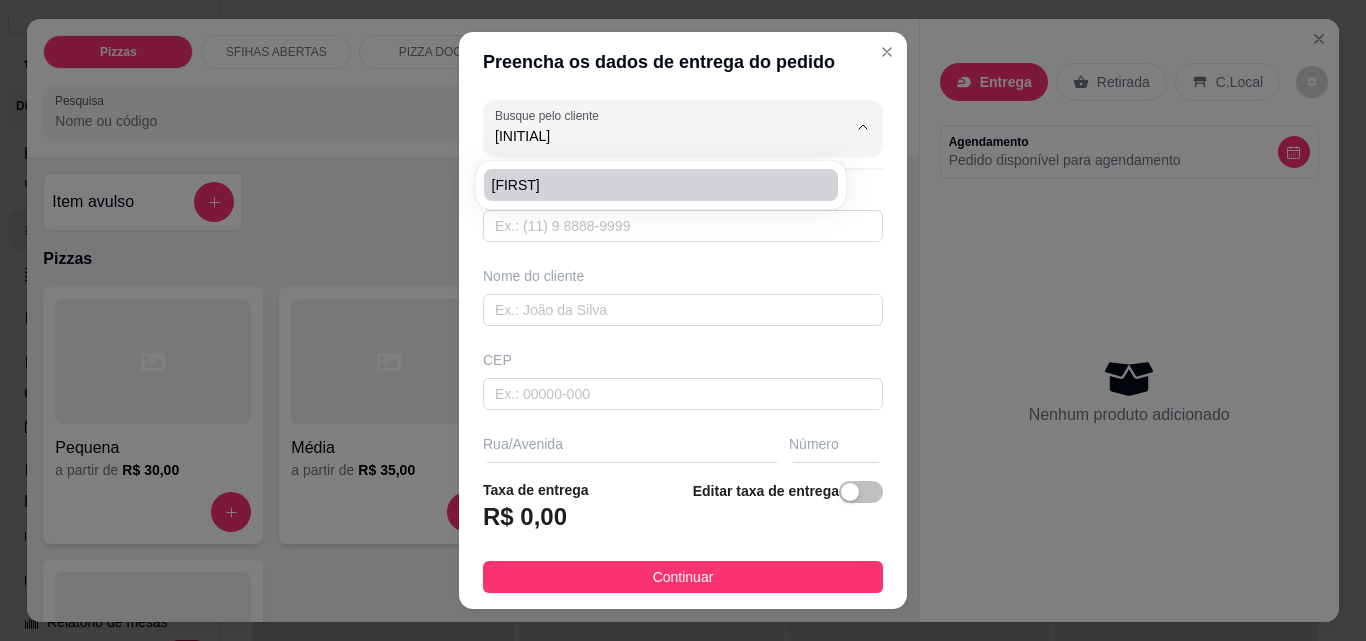 click on "[FIRST]" at bounding box center [651, 185] 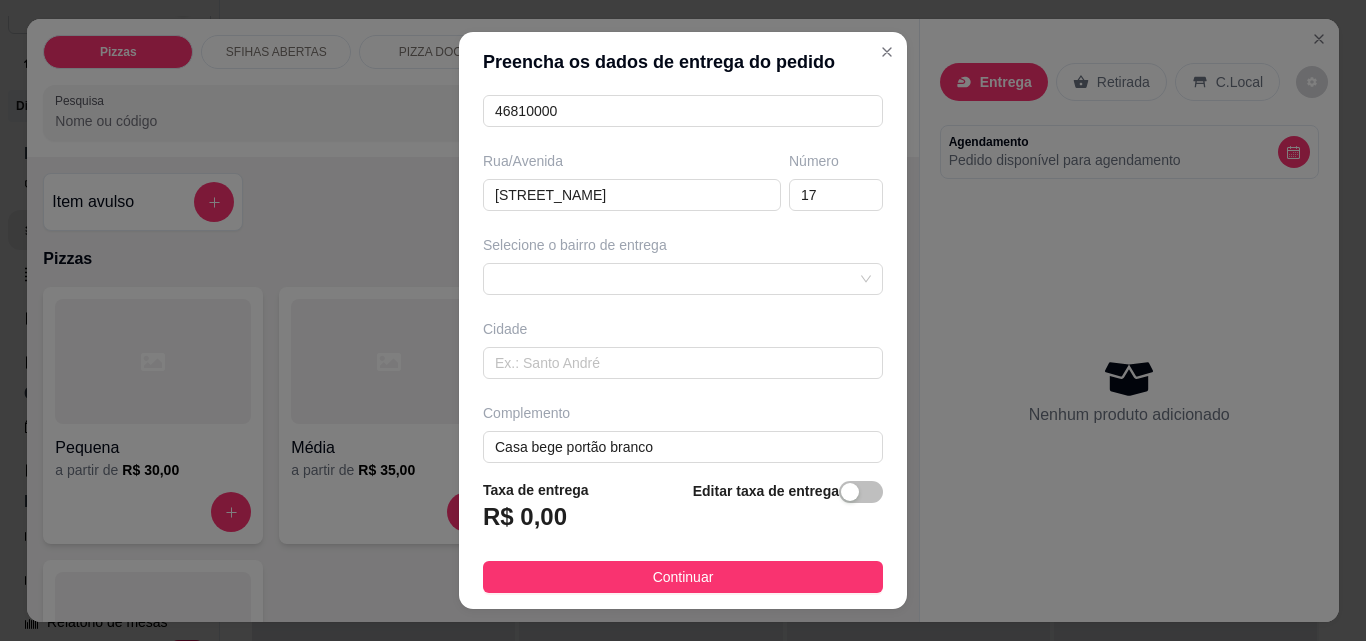scroll, scrollTop: 303, scrollLeft: 0, axis: vertical 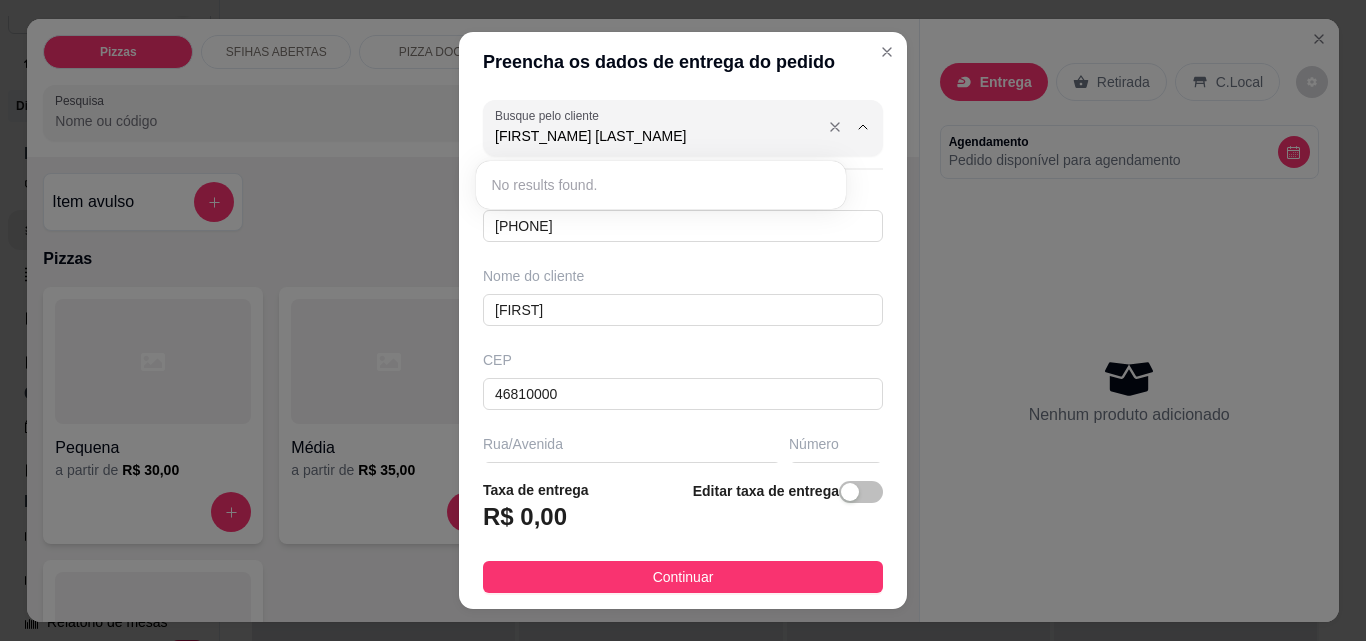 type on "[PERSON]" 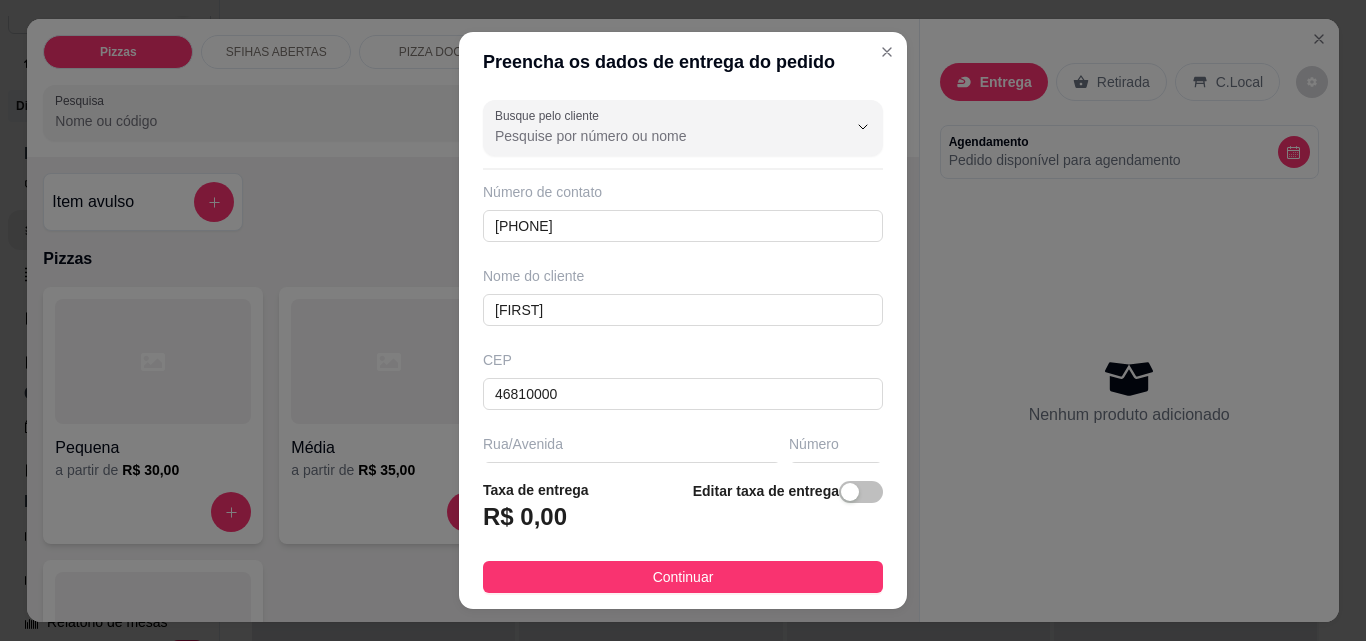 type 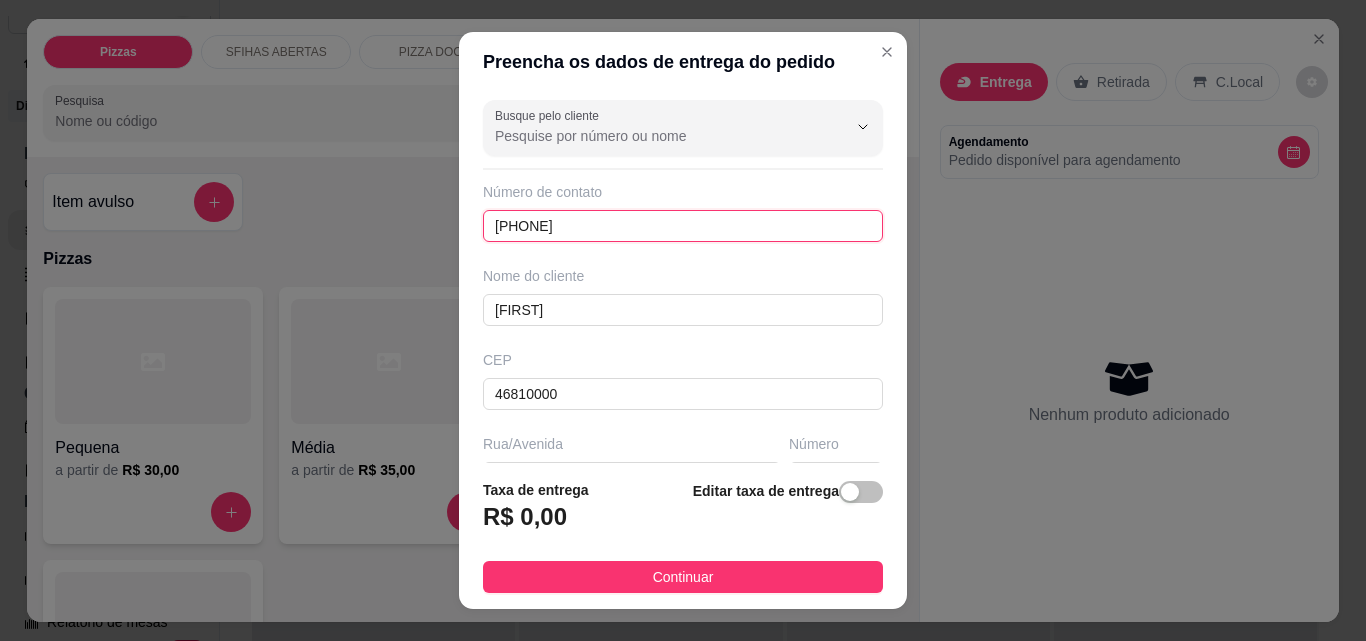 click on "[PHONE]" at bounding box center (683, 226) 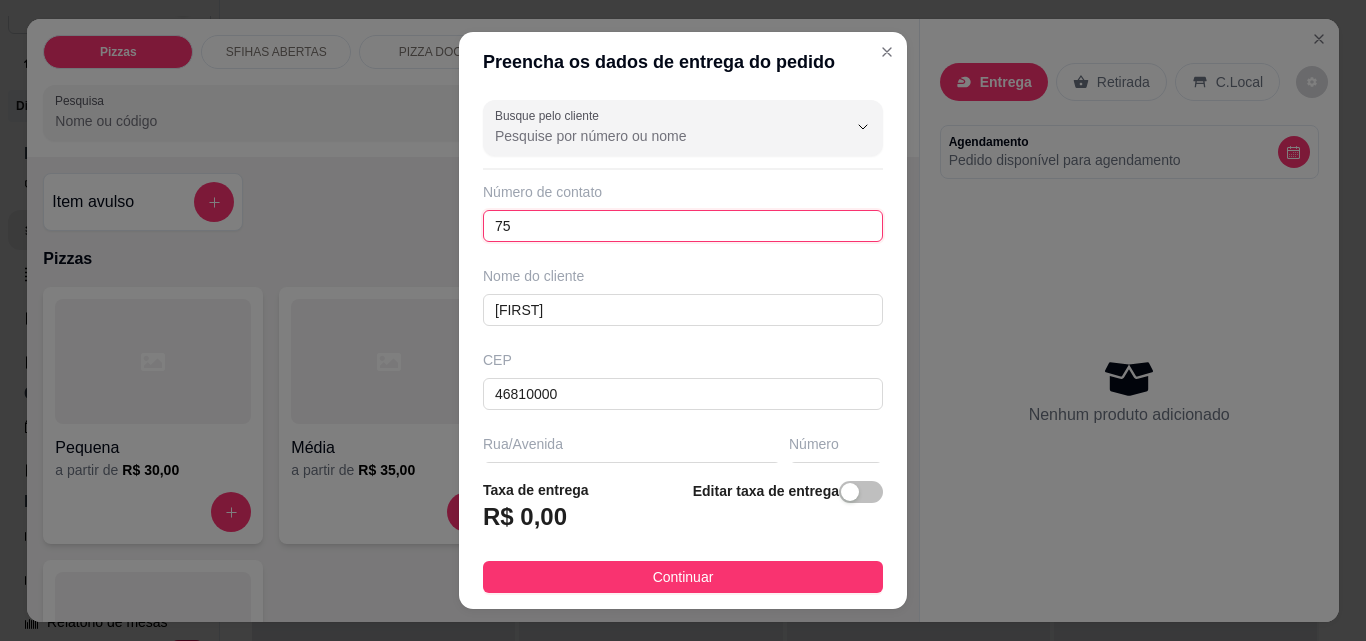 type on "7" 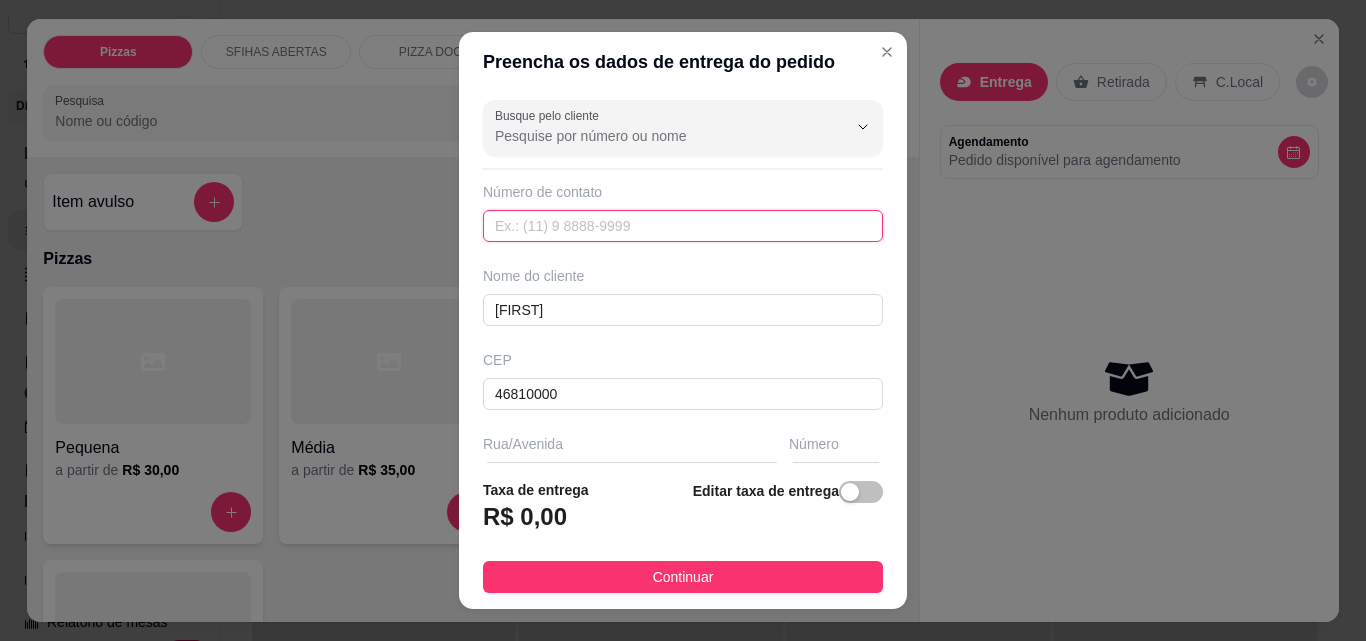 scroll, scrollTop: 100, scrollLeft: 0, axis: vertical 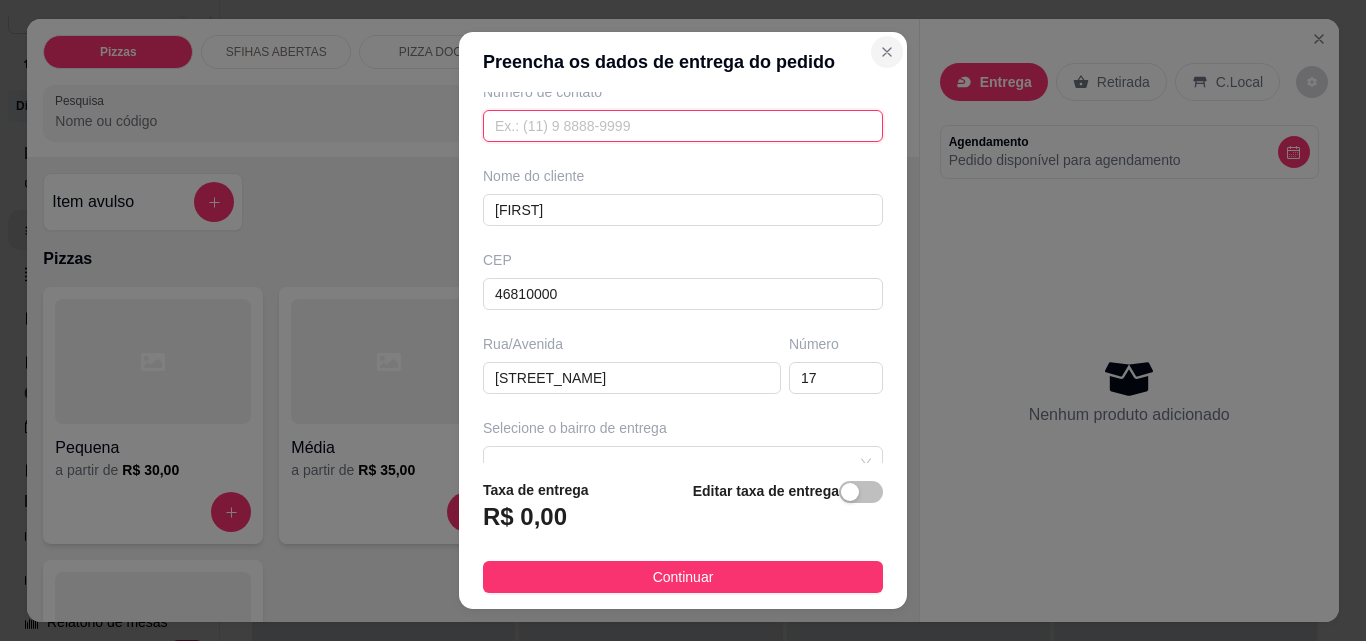type 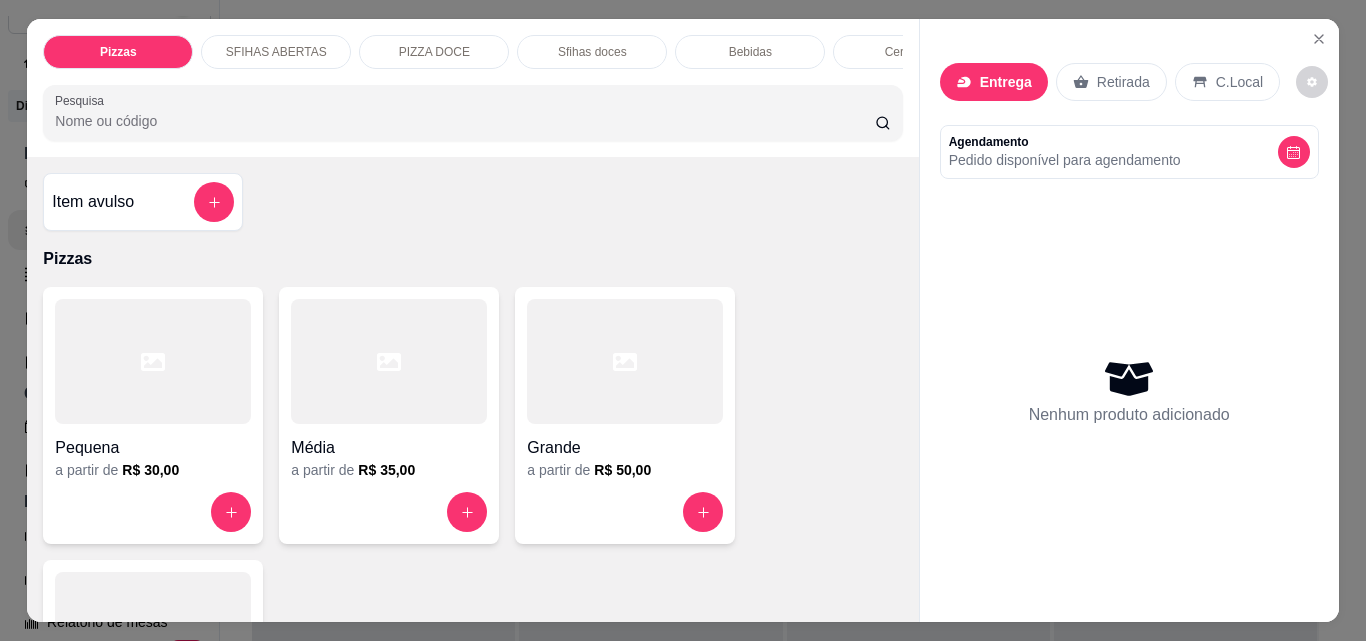 click on "Entrega" at bounding box center [1006, 82] 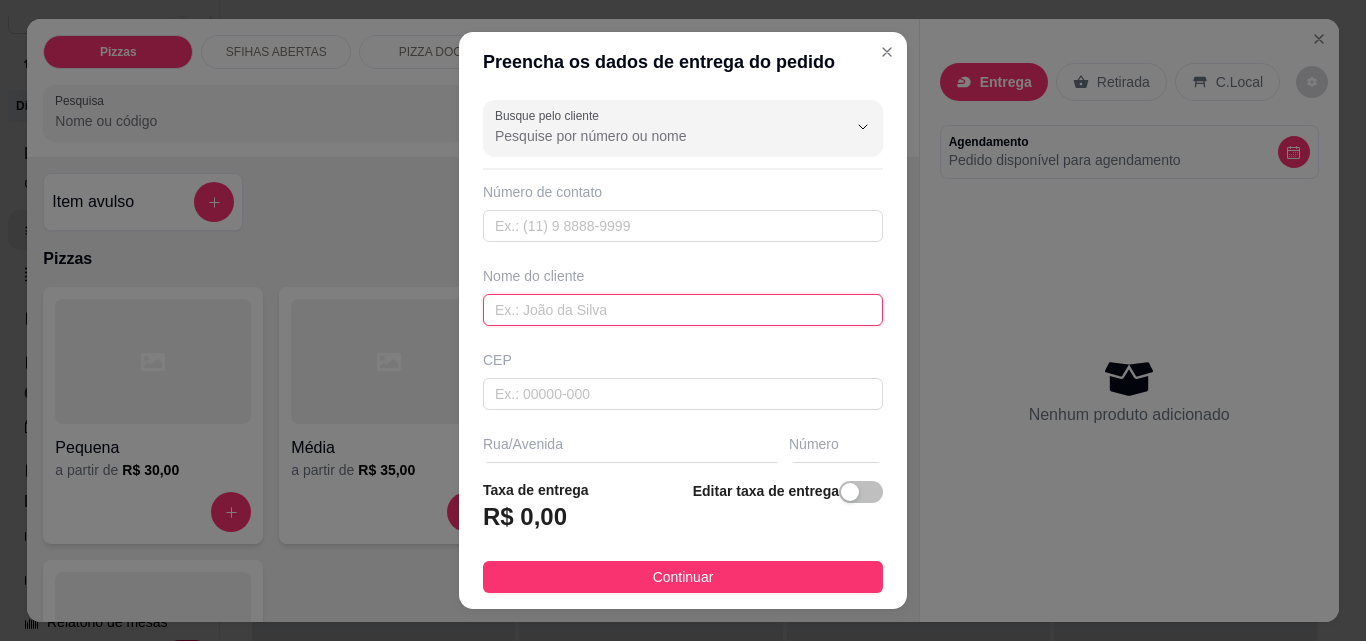 click at bounding box center (683, 310) 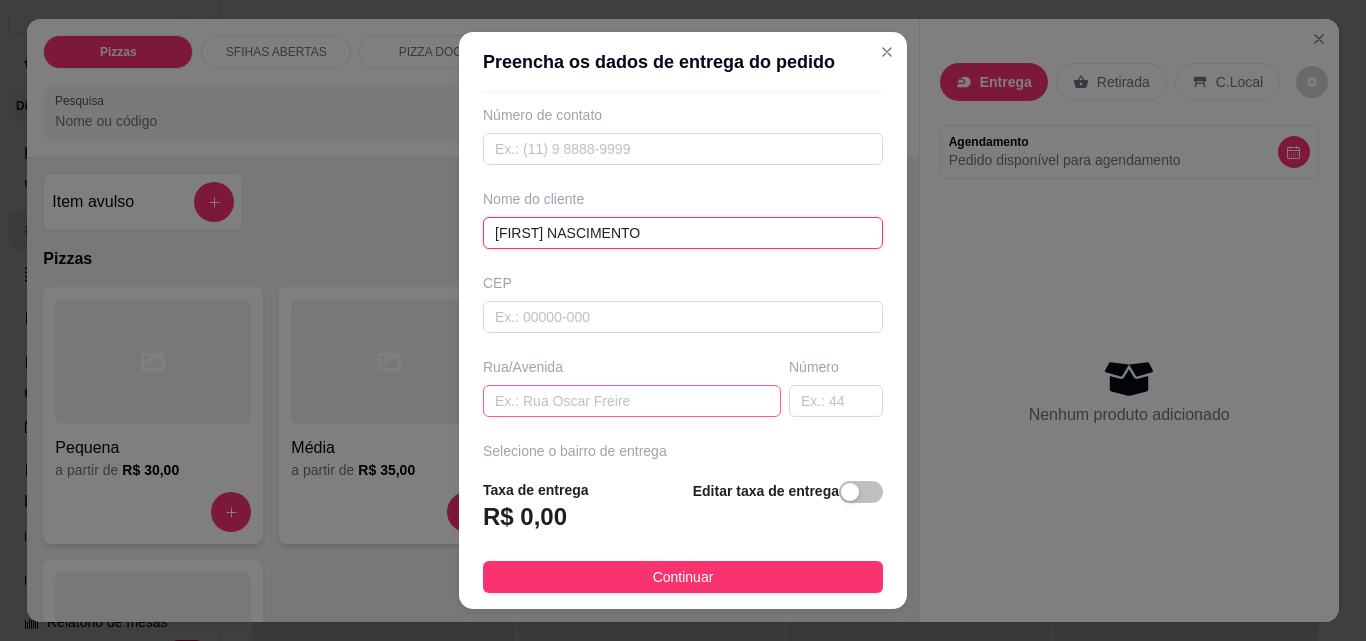 scroll, scrollTop: 200, scrollLeft: 0, axis: vertical 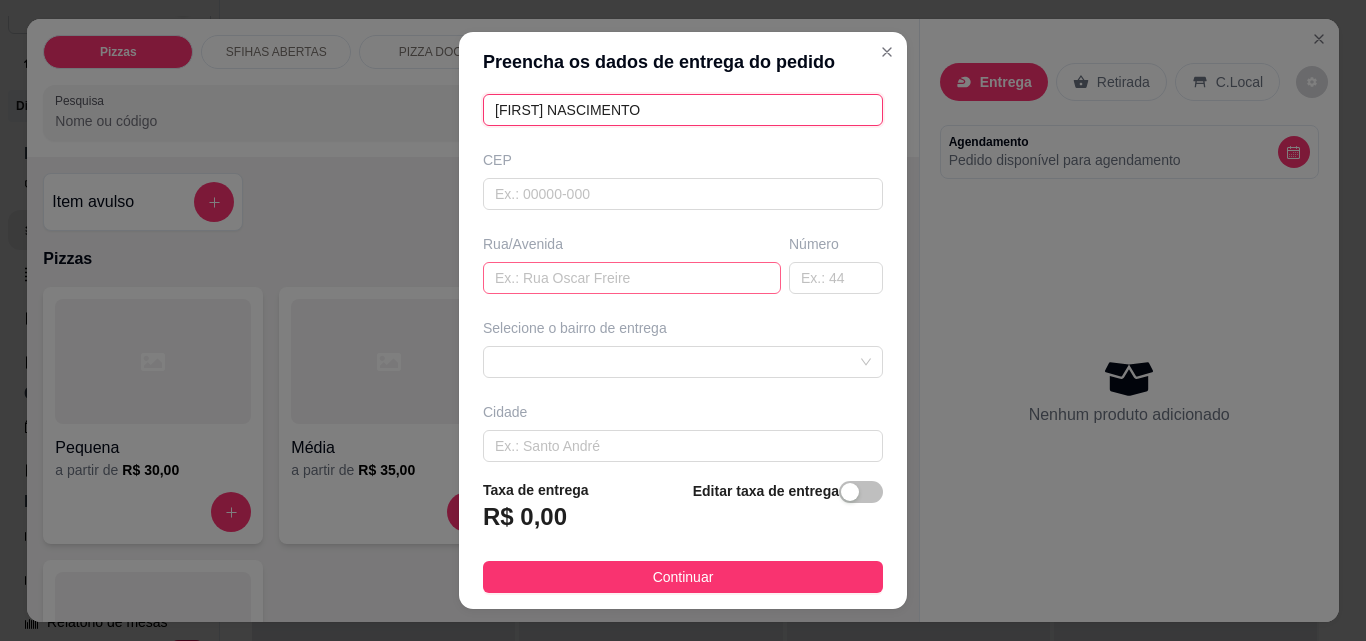 type on "[FIRST] NASCIMENTO" 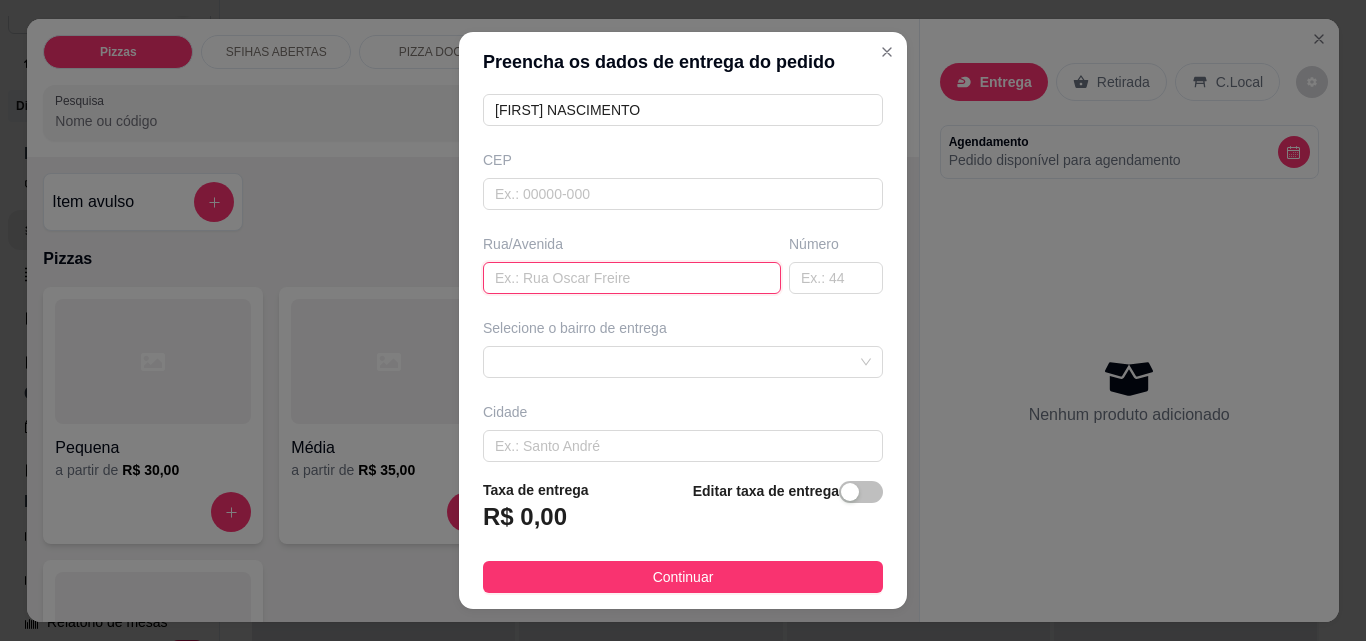 click at bounding box center (632, 278) 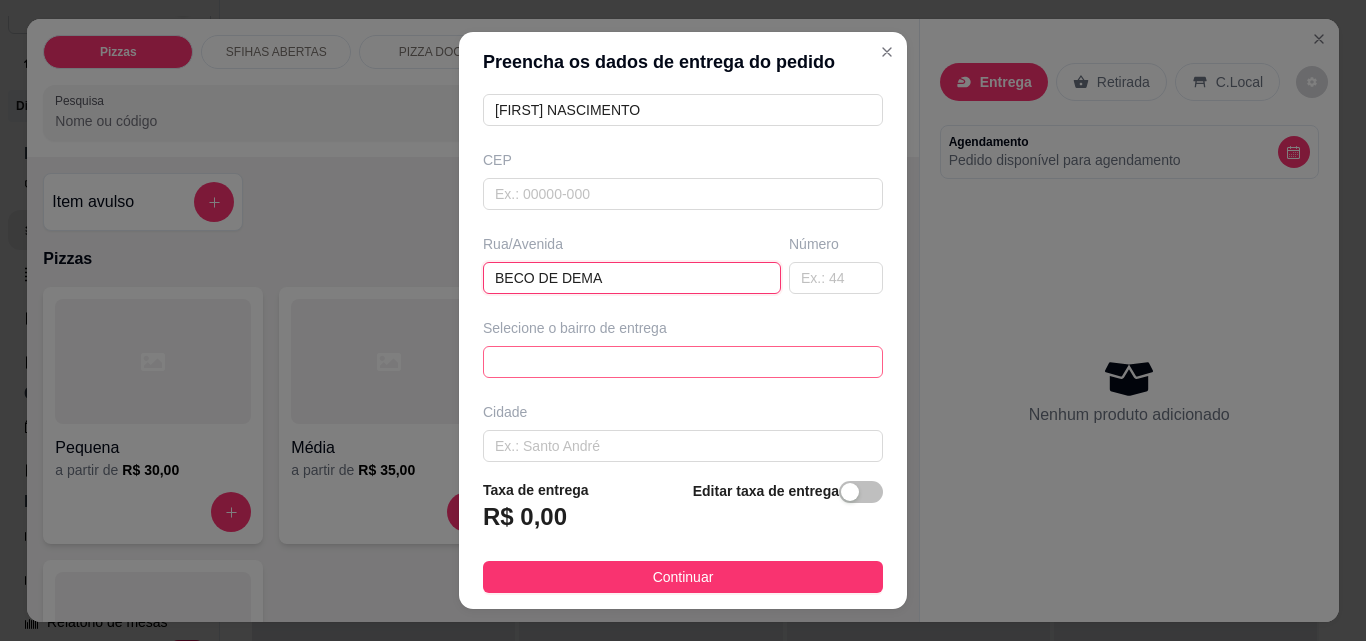 click at bounding box center [683, 362] 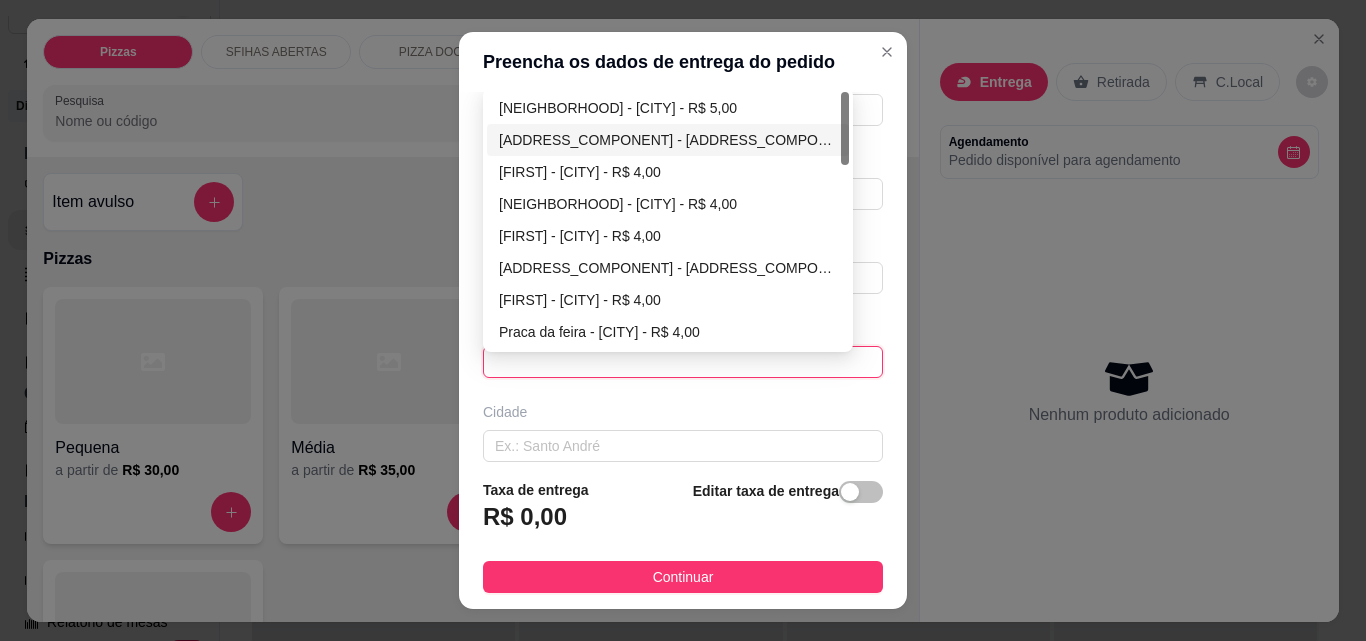 click on "[ADDRESS_COMPONENT] - [ADDRESS_COMPONENT] - [PRICE]" at bounding box center (668, 140) 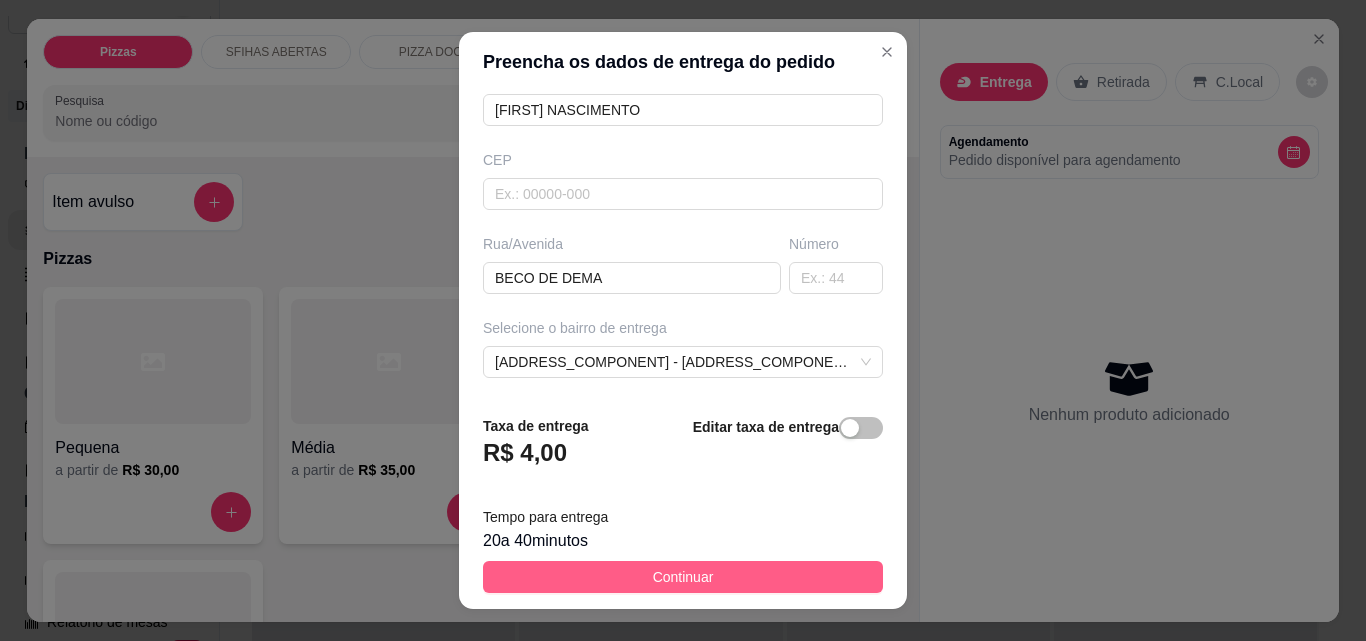 click on "Continuar" at bounding box center [683, 577] 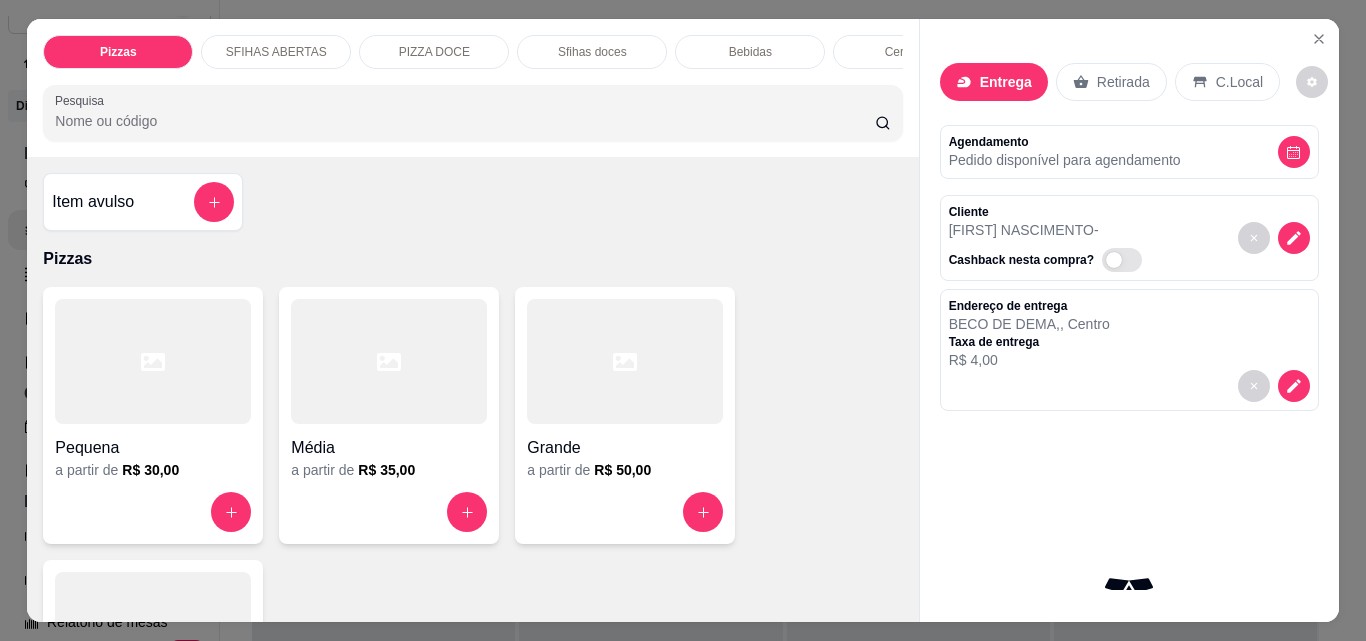 click at bounding box center [153, 361] 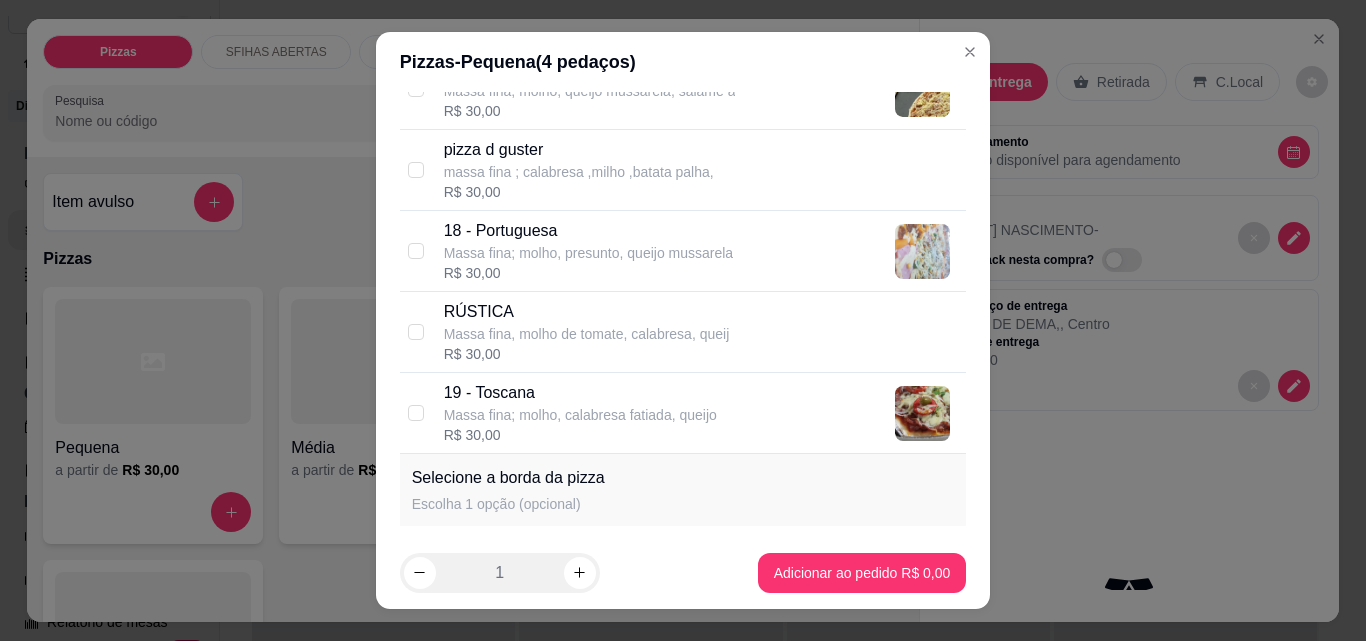 scroll, scrollTop: 1900, scrollLeft: 0, axis: vertical 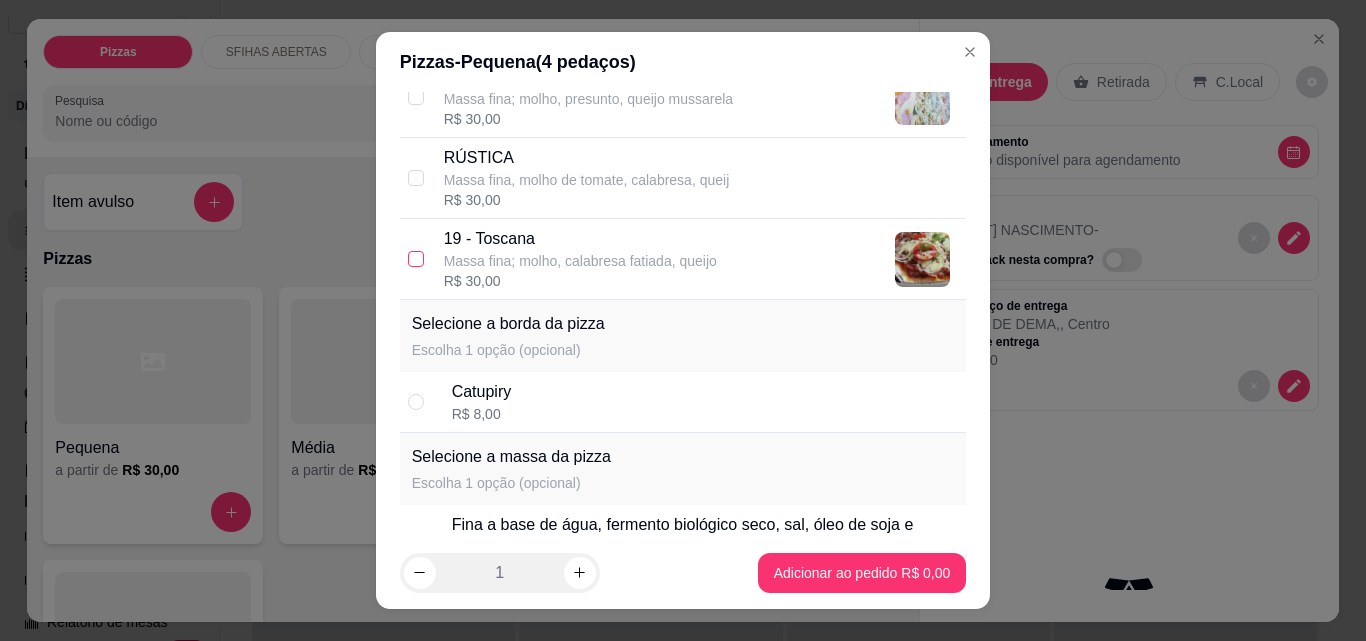 click at bounding box center (416, 259) 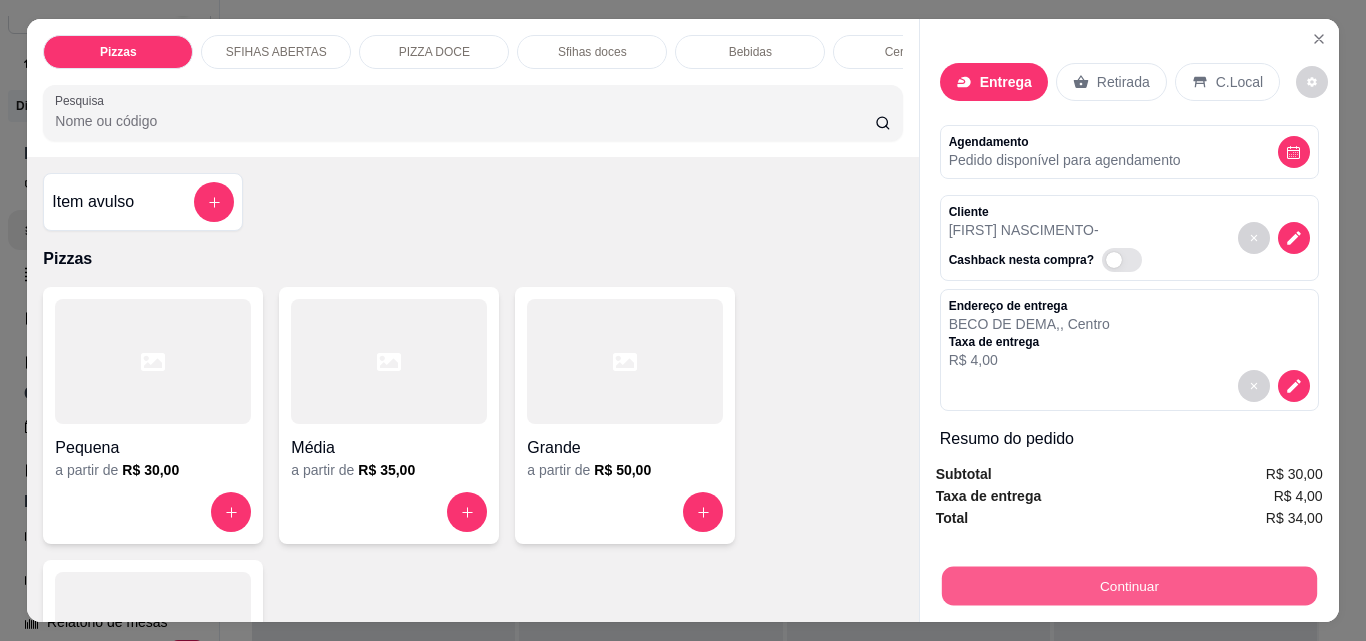 click on "Continuar" at bounding box center [1128, 585] 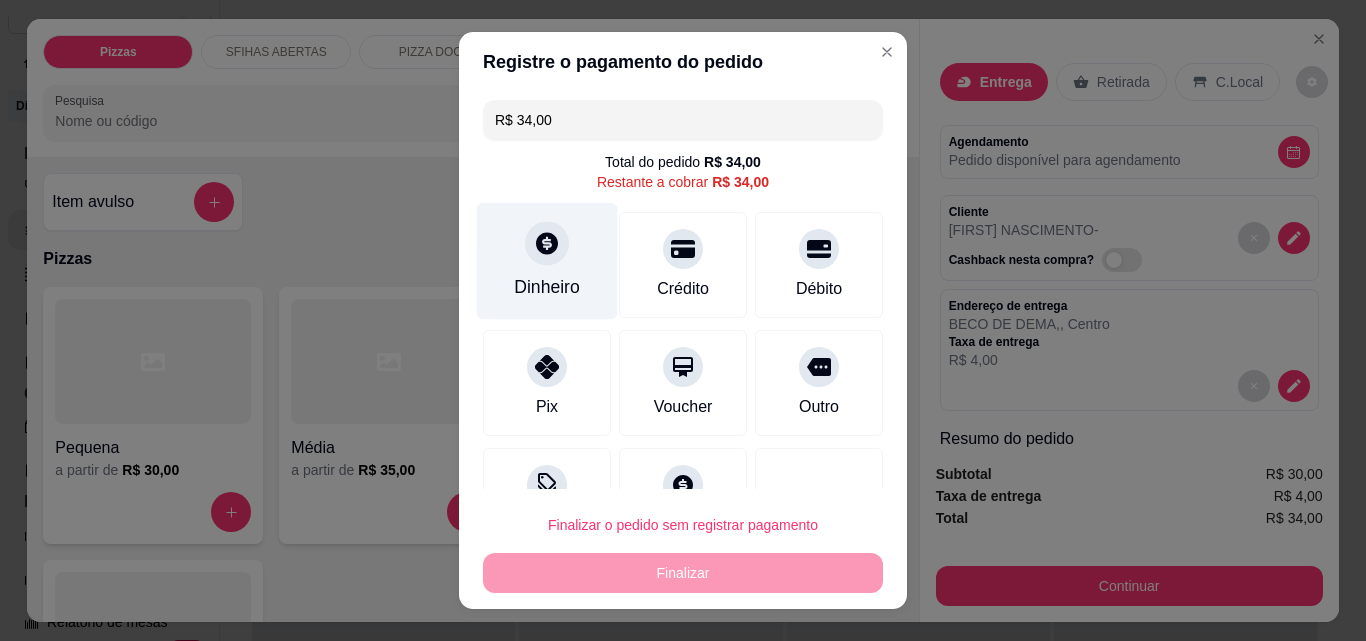 click on "Dinheiro" at bounding box center (547, 287) 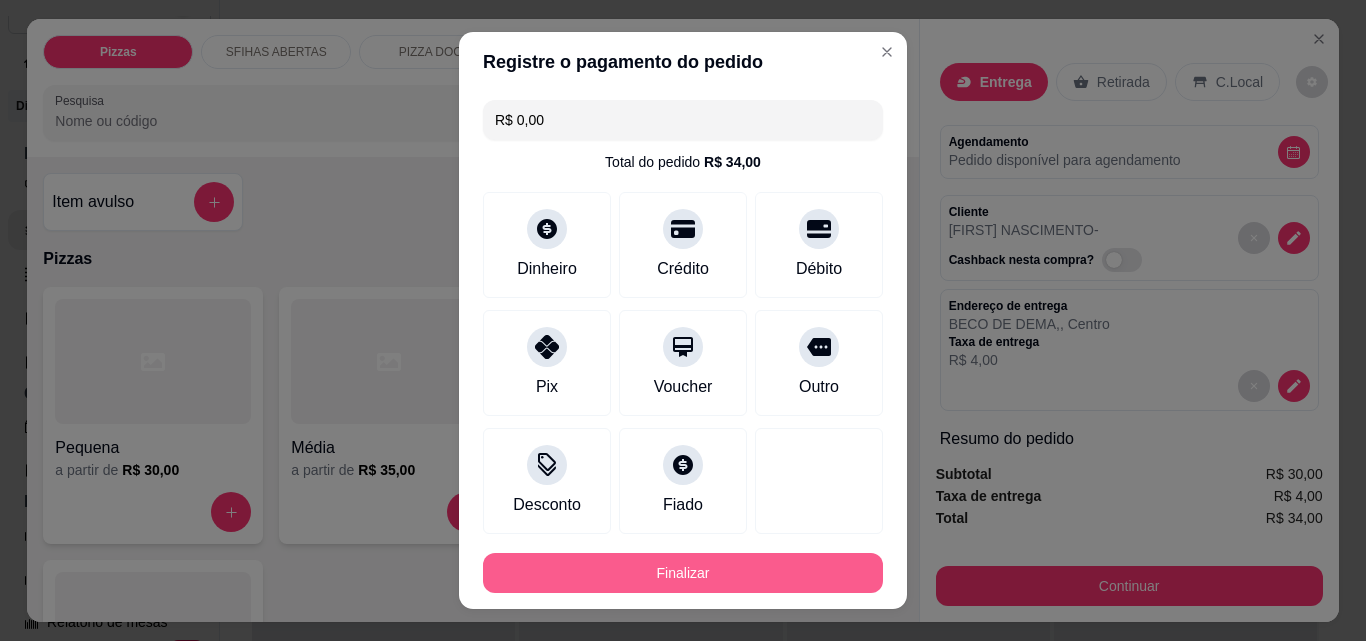 click on "Finalizar" at bounding box center [683, 573] 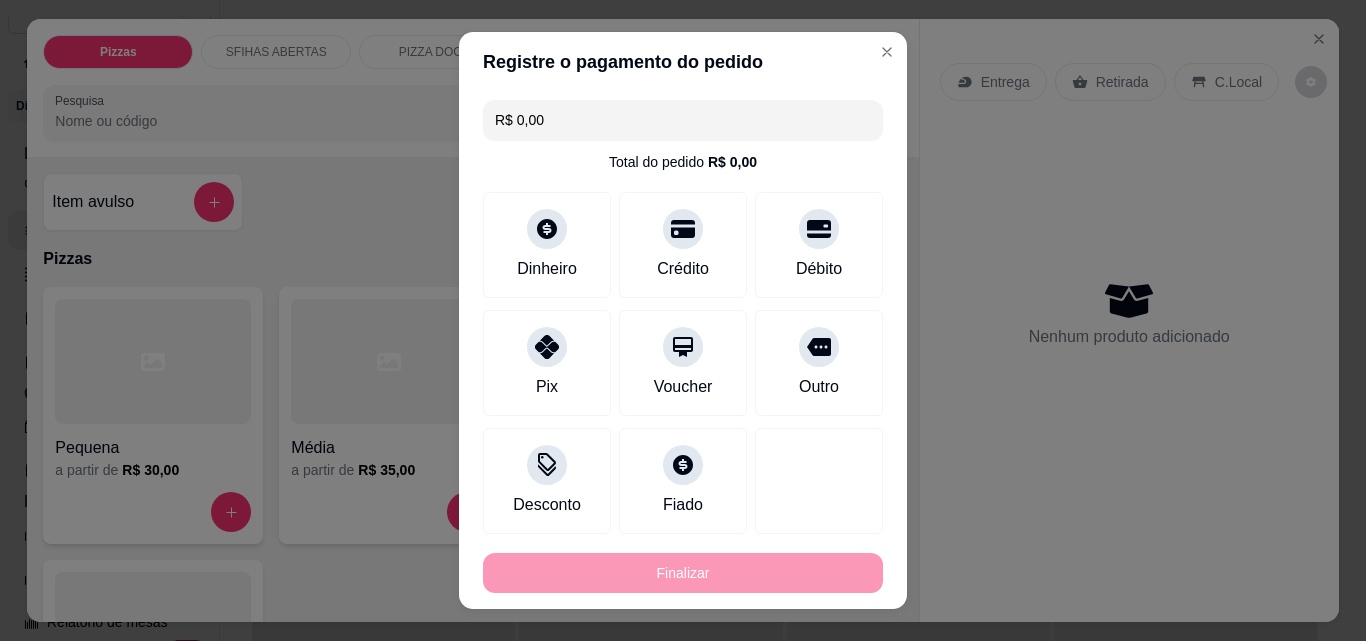 type on "-R$ 34,00" 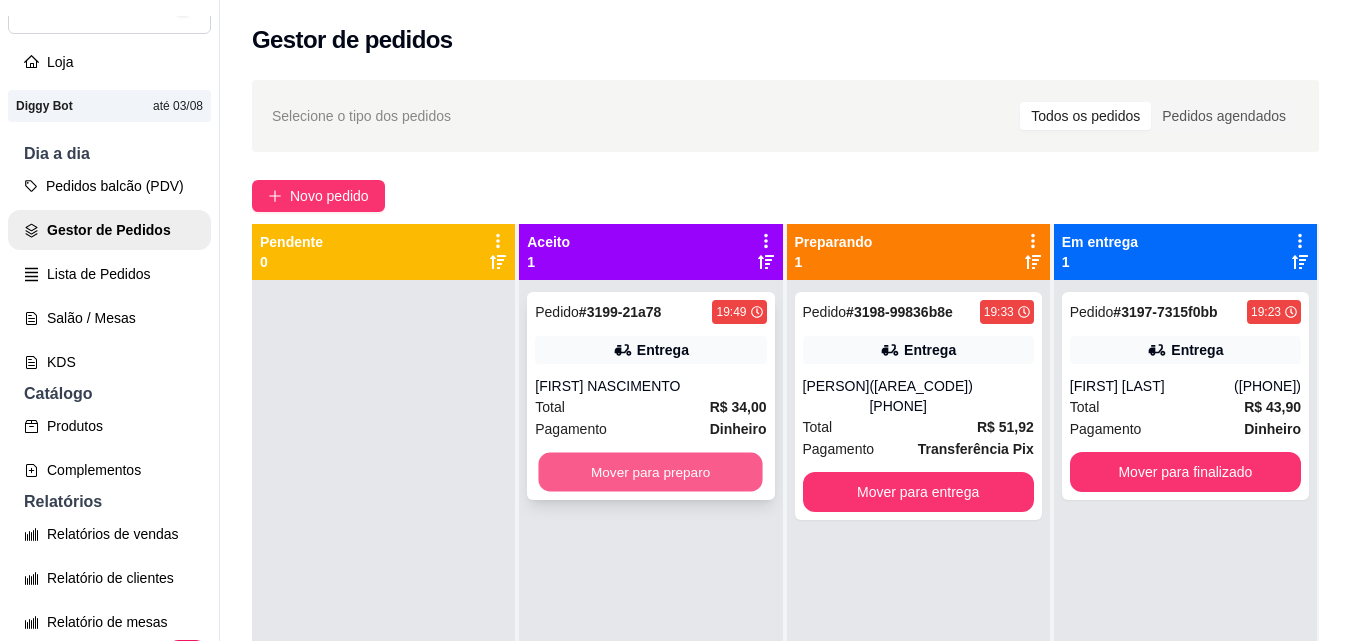 click on "Mover para preparo" at bounding box center (651, 472) 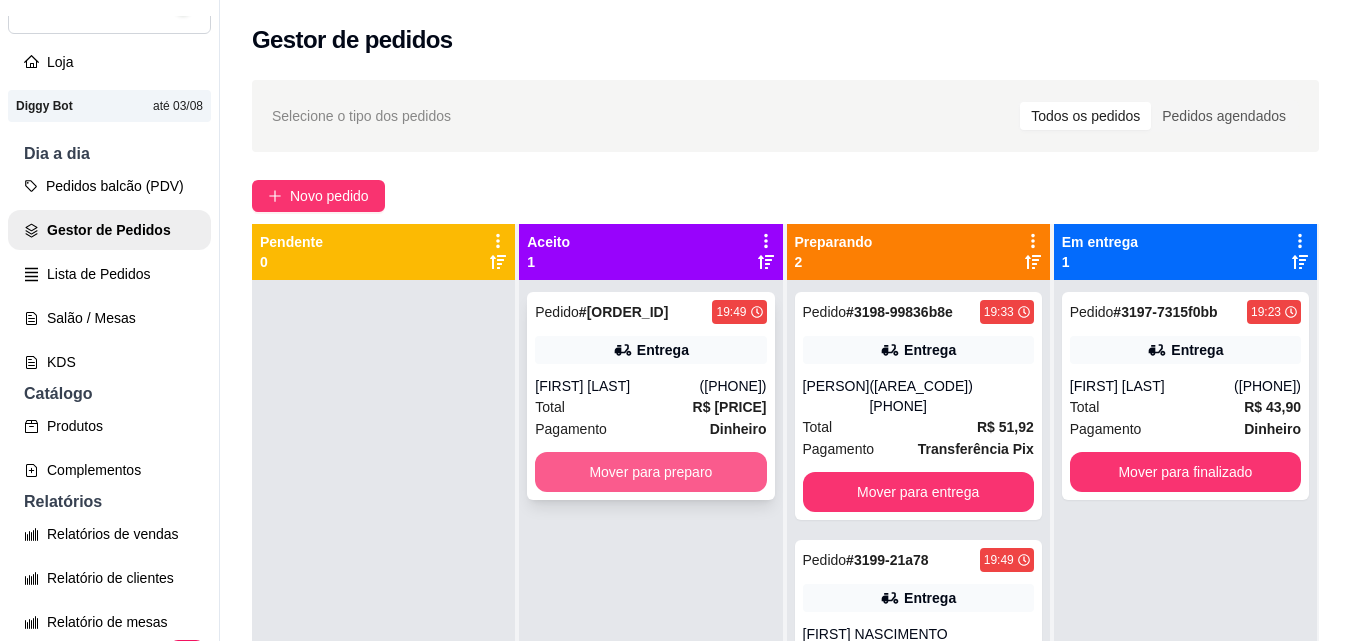 click on "Mover para preparo" at bounding box center (650, 472) 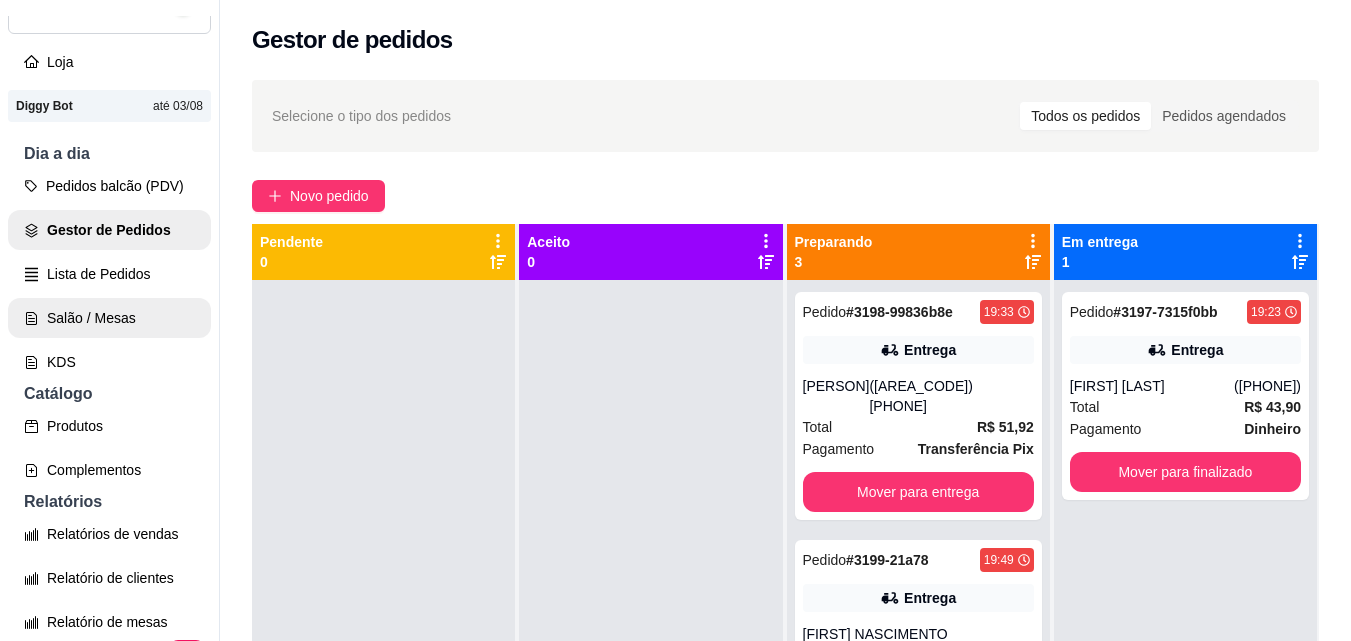 click on "Salão / Mesas" at bounding box center [109, 318] 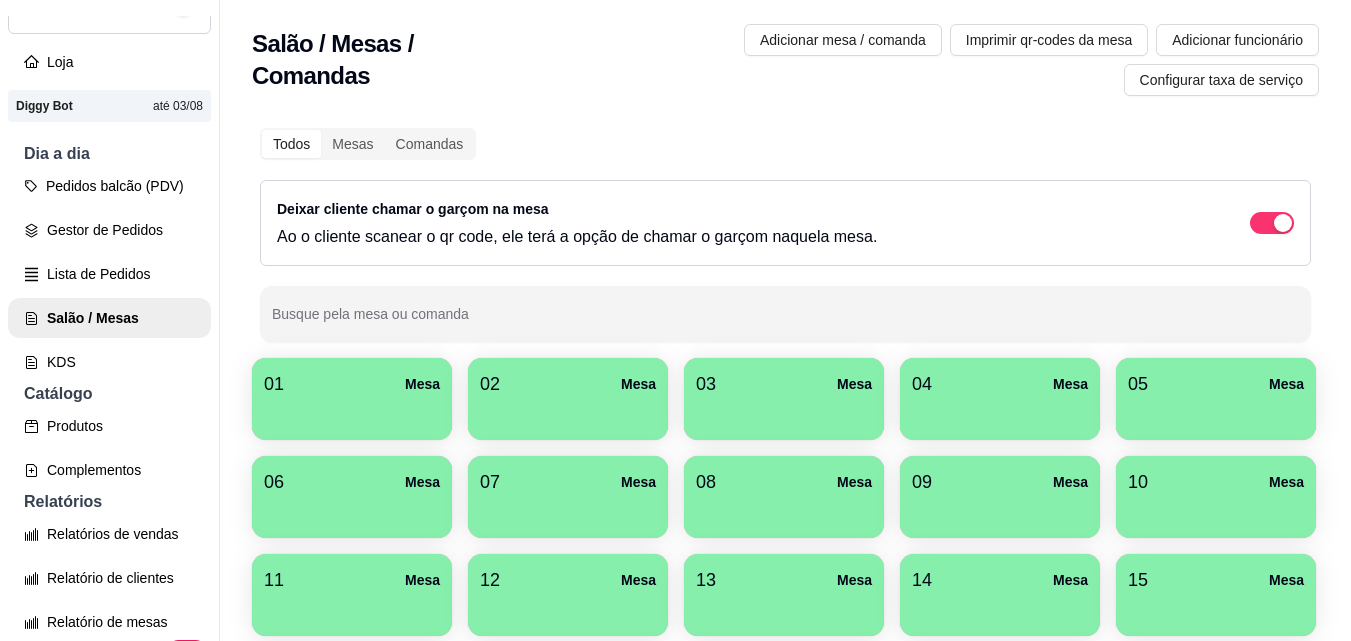 click at bounding box center [1000, 413] 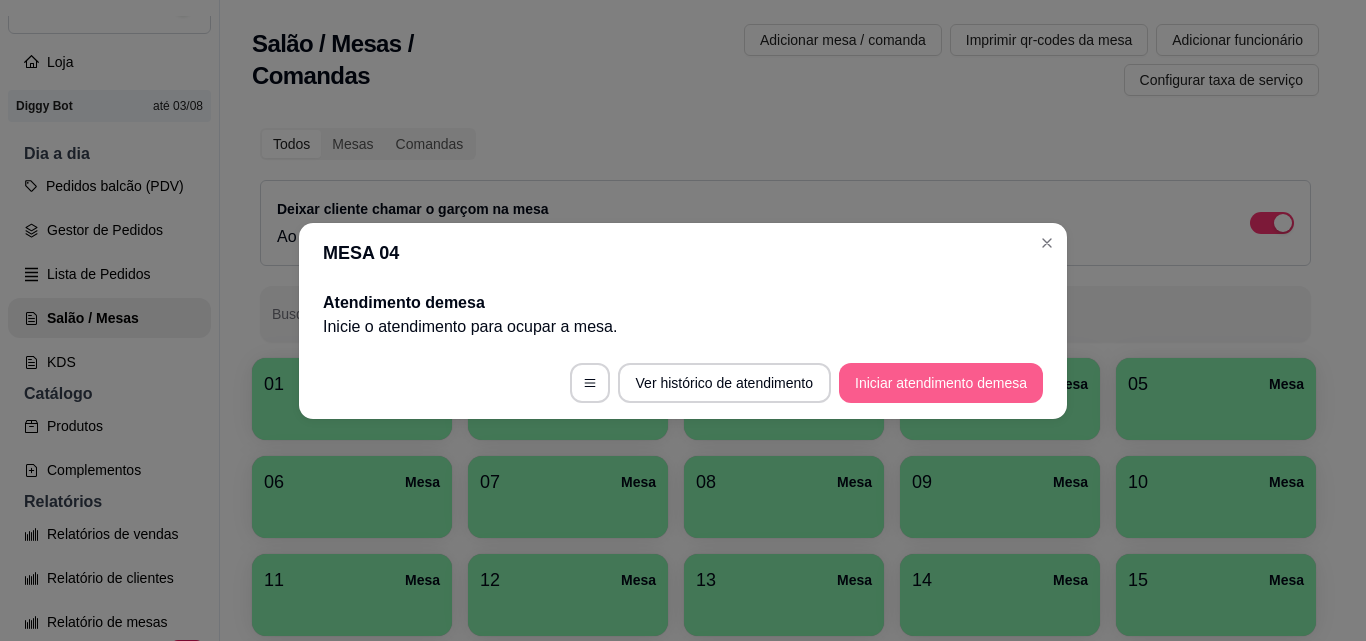 click on "Iniciar atendimento de  mesa" at bounding box center (941, 383) 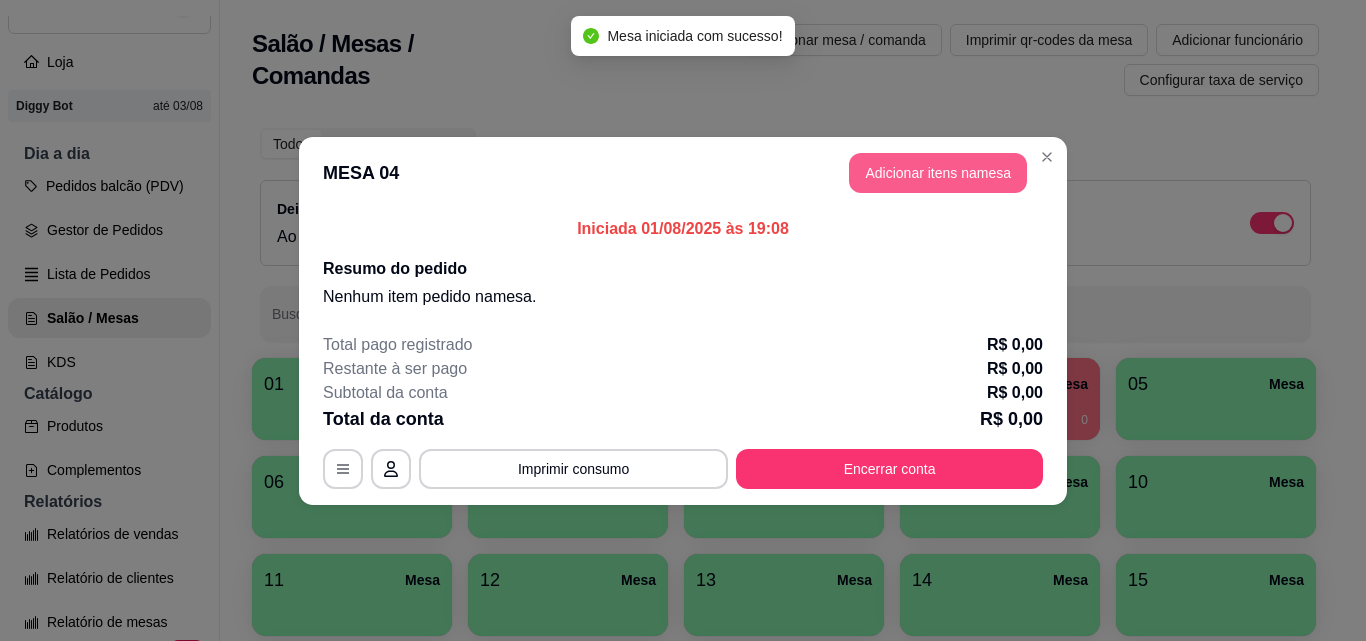click on "MESA 04 Adicionar itens na  mesa" at bounding box center [683, 173] 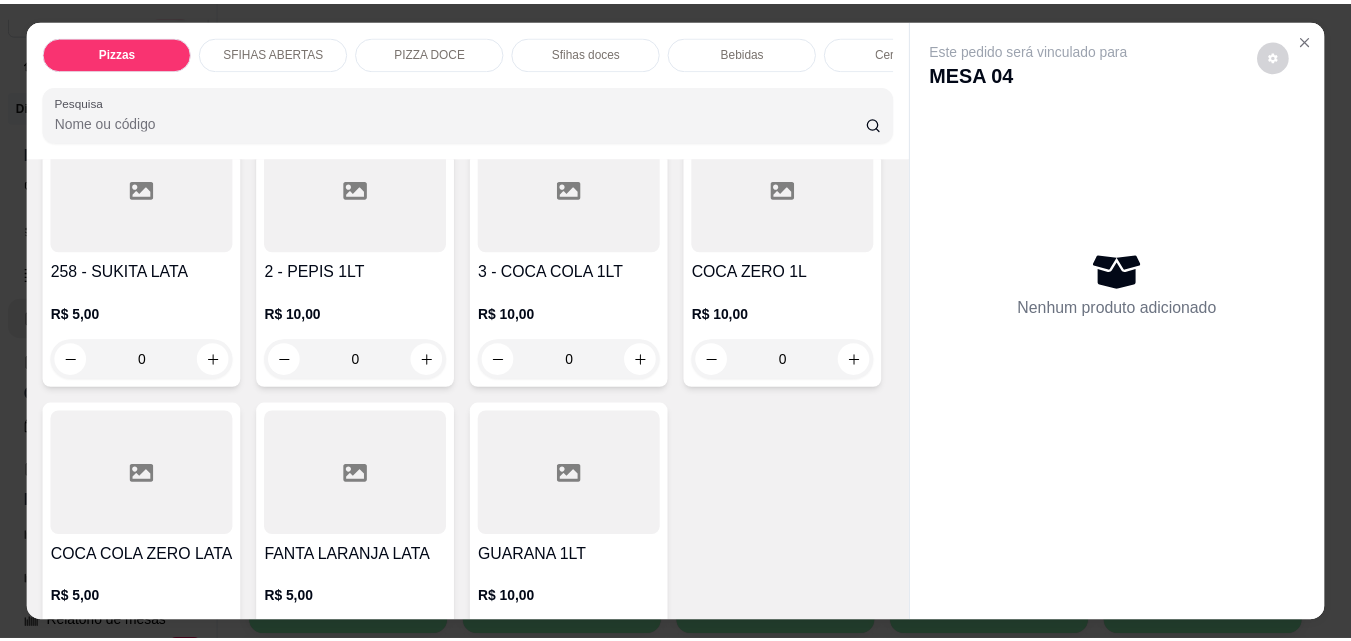 scroll, scrollTop: 6200, scrollLeft: 0, axis: vertical 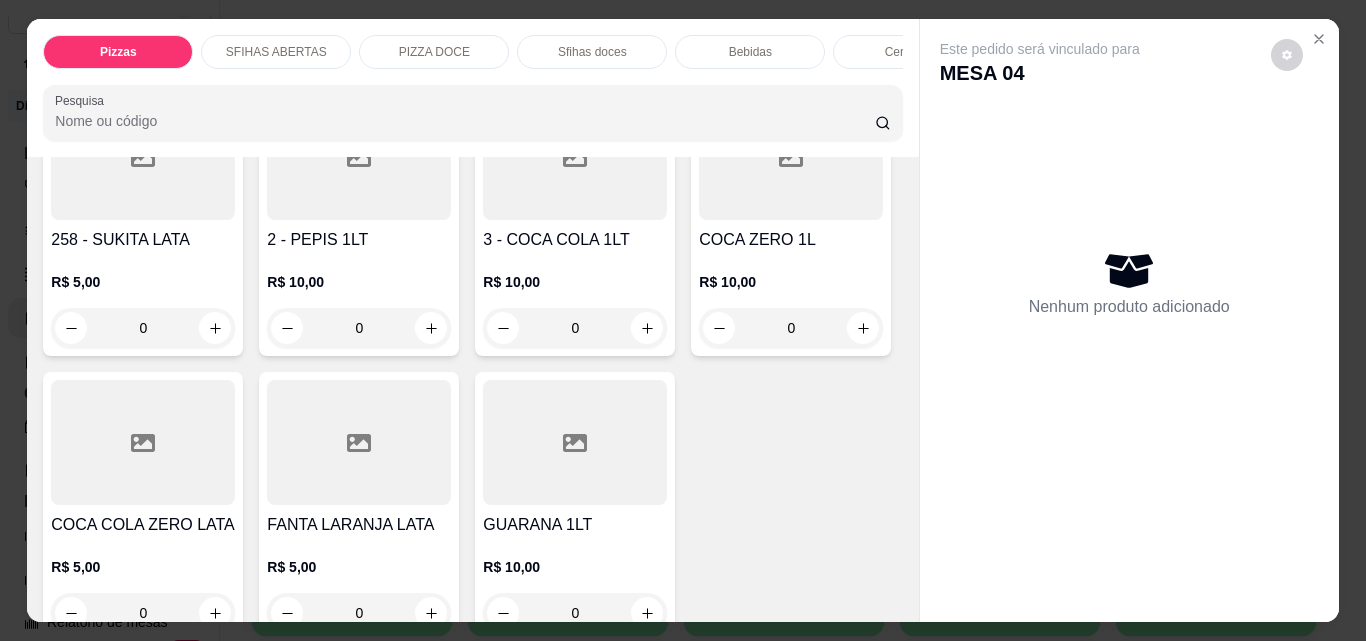 click 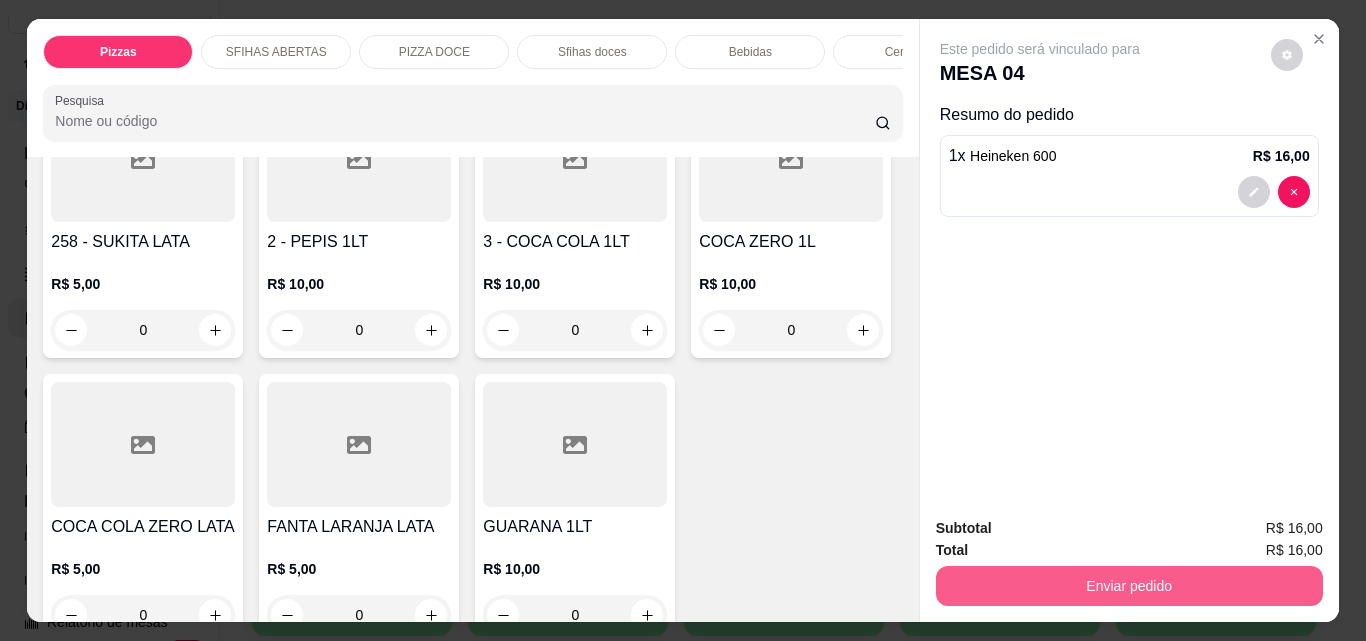 click on "Enviar pedido" at bounding box center [1129, 586] 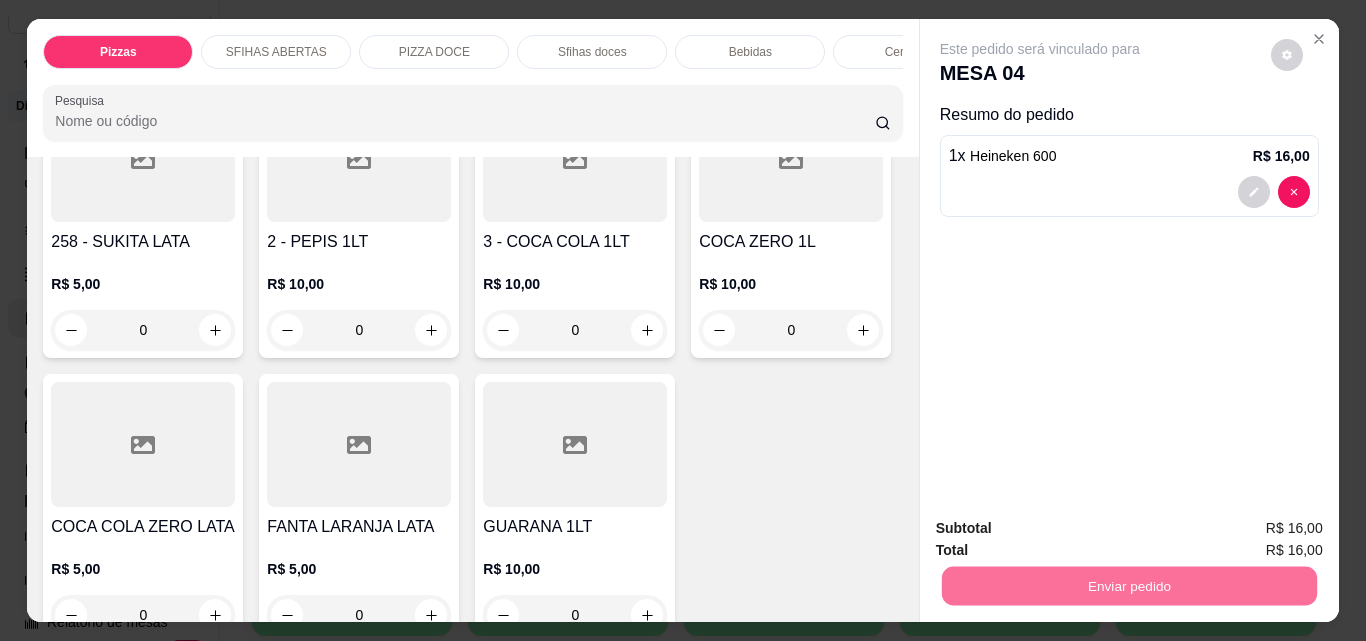 click on "Não registrar e enviar pedido" at bounding box center [1063, 528] 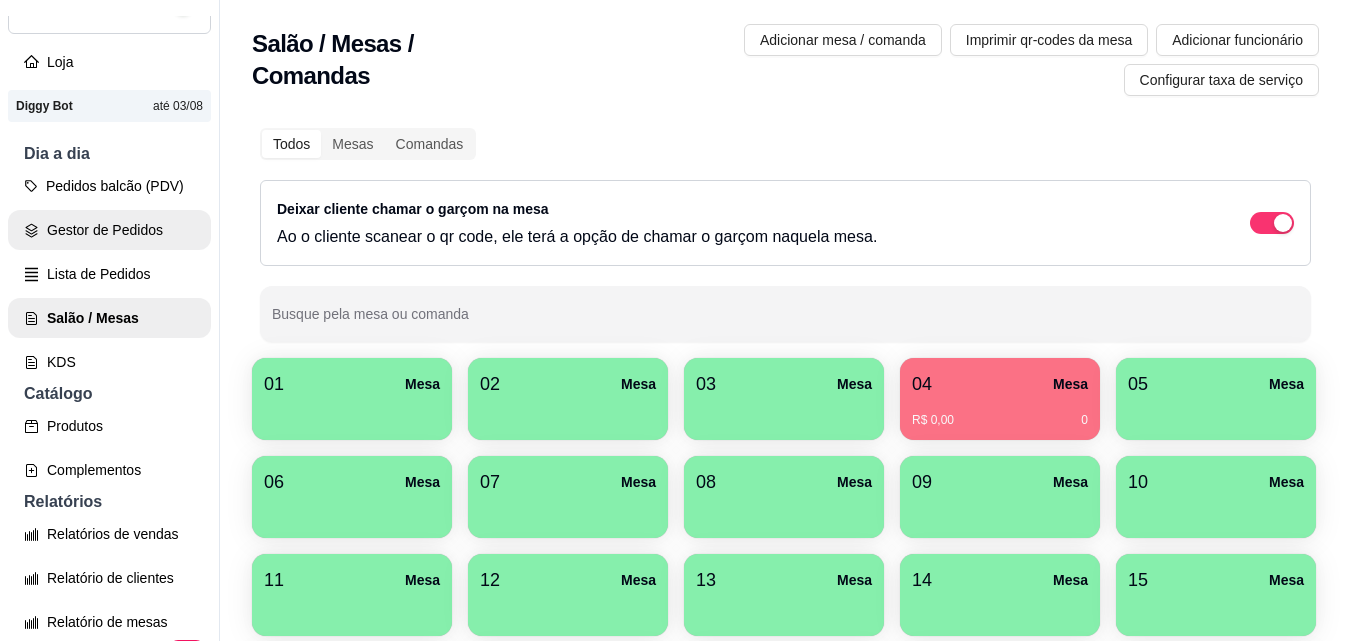 click on "Gestor de Pedidos" at bounding box center [109, 230] 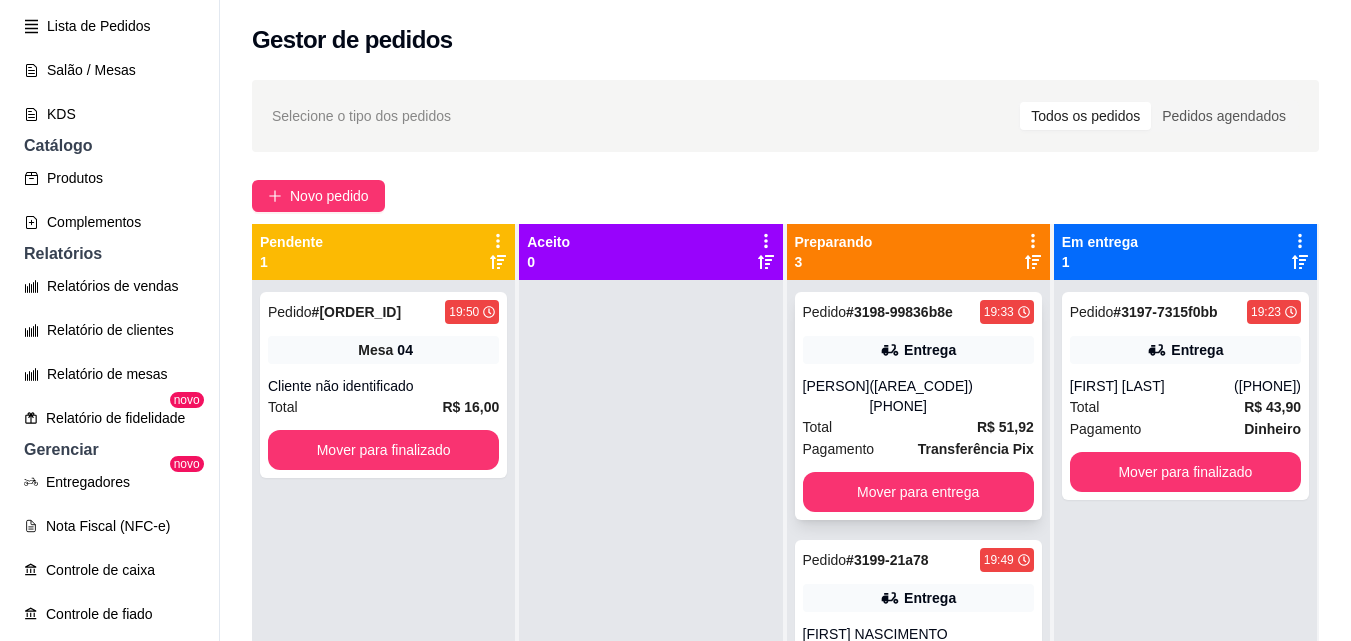 scroll, scrollTop: 400, scrollLeft: 0, axis: vertical 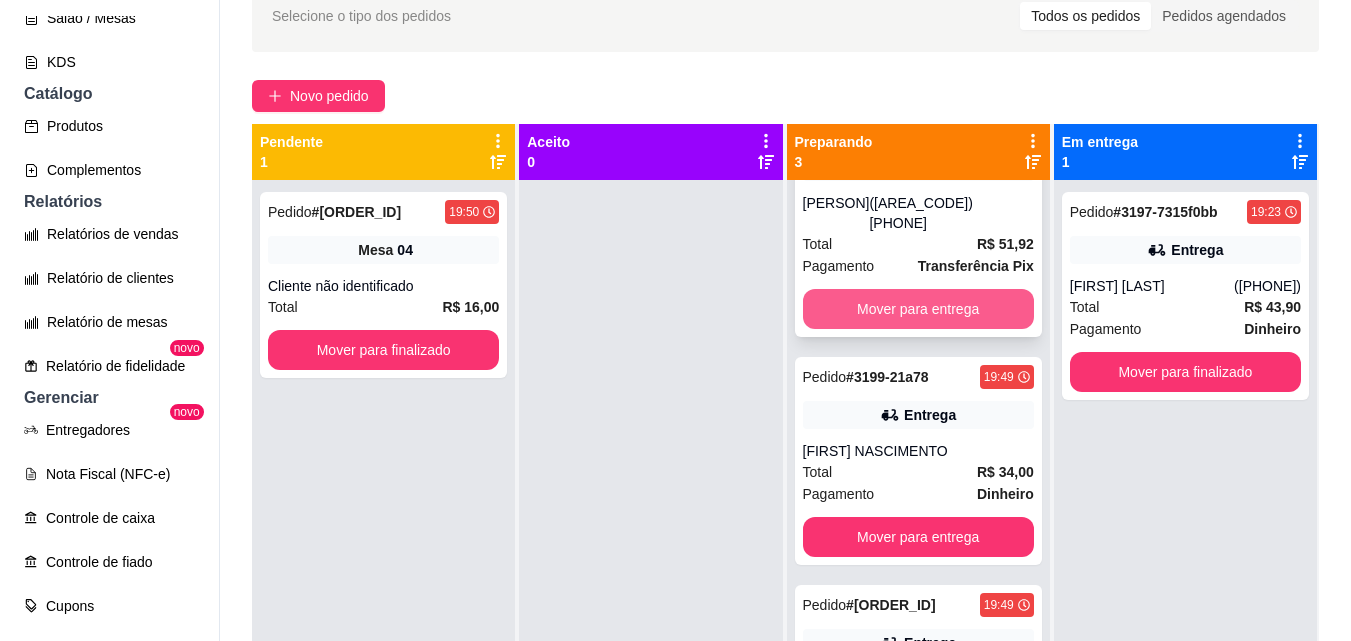 click on "Mover para entrega" at bounding box center (918, 309) 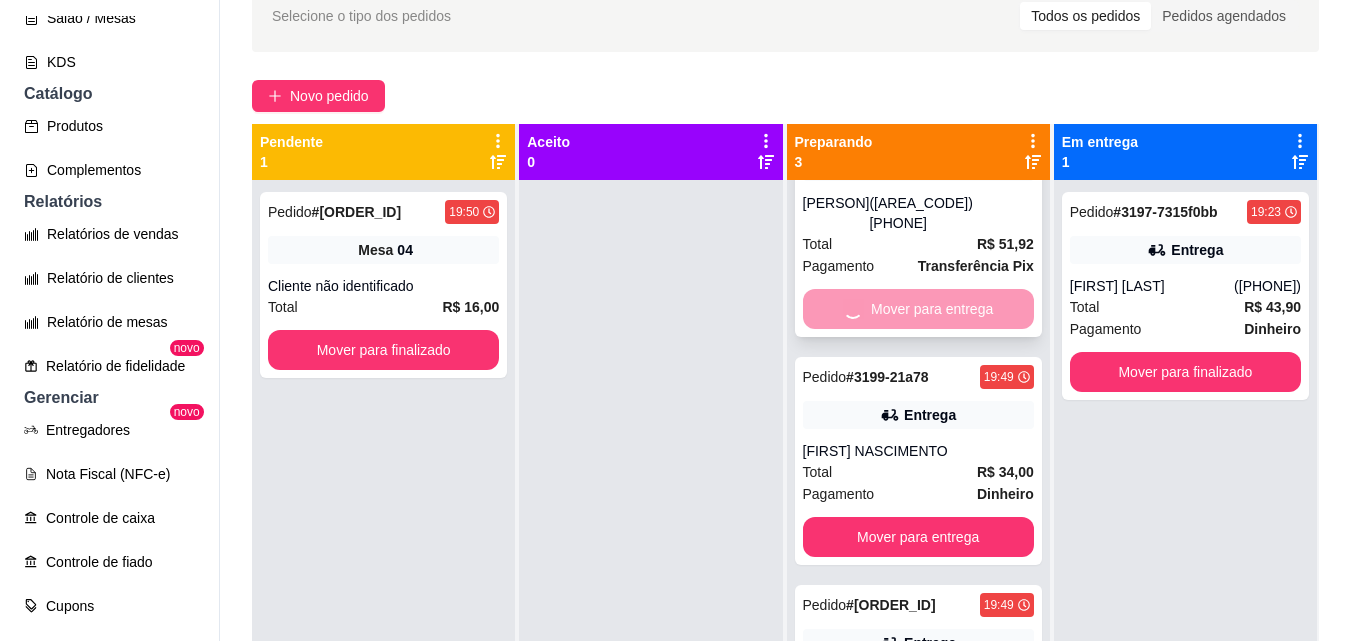 scroll, scrollTop: 0, scrollLeft: 0, axis: both 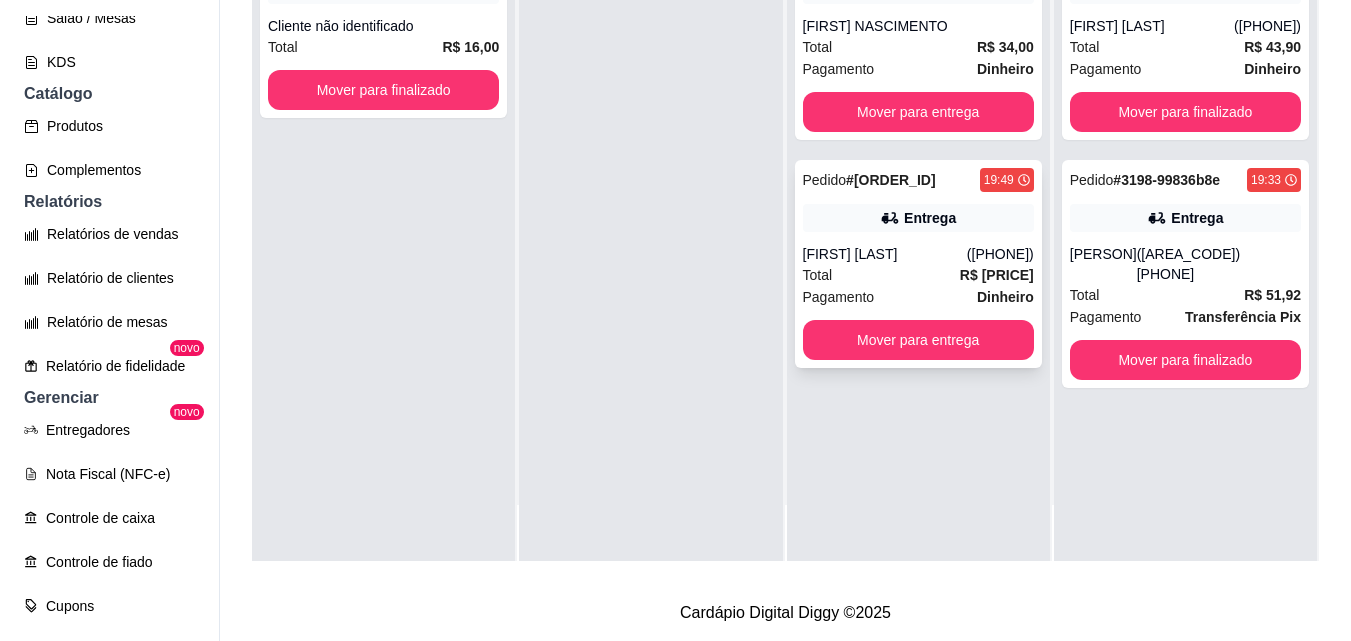 click on "[FIRST] [LAST]" at bounding box center (885, 254) 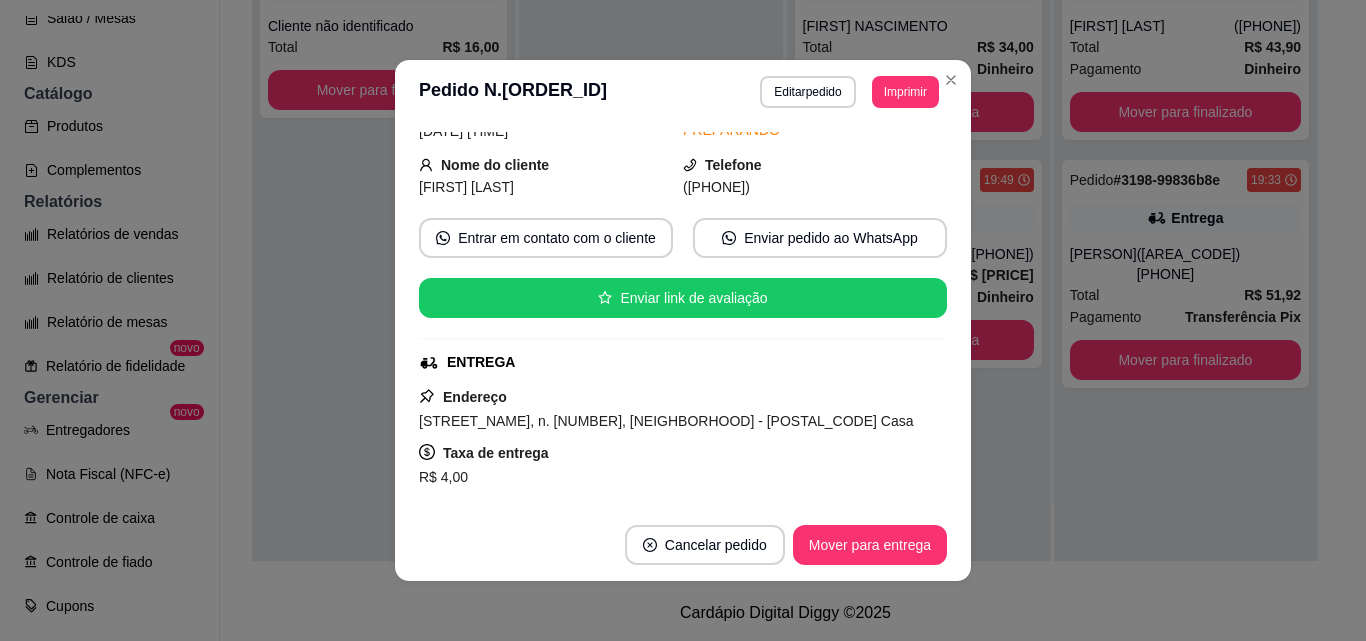 scroll, scrollTop: 0, scrollLeft: 0, axis: both 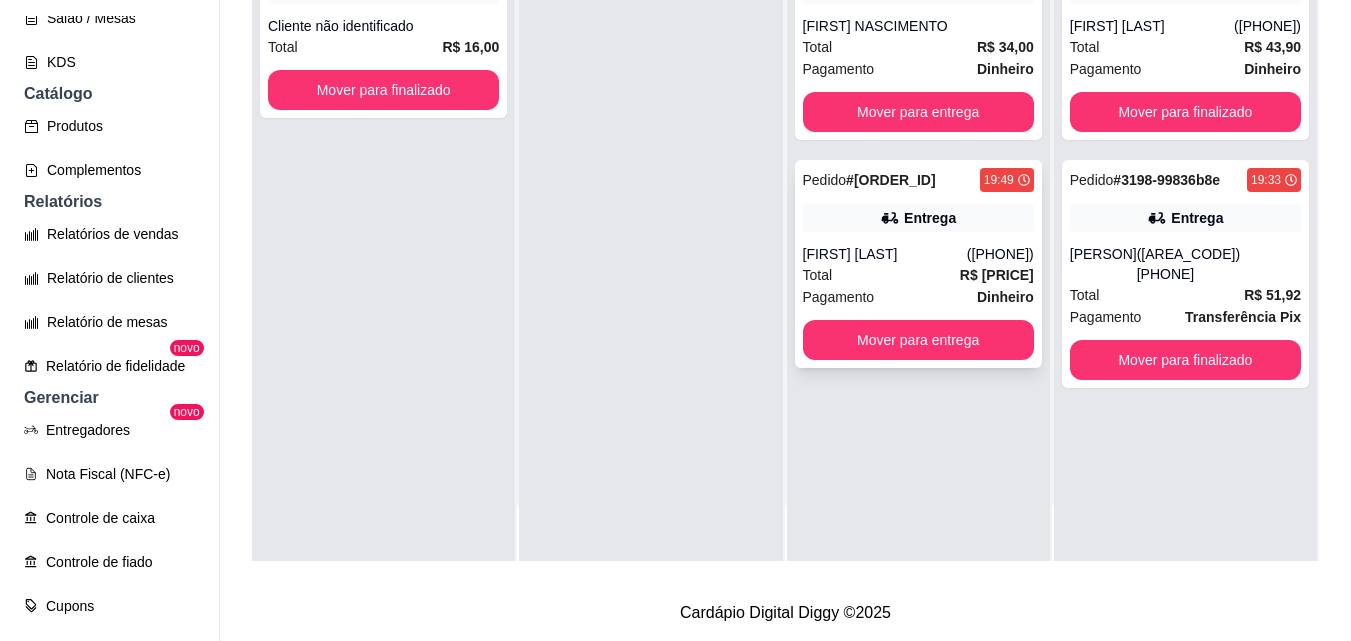 click on "Pedido # [ORDER_ID] [TIME] Entrega [PERSON] ([PHONE]) Total [PRICE] Pagamento Dinheiro Mover para entrega" at bounding box center [918, 264] 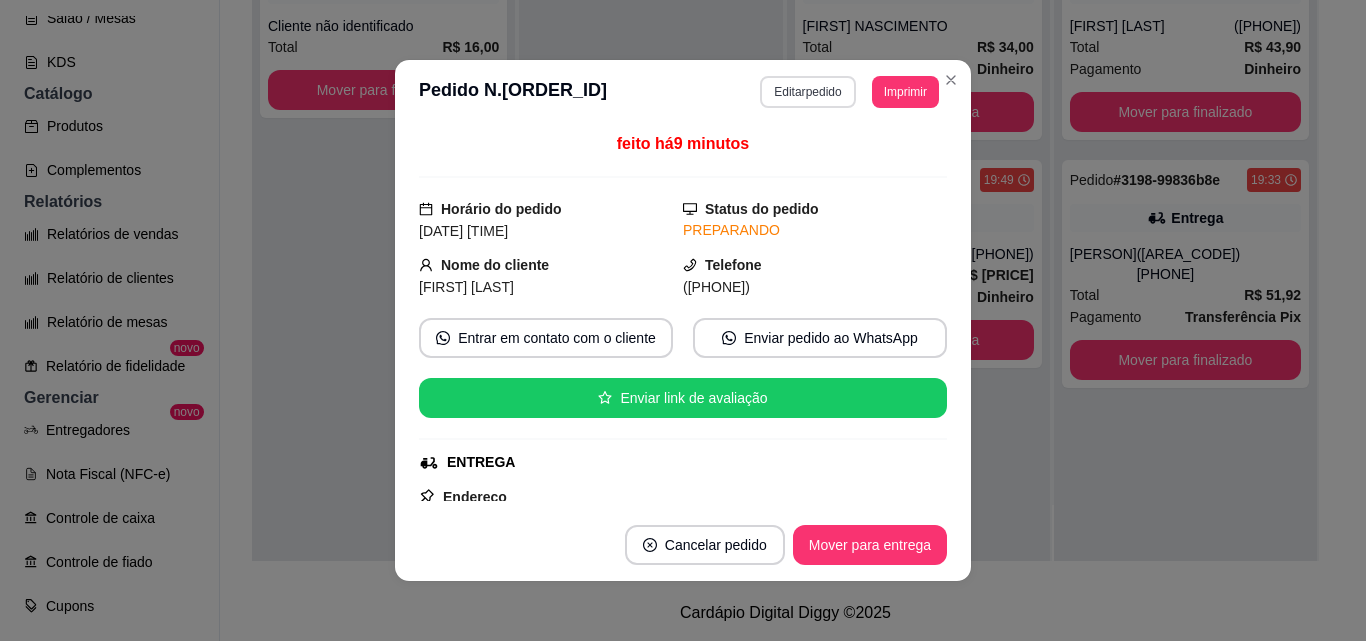 click on "Editar  pedido" at bounding box center [807, 92] 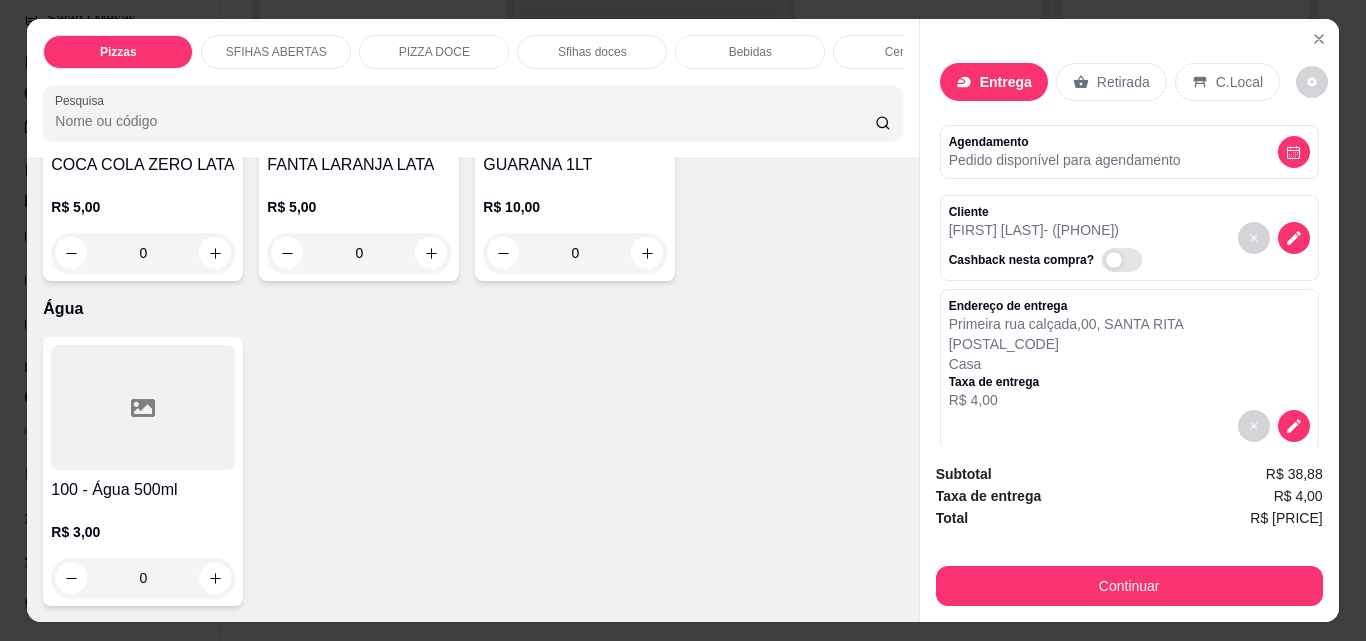 scroll, scrollTop: 7200, scrollLeft: 0, axis: vertical 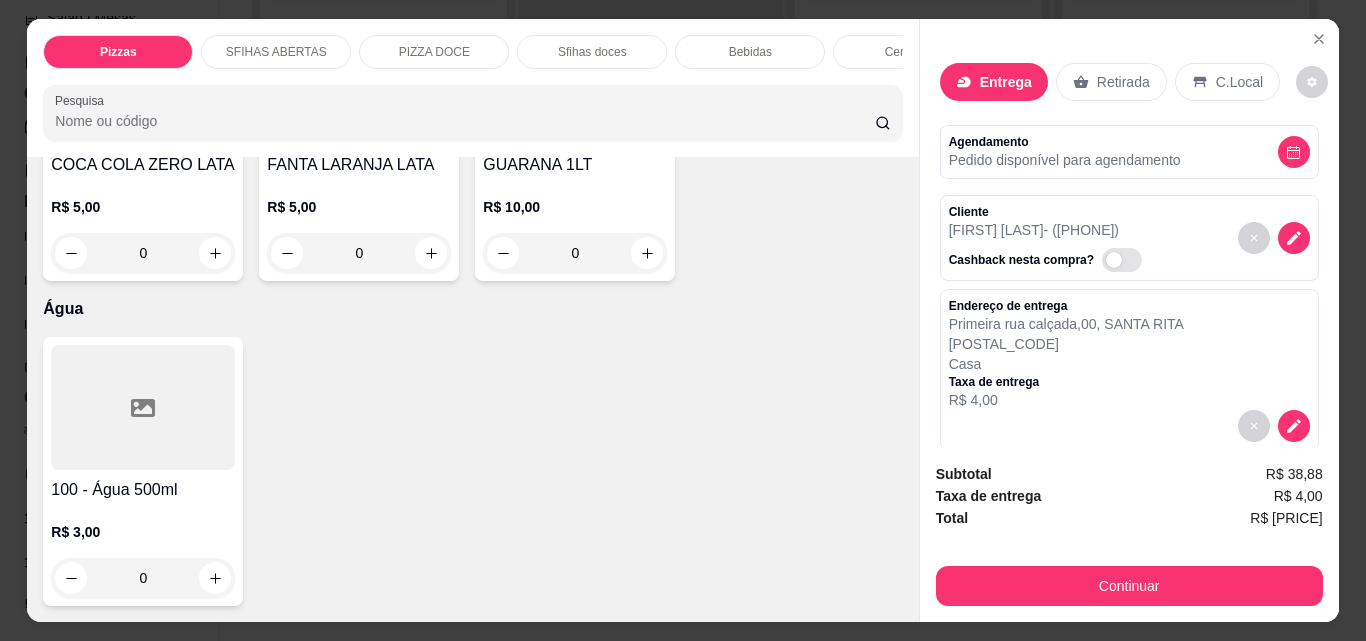 click 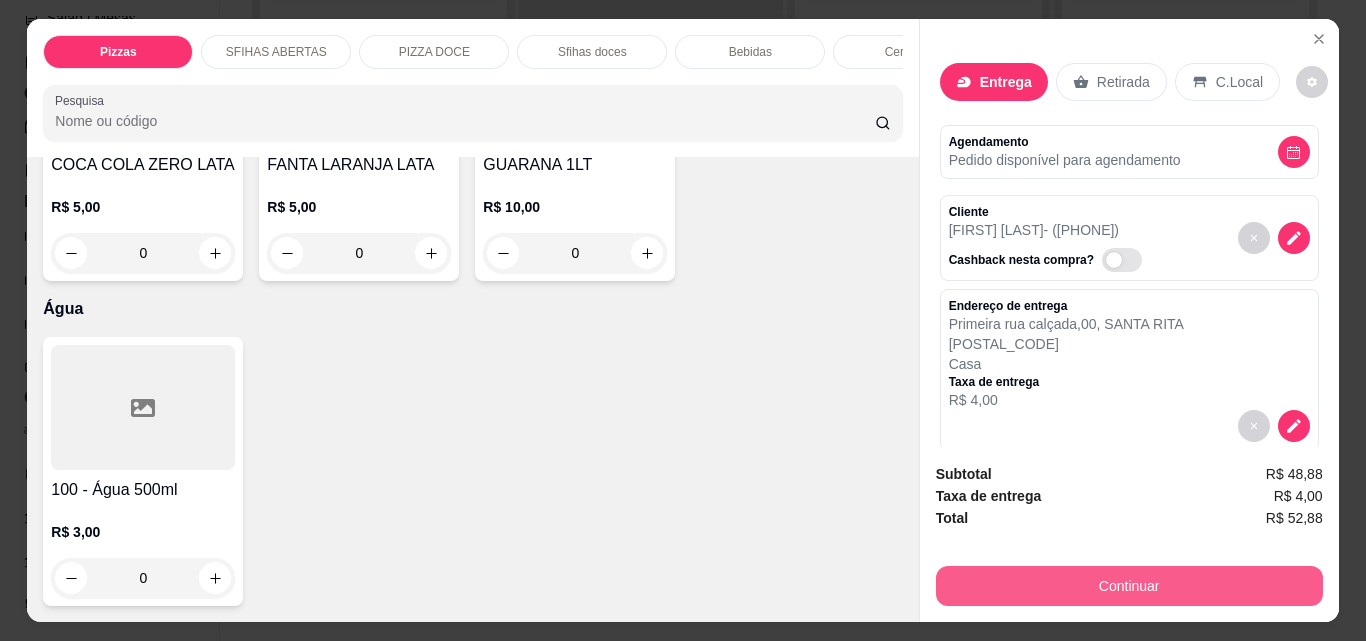 click on "Continuar" at bounding box center (1129, 586) 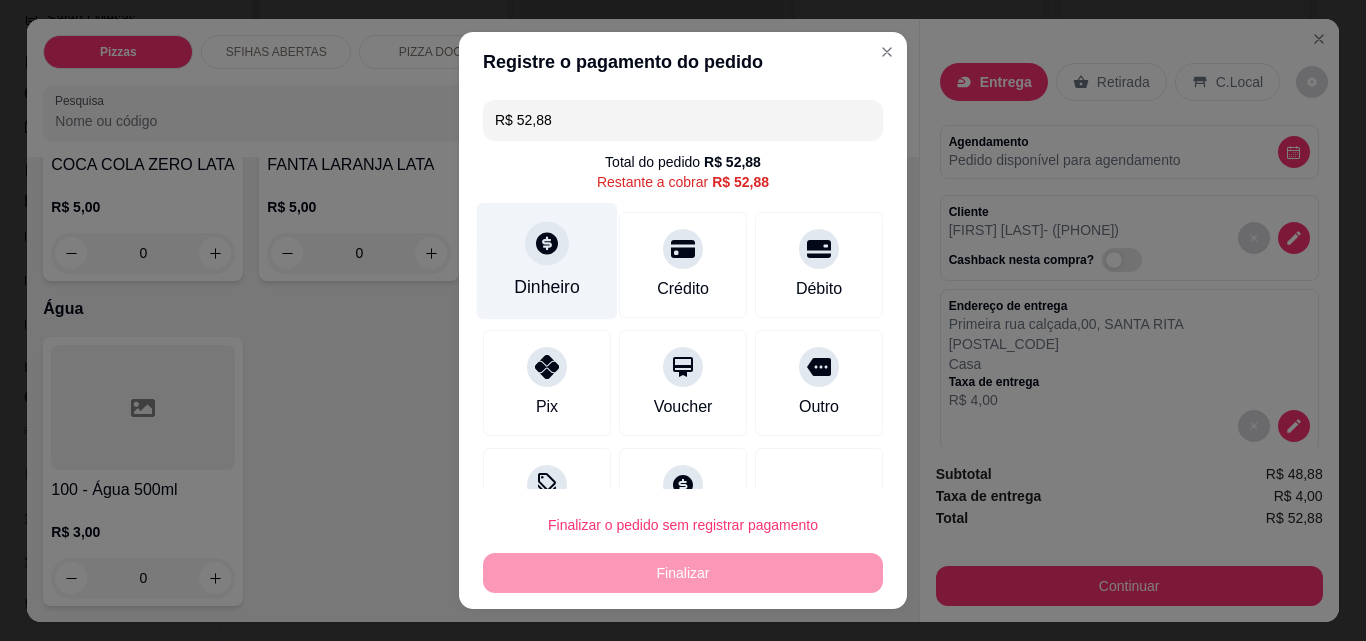 click at bounding box center (547, 243) 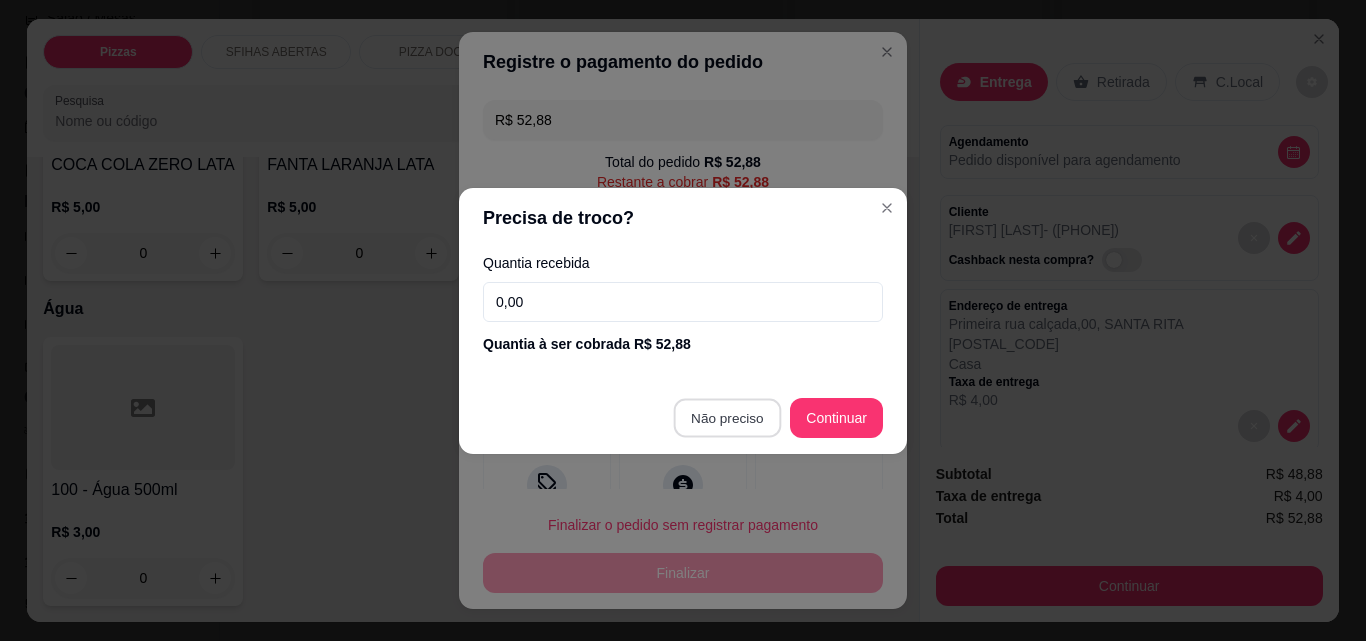 type on "R$ 0,00" 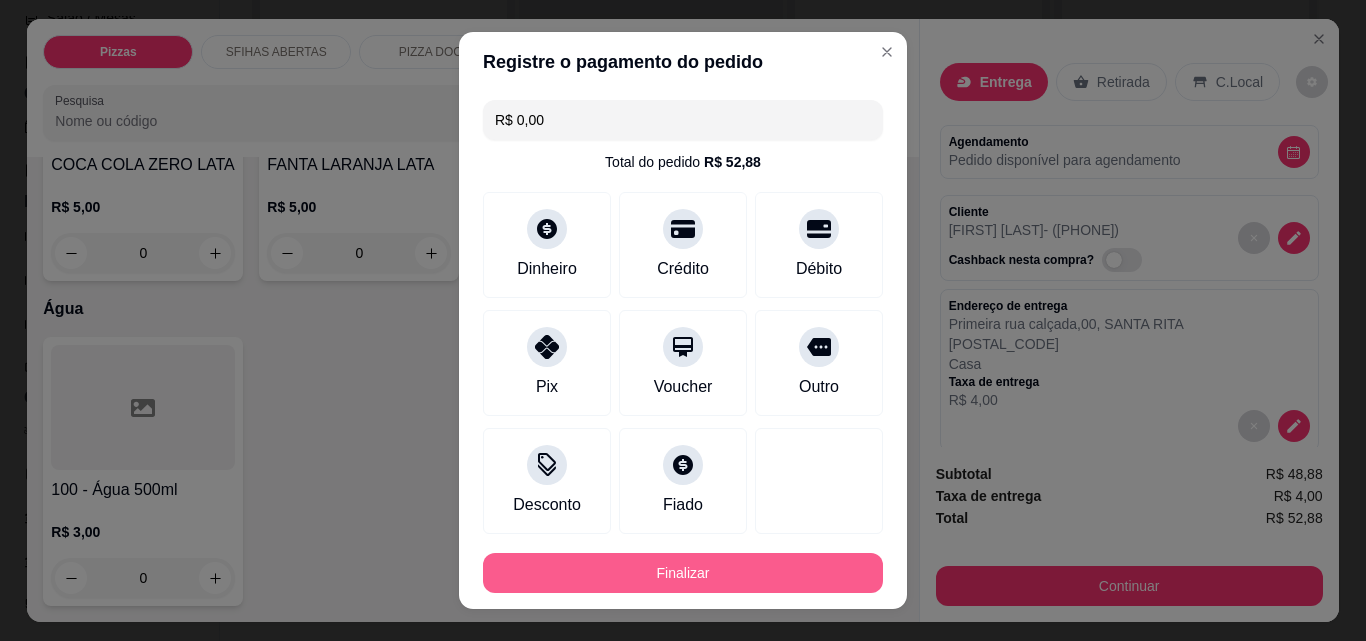 scroll, scrollTop: 32, scrollLeft: 0, axis: vertical 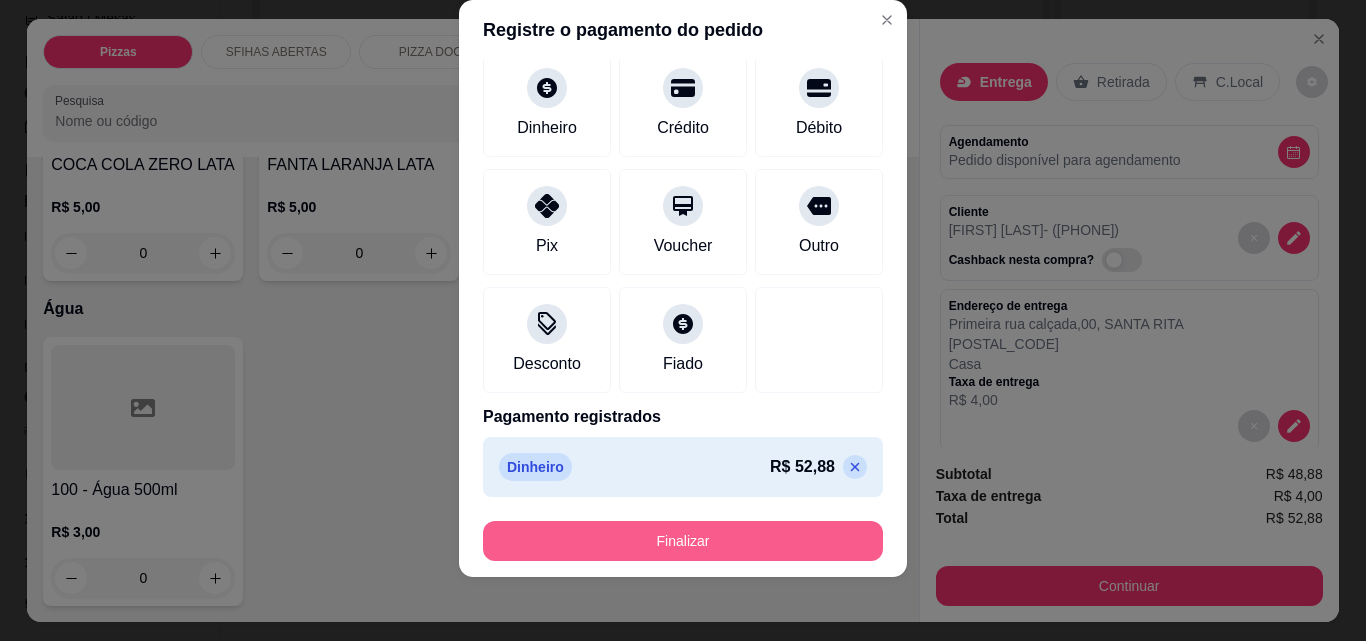 click on "Finalizar" at bounding box center [683, 541] 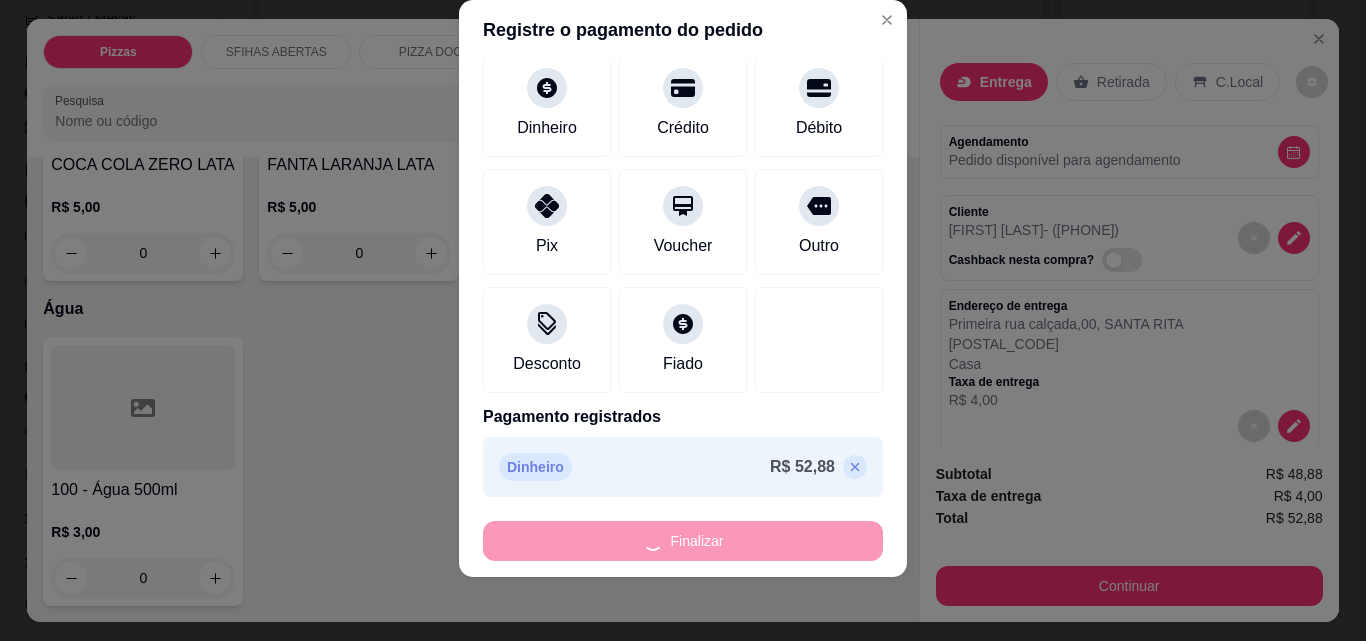 type on "0" 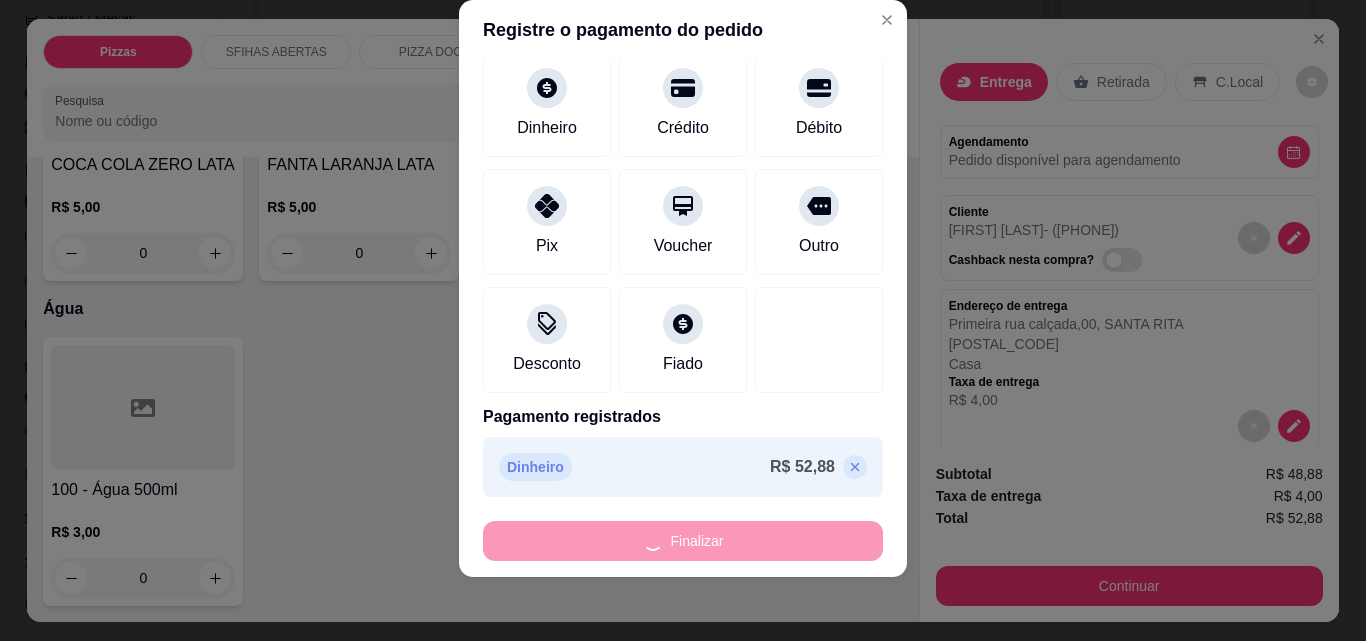 type on "0" 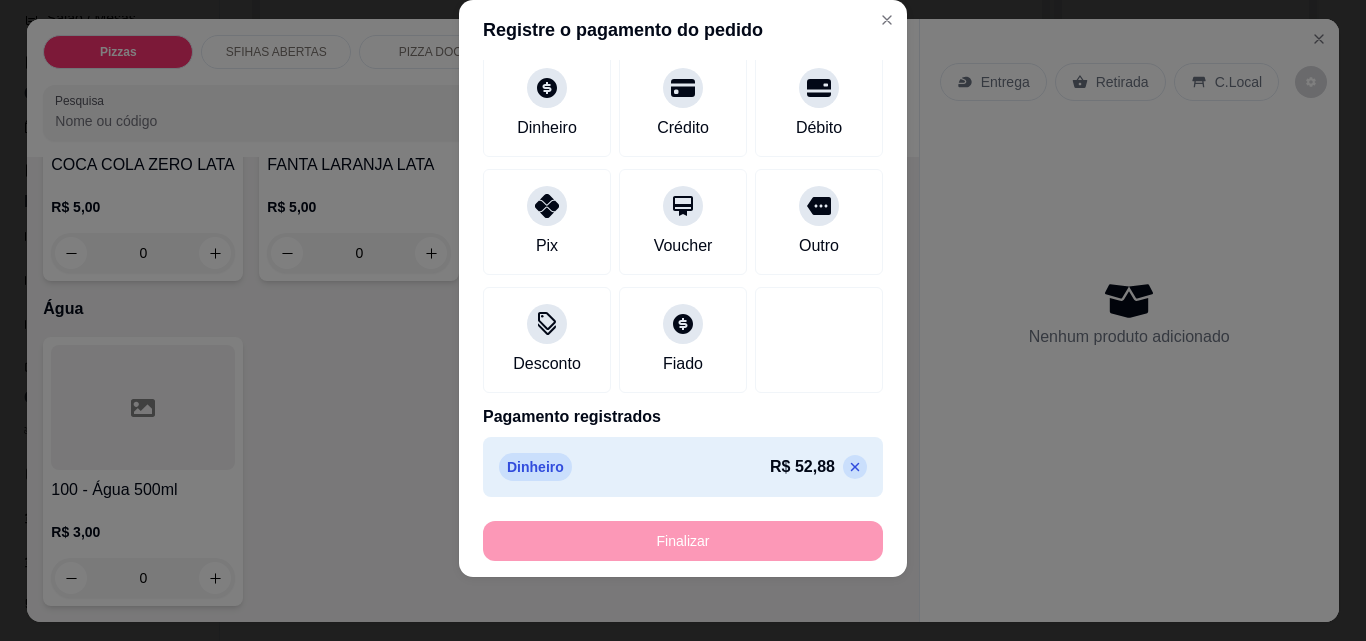 type on "-R$ [PRICE]" 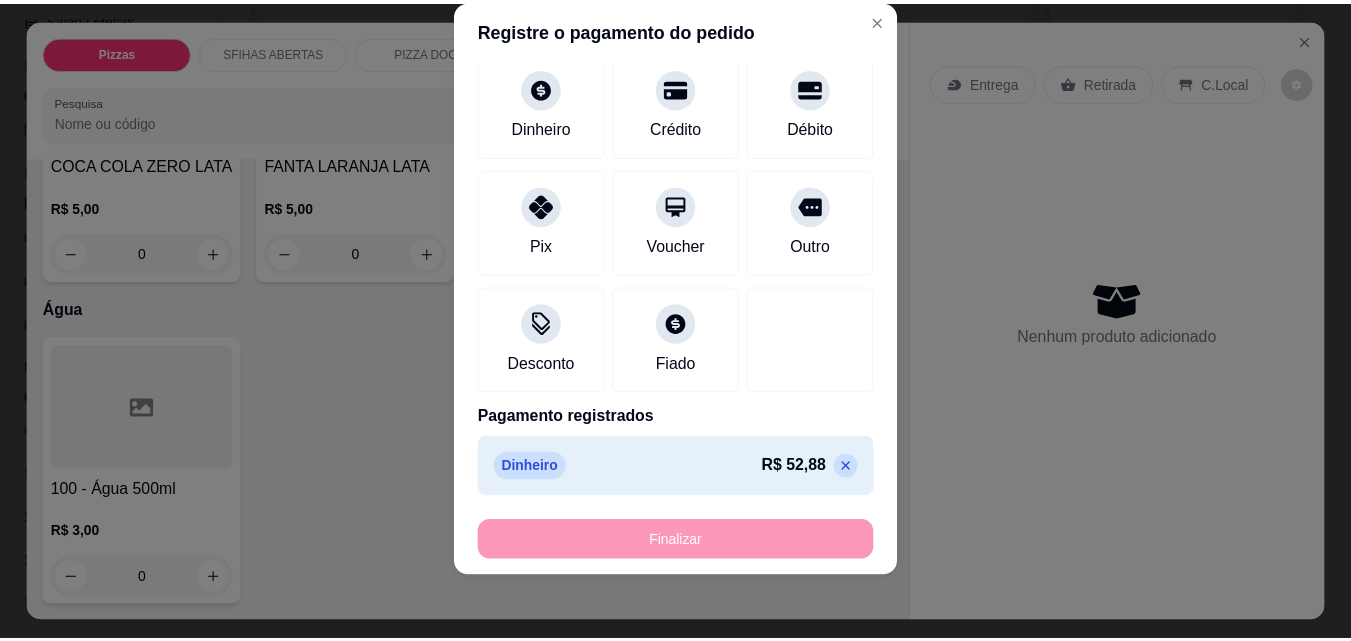 scroll, scrollTop: 7196, scrollLeft: 0, axis: vertical 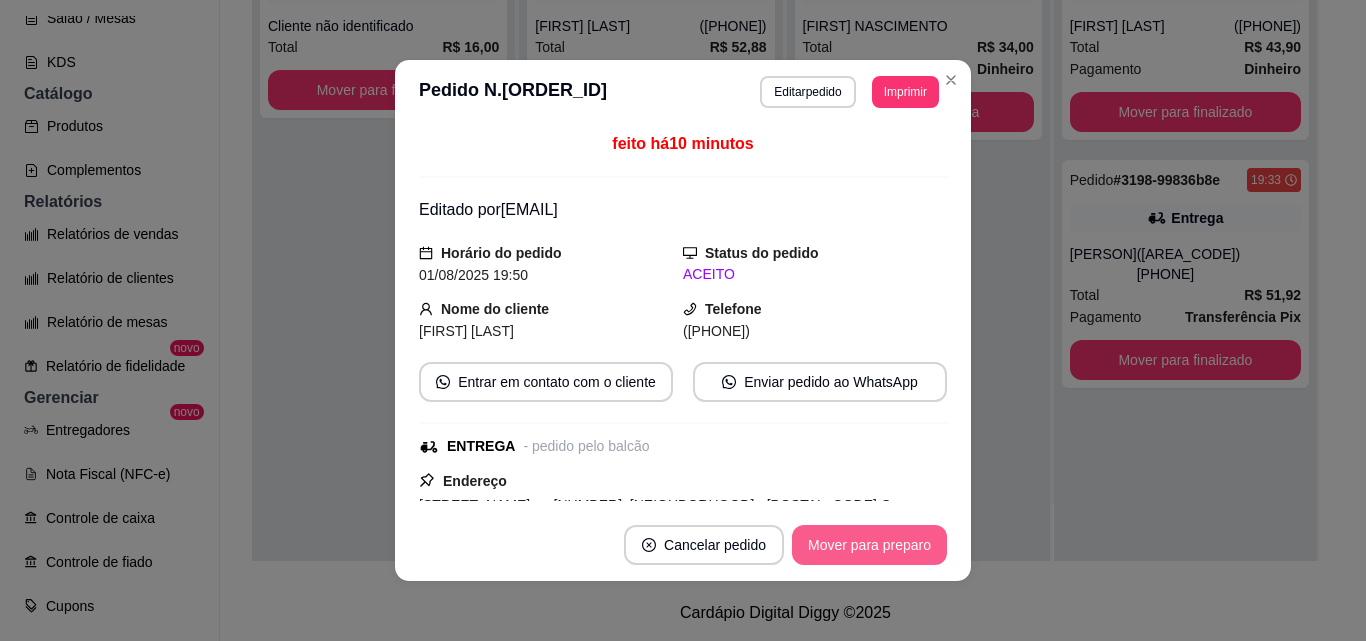 click on "Mover para preparo" at bounding box center (869, 545) 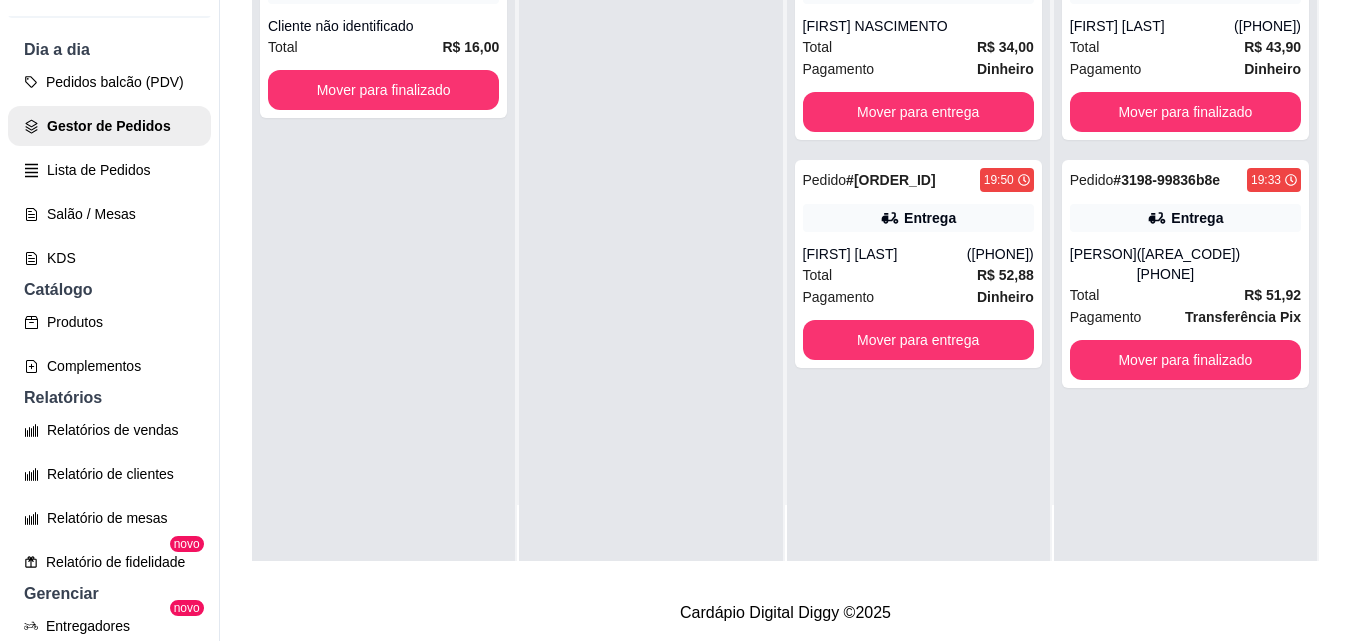scroll, scrollTop: 200, scrollLeft: 0, axis: vertical 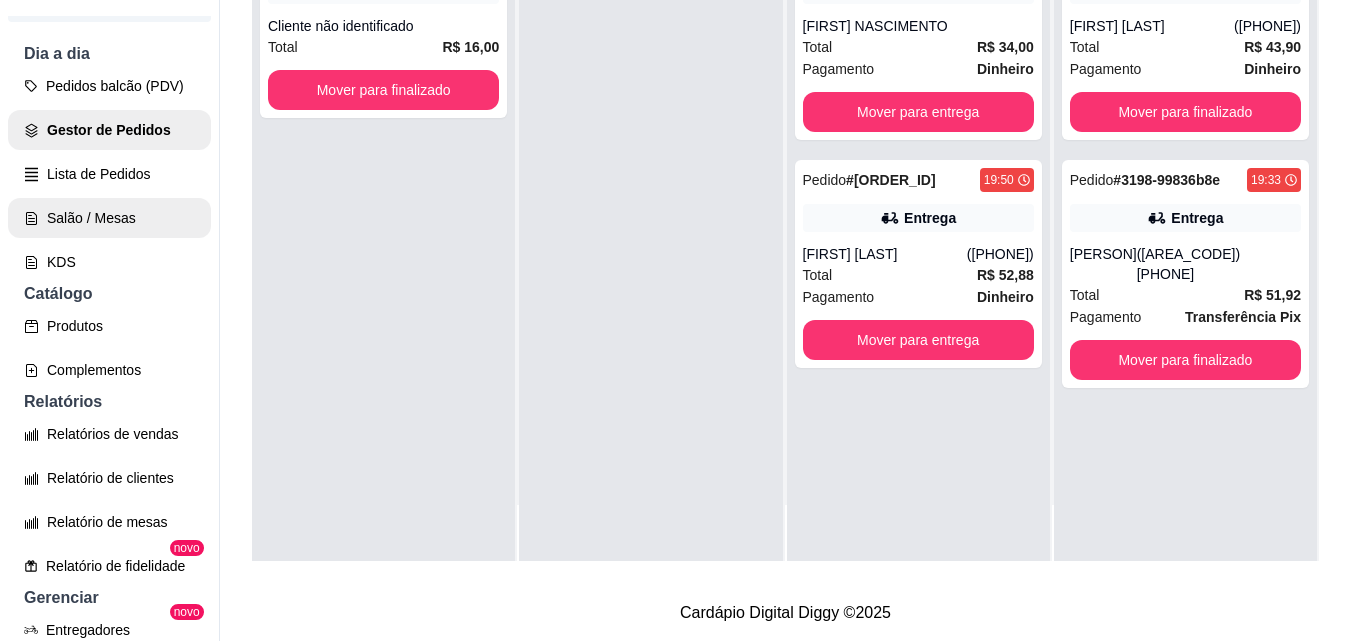 click on "Salão / Mesas" at bounding box center [109, 218] 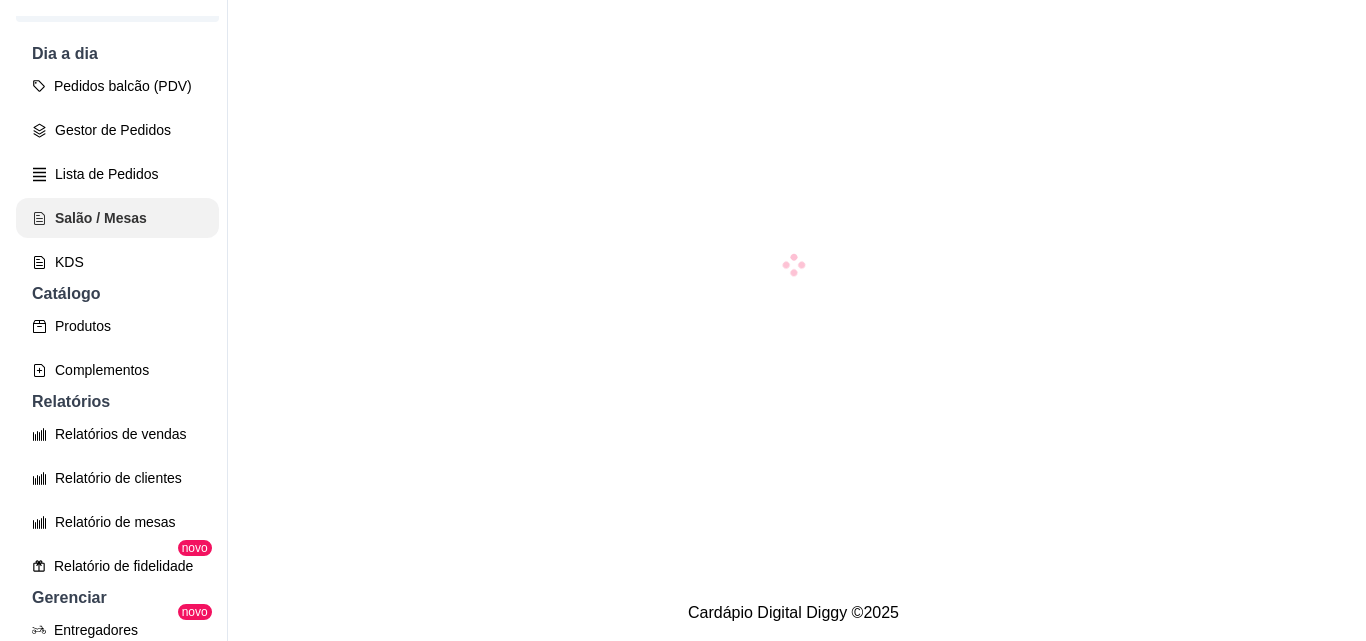 scroll, scrollTop: 0, scrollLeft: 0, axis: both 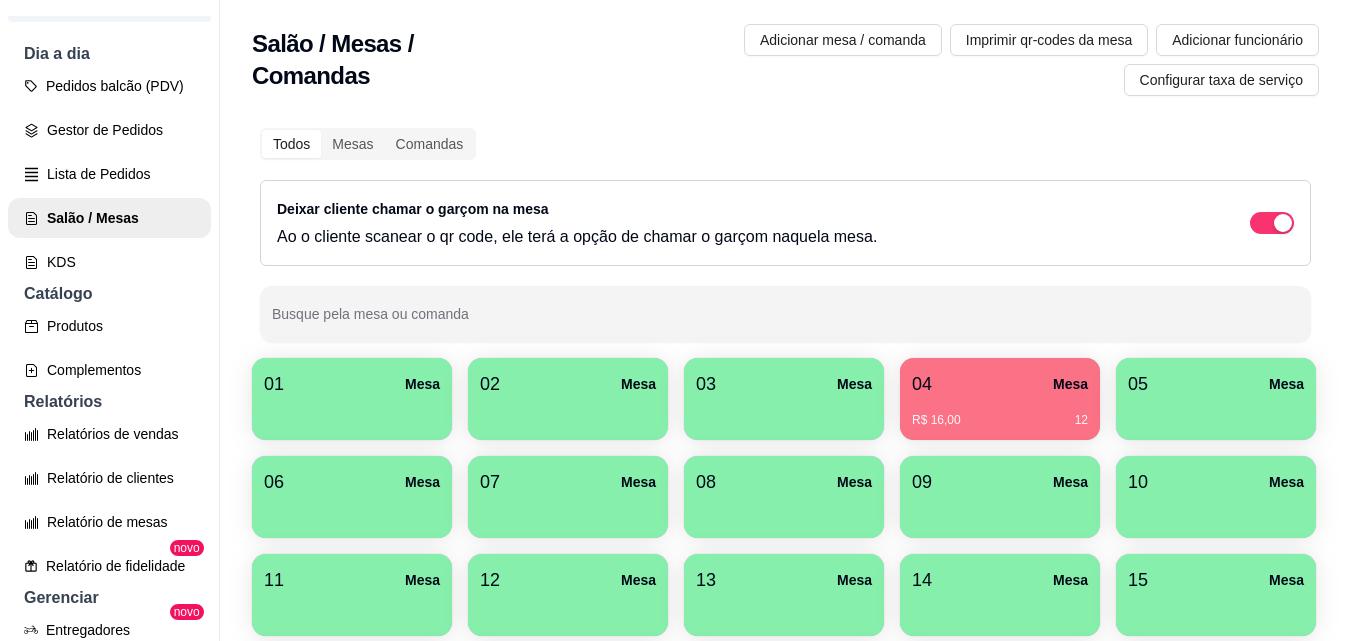 click on "[PRICE] 12" at bounding box center (1000, 413) 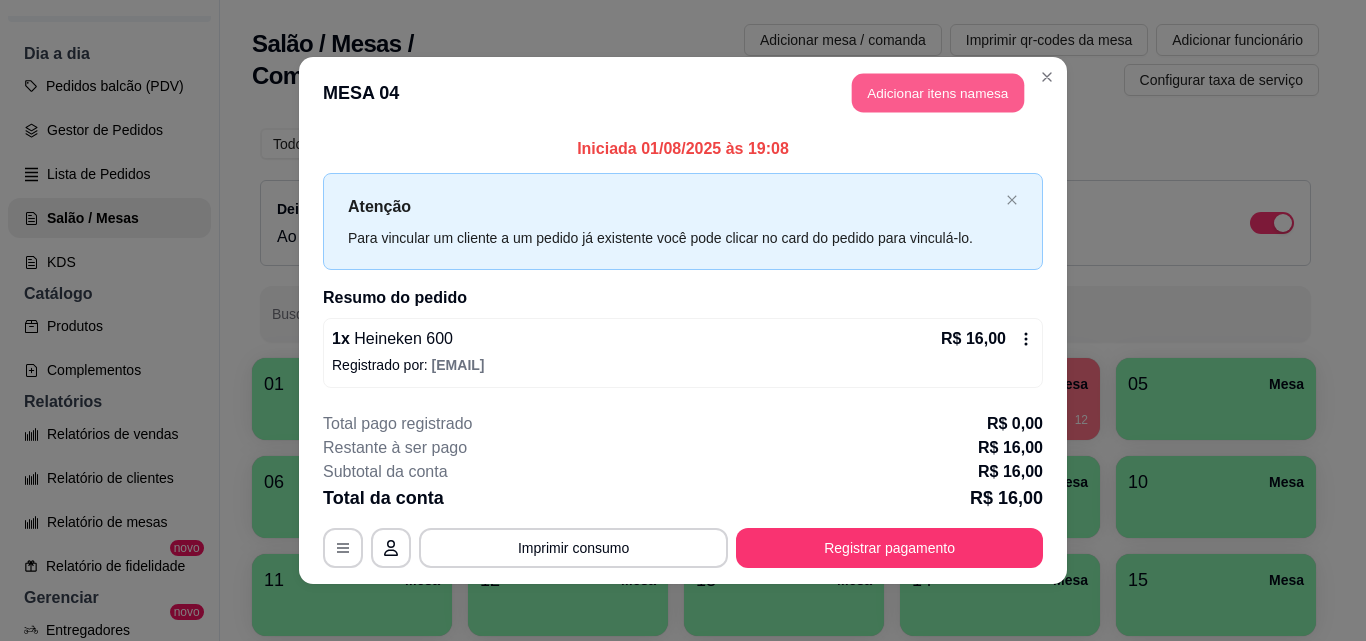 click on "Adicionar itens na  mesa" at bounding box center [938, 93] 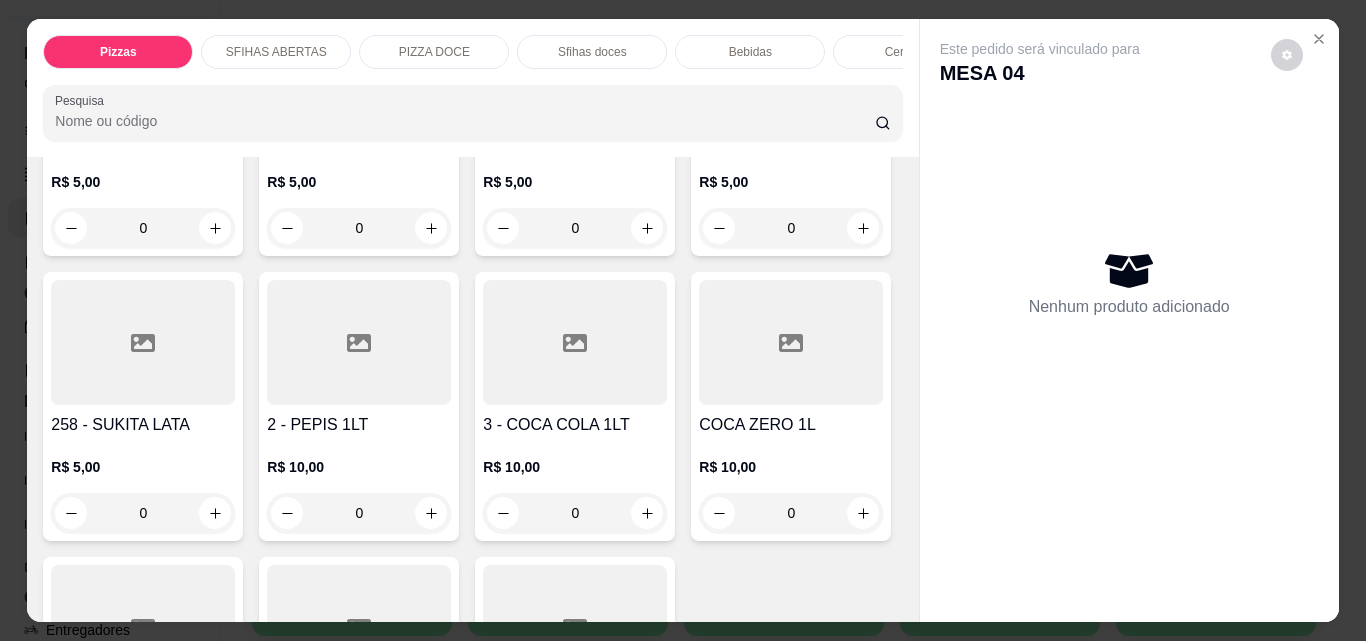 scroll, scrollTop: 6016, scrollLeft: 0, axis: vertical 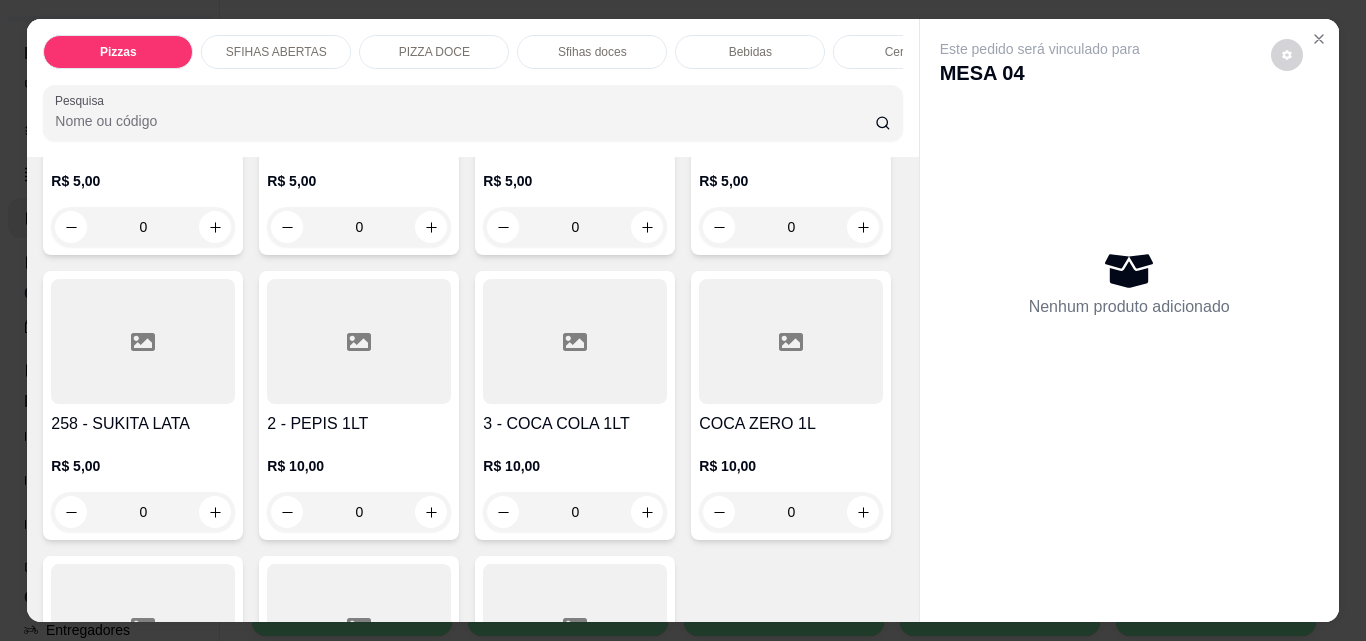 click 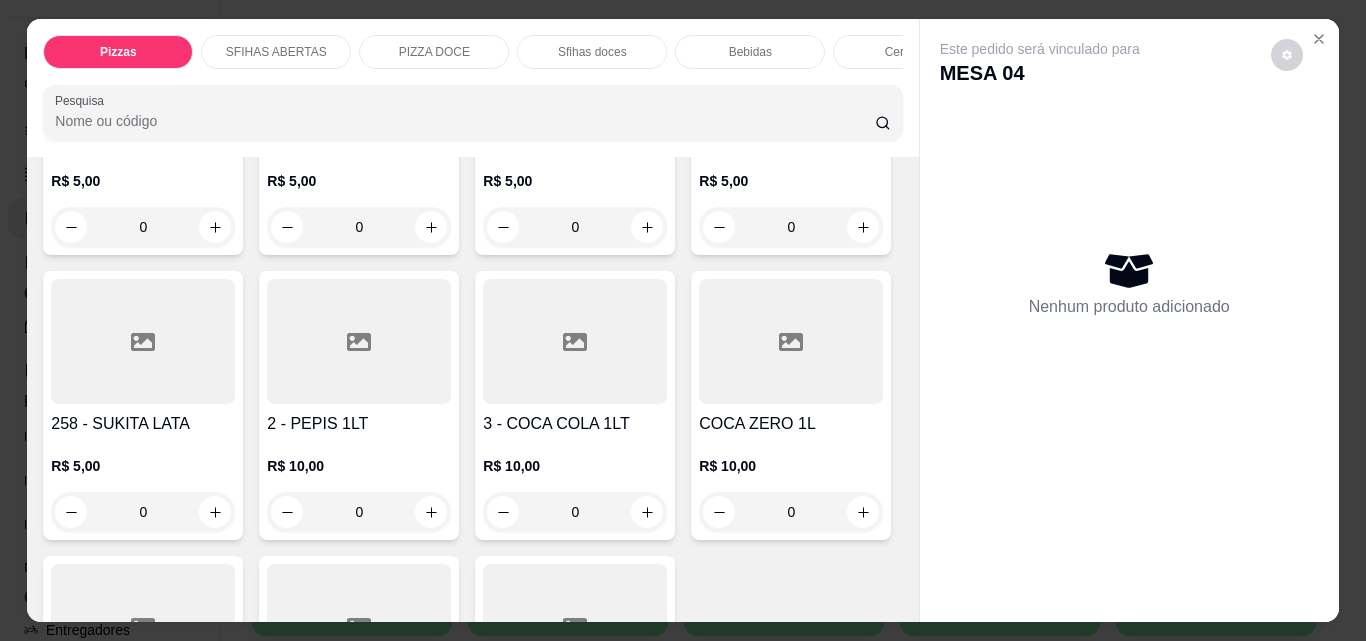 type on "1" 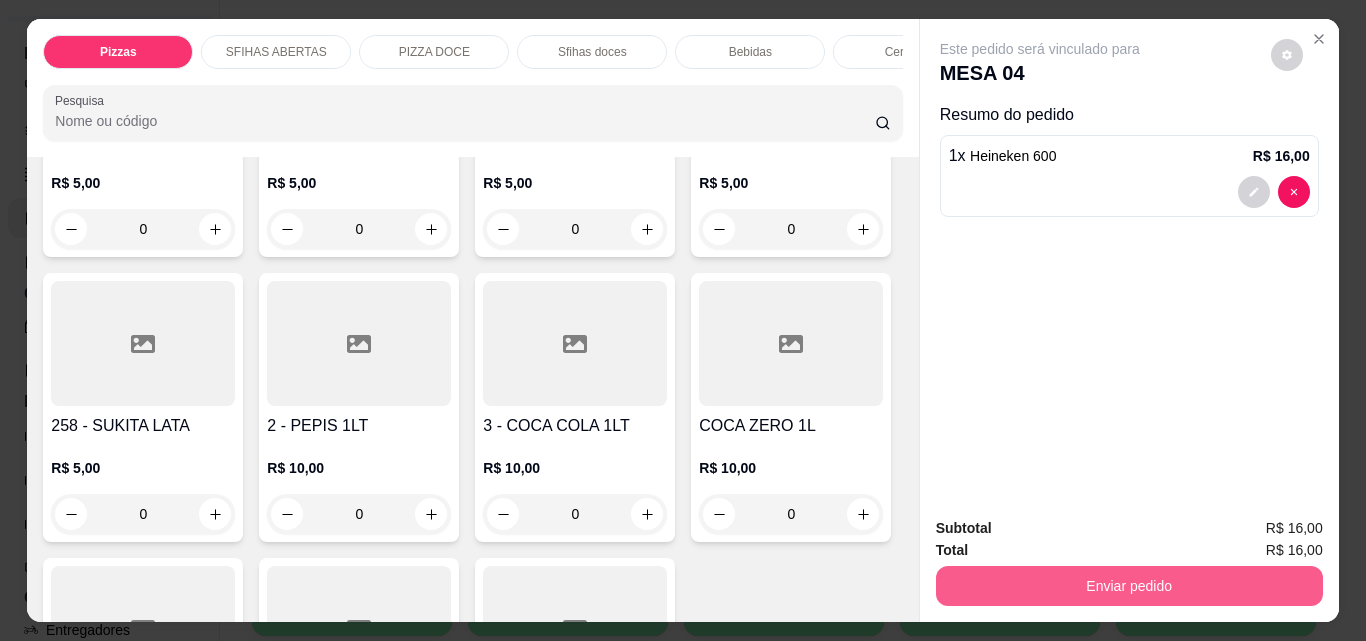 click on "Enviar pedido" at bounding box center (1129, 586) 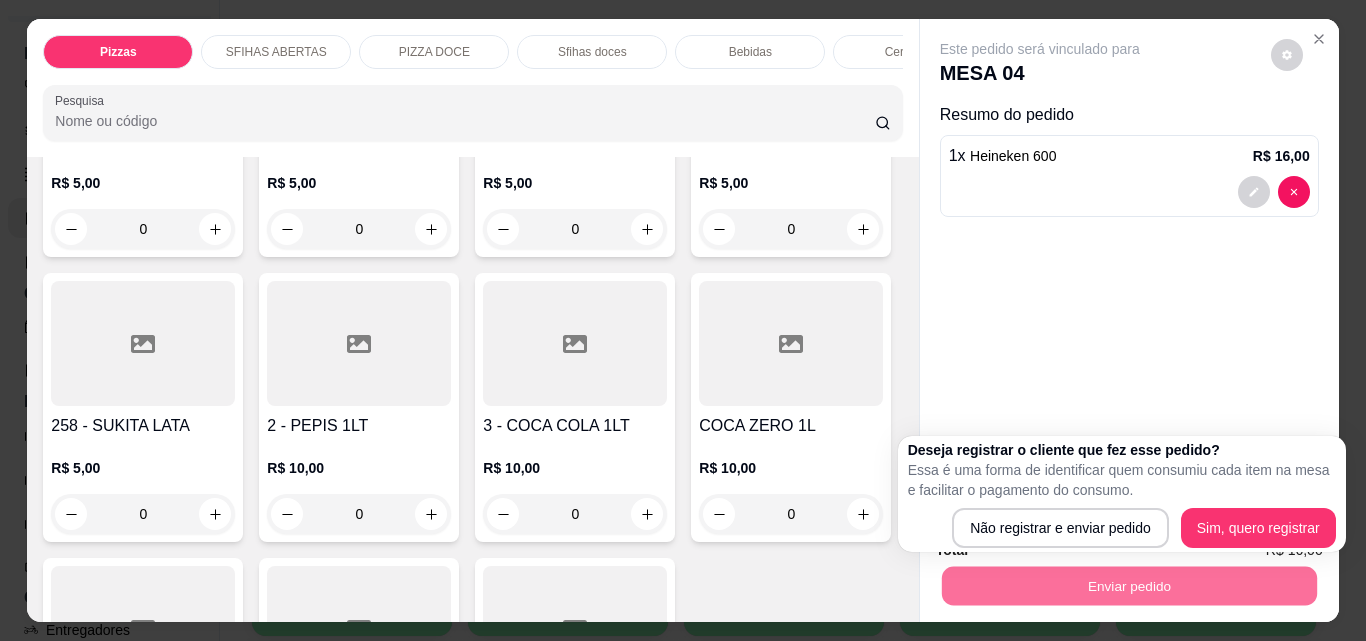 click on "Skol 600ml   R$ 10,00 0 104 - Brahma chopp 600ml   R$ 10,00 0 4 - SKOL LATA   R$ 5,00 0 107 - Brahma 0% álcool lata   R$ 8,00 0 Heineken 600   R$ 16,00 1 01 - AMESTEL 600ML   R$ 12,00 0 5 - HEINEKEN LONG   R$ 12,00 0 1 - BRAHMA LATA   R$ 5,00 0 CABARE ICE   R$ 12,00 0" at bounding box center [472, -501] 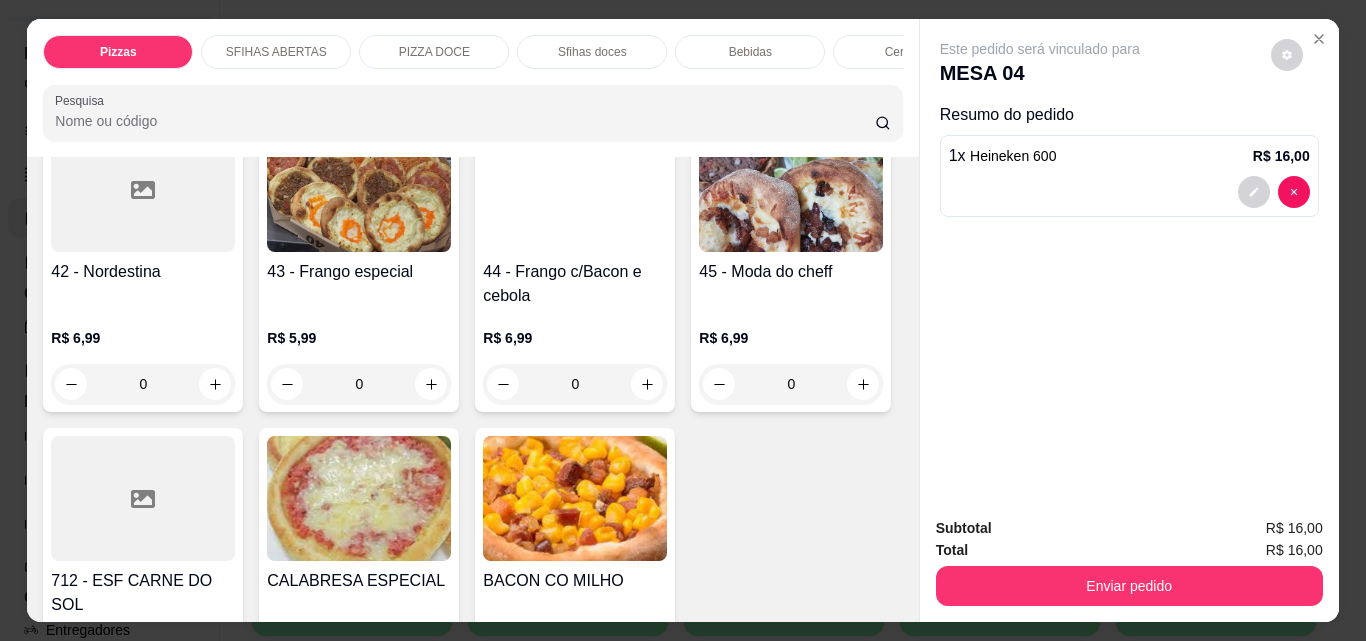 scroll, scrollTop: 2116, scrollLeft: 0, axis: vertical 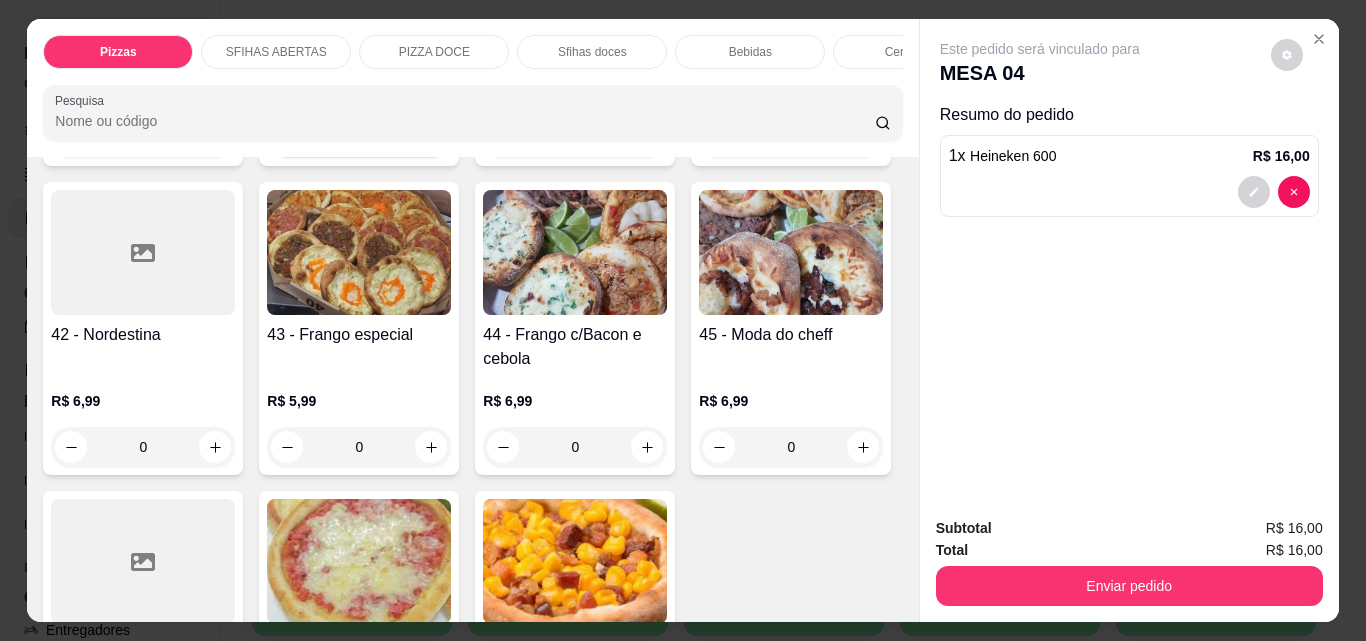 click at bounding box center (431, 138) 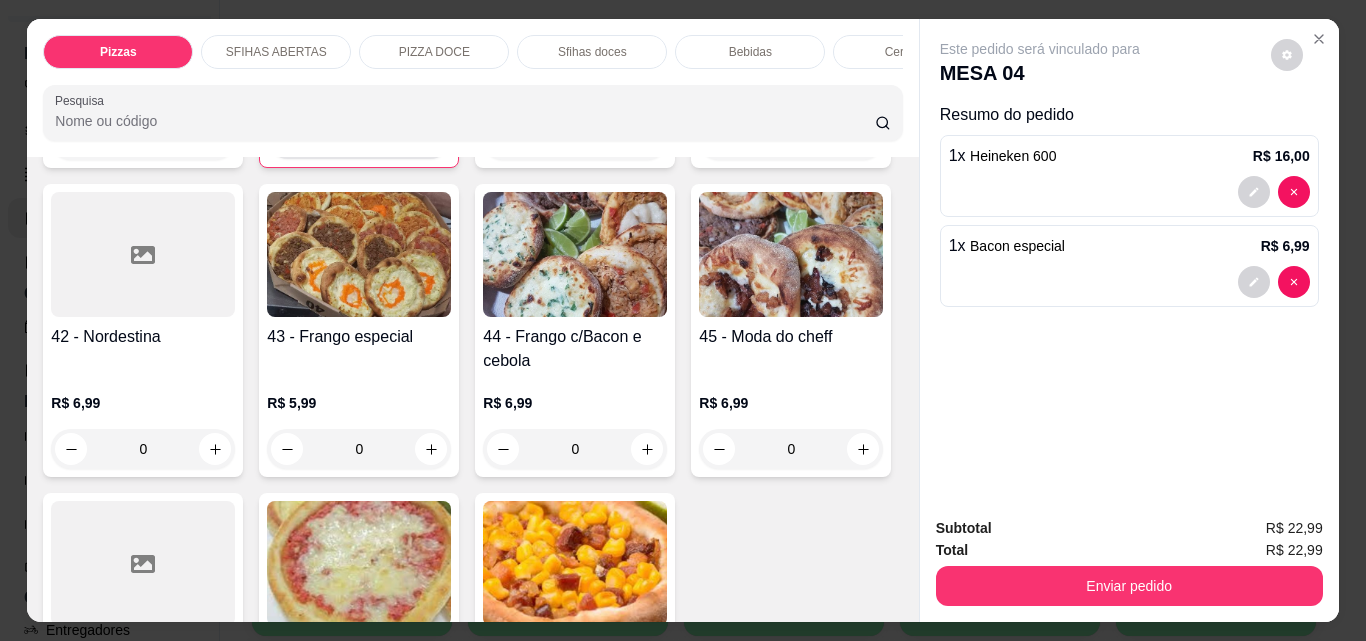 click at bounding box center (430, 139) 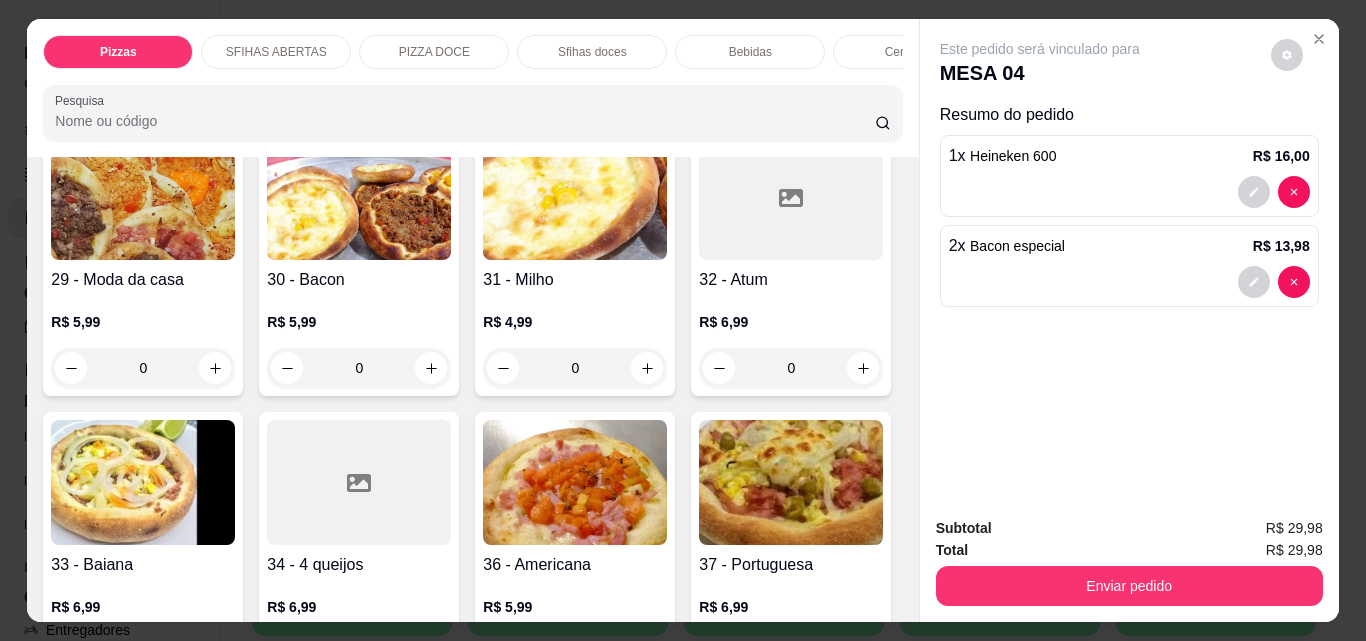 scroll, scrollTop: 1416, scrollLeft: 0, axis: vertical 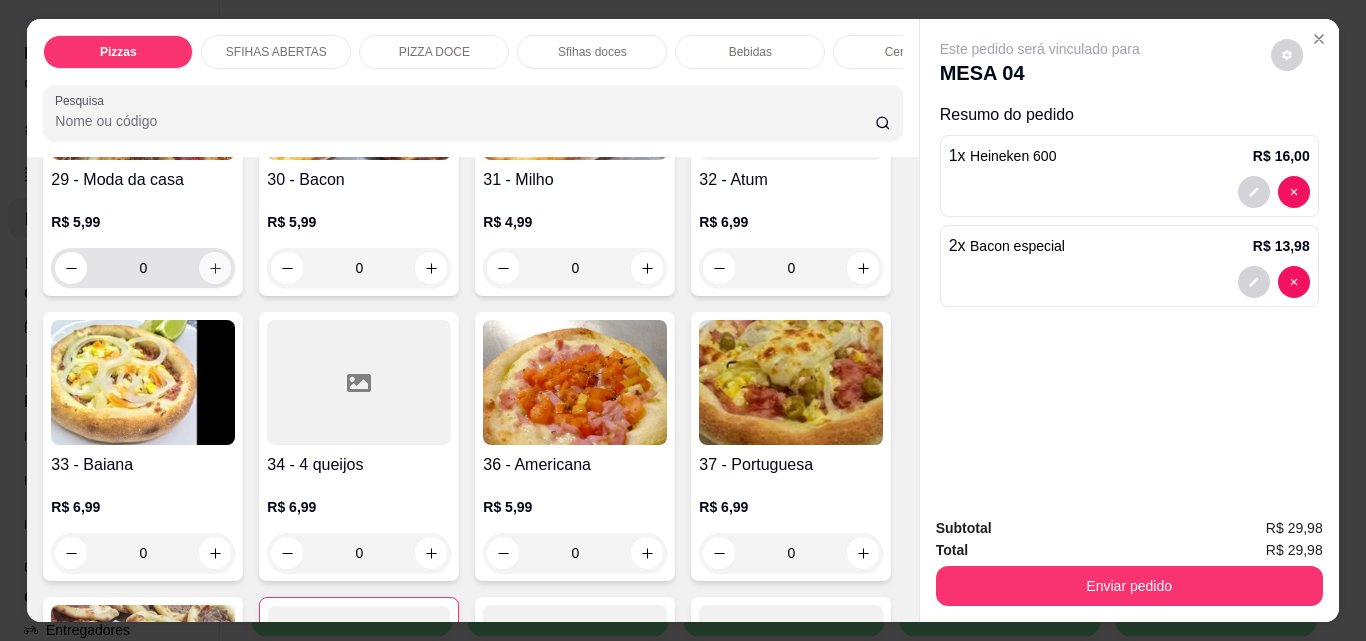 click at bounding box center (215, 268) 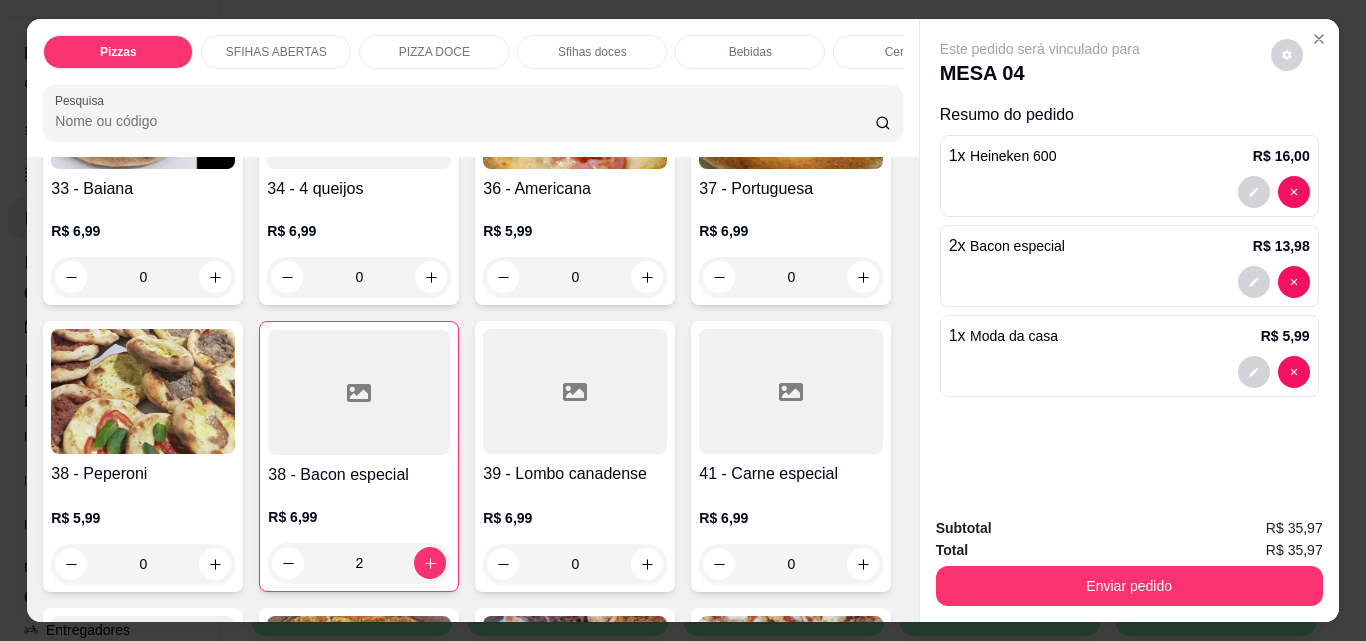 scroll, scrollTop: 1716, scrollLeft: 0, axis: vertical 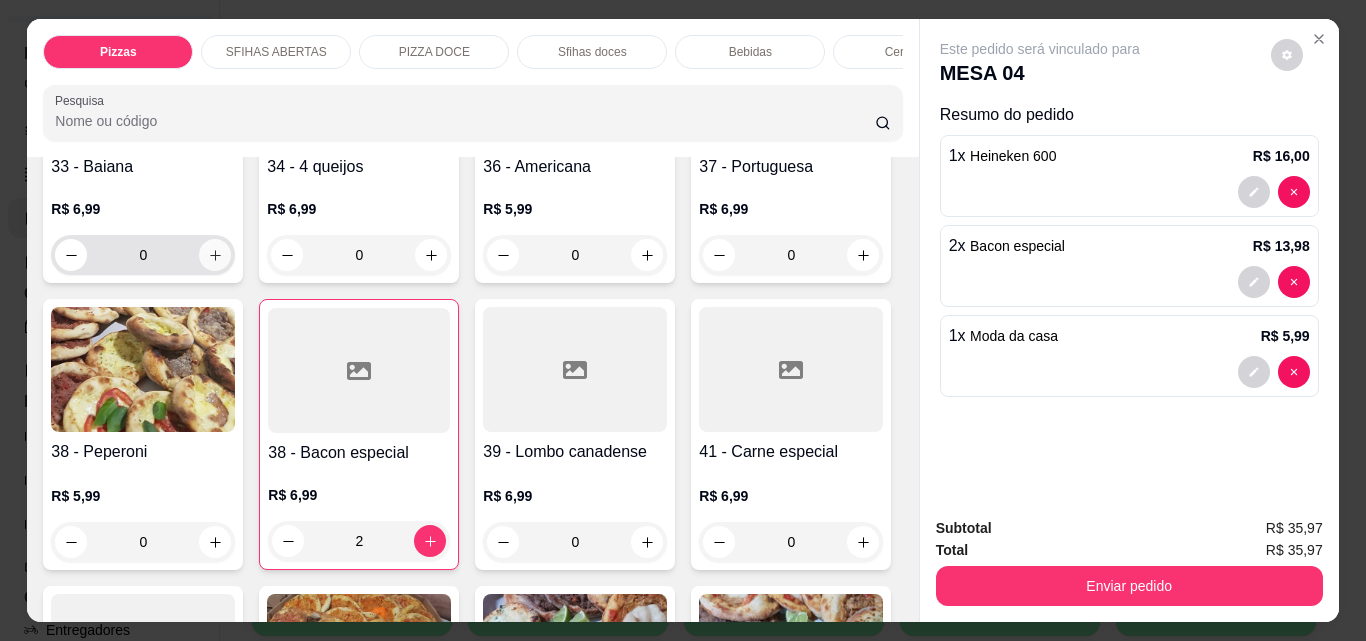 click 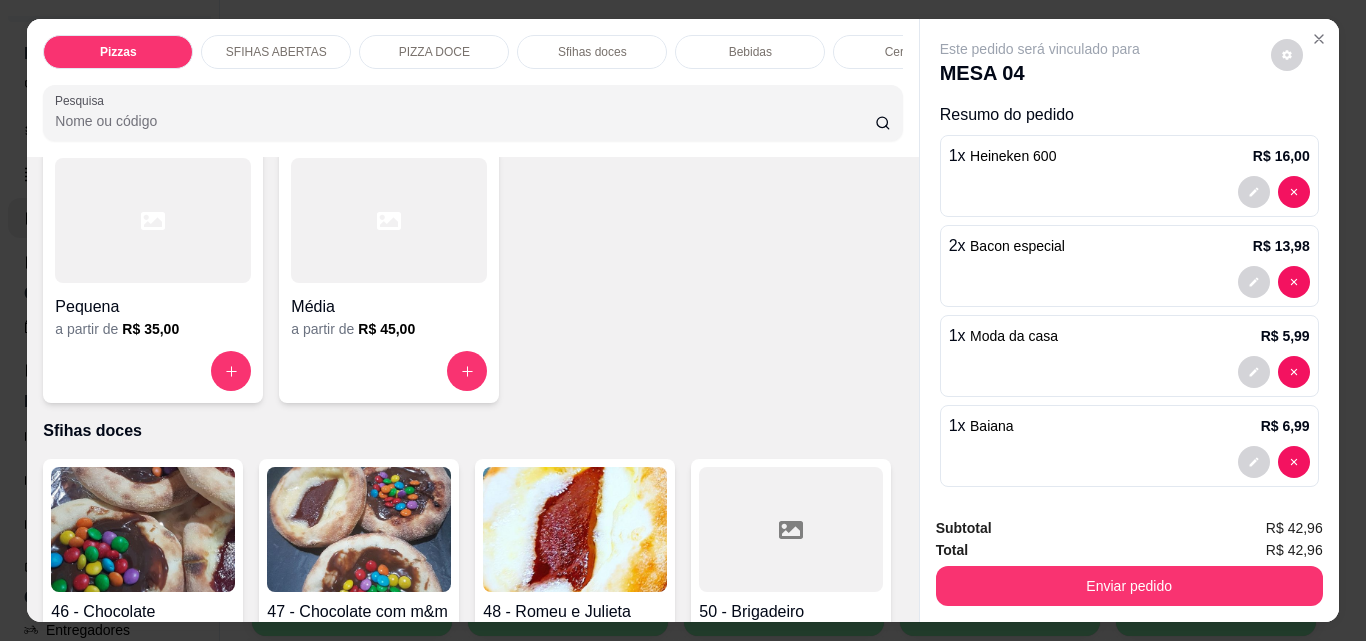 scroll, scrollTop: 2916, scrollLeft: 0, axis: vertical 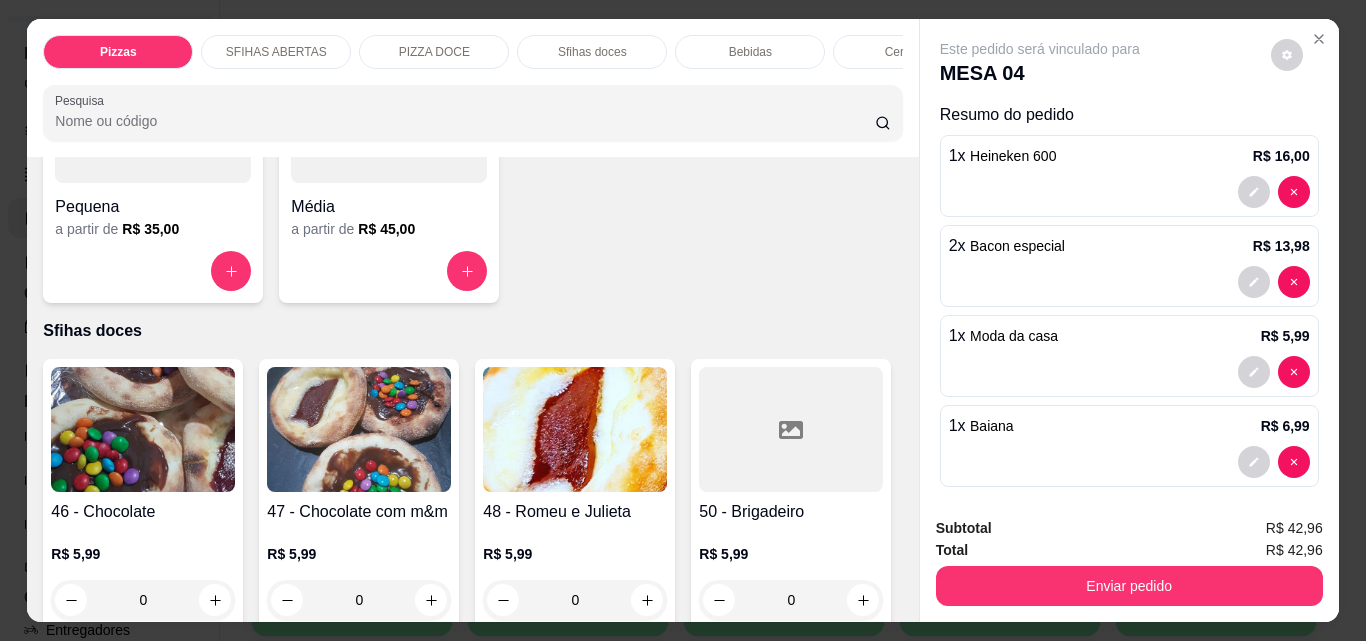 click 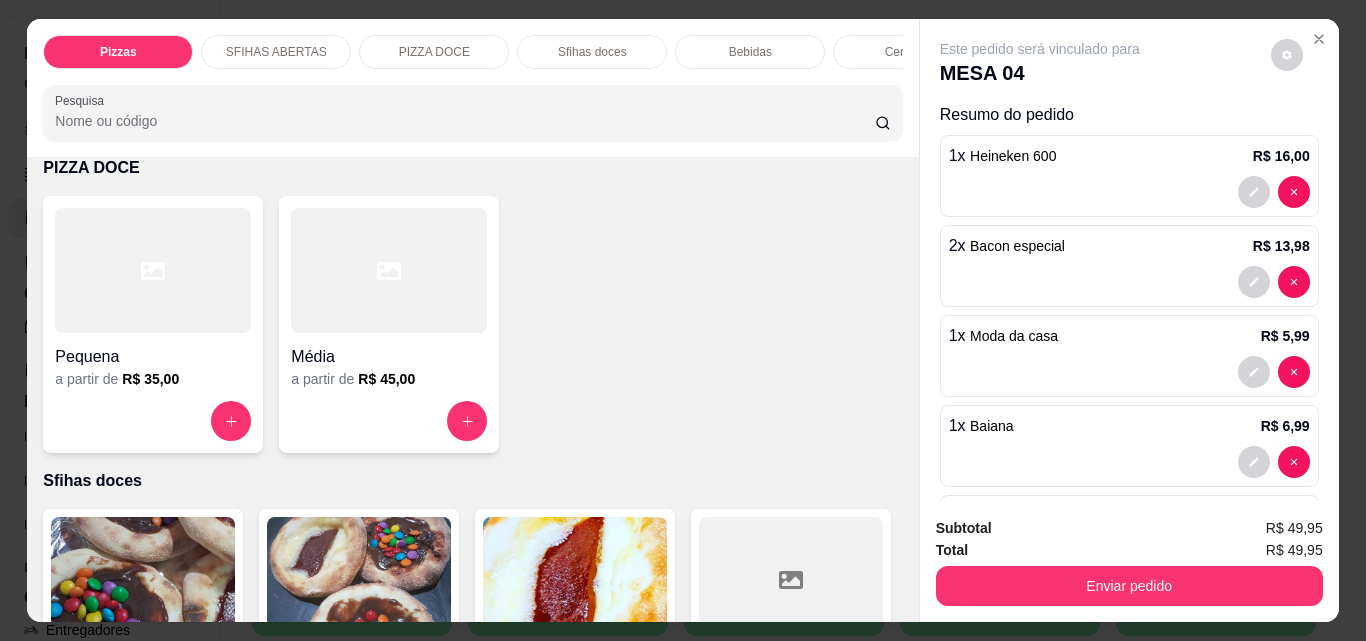 scroll, scrollTop: 2816, scrollLeft: 0, axis: vertical 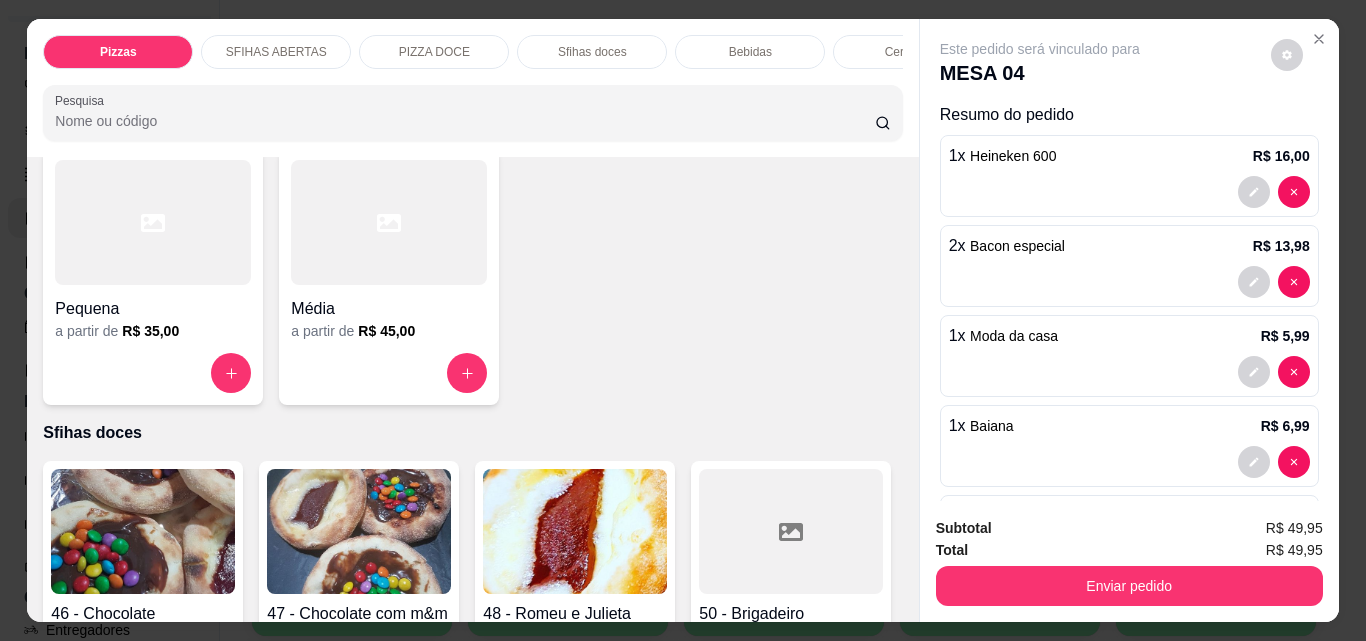 click 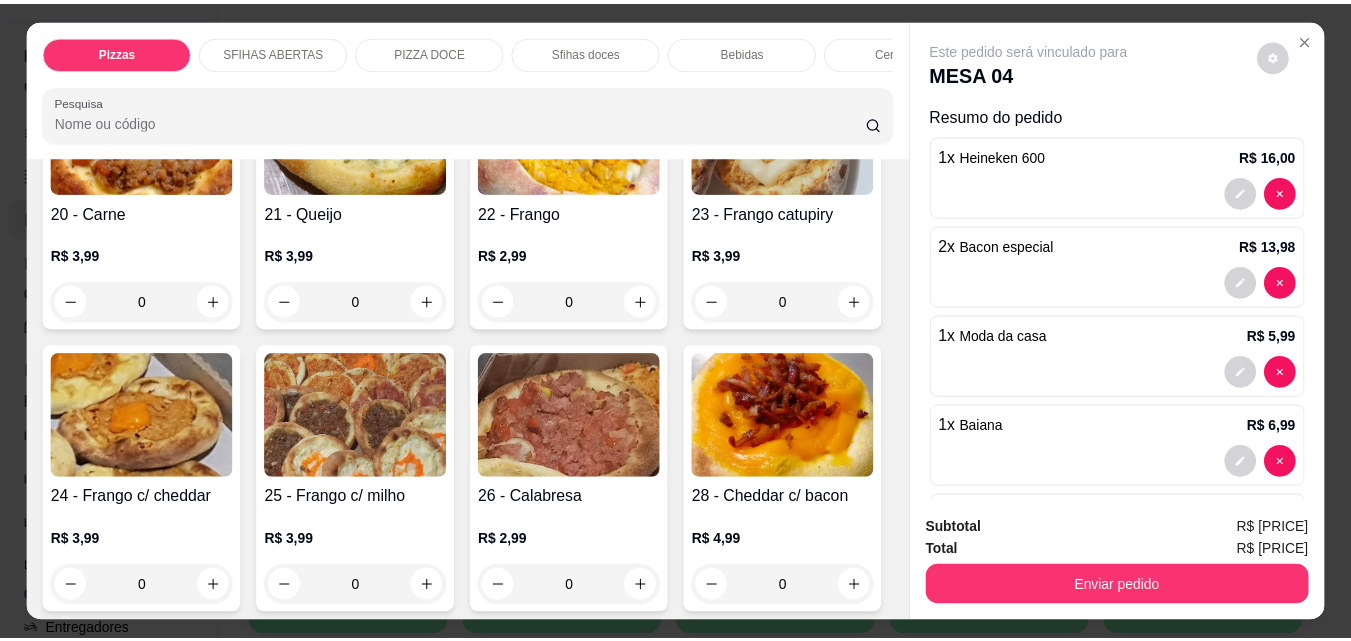 scroll, scrollTop: 716, scrollLeft: 0, axis: vertical 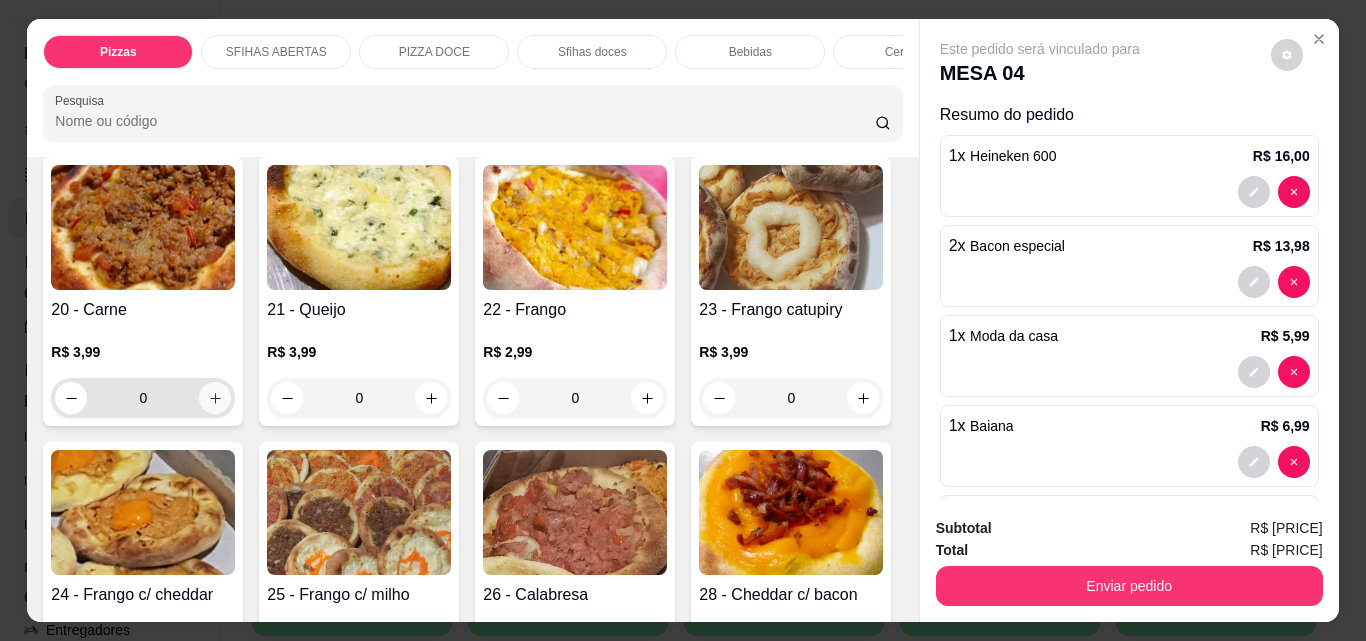 click at bounding box center [215, 398] 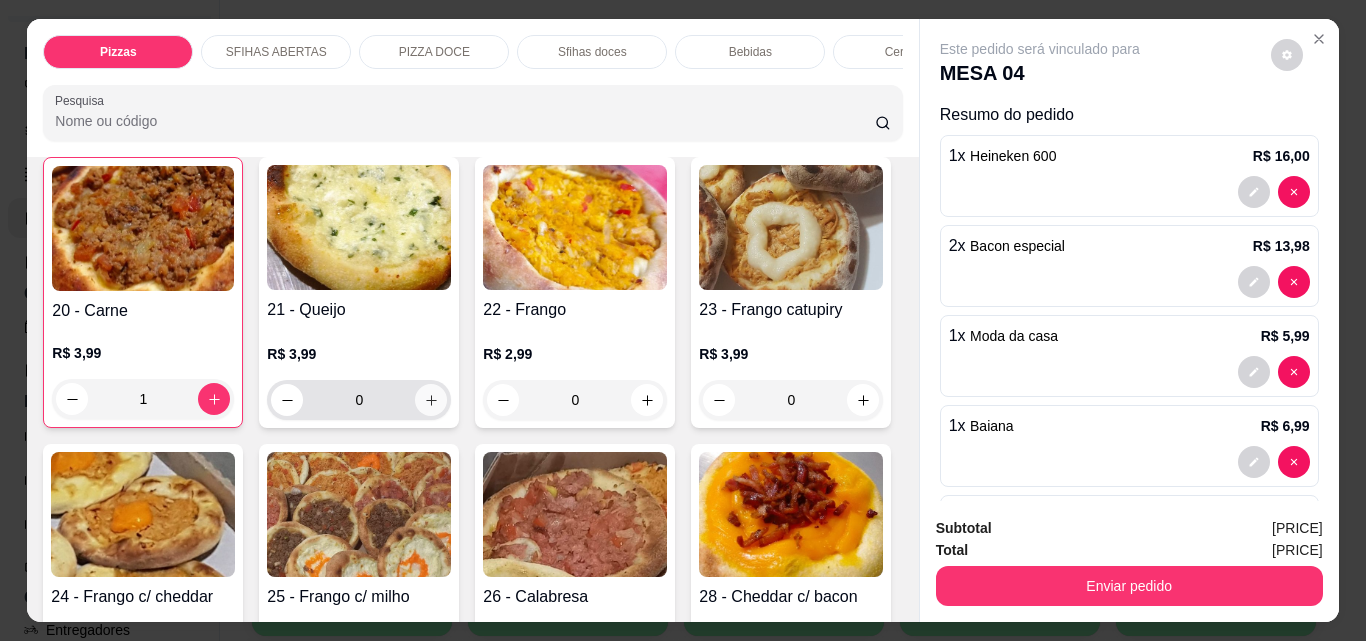 click 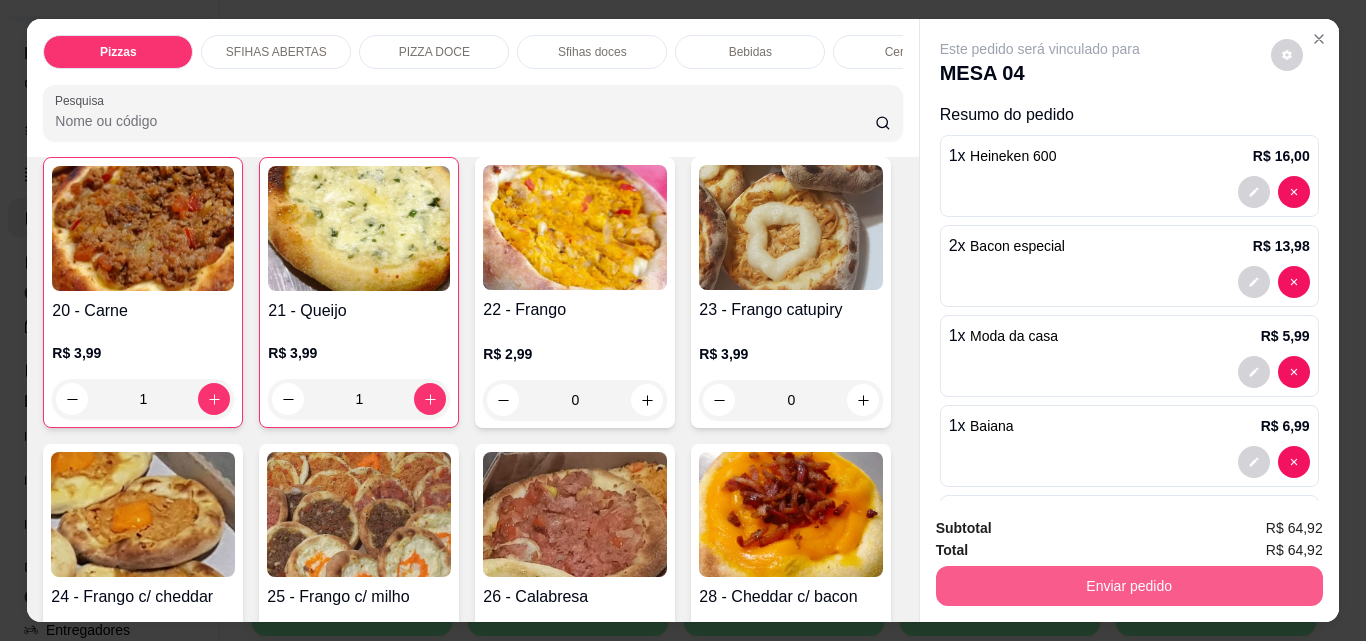 click on "Enviar pedido" at bounding box center [1129, 586] 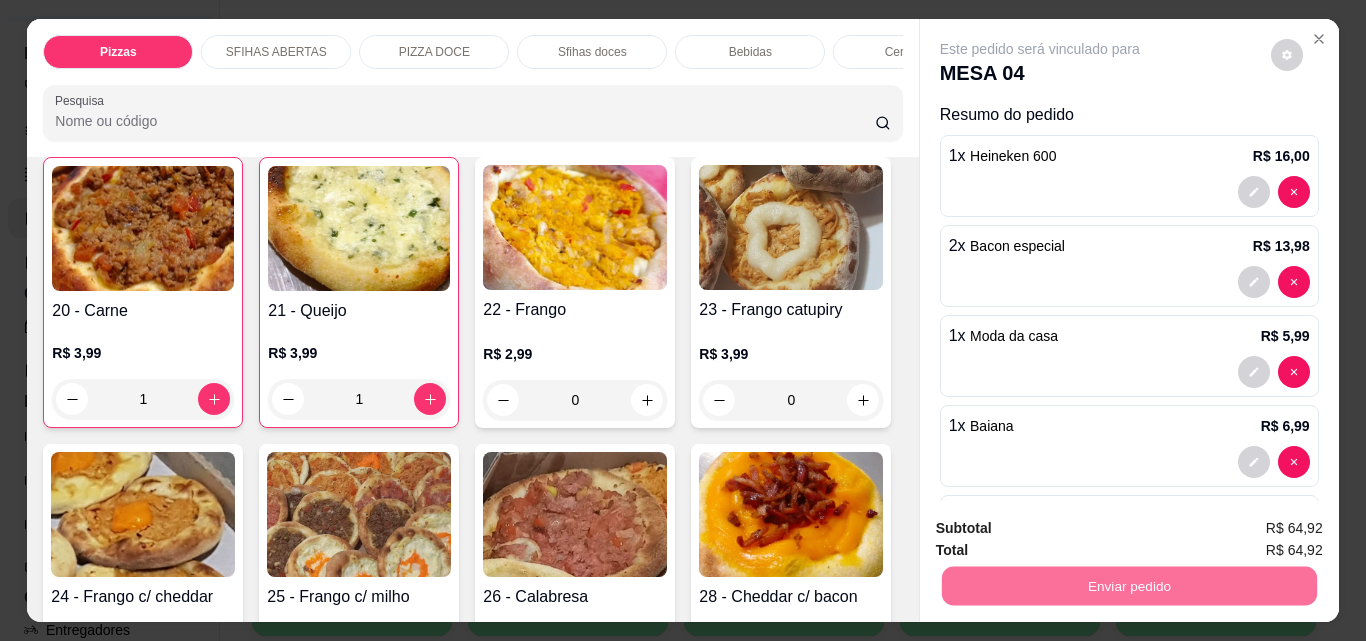 click on "Não registrar e enviar pedido" at bounding box center [1063, 529] 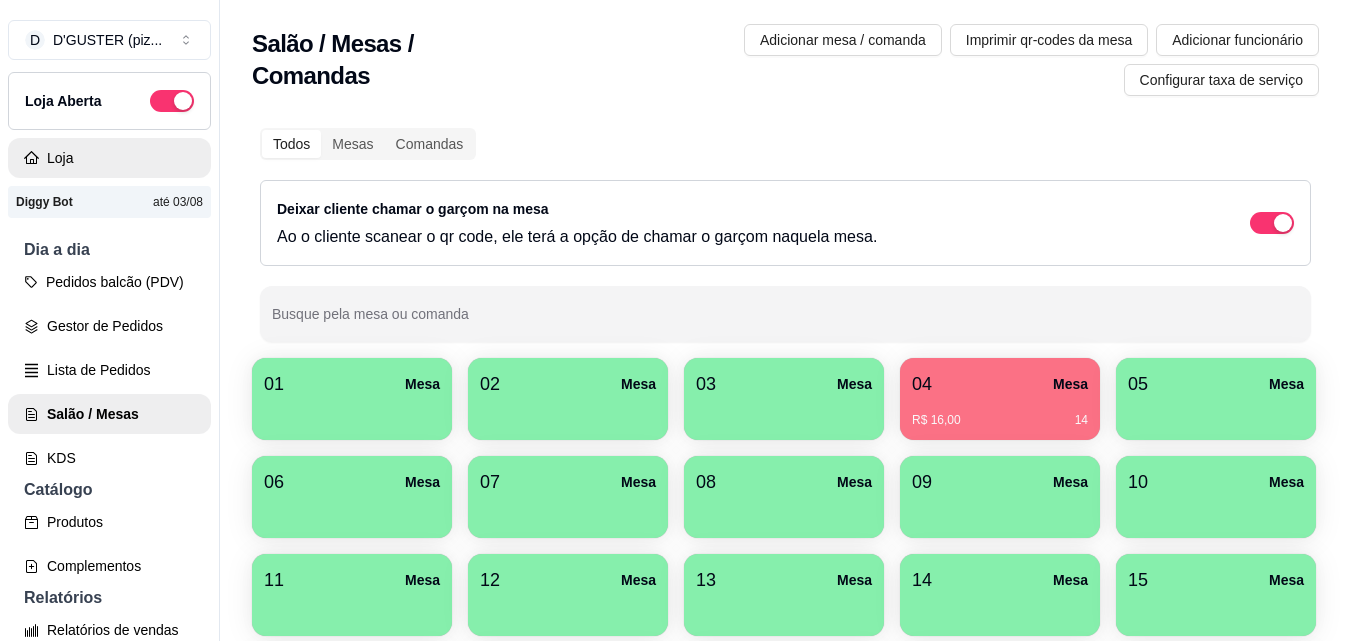 scroll, scrollTop: 0, scrollLeft: 0, axis: both 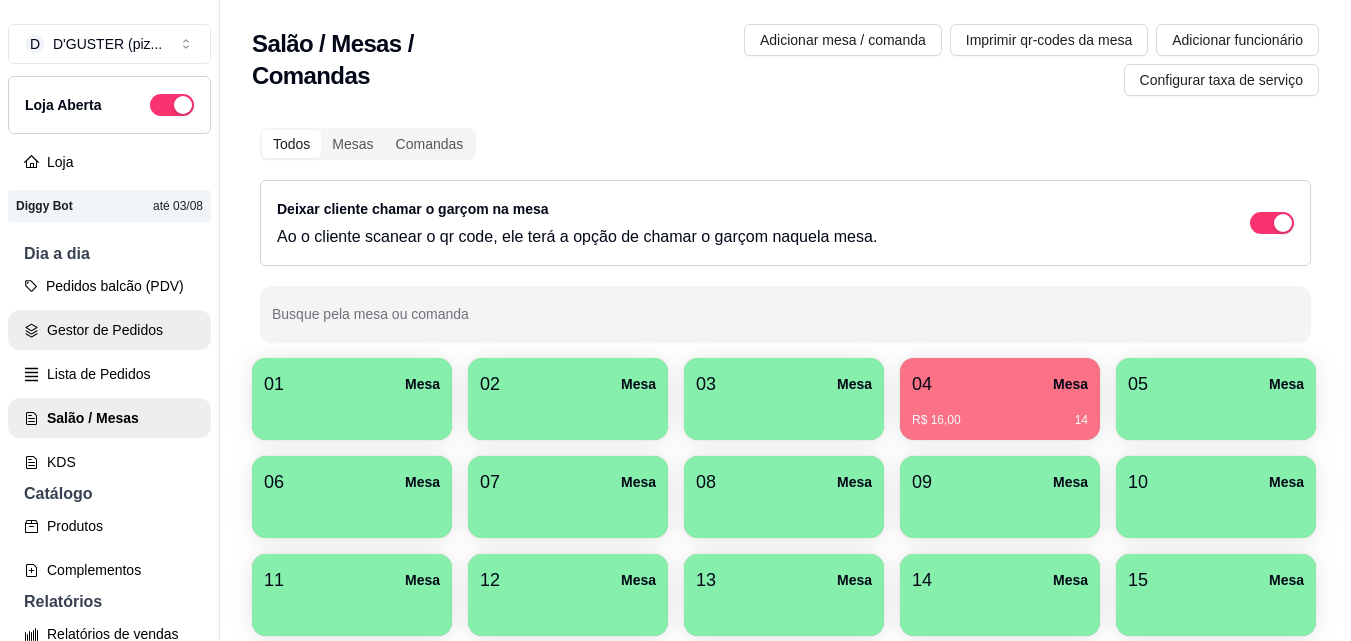 click on "Gestor de Pedidos" at bounding box center (109, 330) 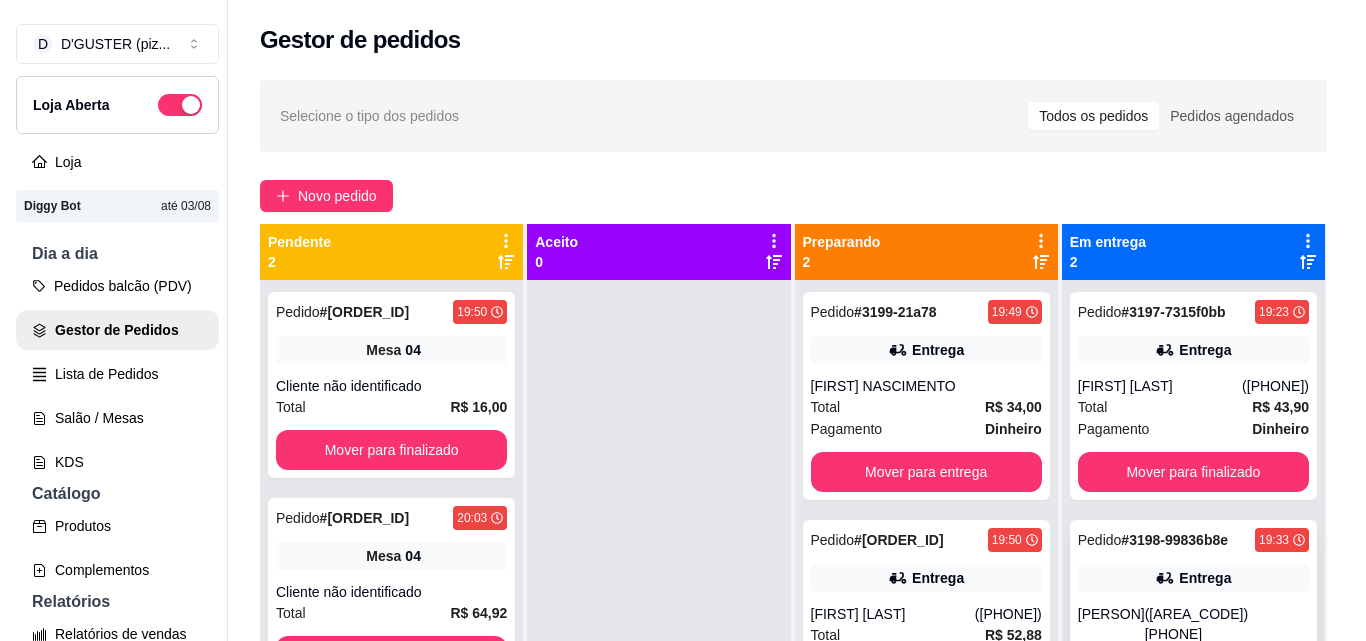 scroll, scrollTop: 56, scrollLeft: 0, axis: vertical 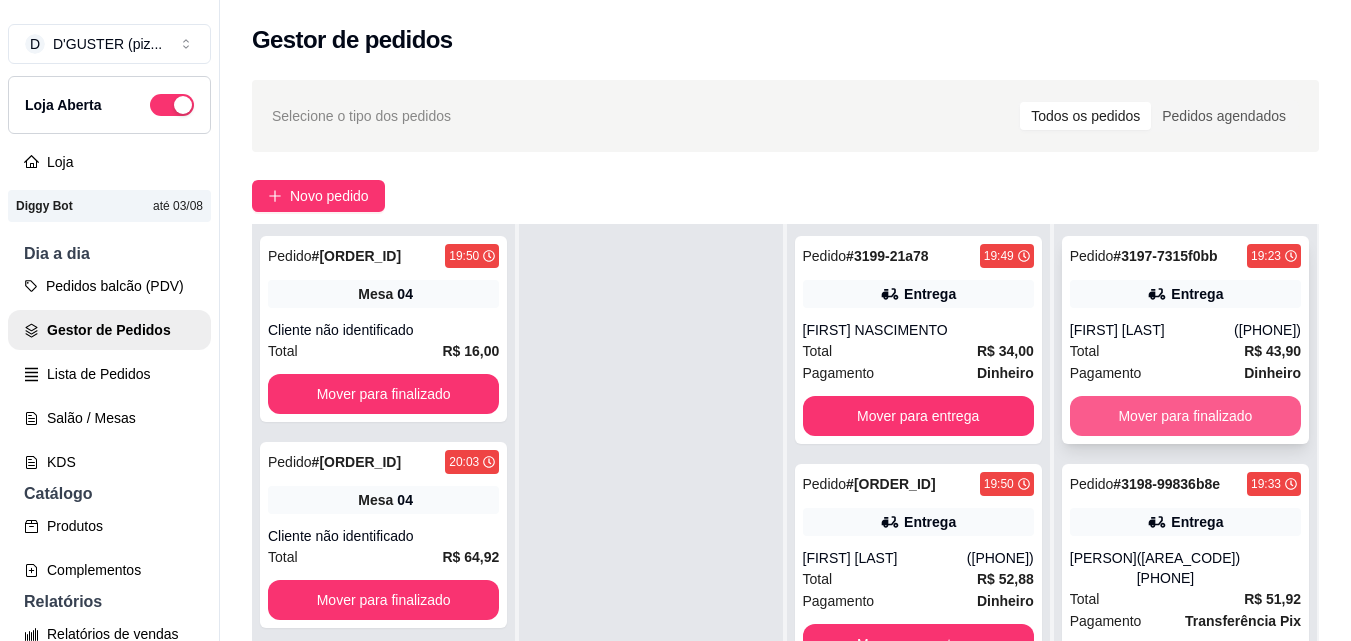 click on "Mover para finalizado" at bounding box center [1185, 416] 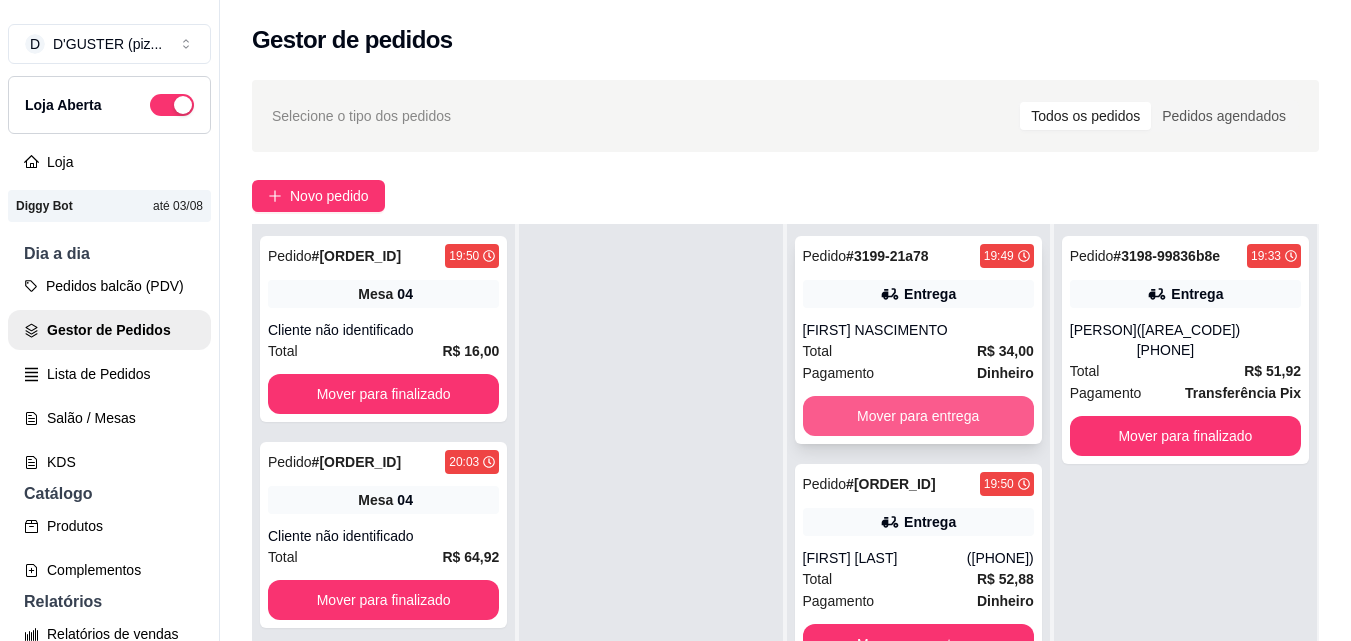 click on "Mover para entrega" at bounding box center [918, 416] 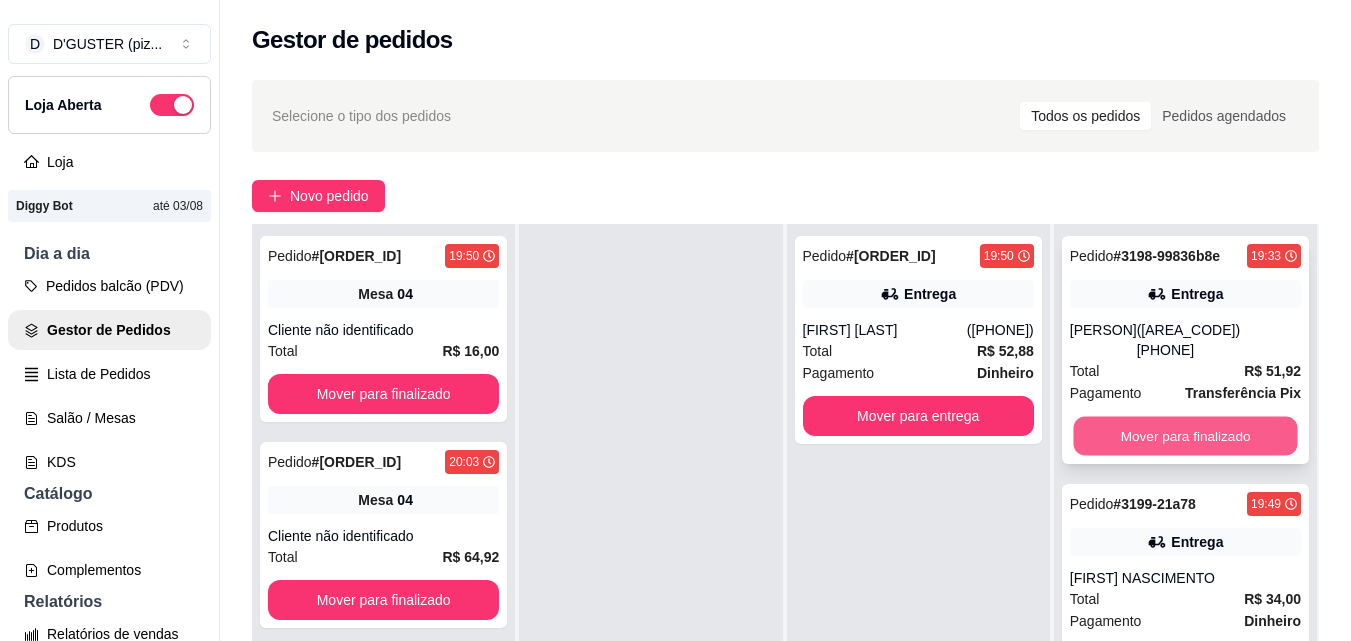 click on "Mover para finalizado" at bounding box center (1185, 436) 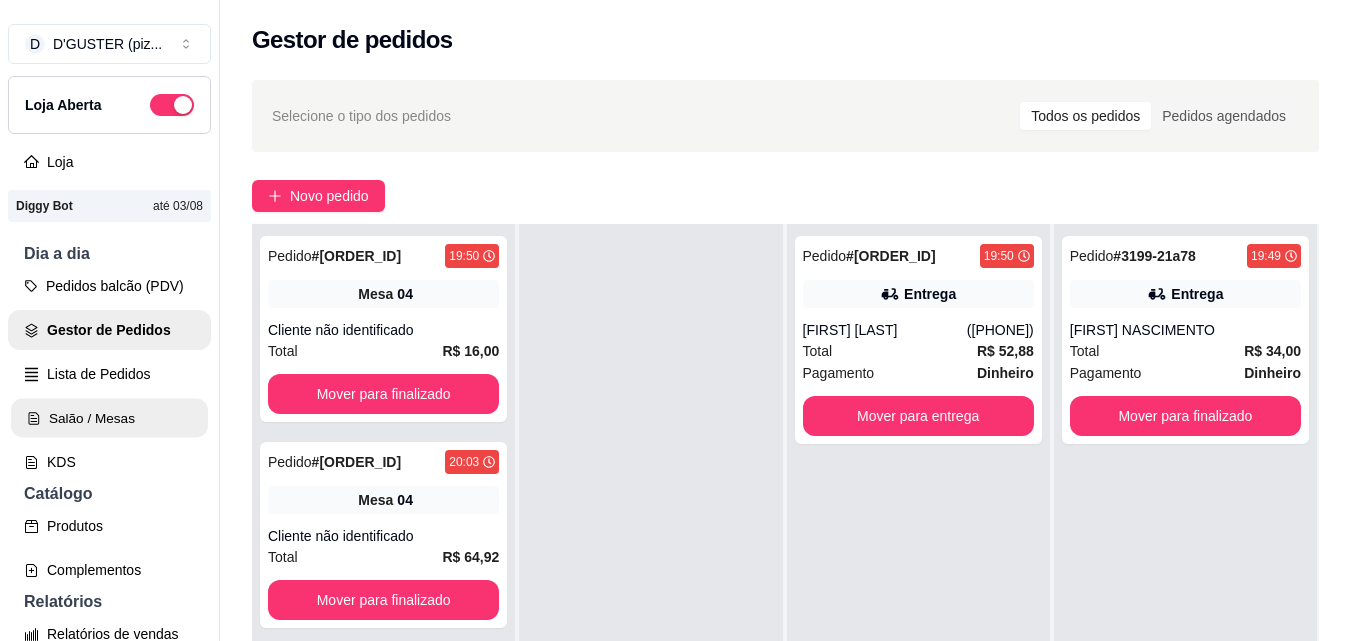 click on "Salão / Mesas" at bounding box center (109, 418) 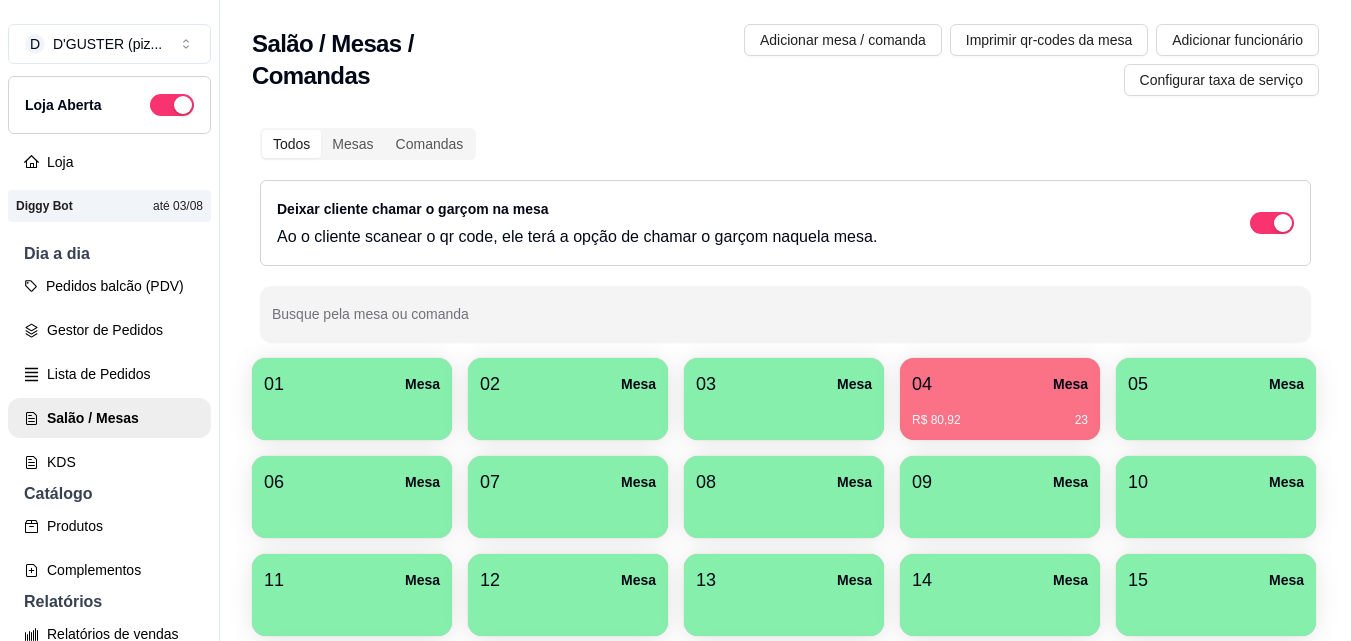 click on "06 Mesa" at bounding box center (352, 482) 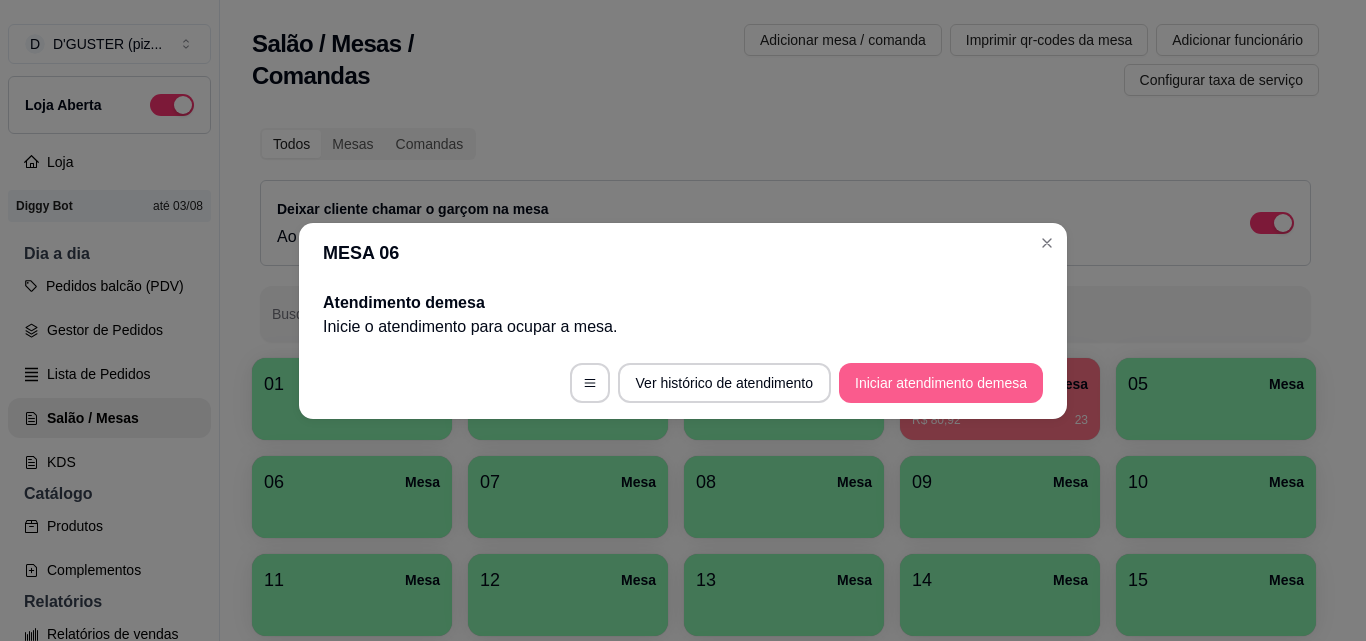 click on "Iniciar atendimento de  mesa" at bounding box center (941, 383) 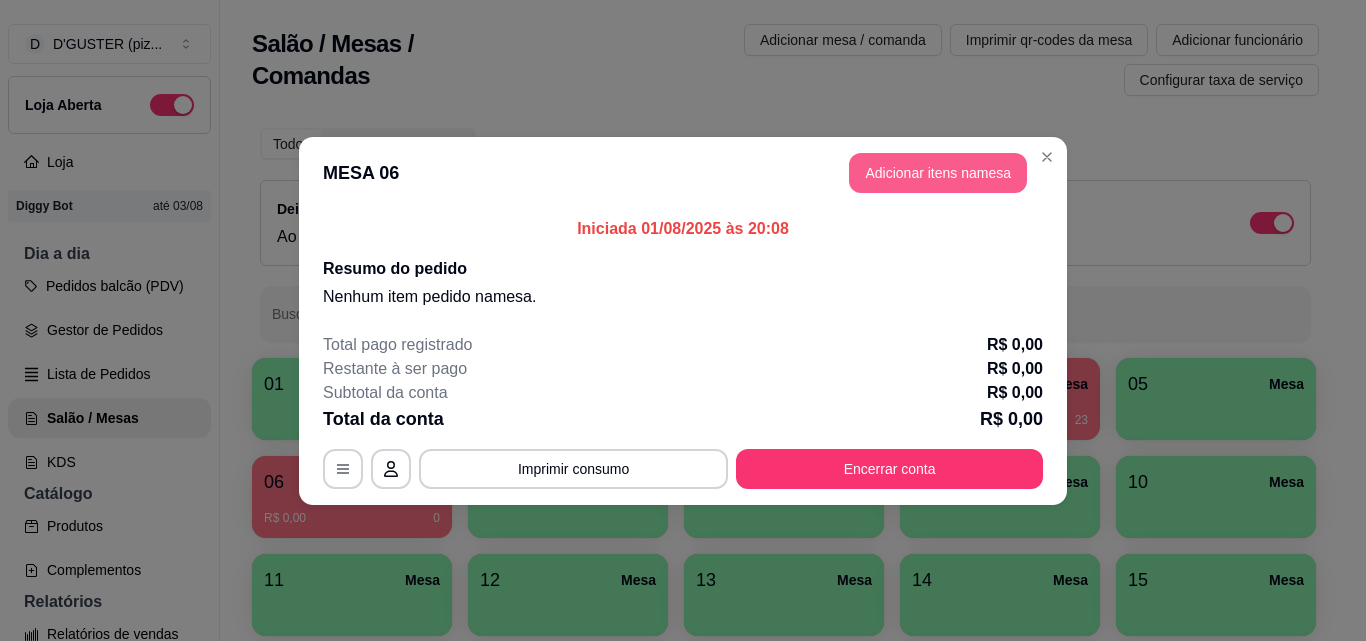 click on "Adicionar itens na  mesa" at bounding box center (938, 173) 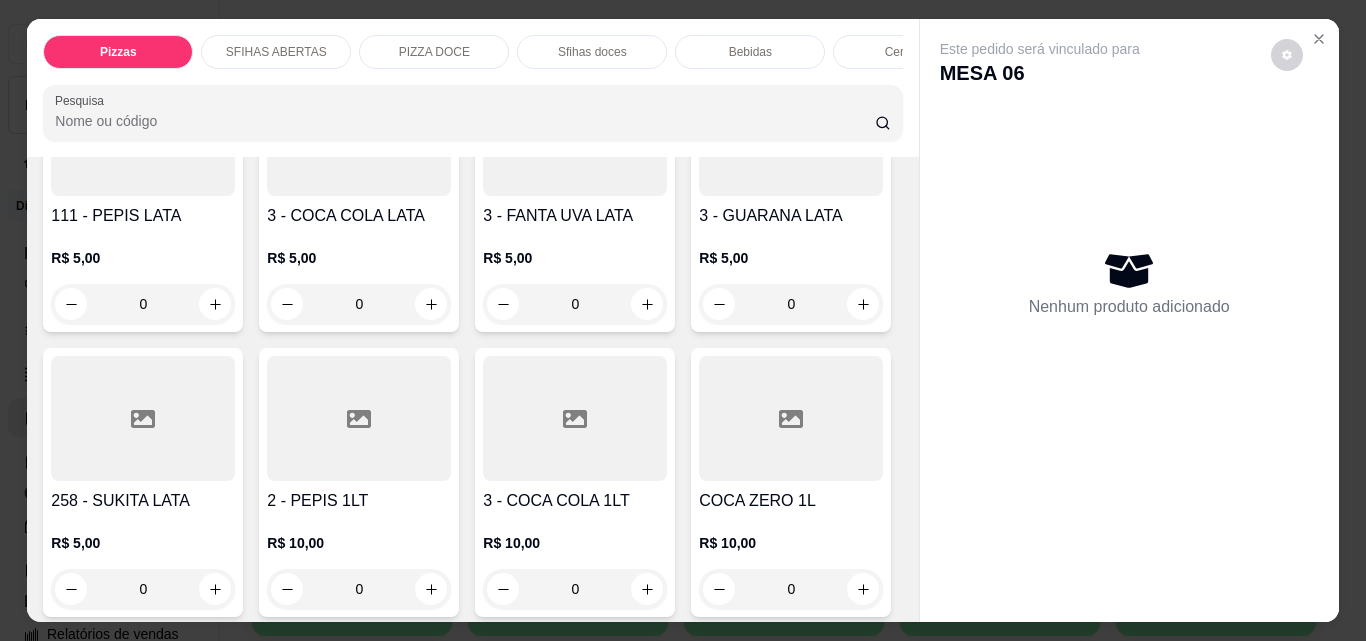 scroll, scrollTop: 6000, scrollLeft: 0, axis: vertical 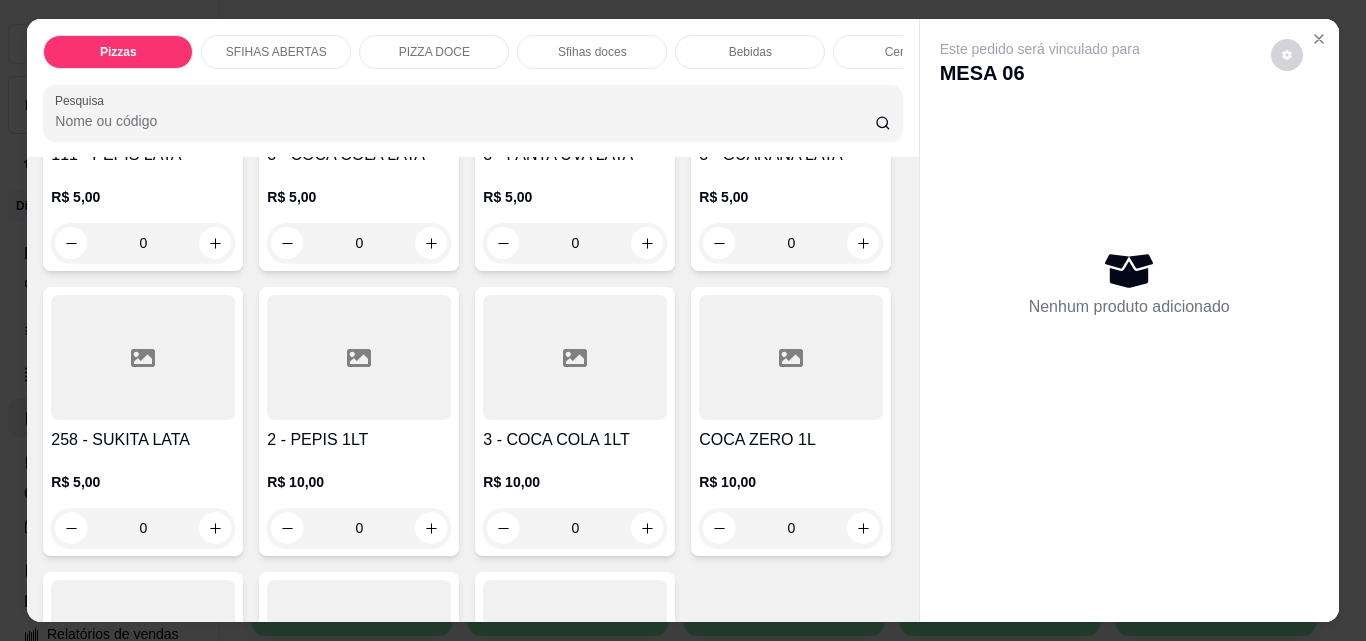click 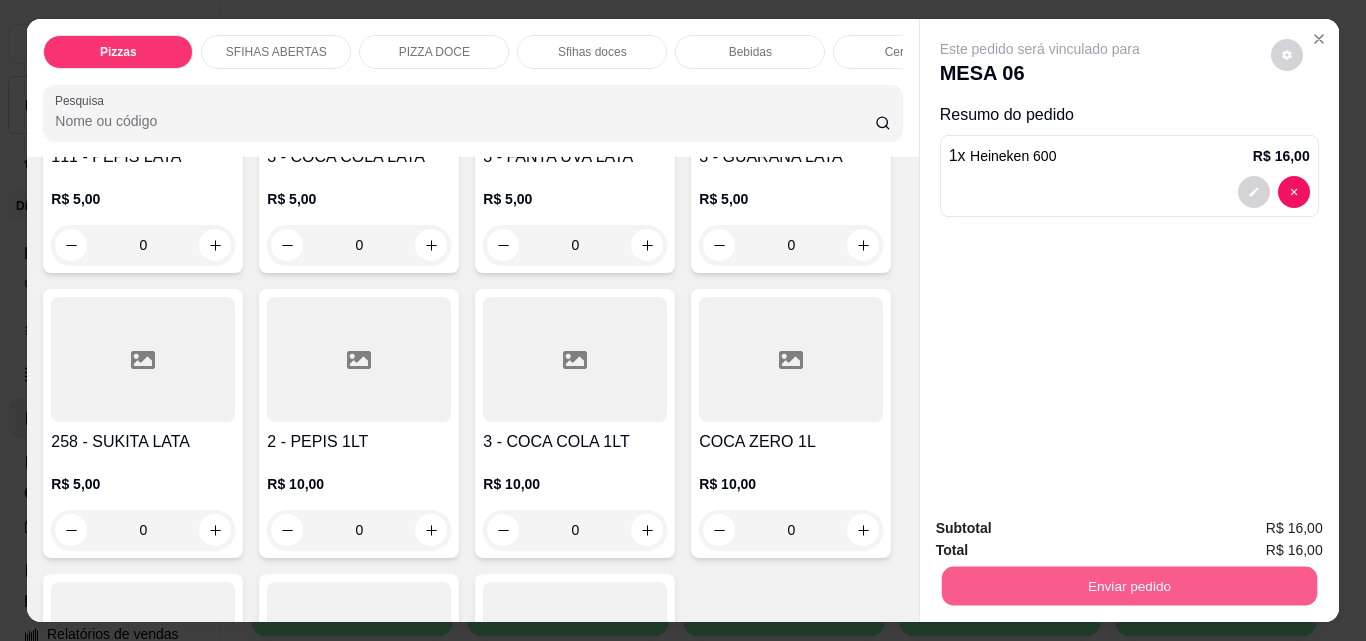 click on "Enviar pedido" at bounding box center [1128, 585] 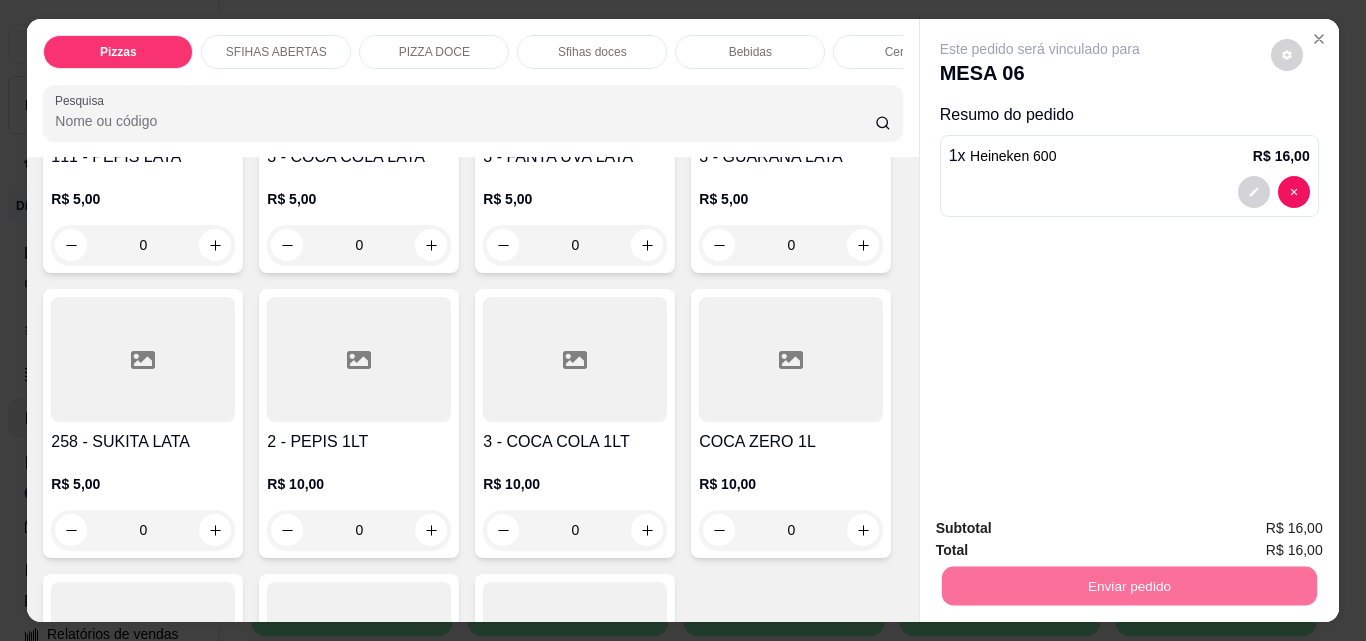 click on "Não registrar e enviar pedido" at bounding box center [1063, 528] 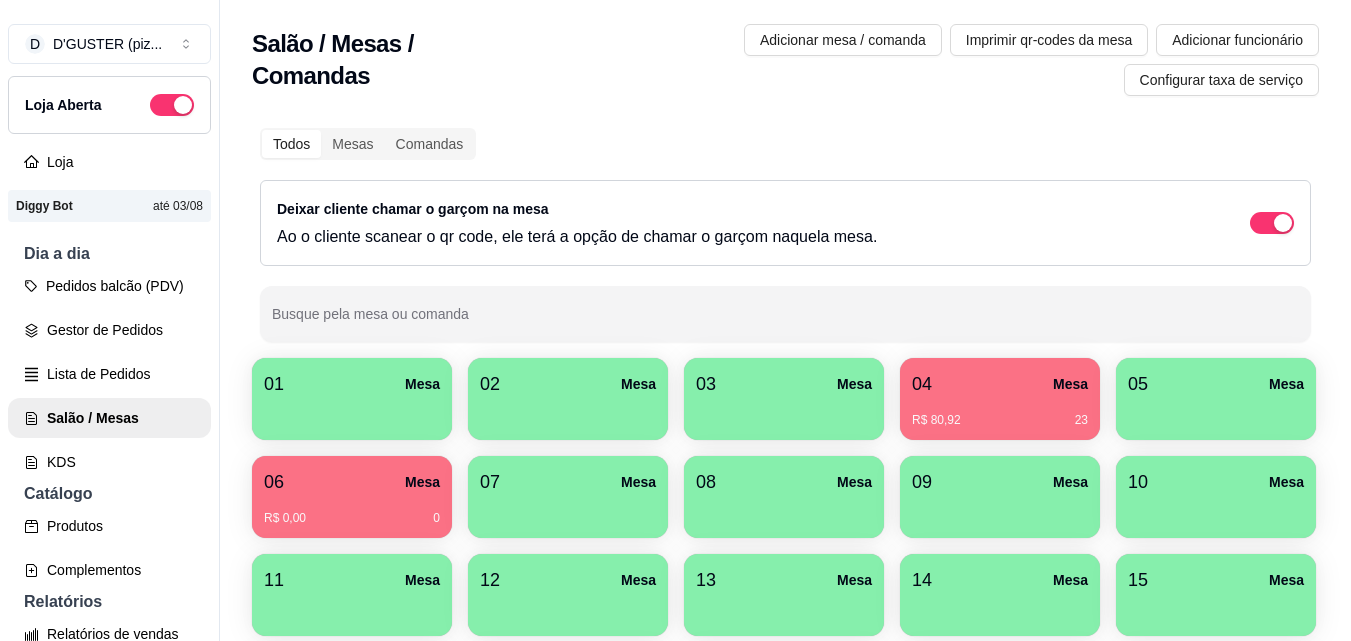 click on "05 Mesa" at bounding box center [1216, 384] 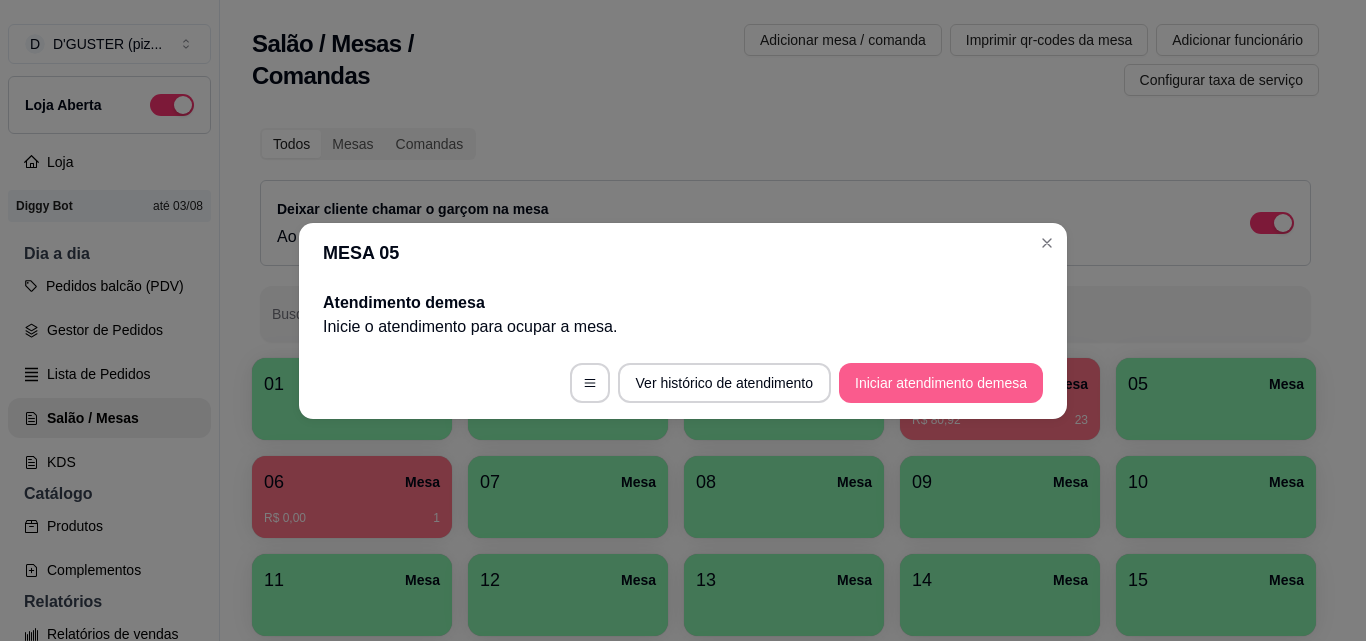 click on "Iniciar atendimento de  mesa" at bounding box center (941, 383) 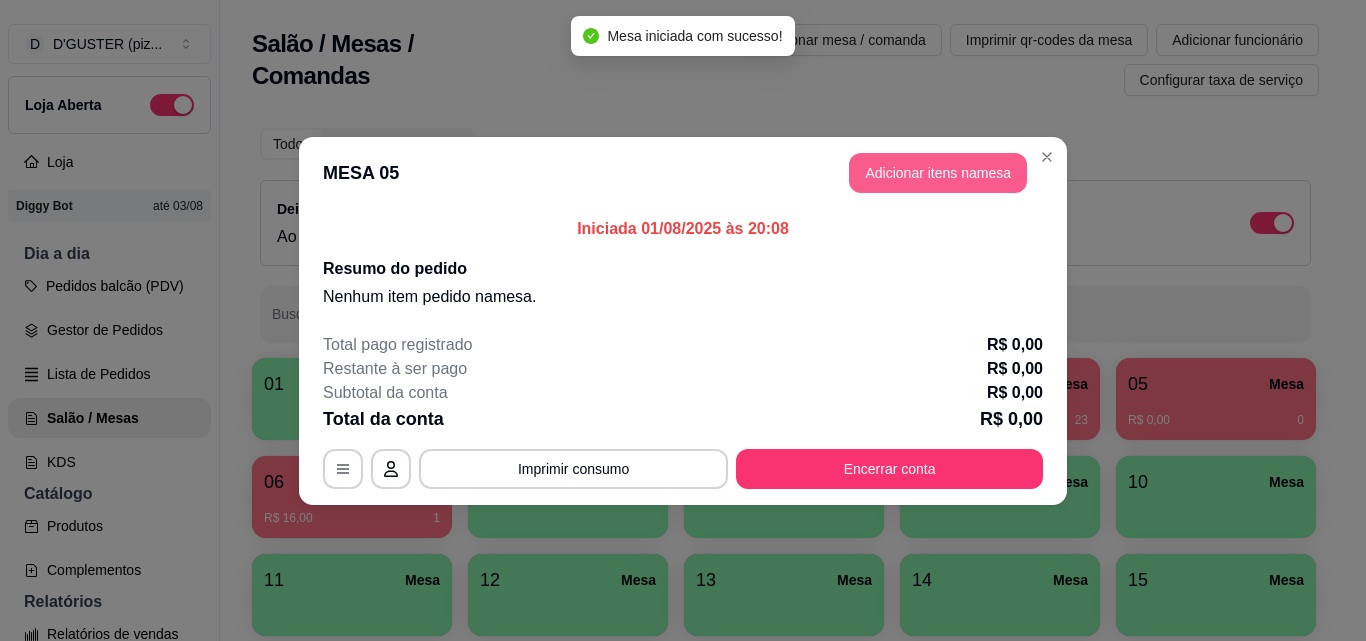 click on "Adicionar itens na  mesa" at bounding box center [938, 173] 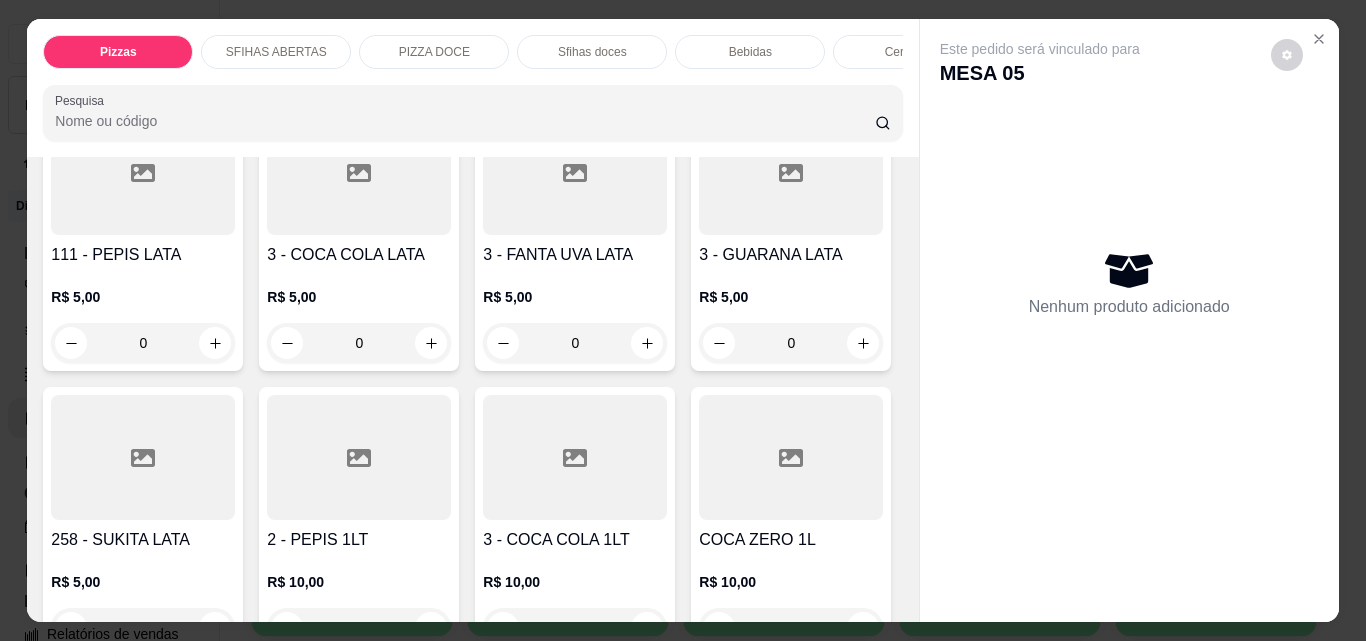 scroll, scrollTop: 6000, scrollLeft: 0, axis: vertical 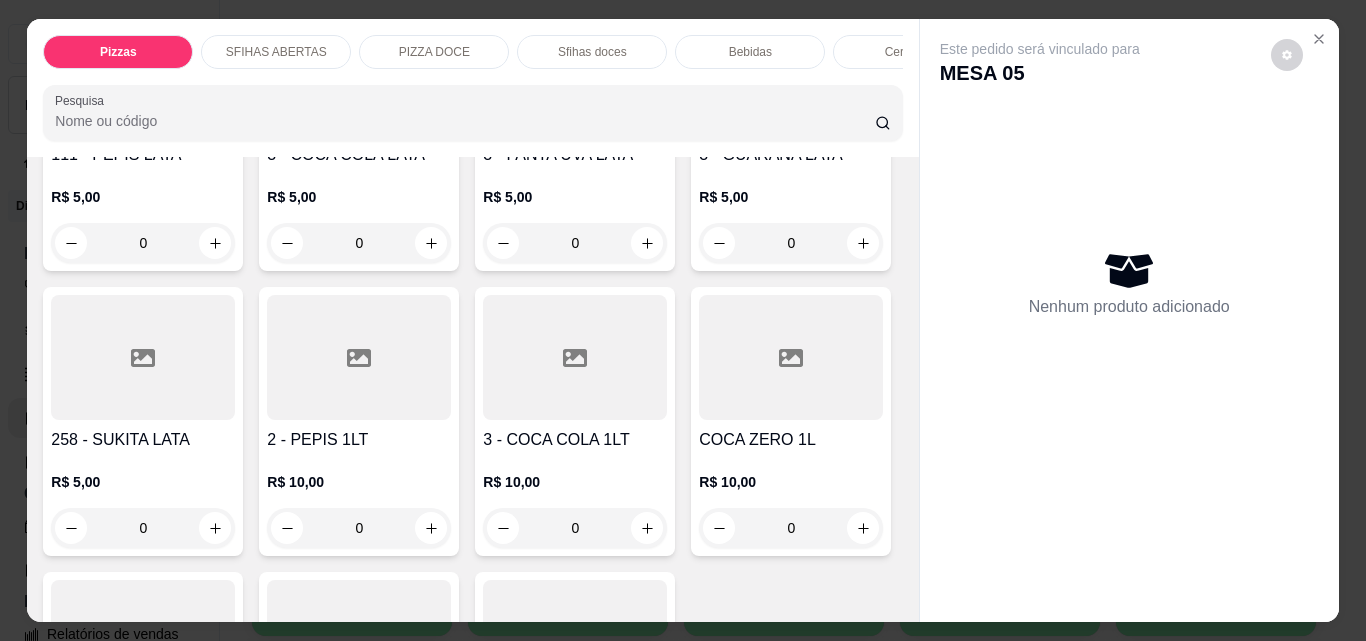 click at bounding box center [215, -367] 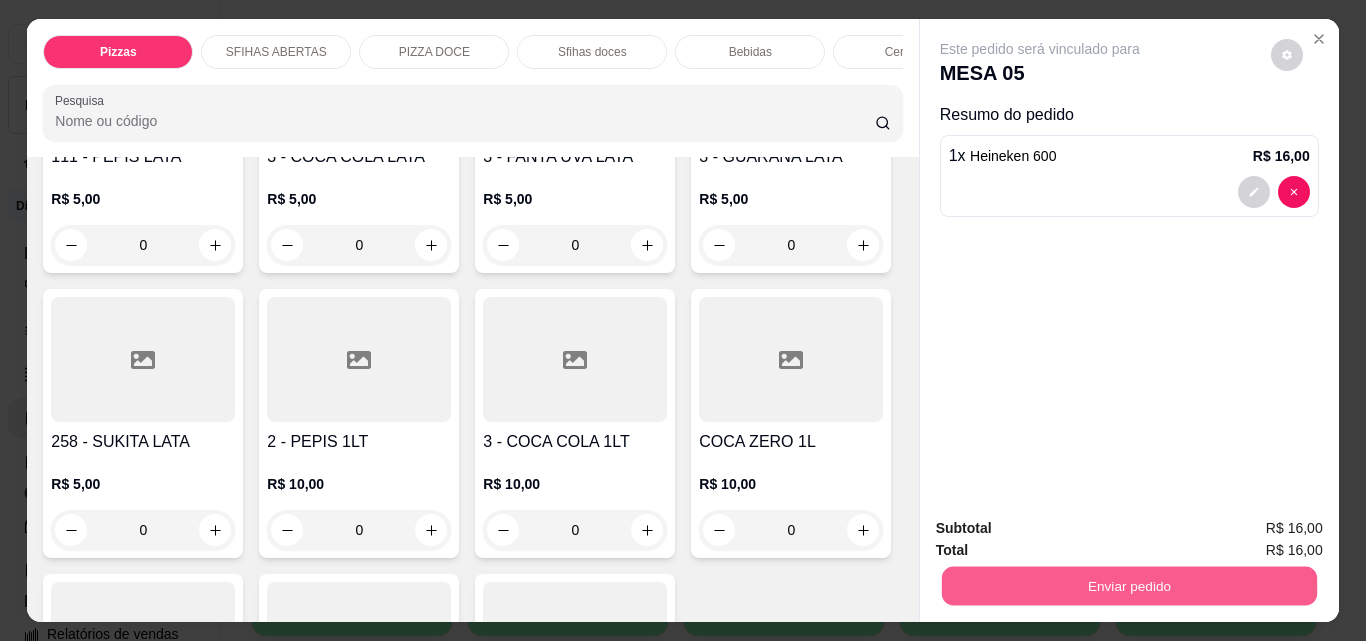 click on "Enviar pedido" at bounding box center (1128, 585) 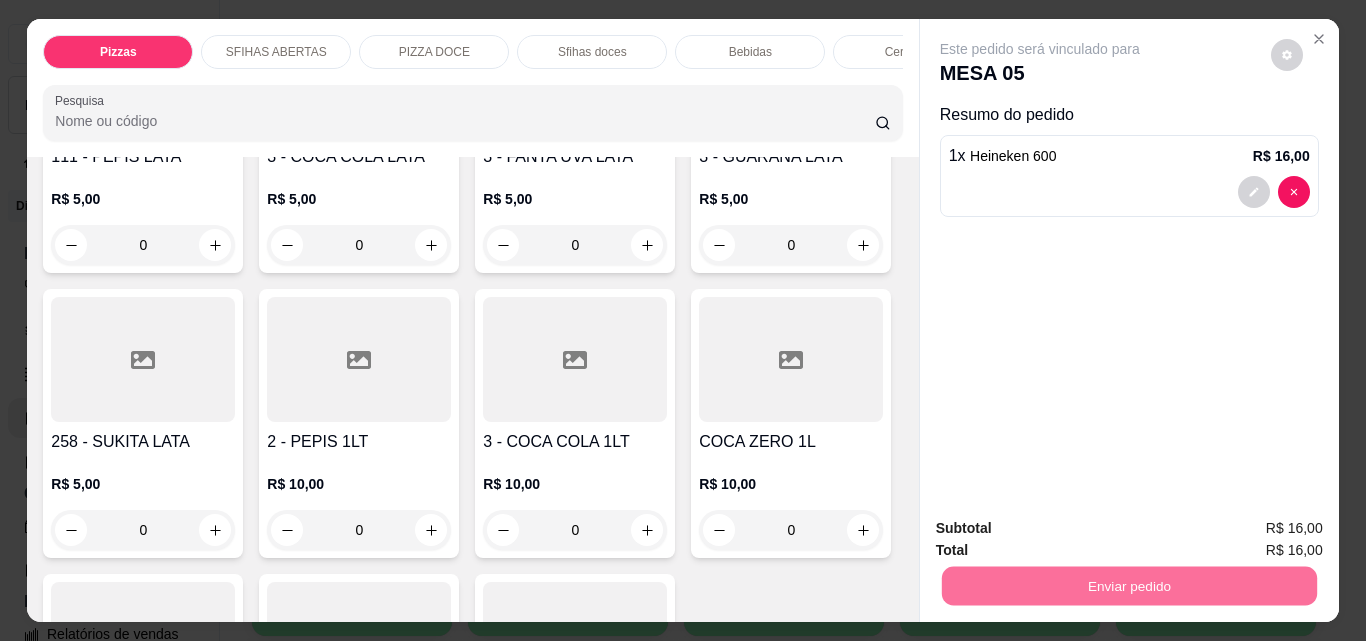 click on "Não registrar e enviar pedido" at bounding box center [1063, 529] 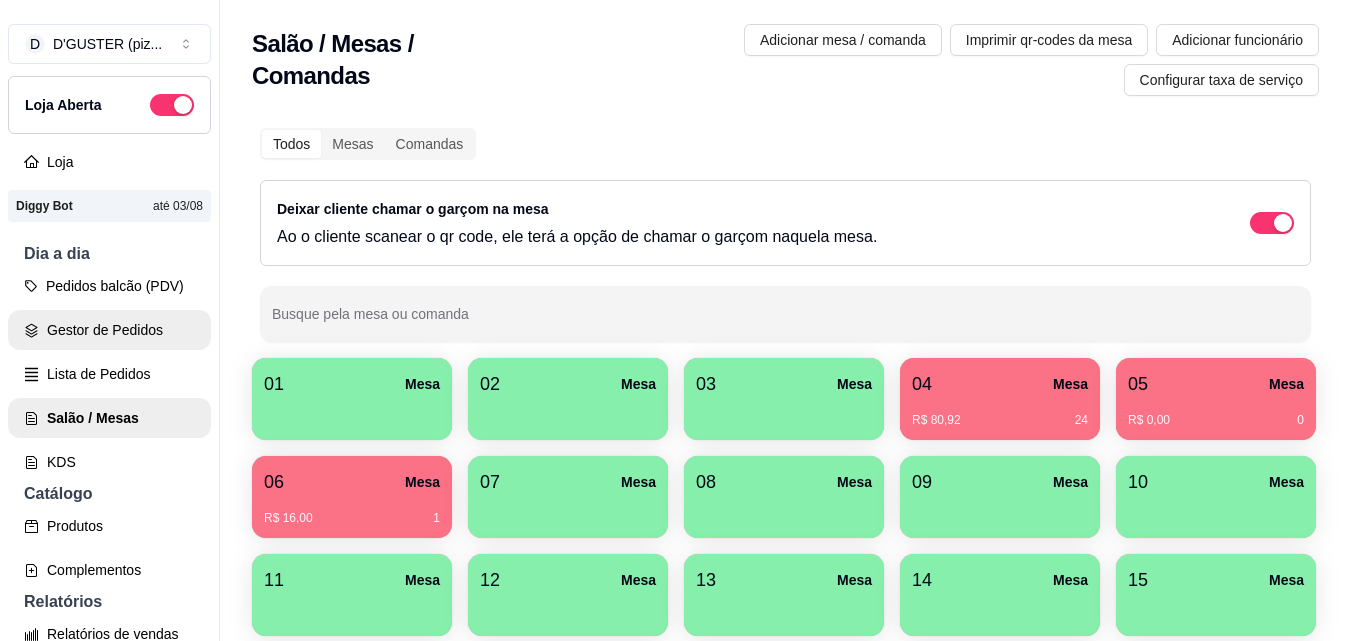 click on "Gestor de Pedidos" at bounding box center (109, 330) 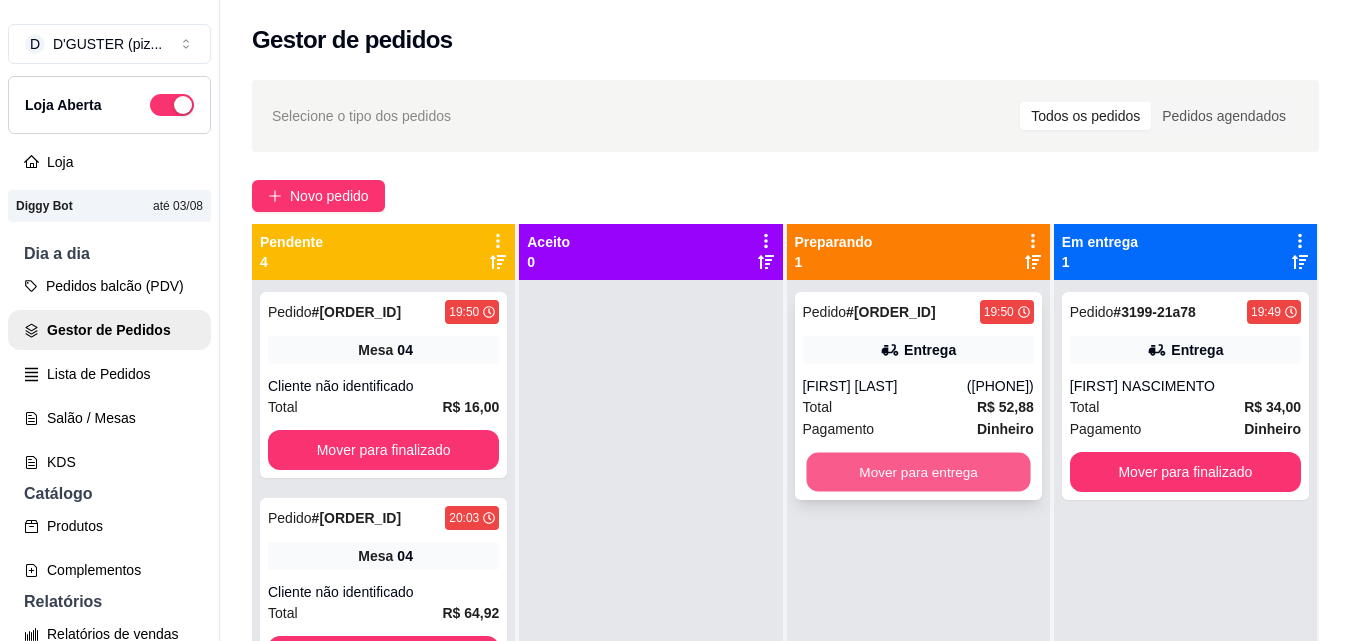 click on "Mover para entrega" at bounding box center [918, 472] 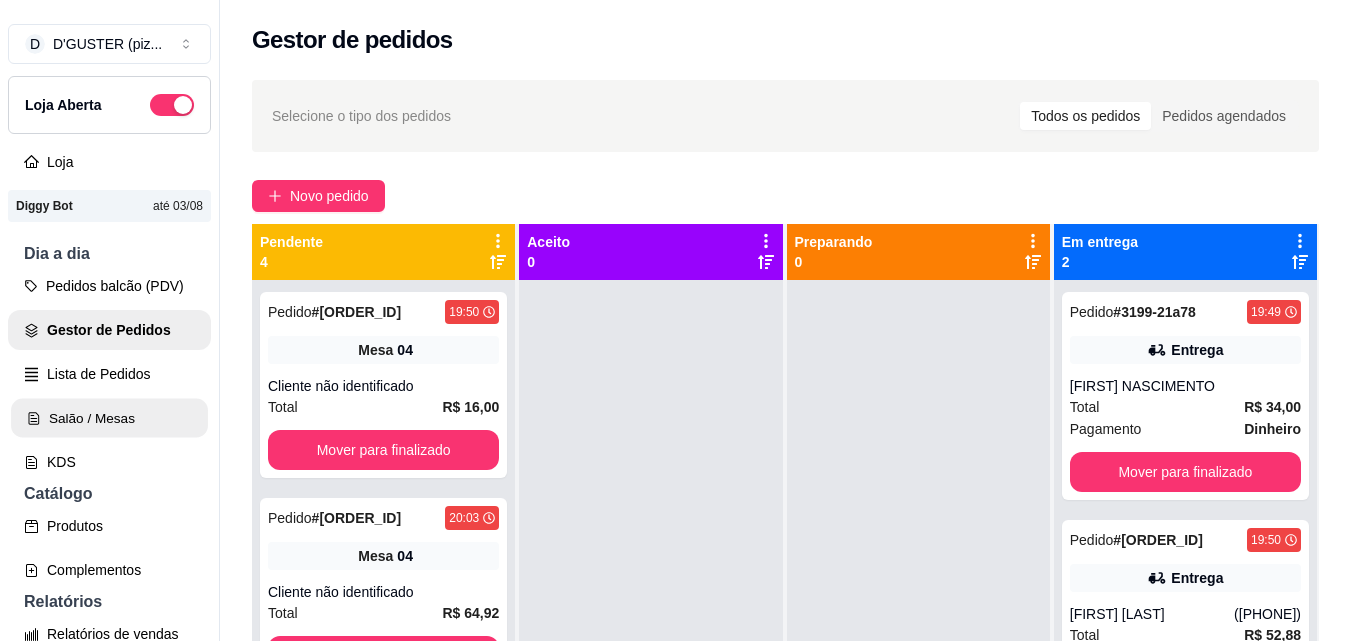 click on "Salão / Mesas" at bounding box center (109, 418) 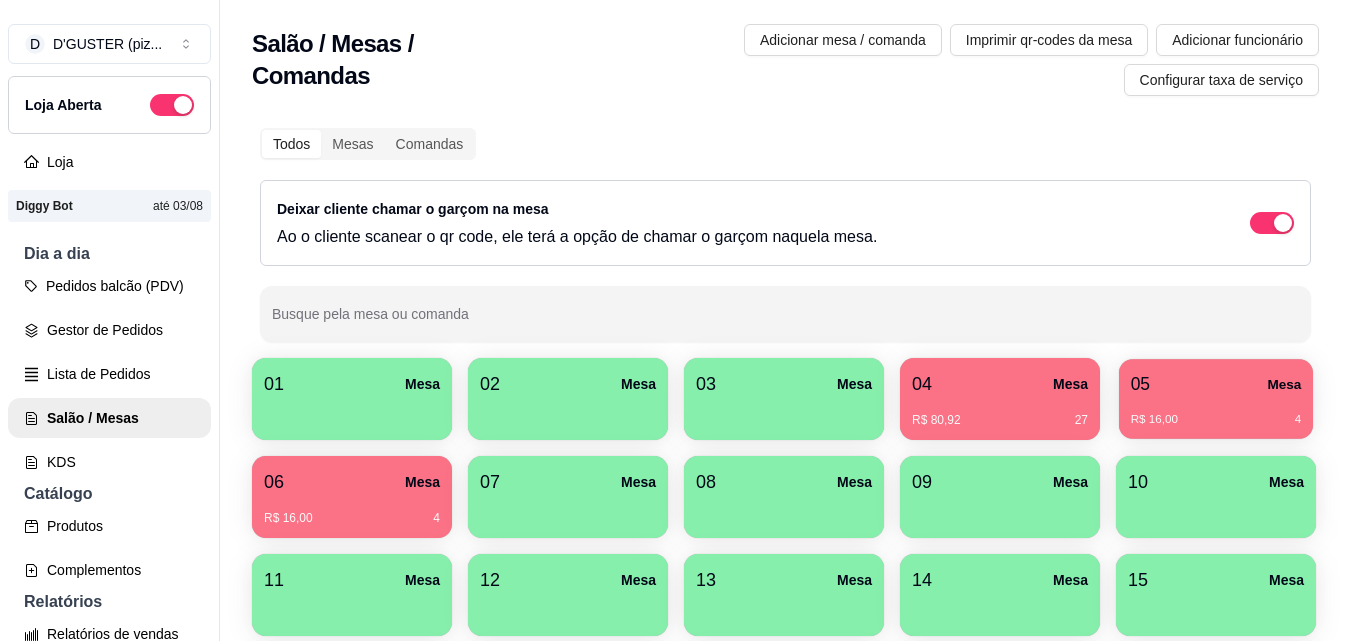 click on "R$ 16,00 4" at bounding box center [1216, 420] 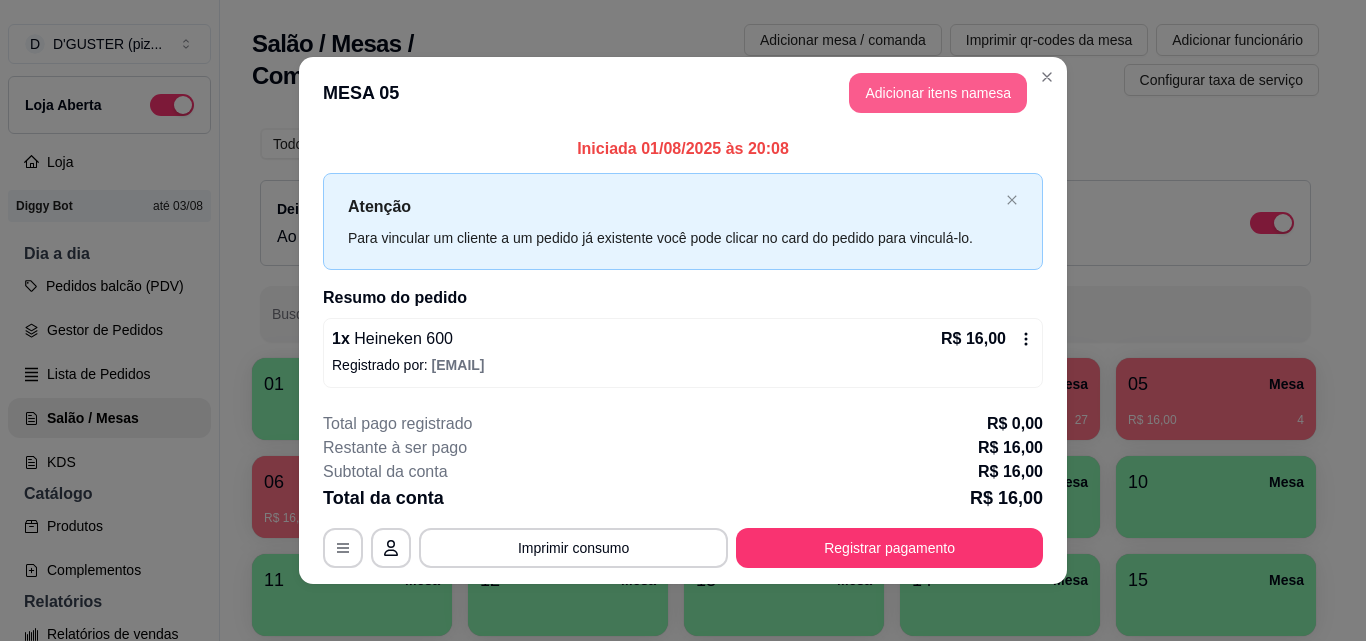 click on "Adicionar itens na  mesa" at bounding box center [938, 93] 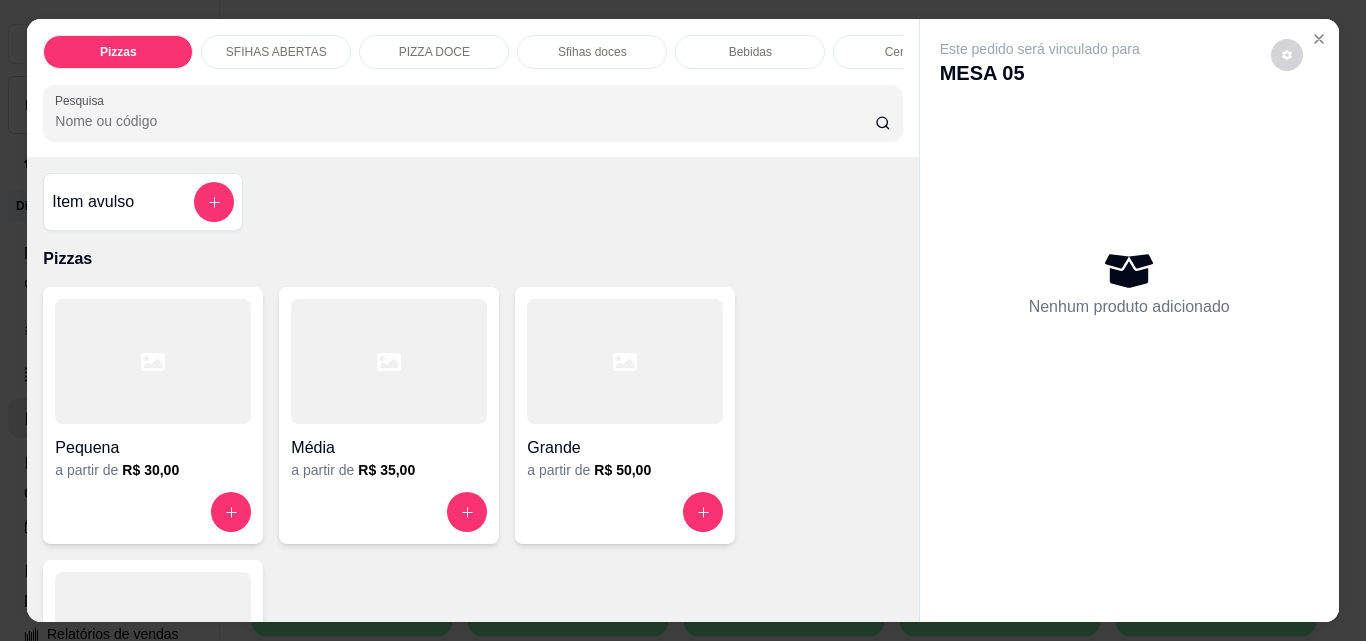 scroll, scrollTop: 52, scrollLeft: 0, axis: vertical 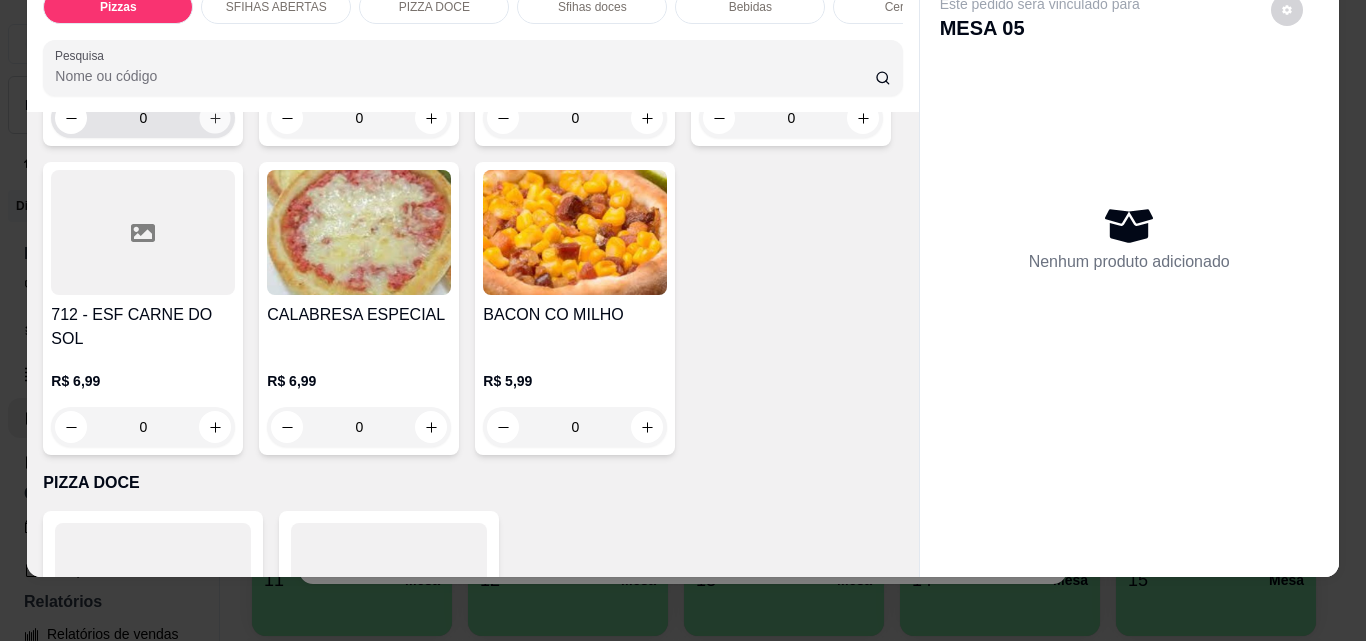 click 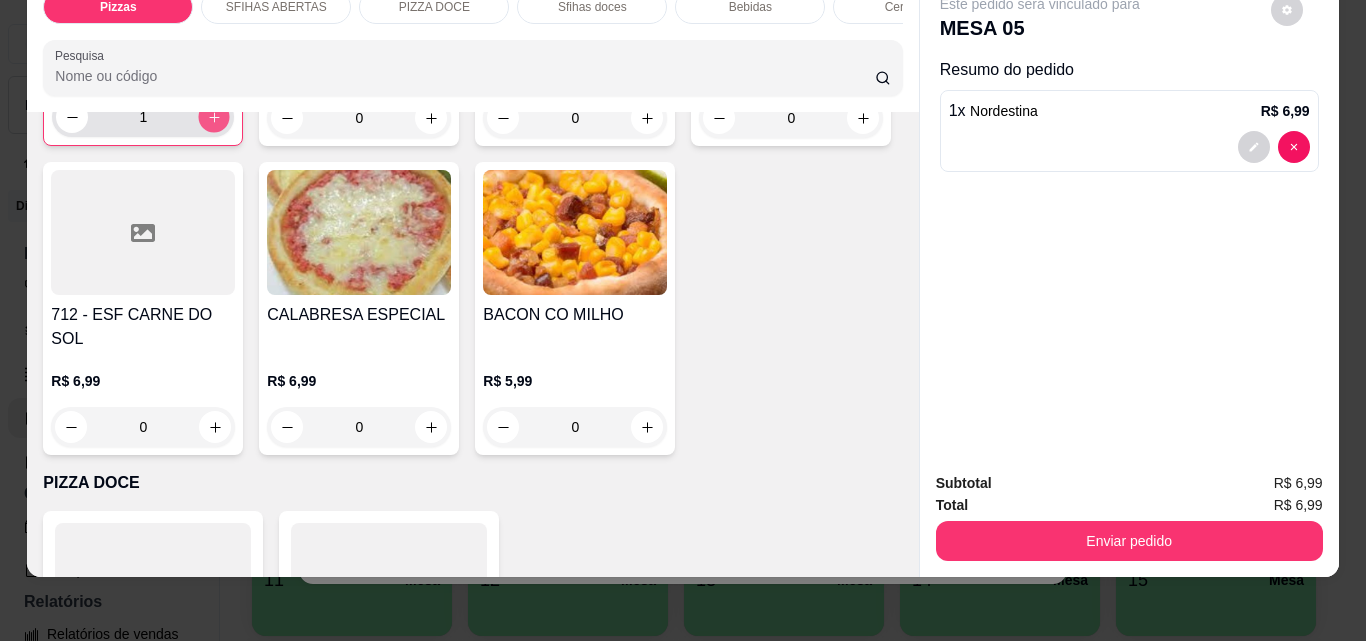 click 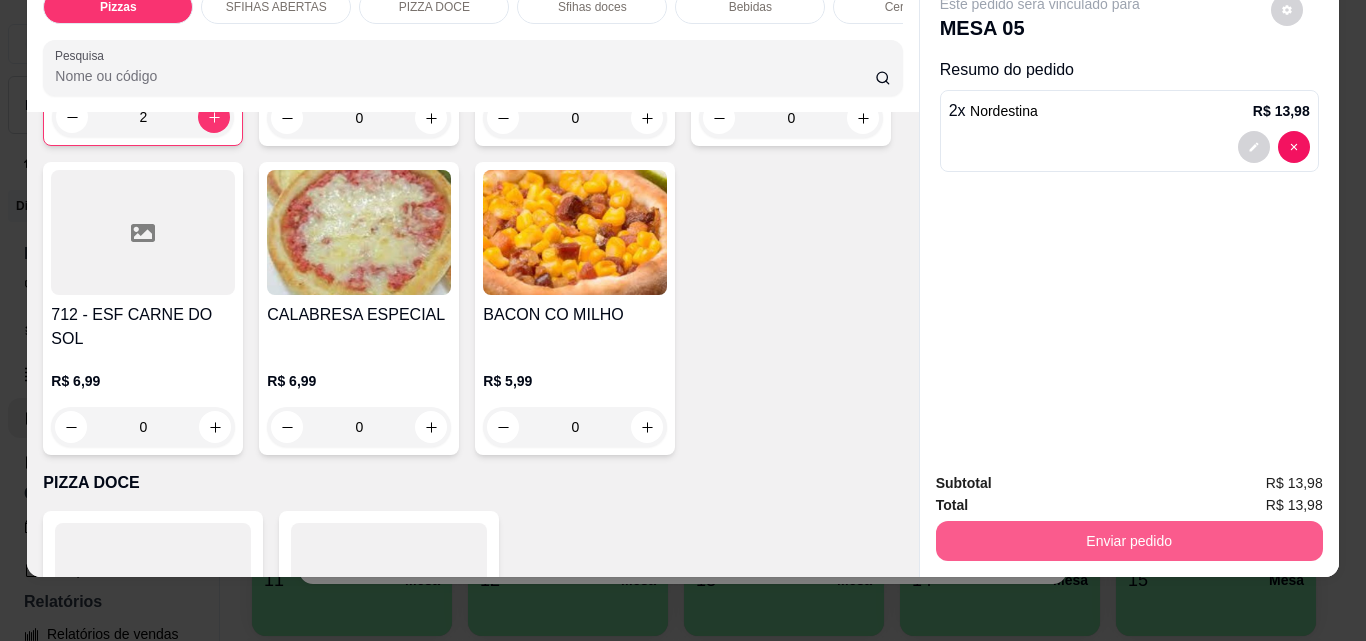 click on "Enviar pedido" at bounding box center [1129, 541] 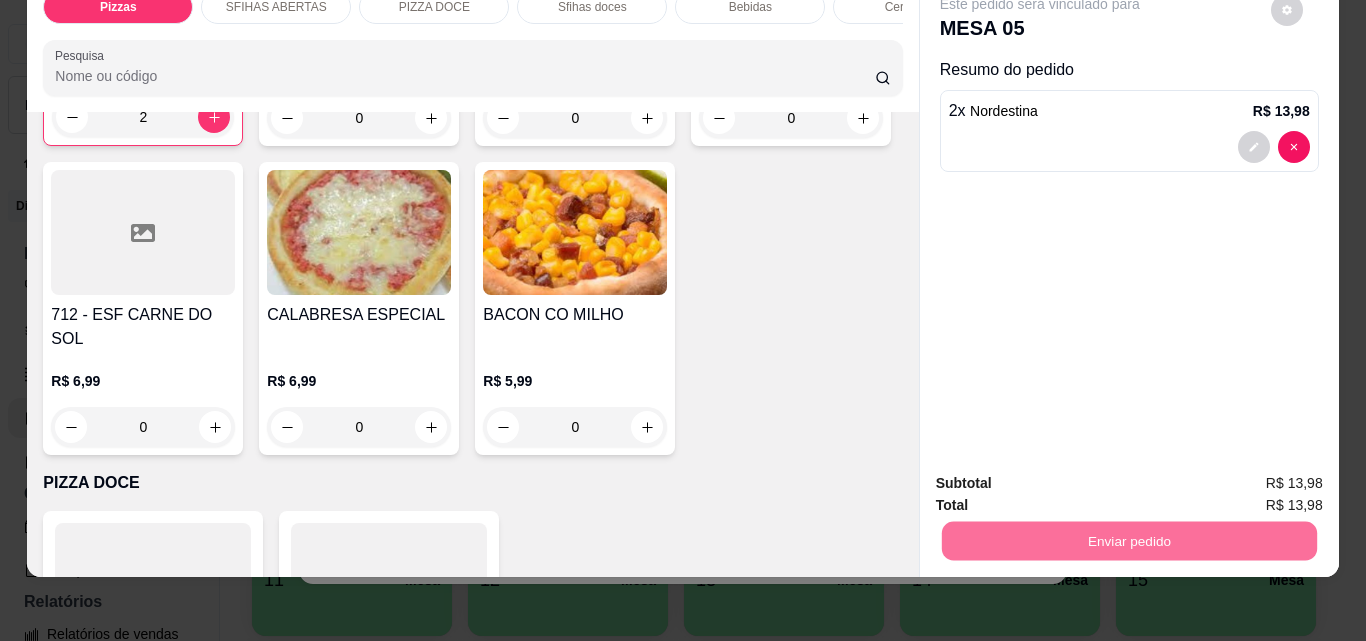 click on "Não registrar e enviar pedido" at bounding box center [1063, 476] 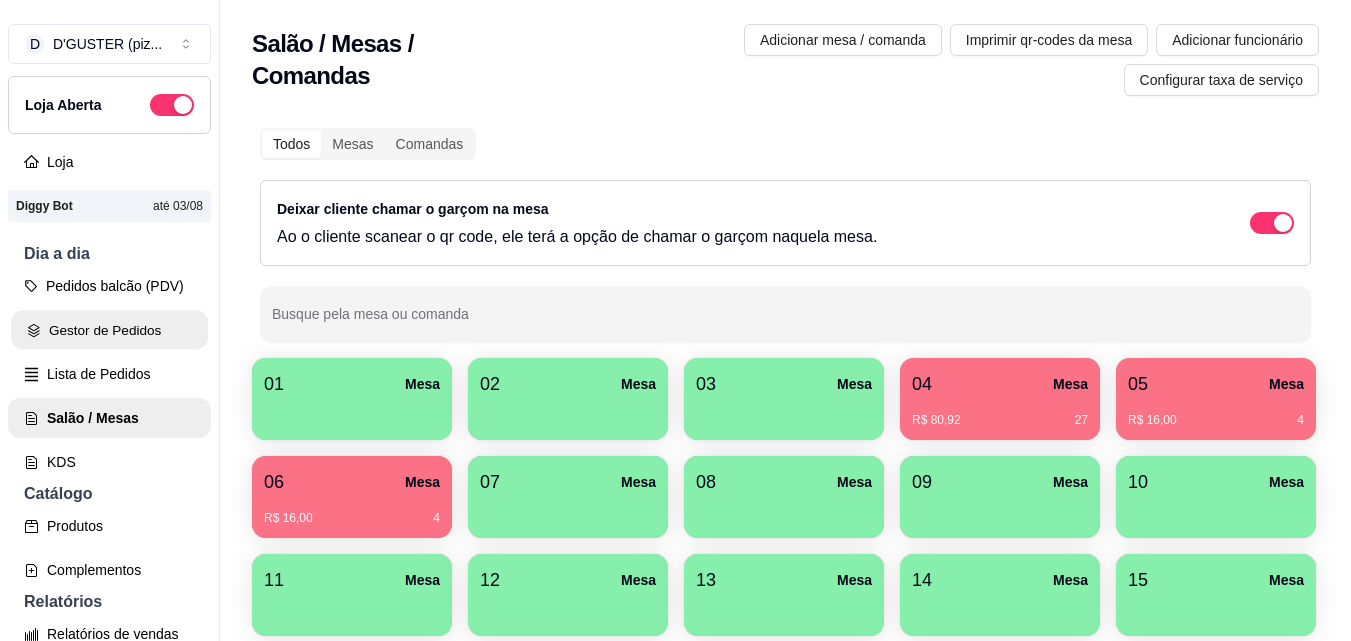 click on "Gestor de Pedidos" at bounding box center (109, 330) 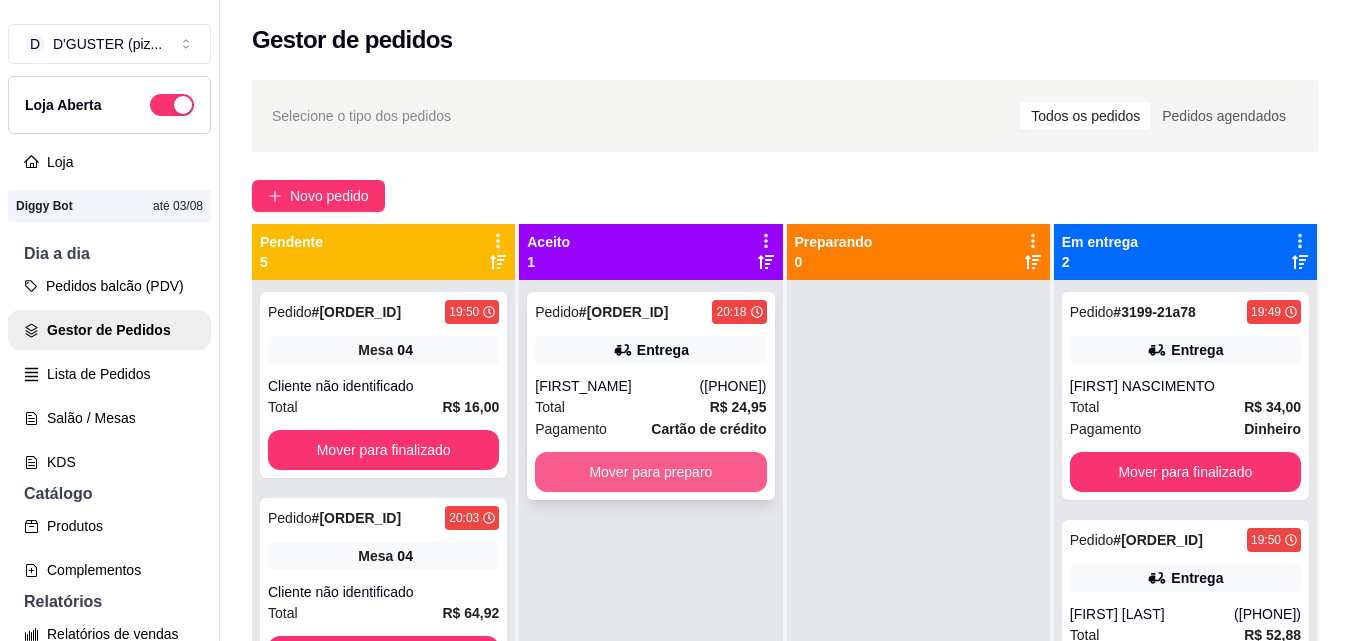 click on "Mover para preparo" at bounding box center (650, 472) 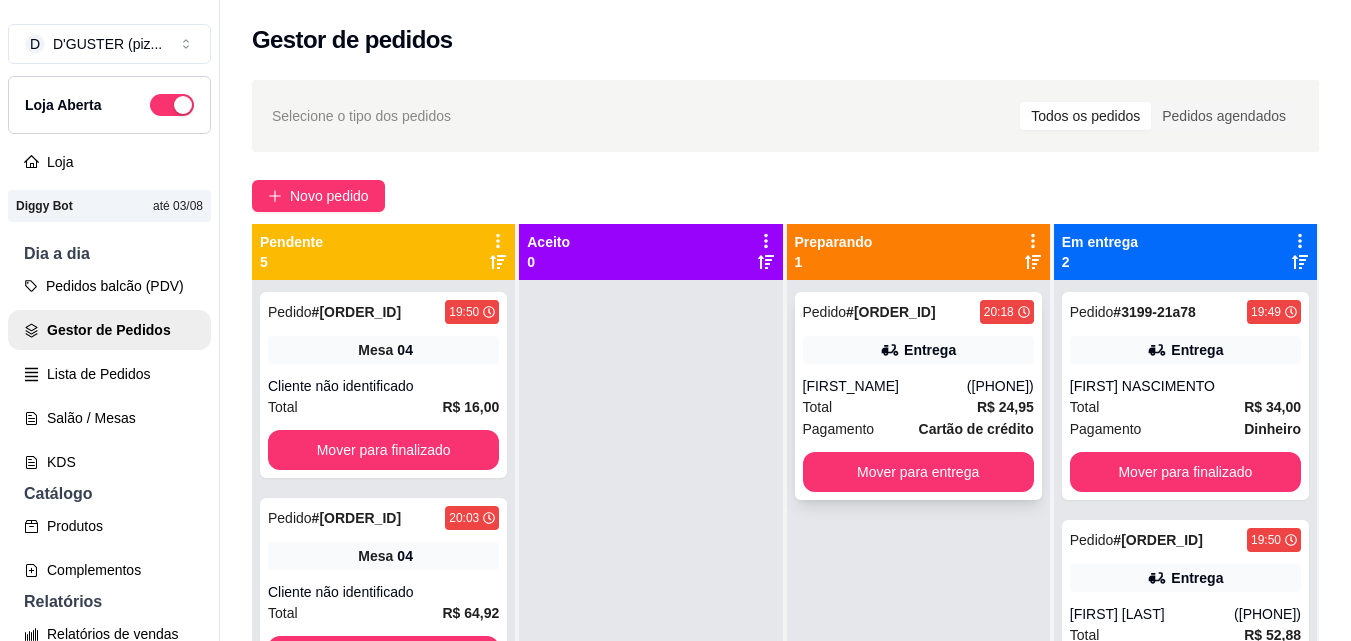 click on "Total [PRICE]" at bounding box center (918, 407) 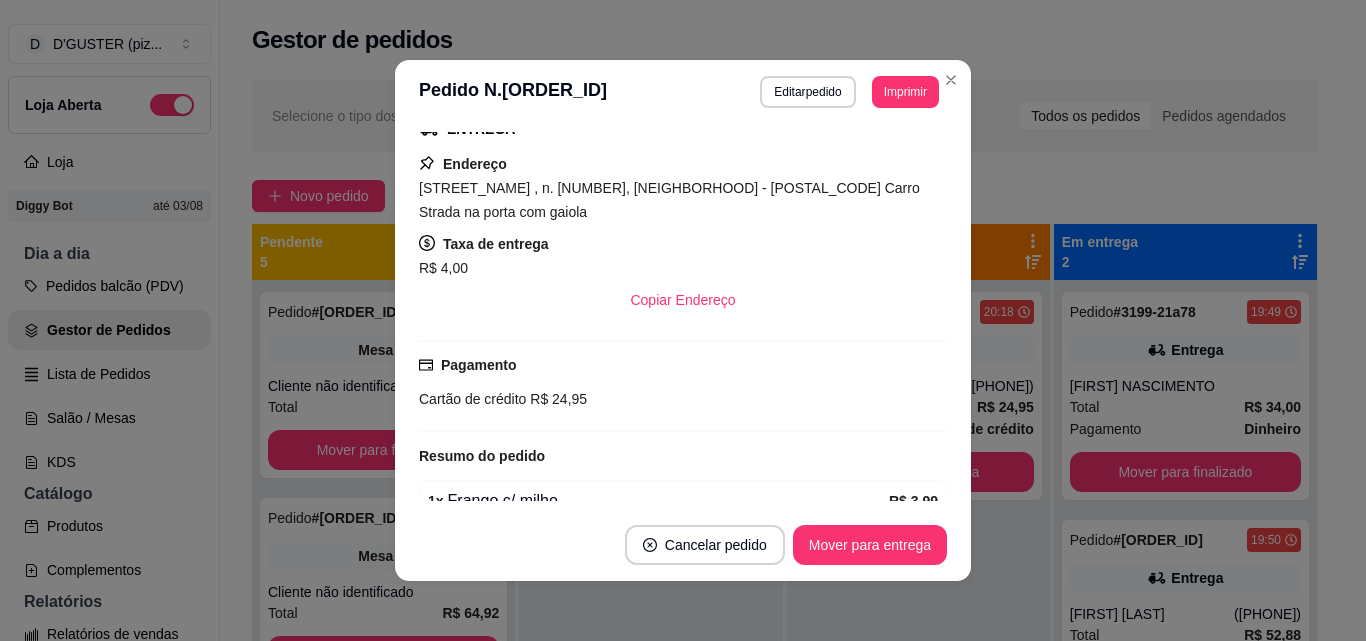 scroll, scrollTop: 300, scrollLeft: 0, axis: vertical 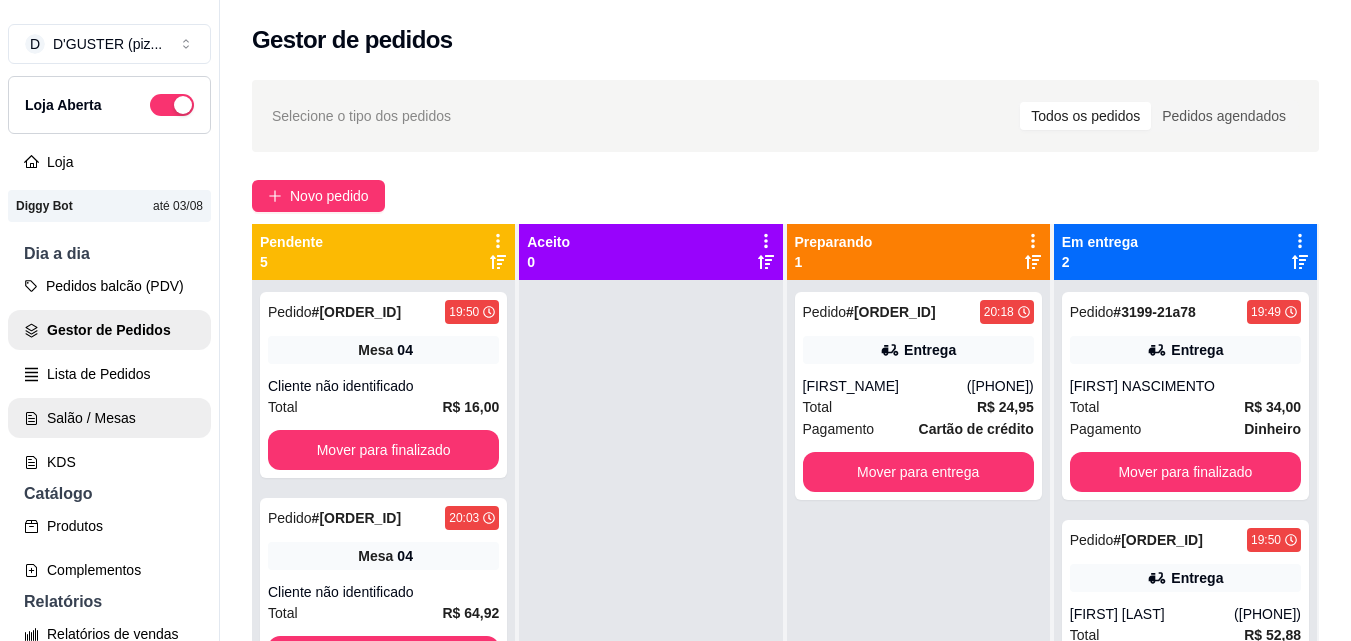 click on "Salão / Mesas" at bounding box center [109, 418] 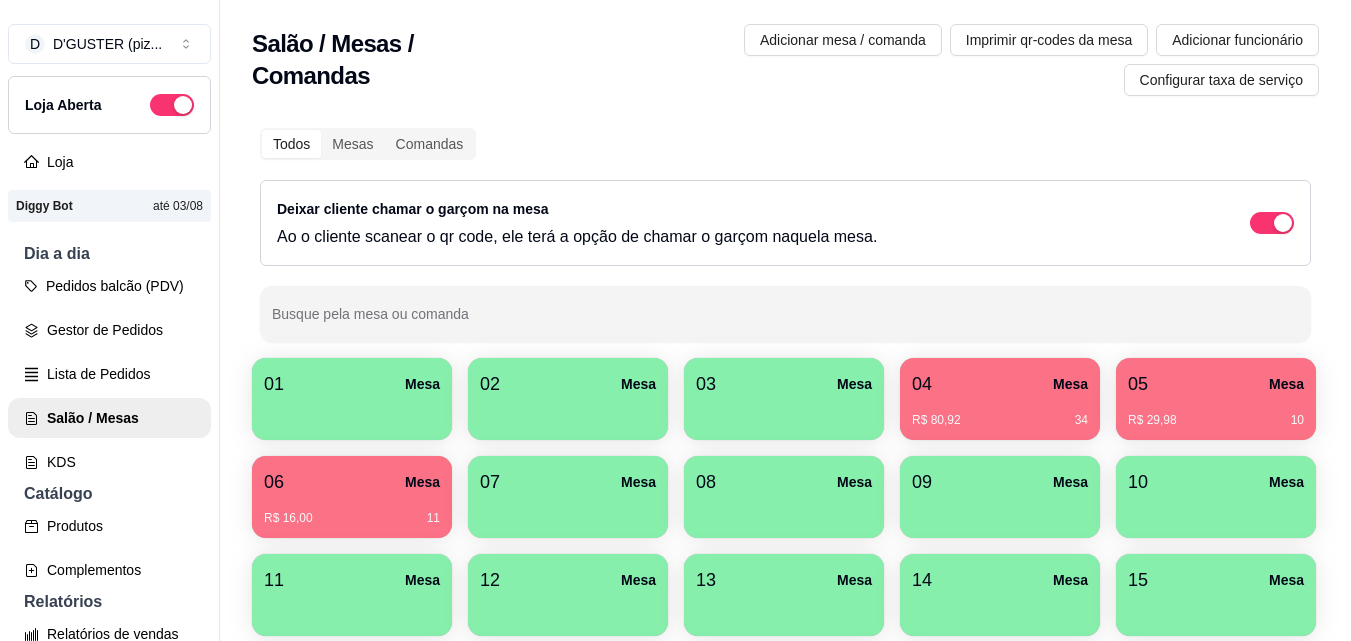 click on "10 Mesa" at bounding box center (1216, 497) 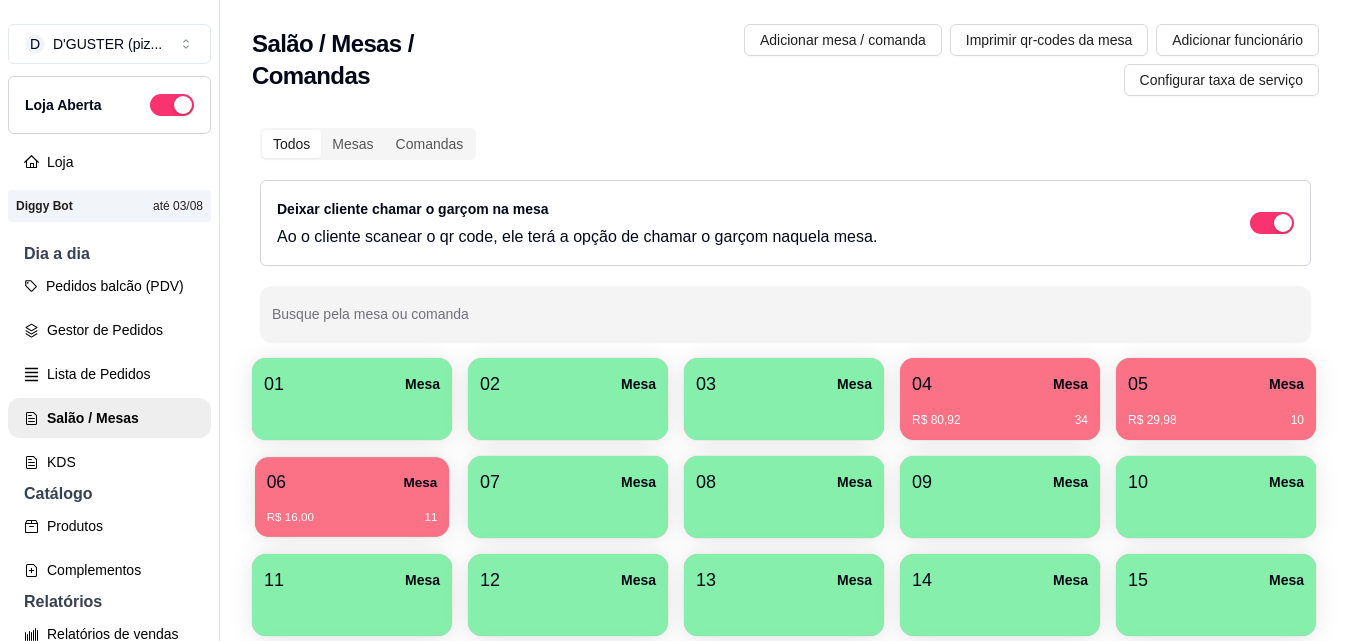 click on "R$ [PRICE] 11" at bounding box center (352, 518) 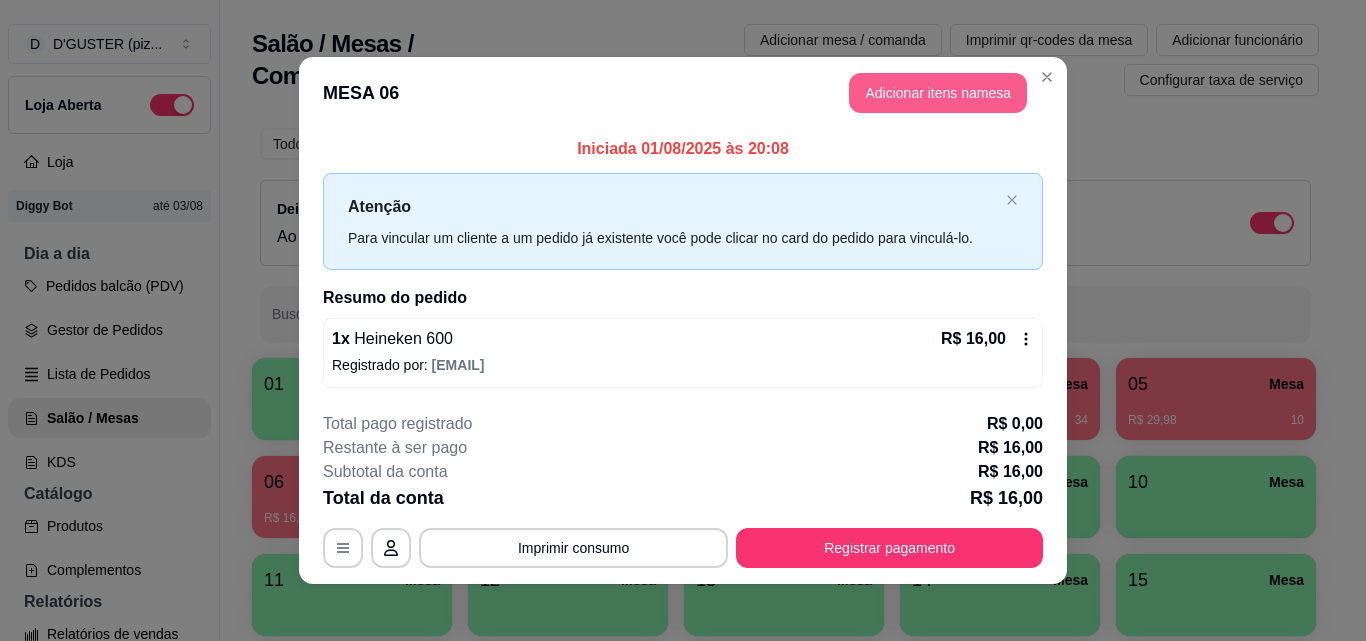 click on "Adicionar itens na  mesa" at bounding box center (938, 93) 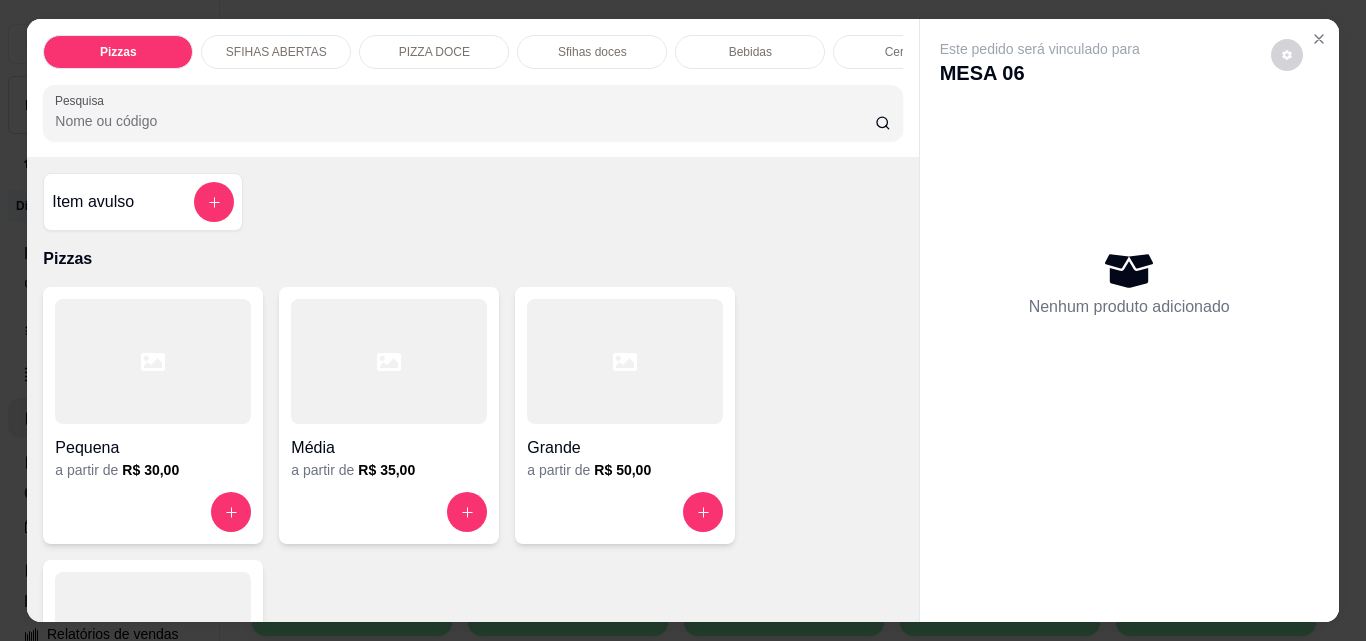 click at bounding box center [153, 361] 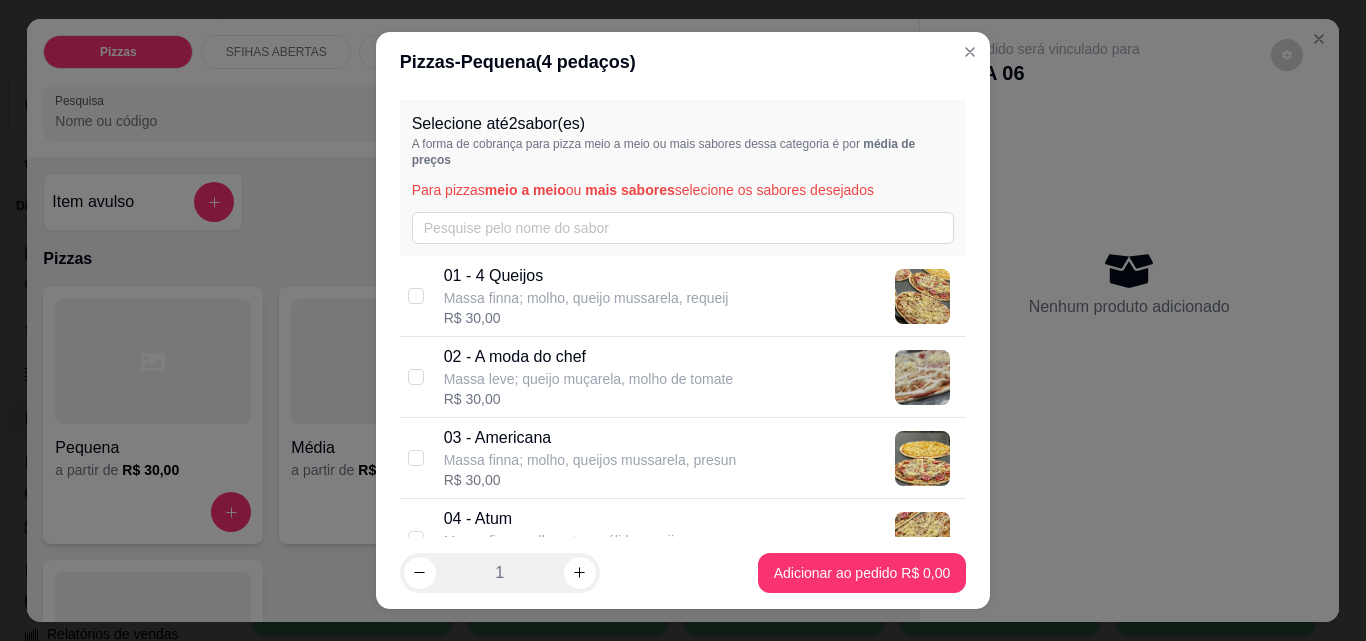 click on "02 - A moda do chef  Massa leve; queijo muçarela, molho de tomate  R$ 30,00" at bounding box center (683, 377) 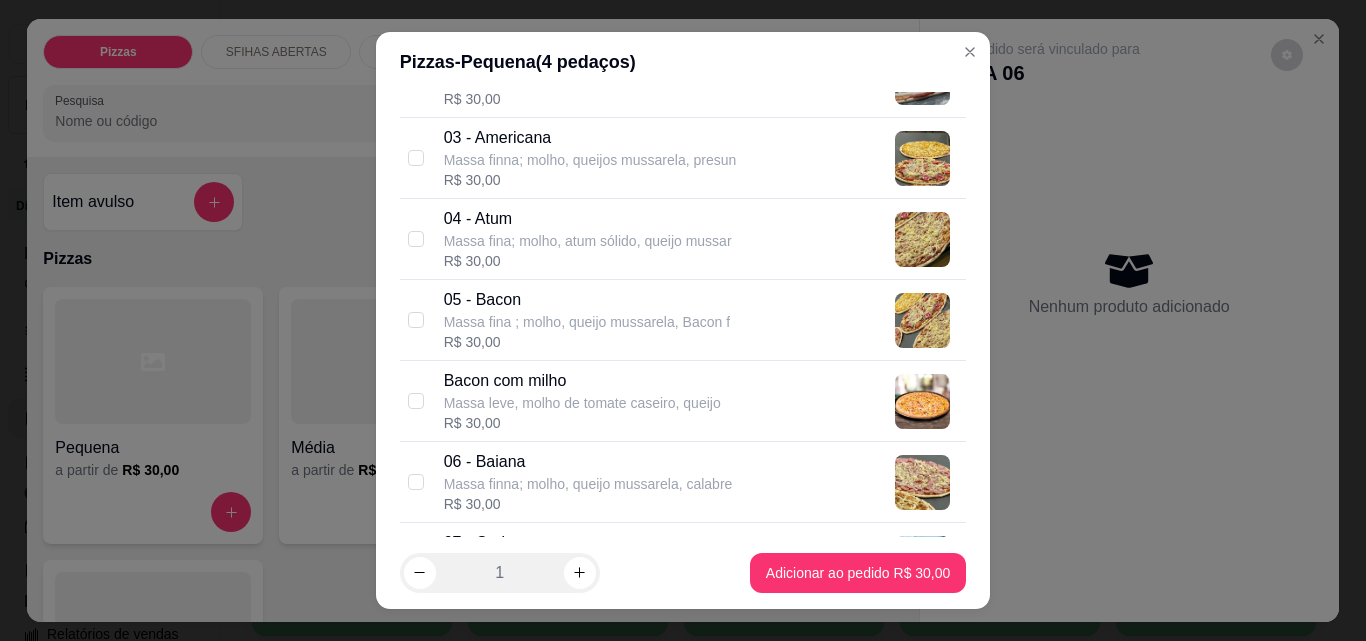 scroll, scrollTop: 400, scrollLeft: 0, axis: vertical 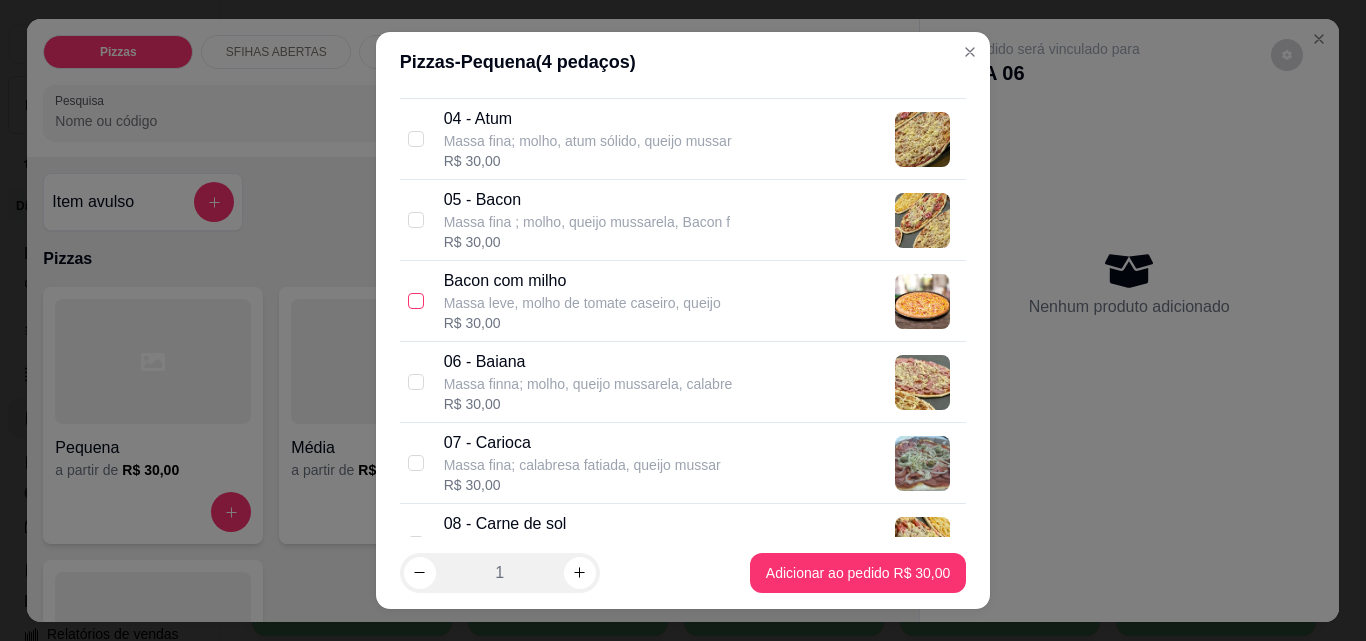 click at bounding box center [416, 301] 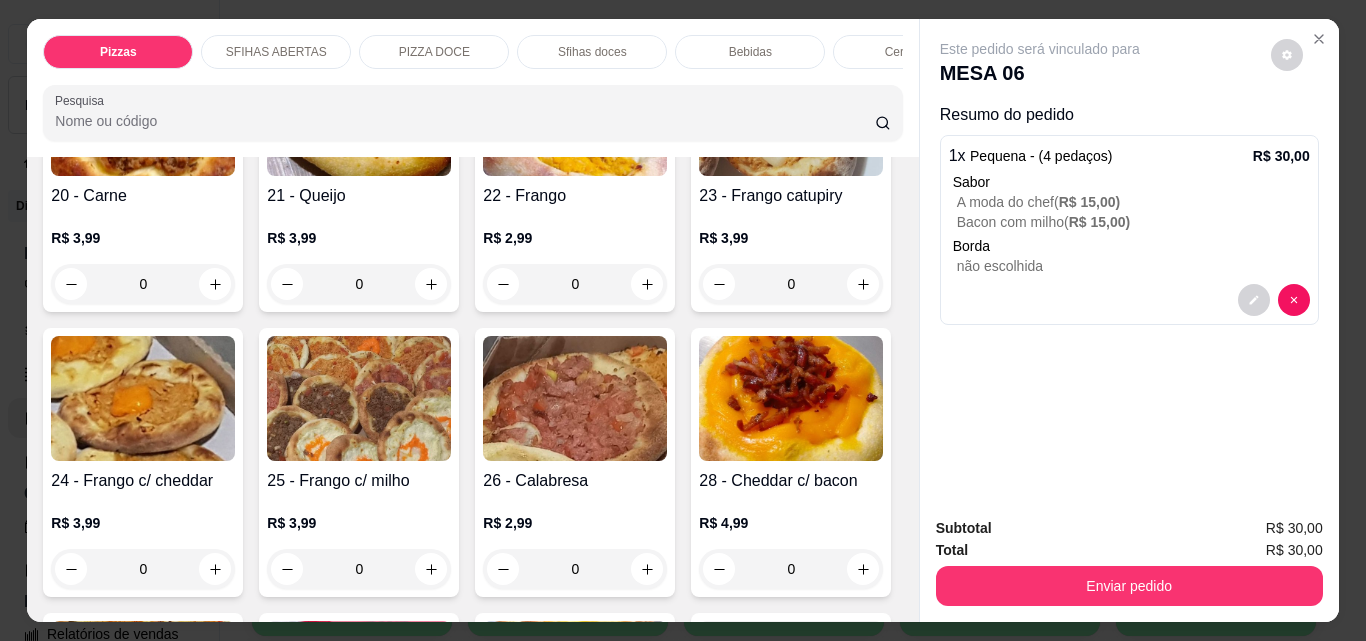 scroll, scrollTop: 800, scrollLeft: 0, axis: vertical 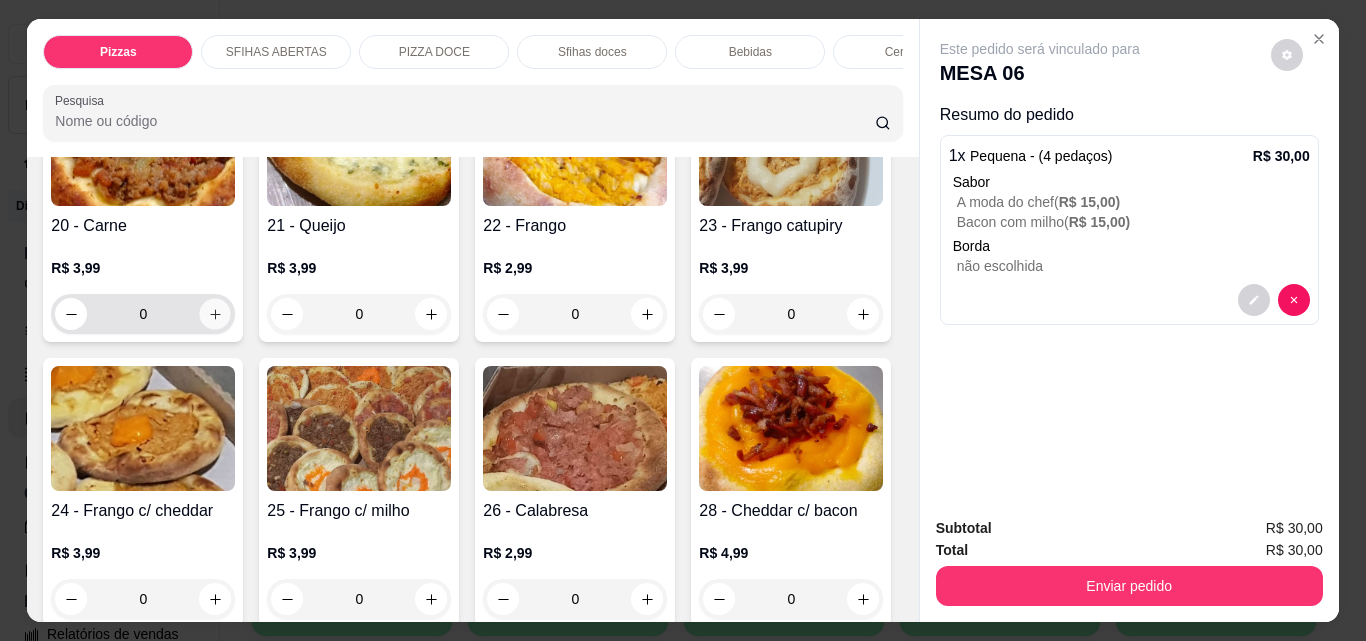 click at bounding box center [215, 314] 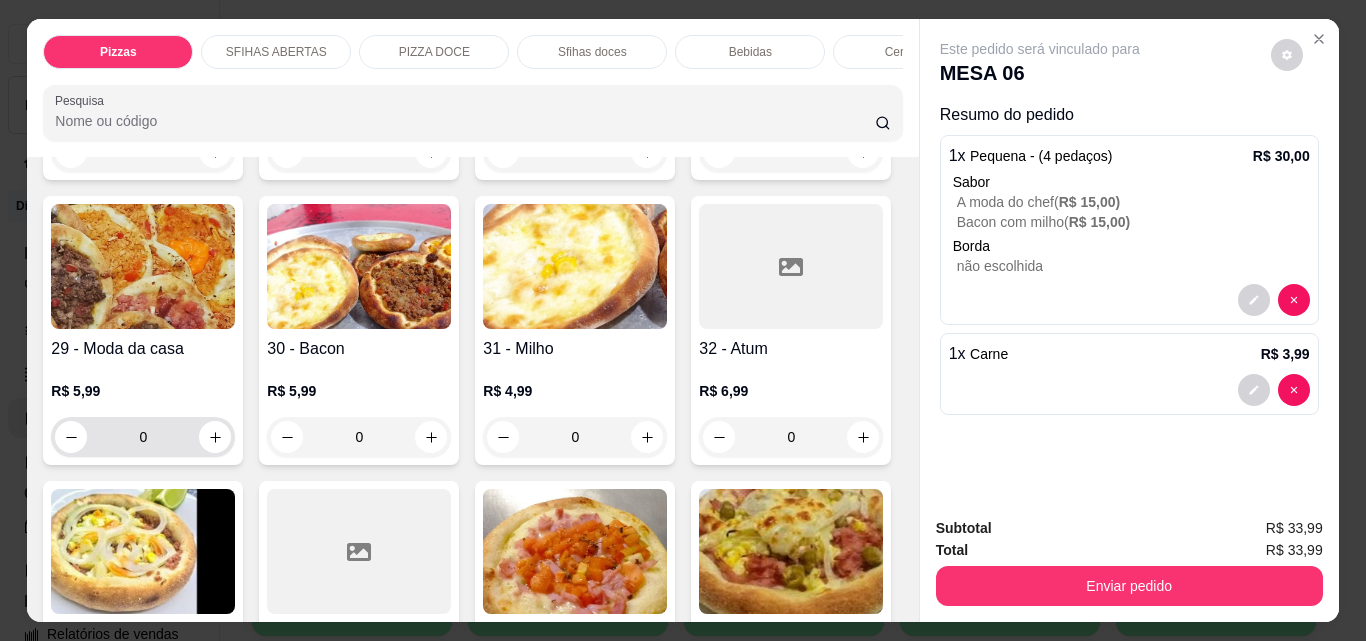 scroll, scrollTop: 1301, scrollLeft: 0, axis: vertical 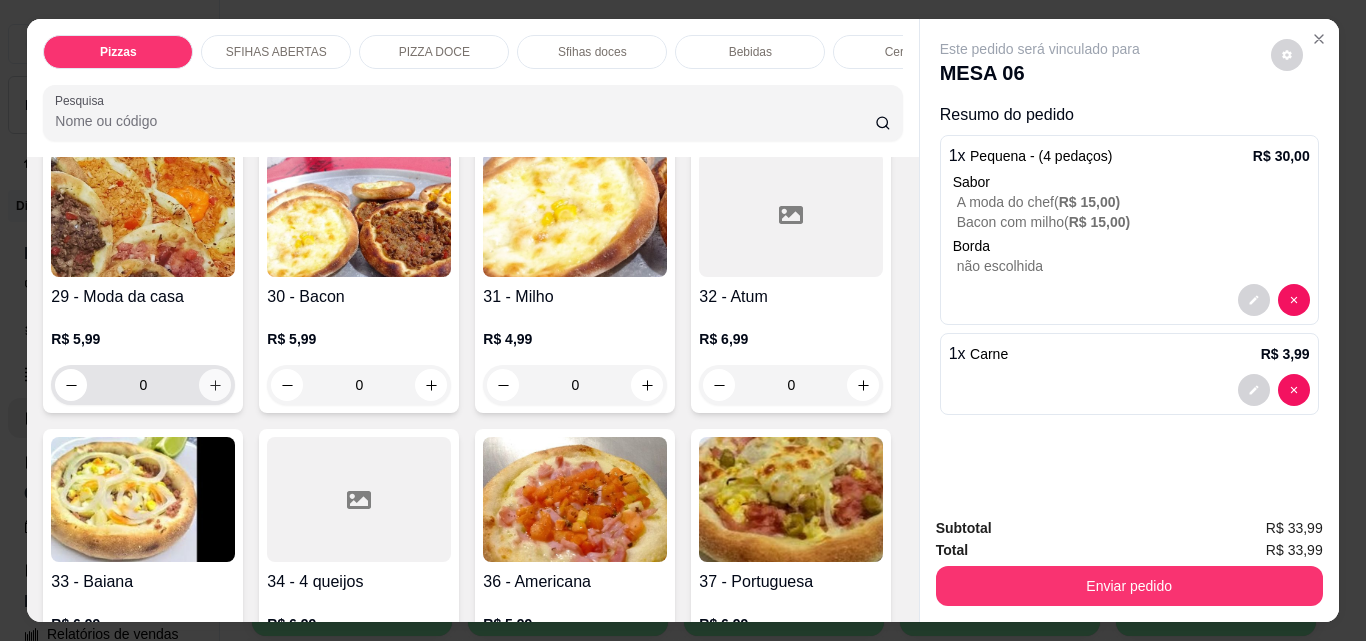click 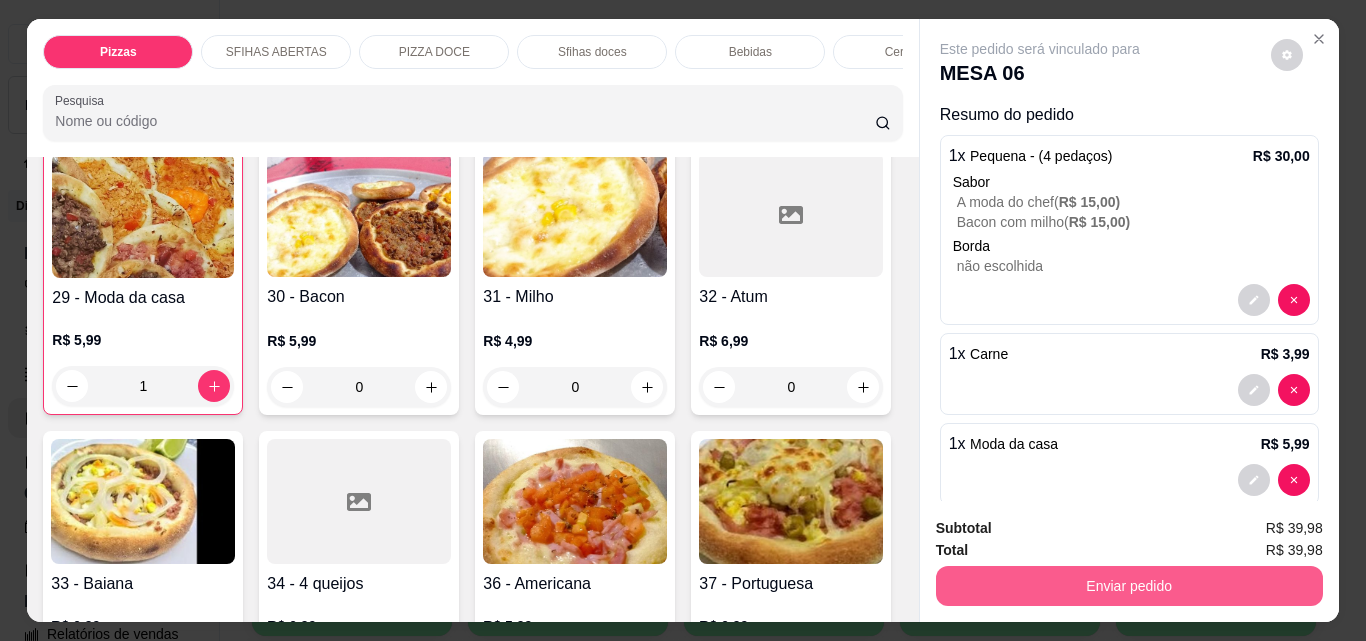 click on "Enviar pedido" at bounding box center [1129, 586] 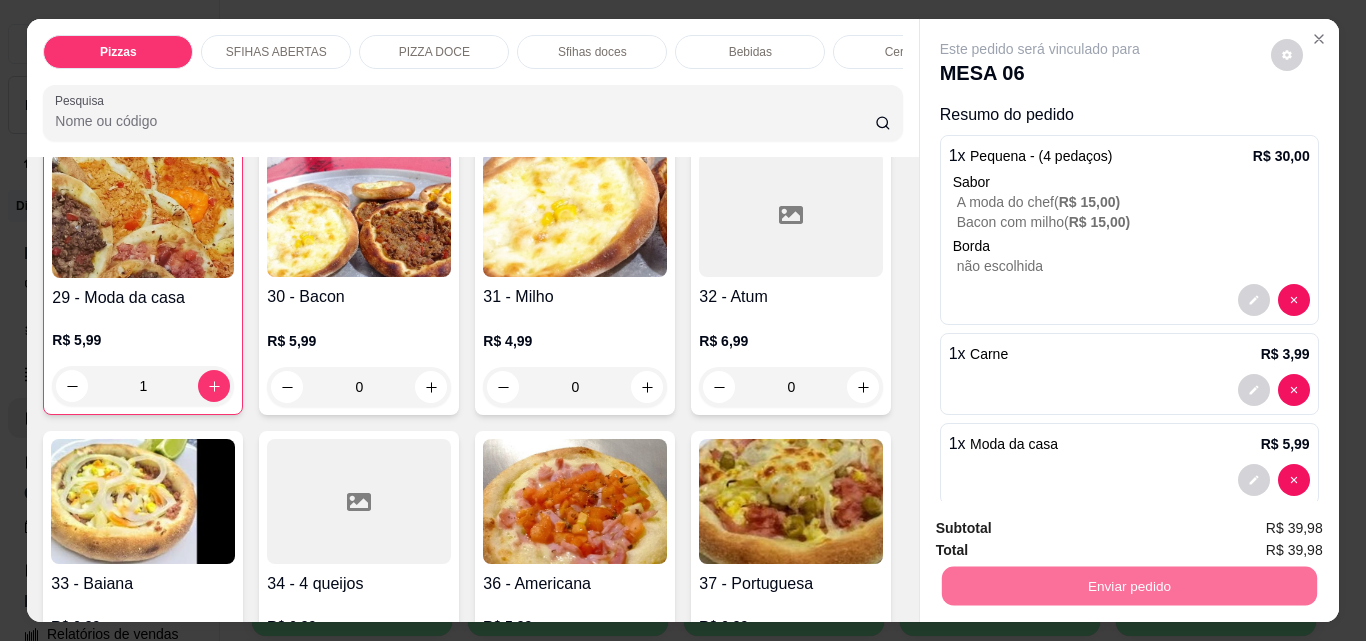 click on "Não registrar e enviar pedido" at bounding box center (1063, 529) 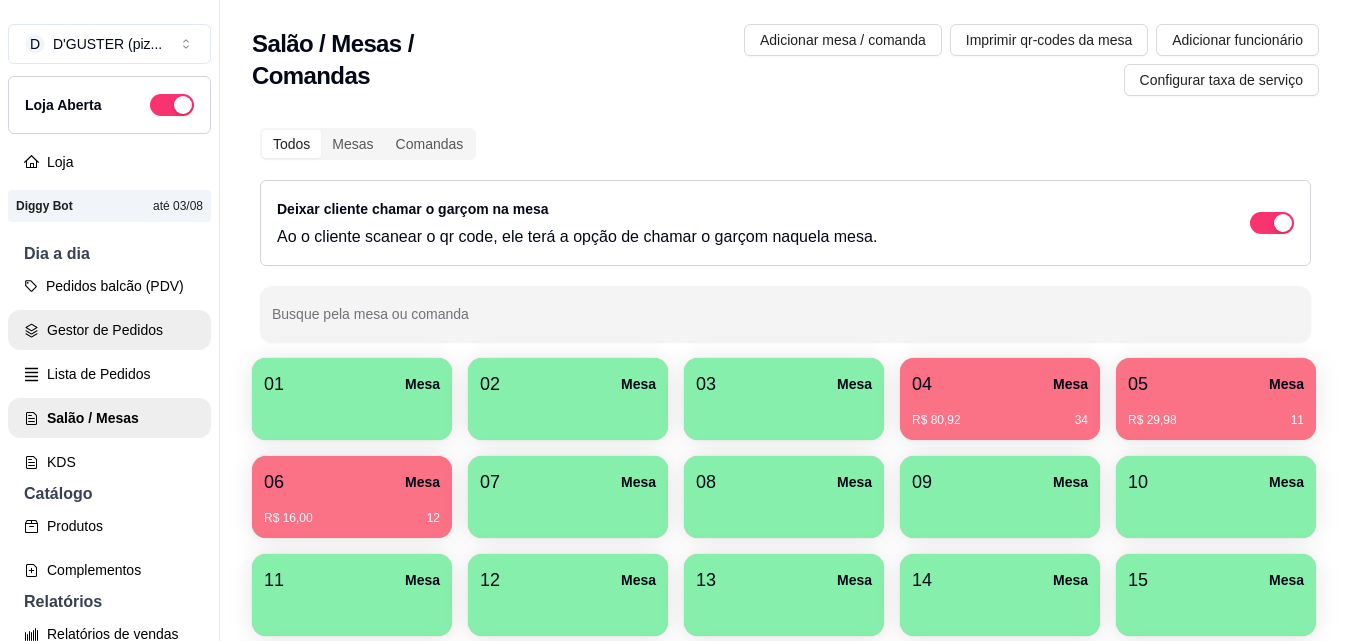 click on "Gestor de Pedidos" at bounding box center [109, 330] 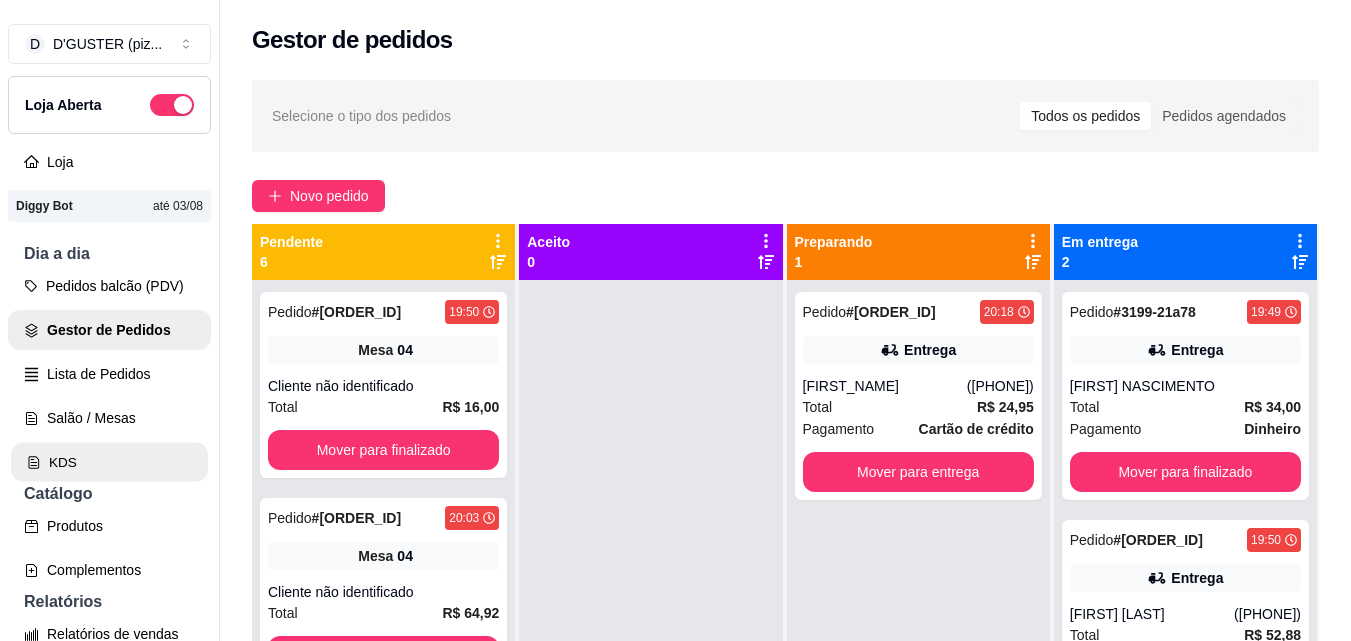 click on "KDS" at bounding box center [109, 462] 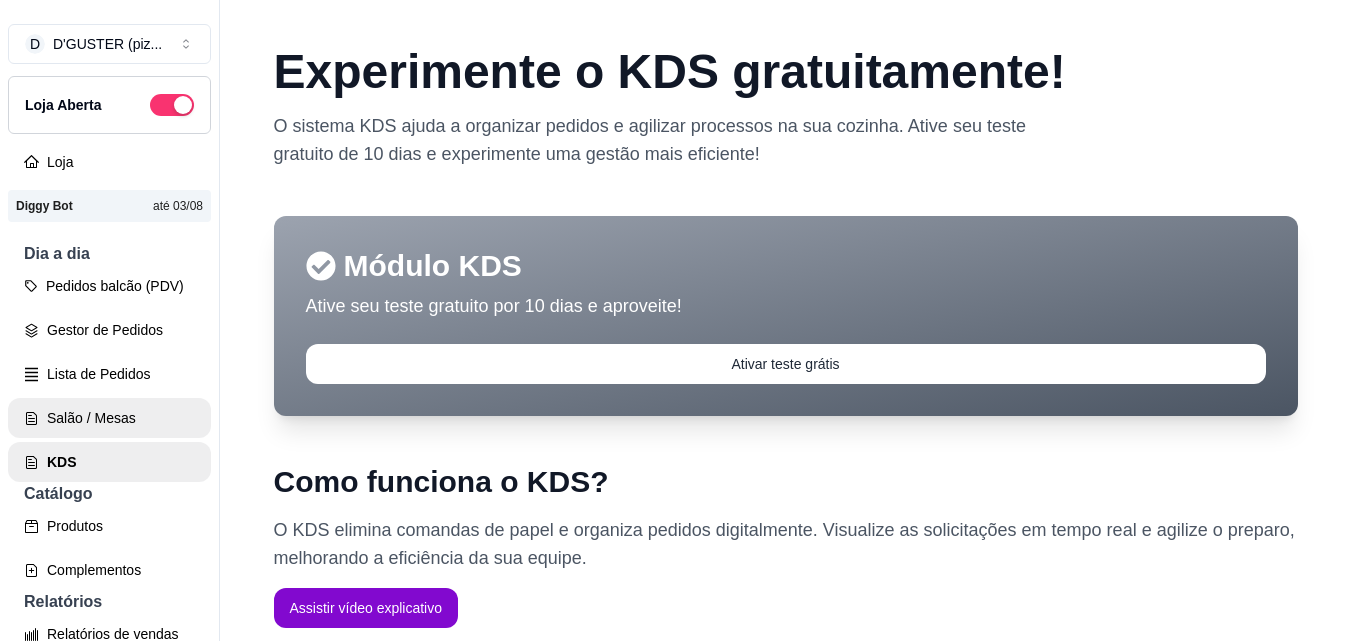 click on "Salão / Mesas" at bounding box center [109, 418] 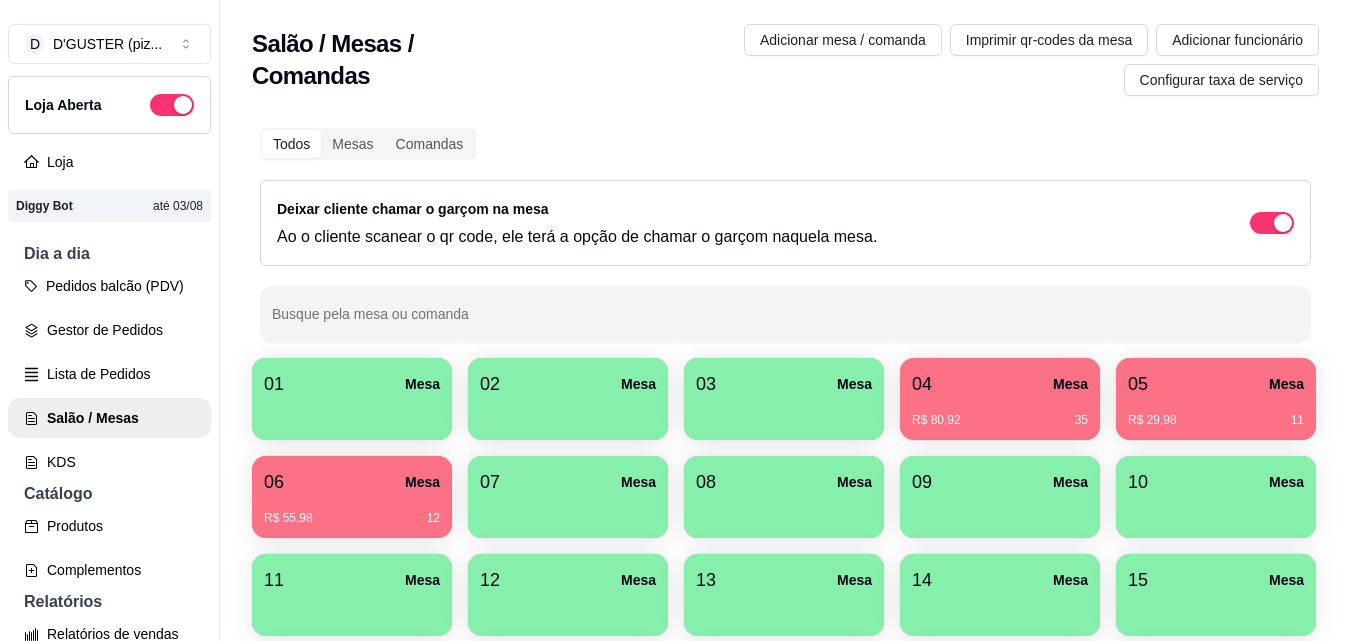 click on "05 Mesa" at bounding box center [1216, 384] 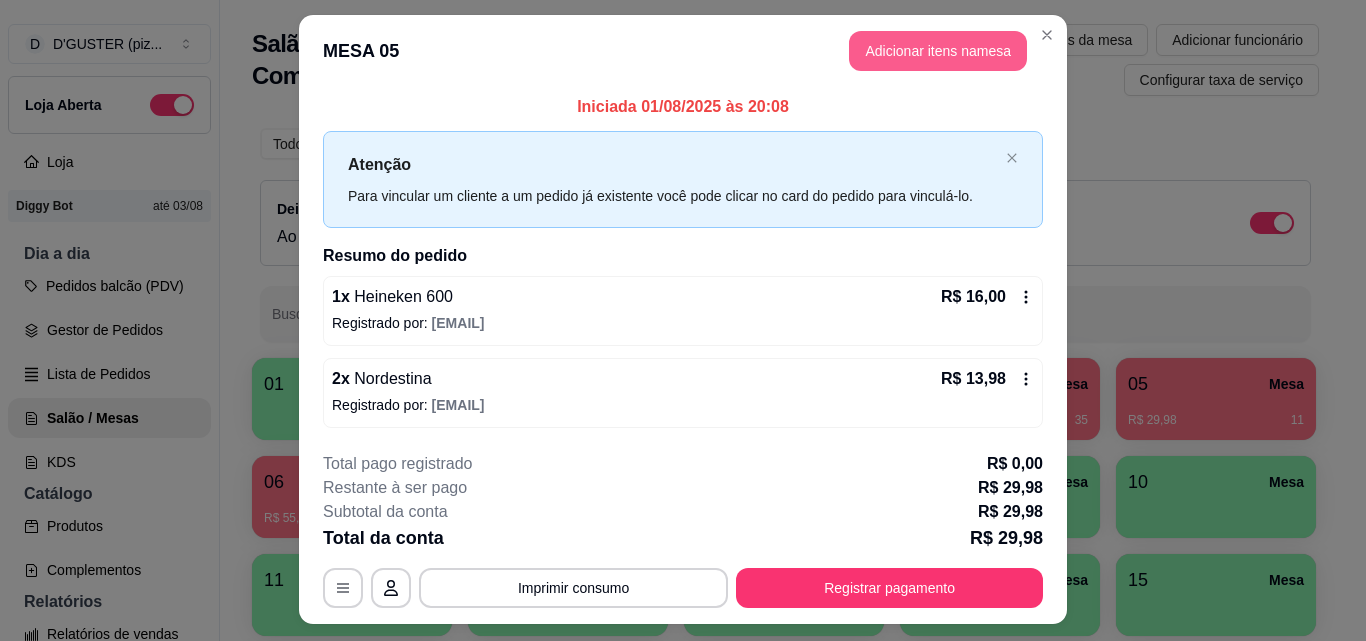 scroll, scrollTop: 0, scrollLeft: 0, axis: both 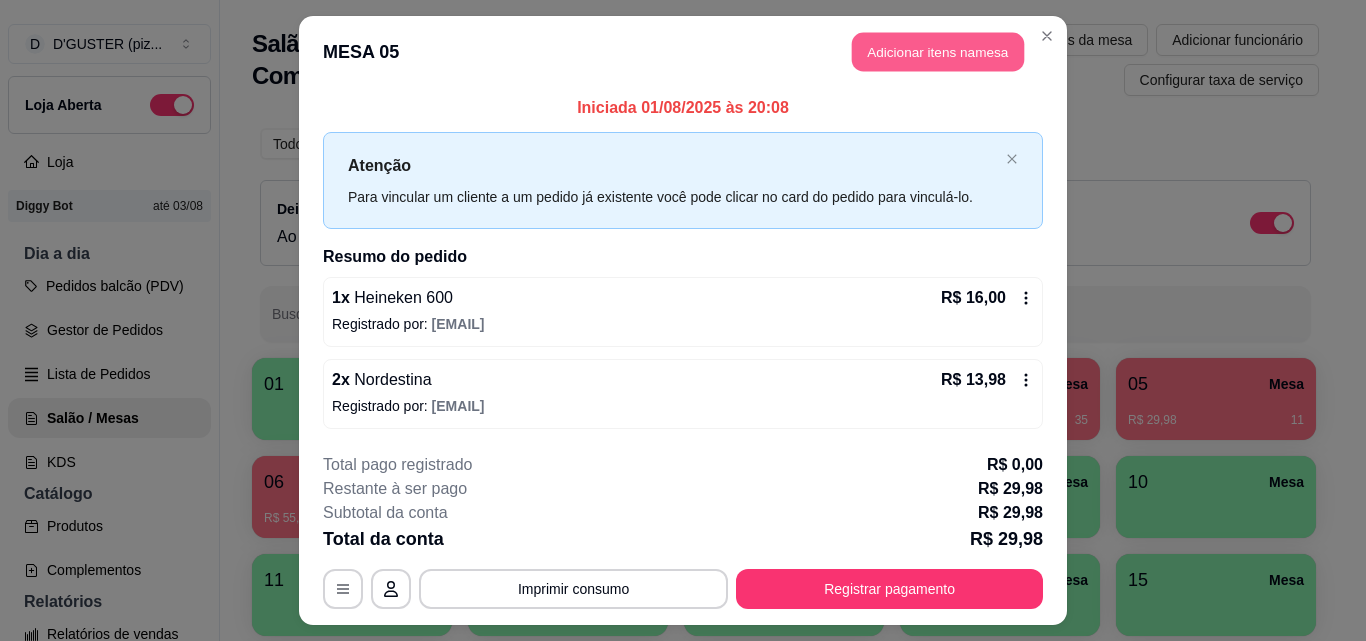 click on "Adicionar itens na  mesa" at bounding box center [938, 52] 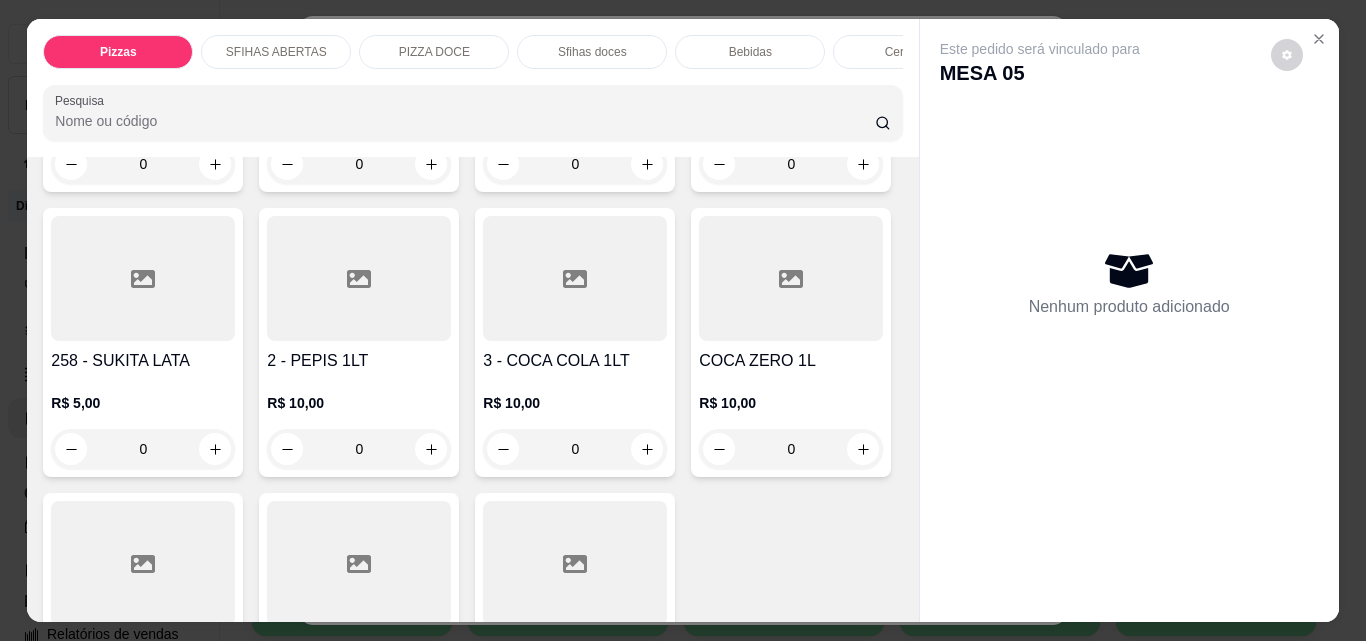 scroll, scrollTop: 6100, scrollLeft: 0, axis: vertical 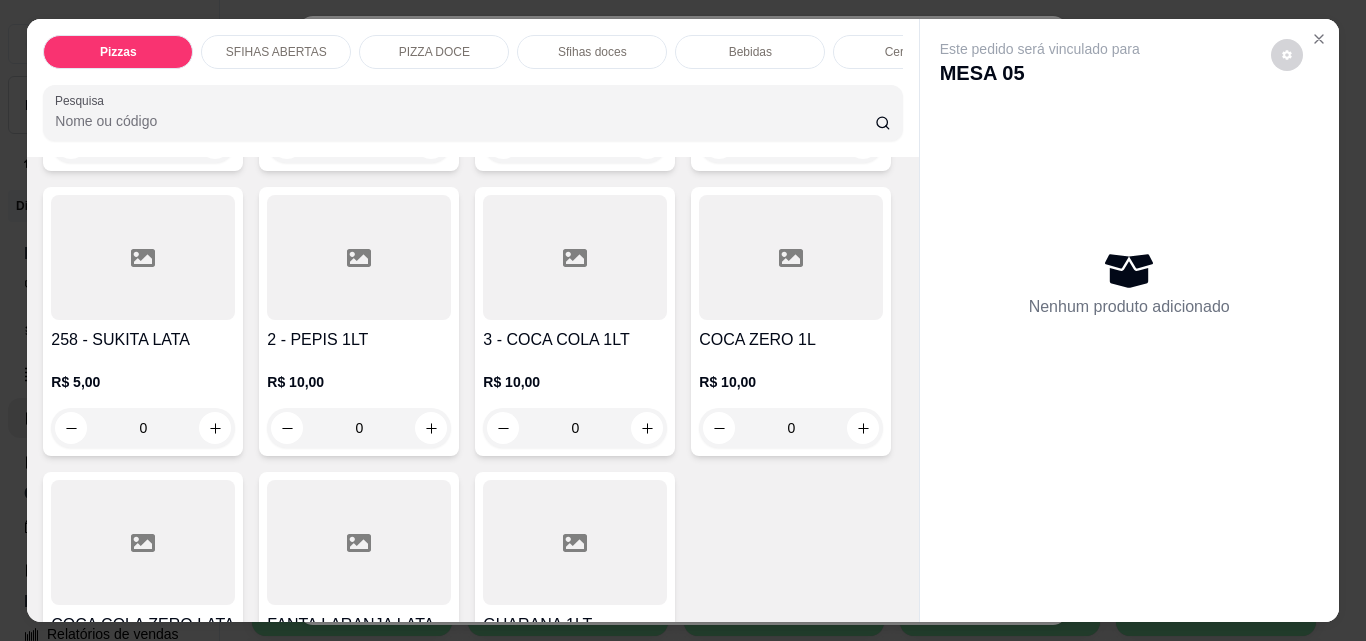 click 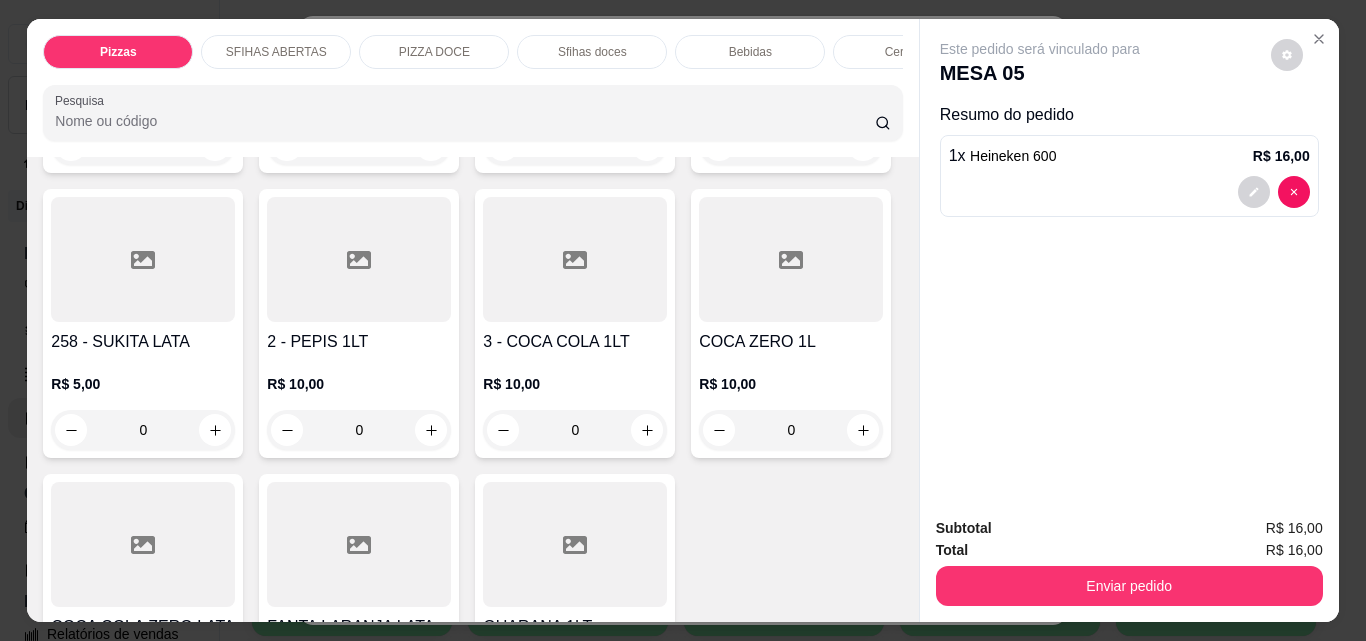 type on "1" 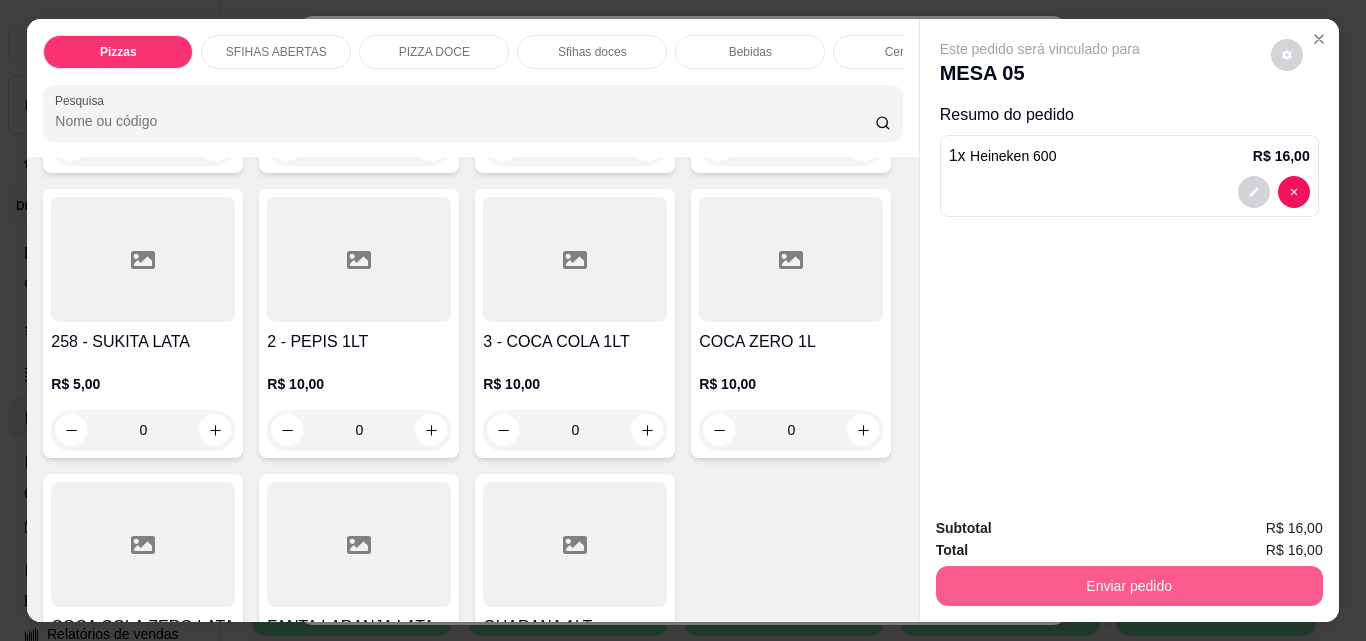 click on "Enviar pedido" at bounding box center (1129, 586) 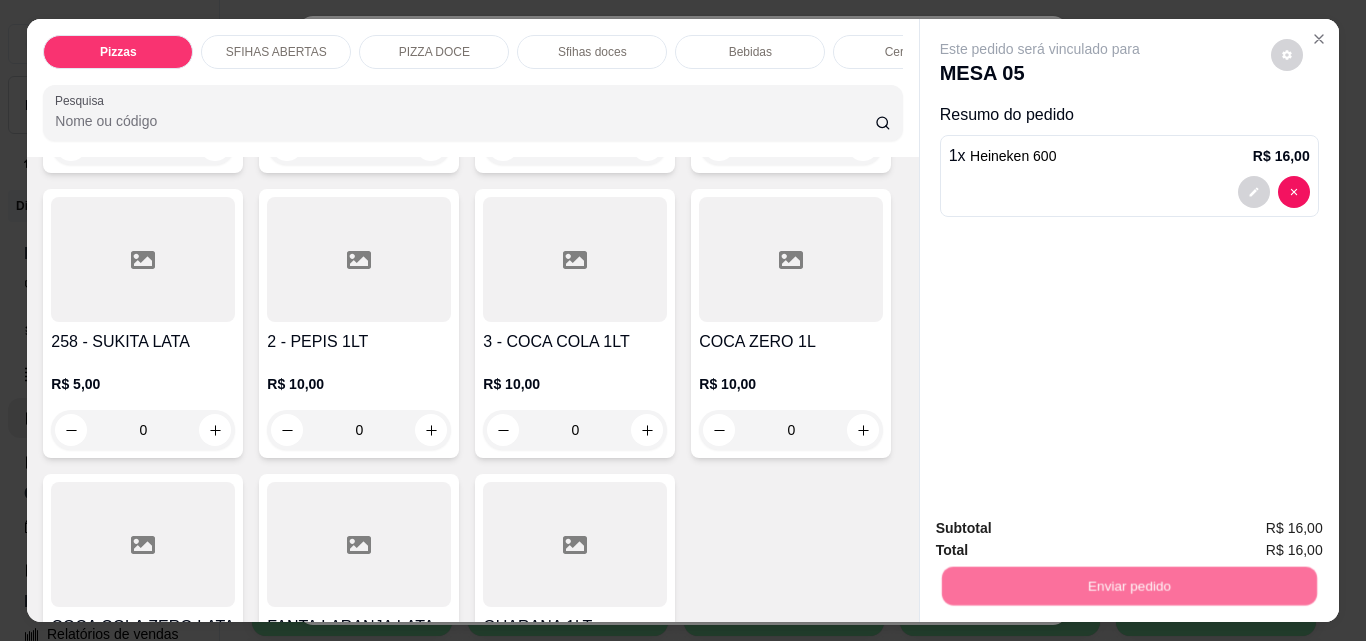 click on "Não registrar e enviar pedido" at bounding box center [1063, 529] 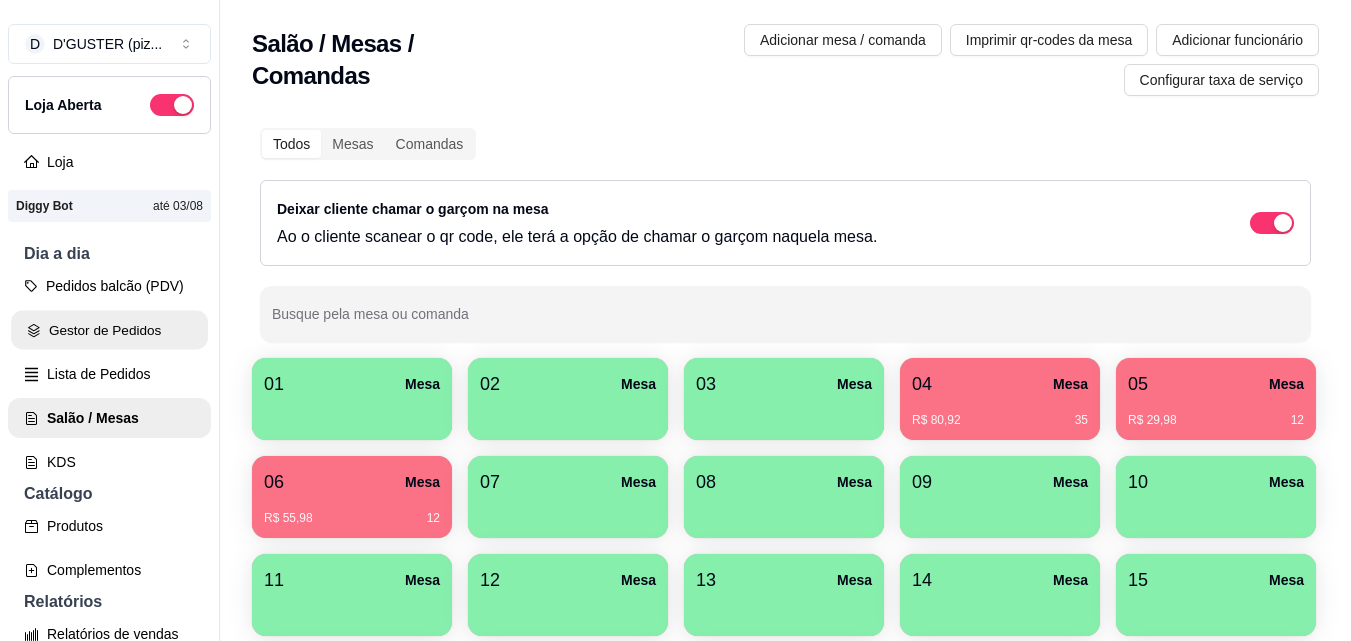 click on "Gestor de Pedidos" at bounding box center [109, 330] 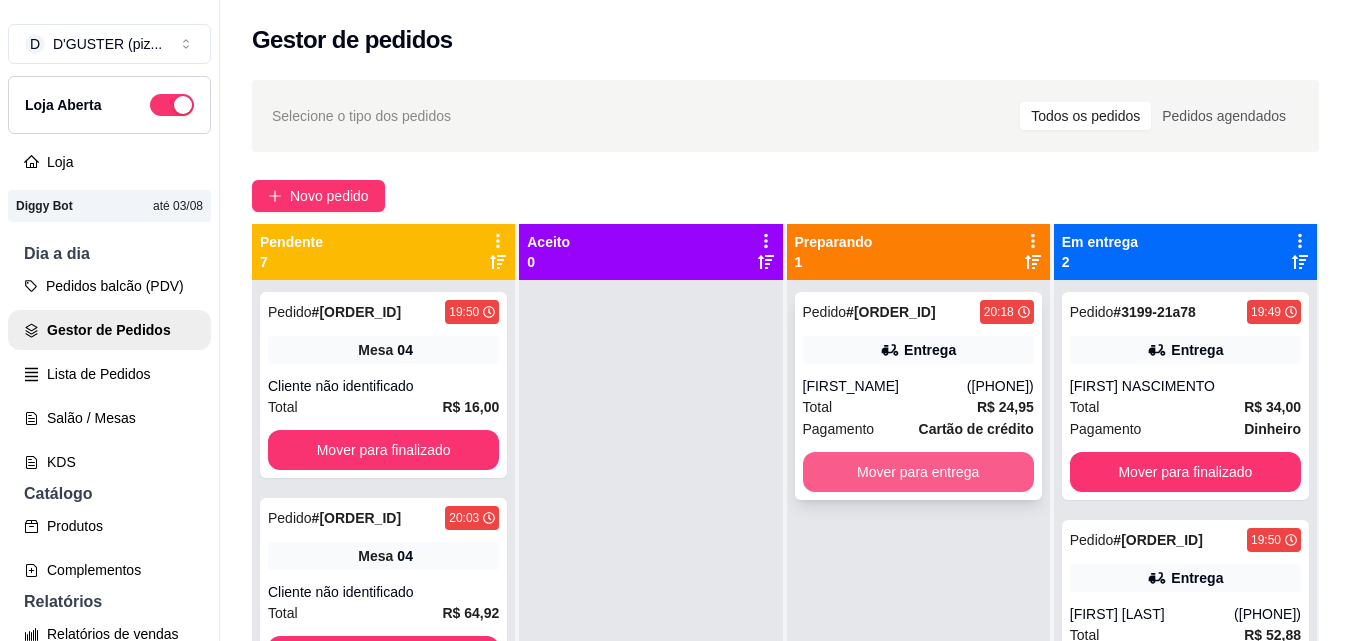 click on "Mover para entrega" at bounding box center (918, 472) 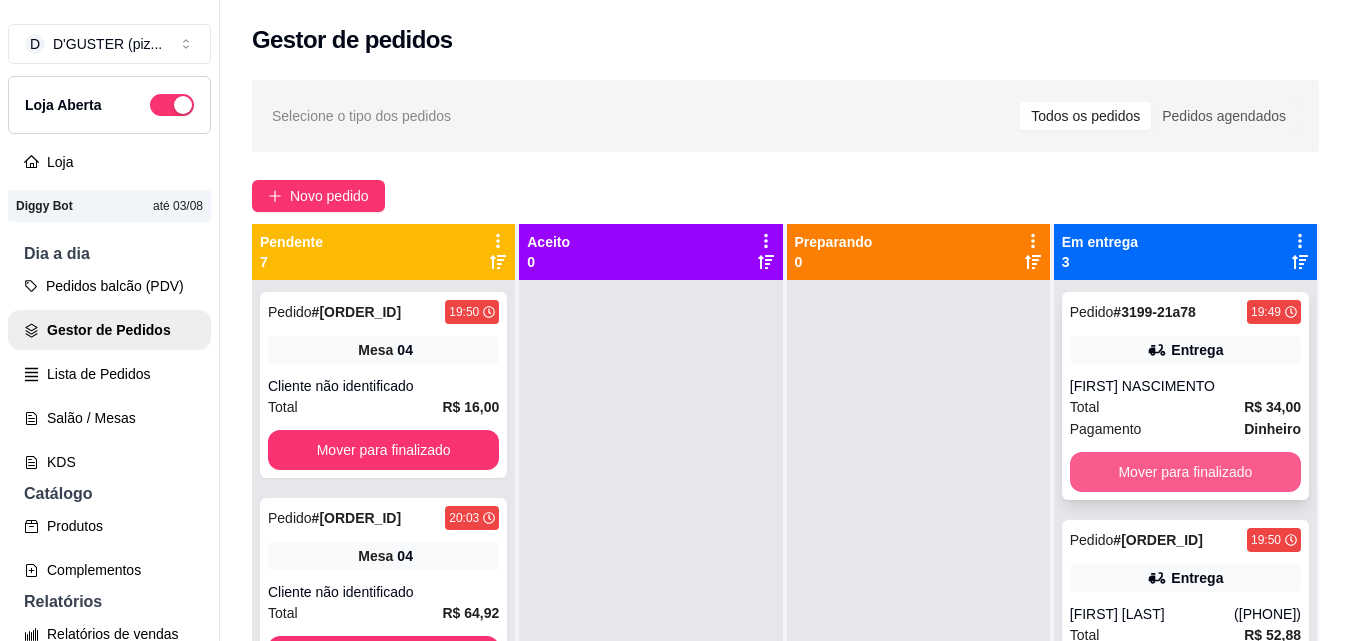 click on "Mover para finalizado" at bounding box center [1185, 472] 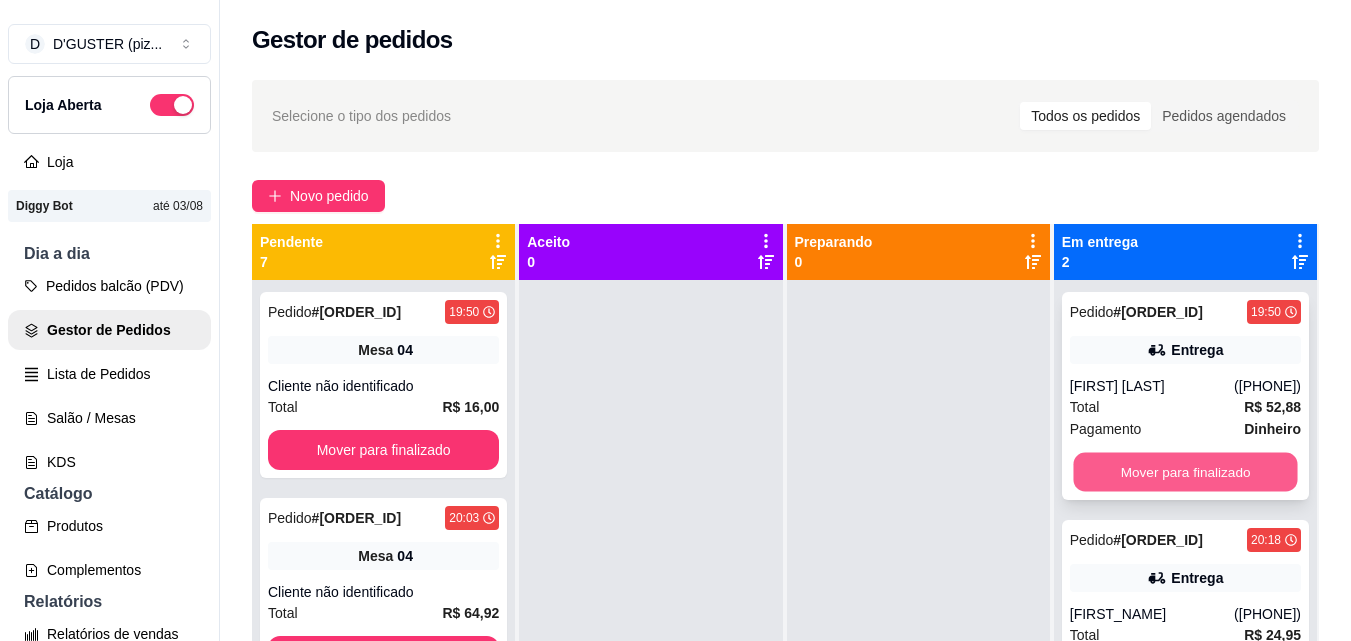 click on "Mover para finalizado" at bounding box center (1185, 472) 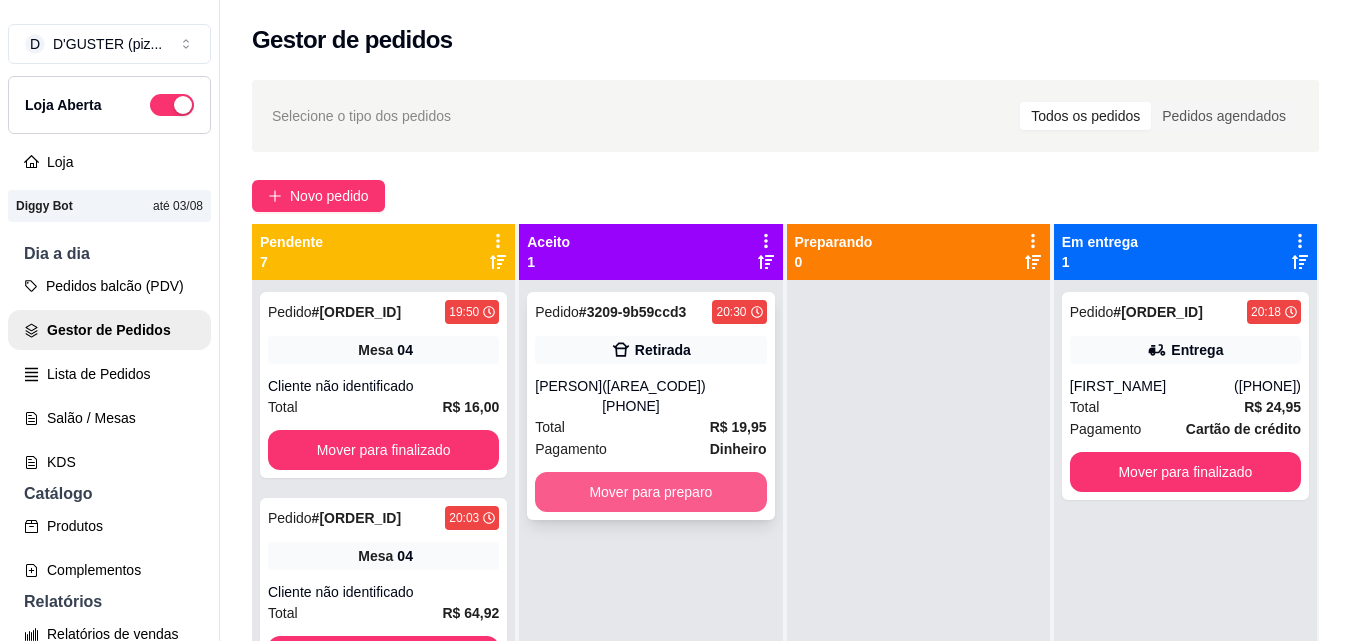 click on "Mover para preparo" at bounding box center [650, 492] 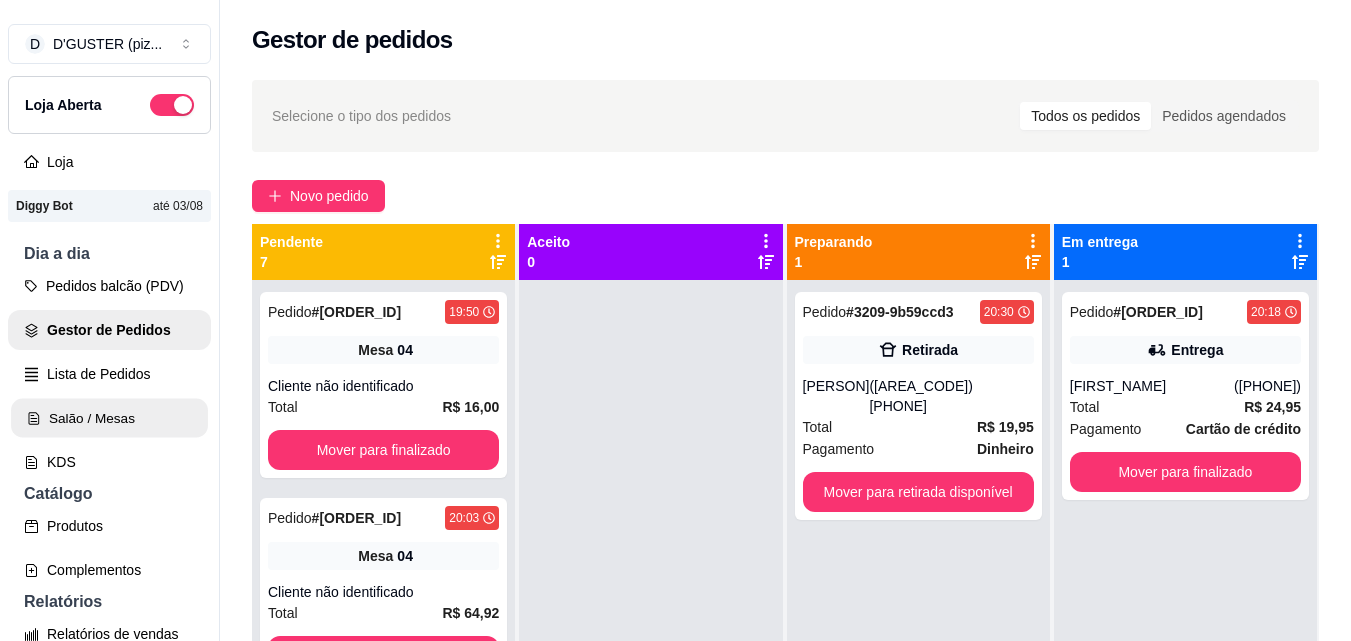 click on "Salão / Mesas" at bounding box center (109, 418) 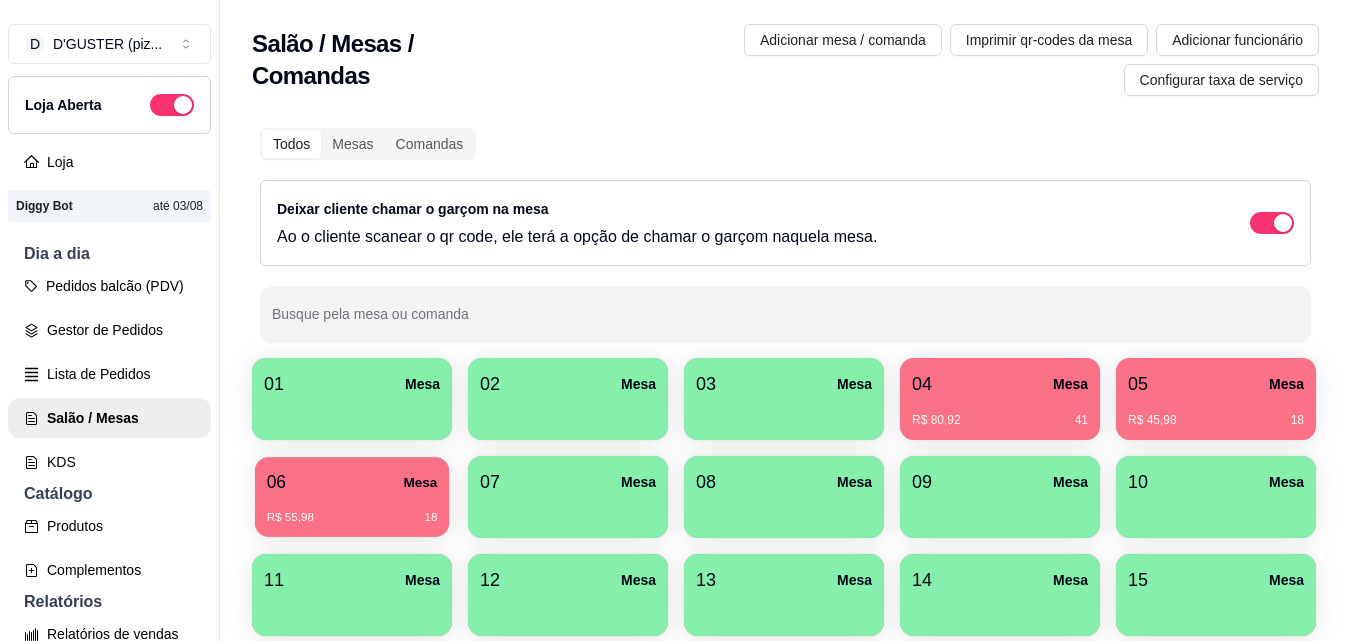 click on "06 Mesa" at bounding box center [352, 482] 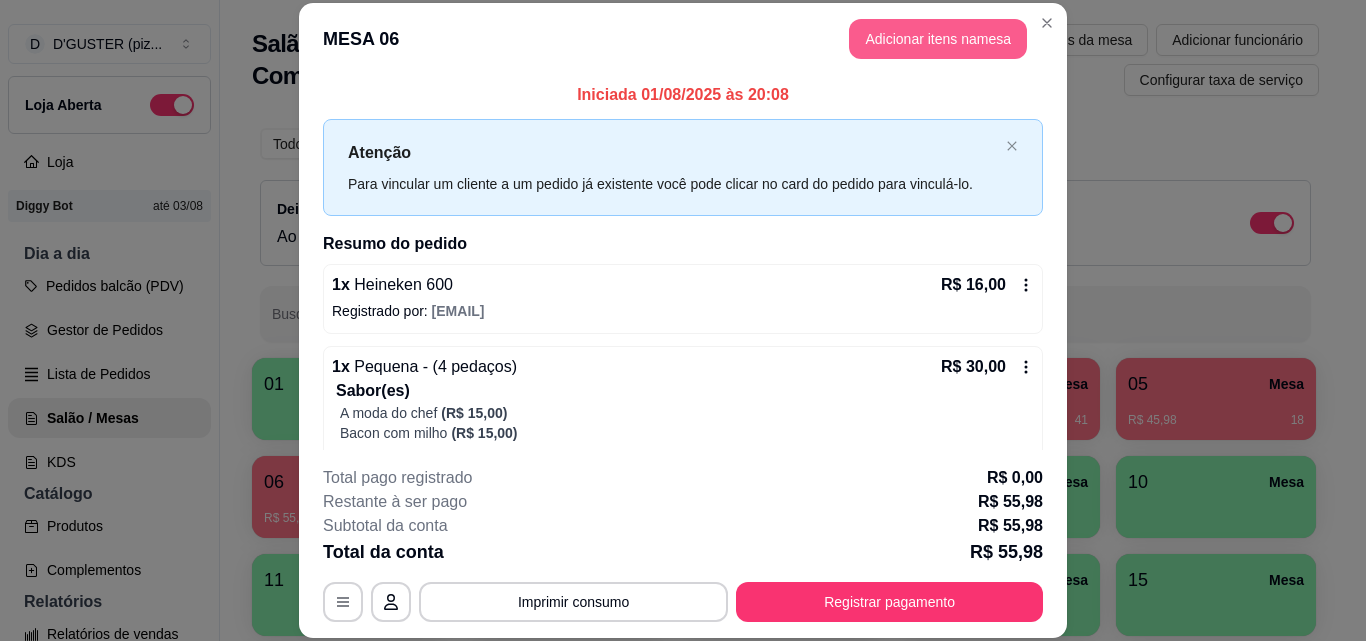 click on "Adicionar itens na  mesa" at bounding box center [938, 39] 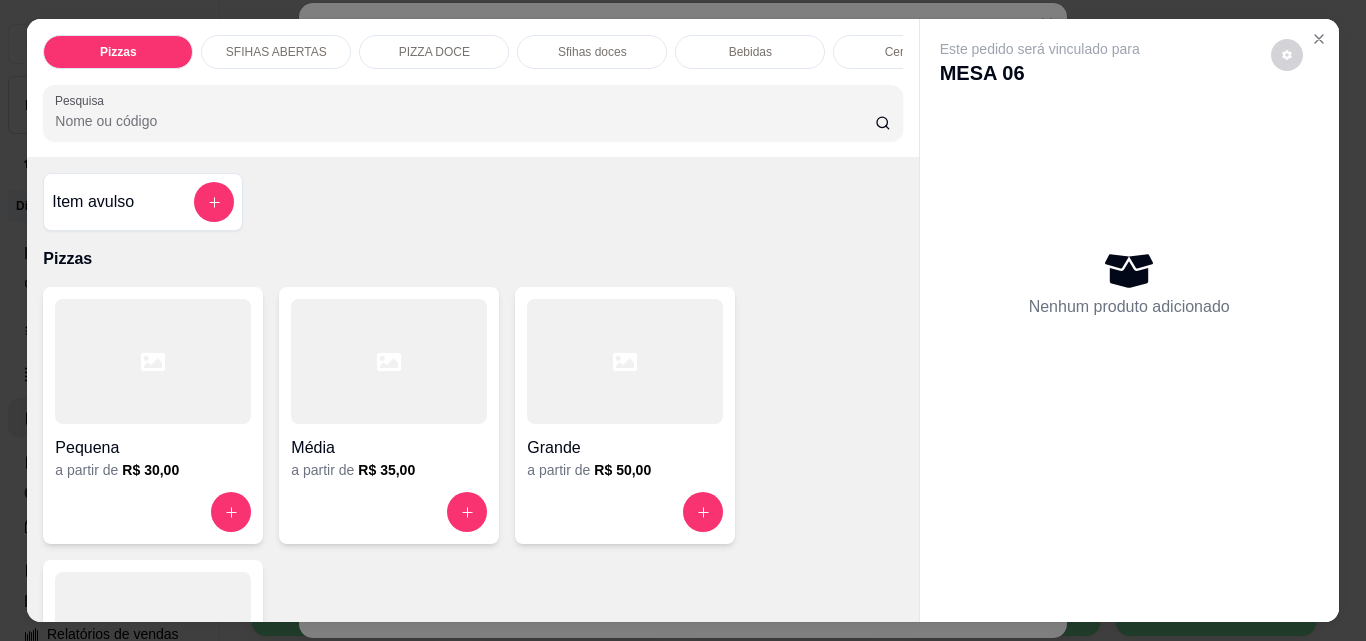 scroll, scrollTop: 52, scrollLeft: 0, axis: vertical 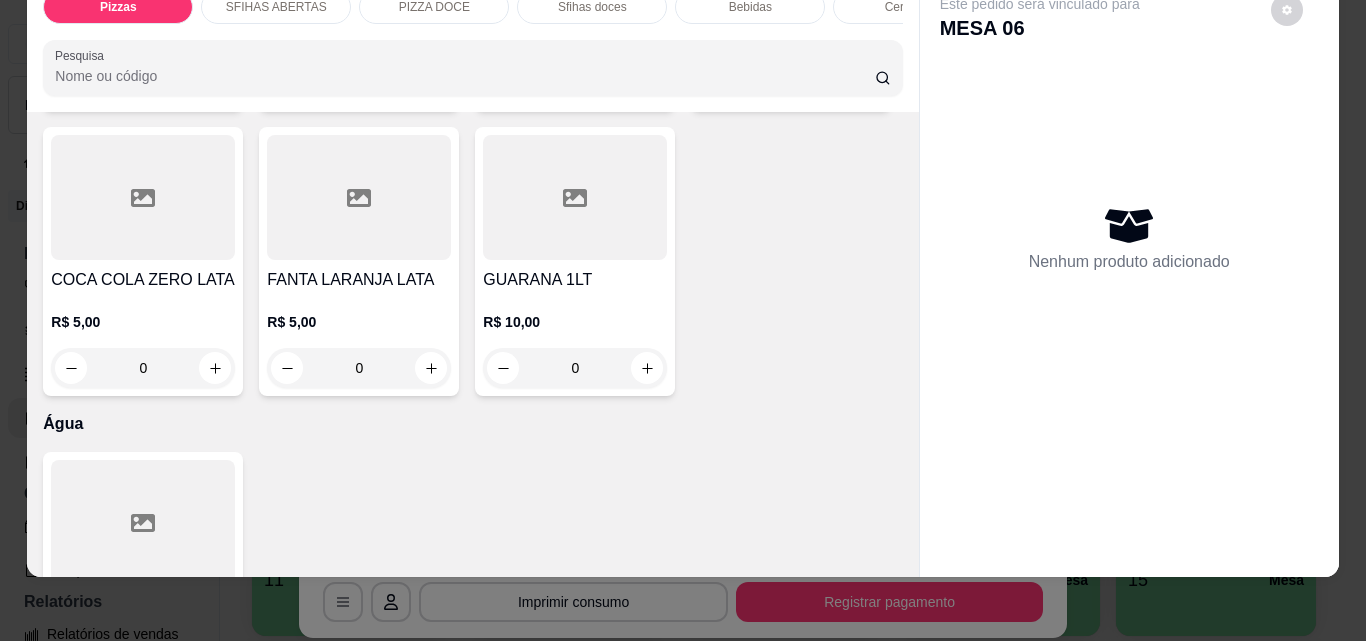 click on "0" at bounding box center [575, -812] 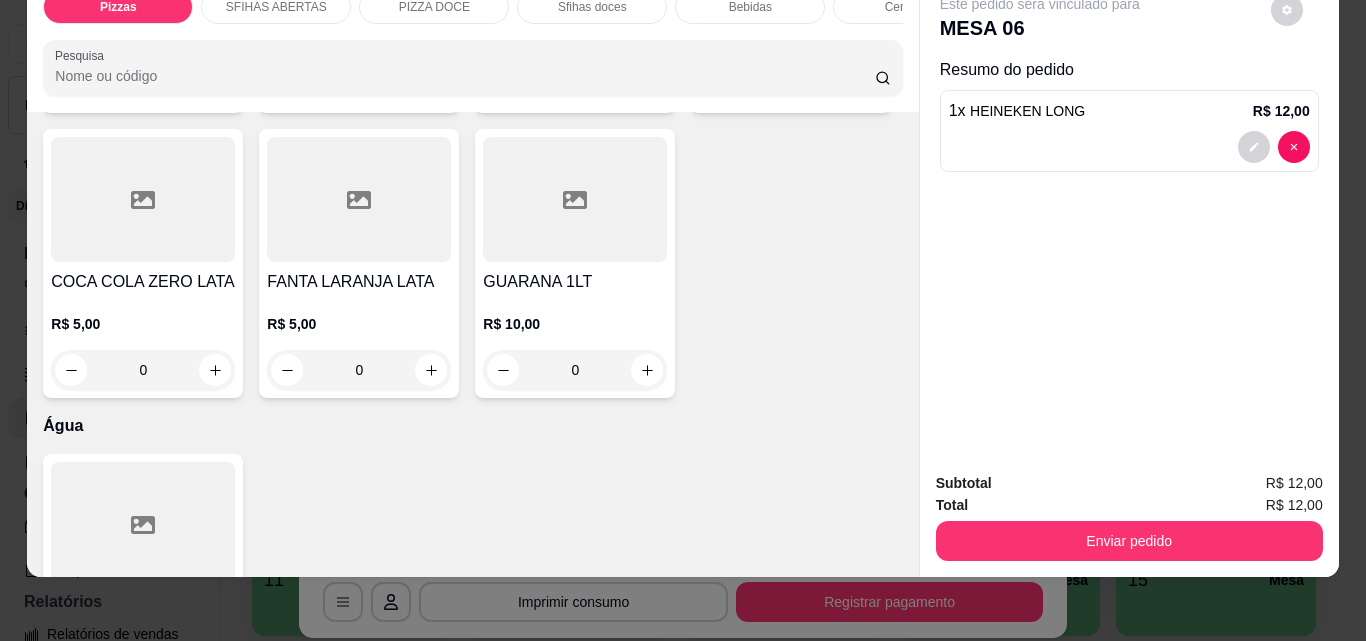 scroll, scrollTop: 6401, scrollLeft: 0, axis: vertical 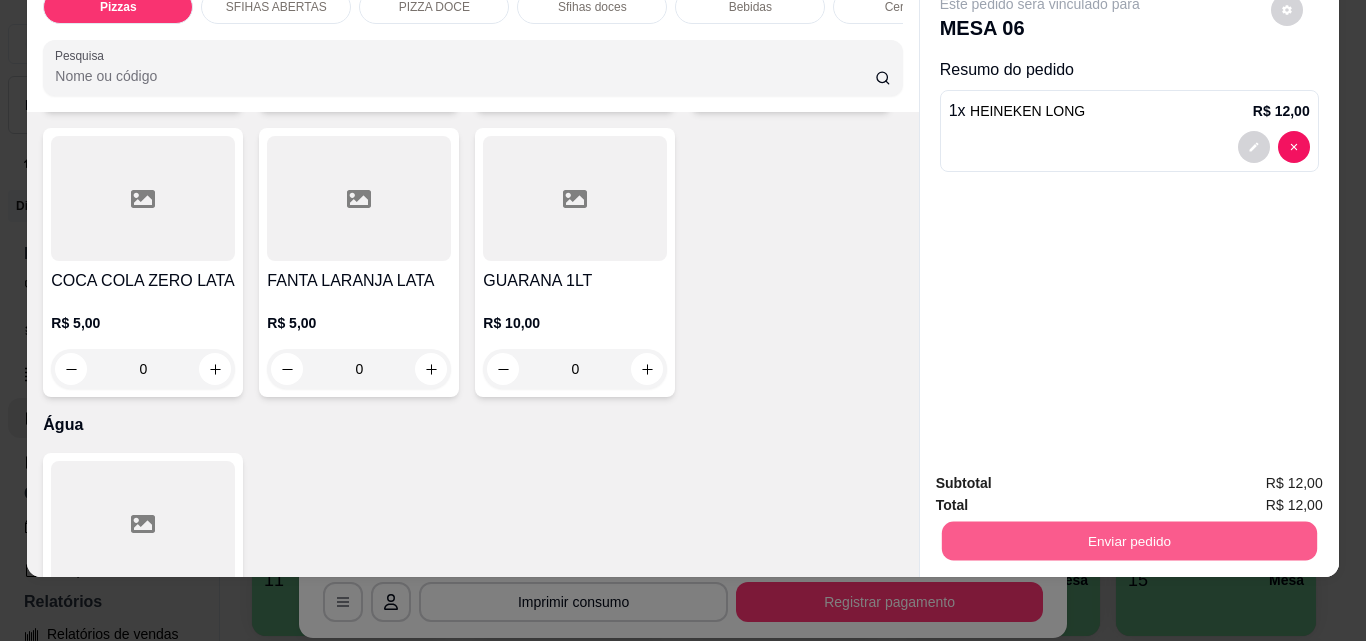 click on "Enviar pedido" at bounding box center [1128, 540] 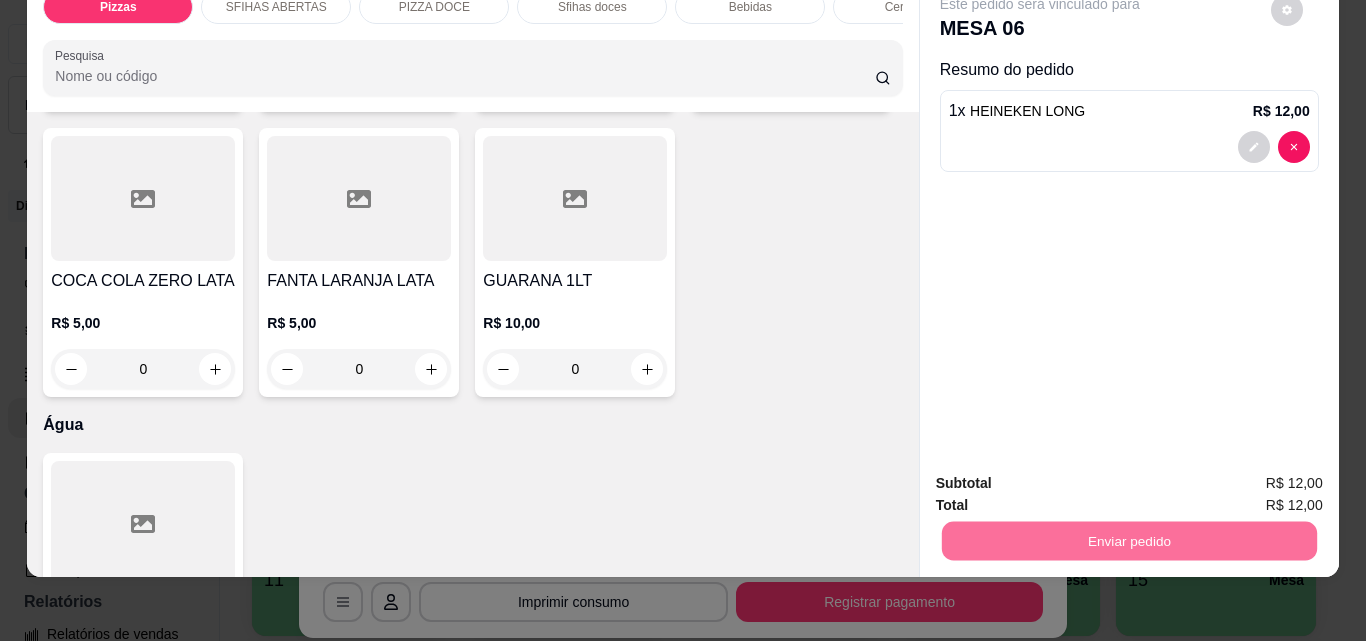click on "Não registrar e enviar pedido" at bounding box center [1063, 477] 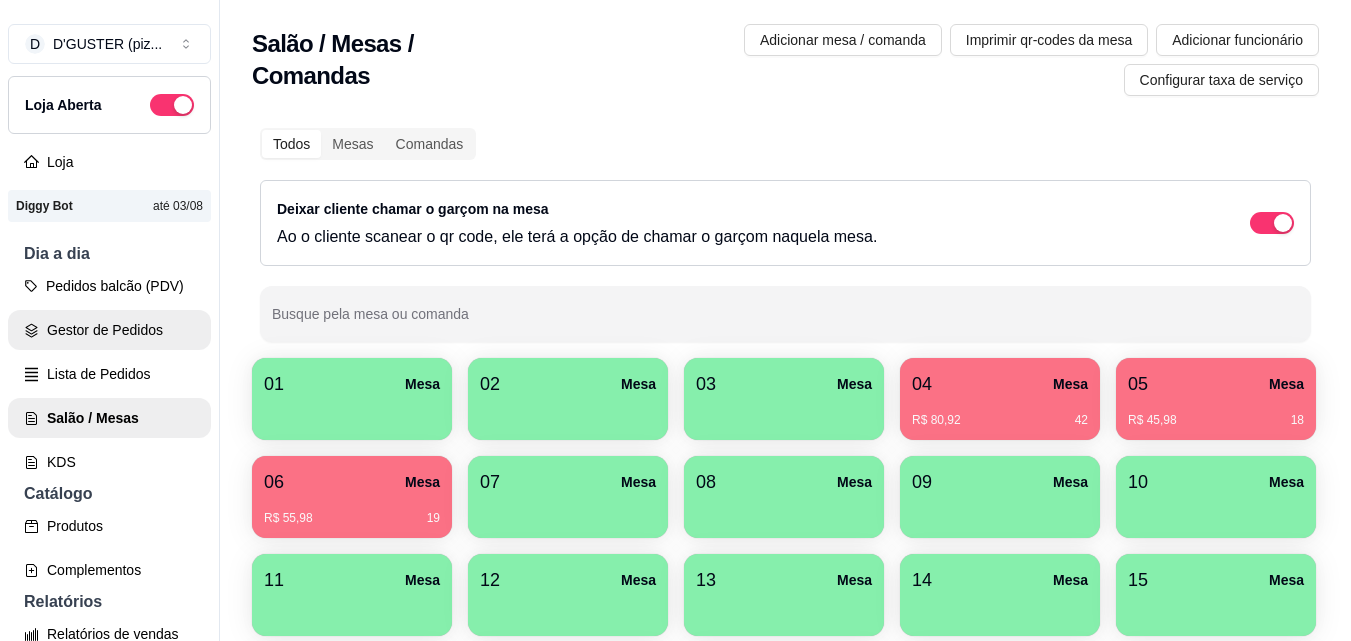 click on "Gestor de Pedidos" at bounding box center (109, 330) 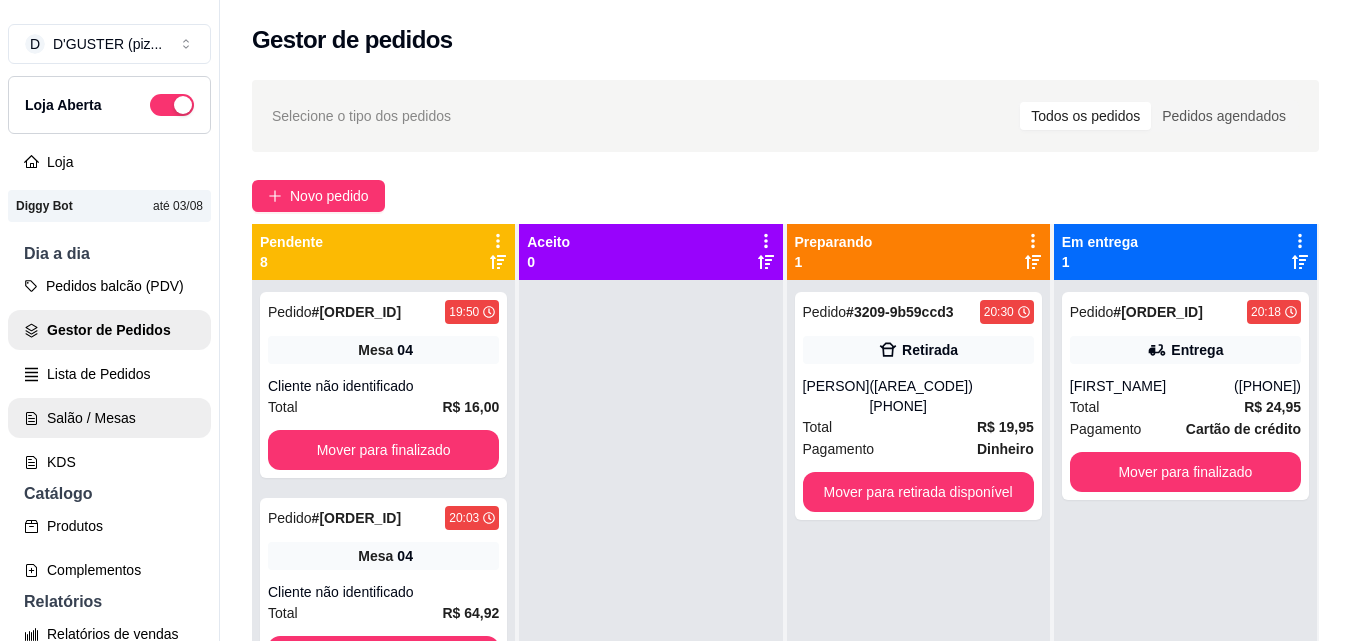click on "Salão / Mesas" at bounding box center [109, 418] 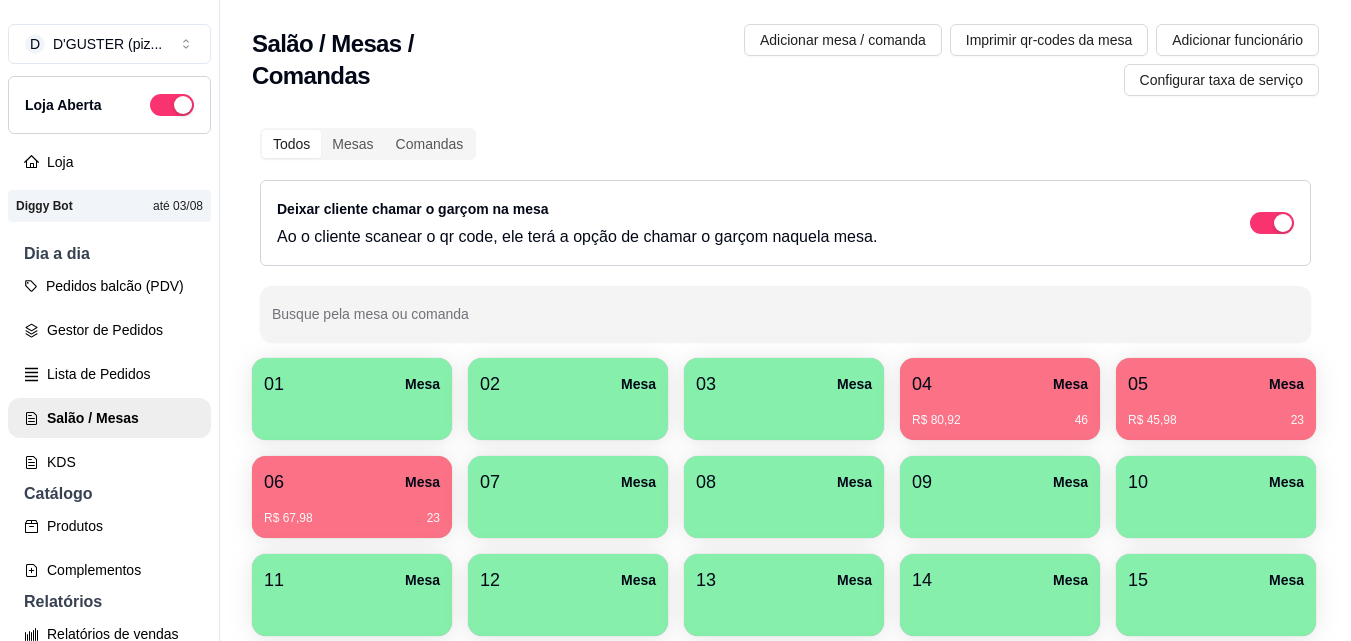 click on "04 Mesa" at bounding box center (1000, 384) 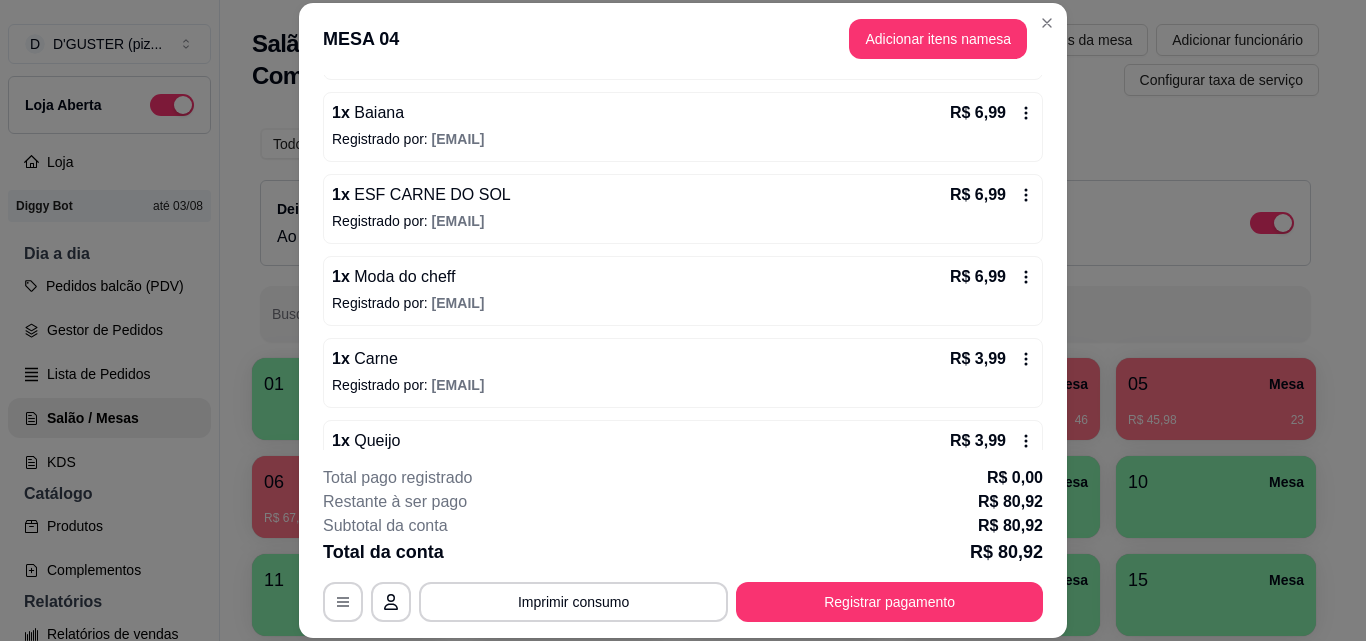 scroll, scrollTop: 548, scrollLeft: 0, axis: vertical 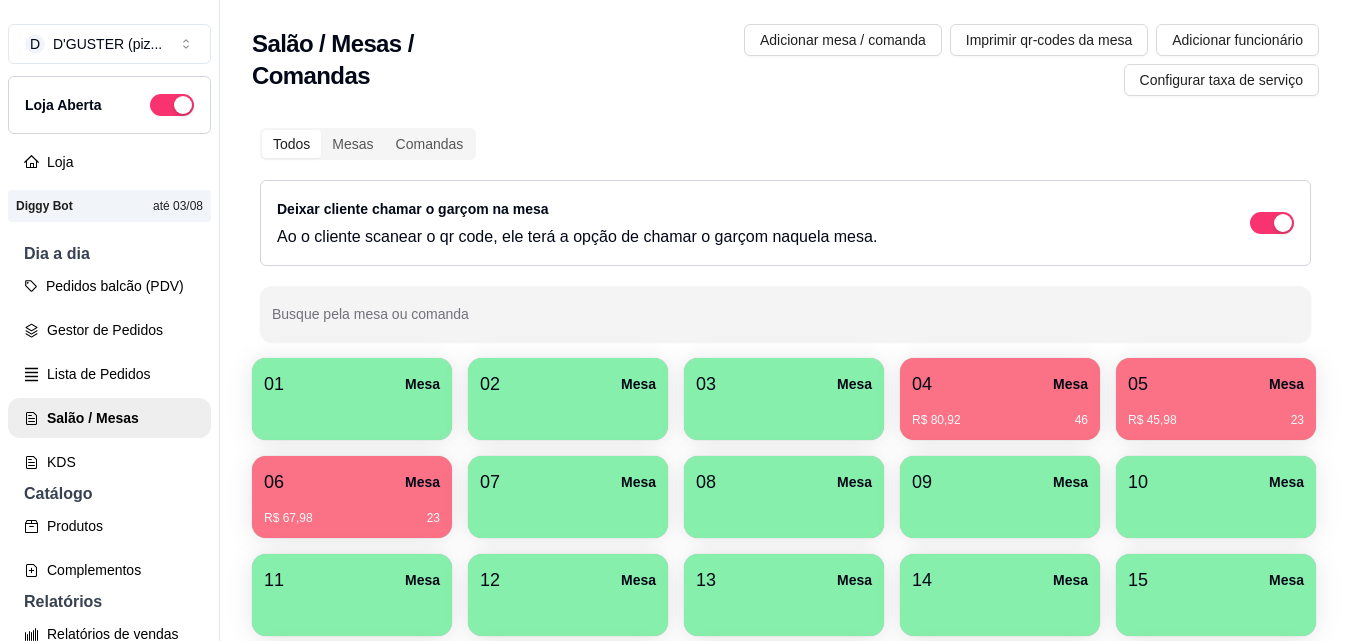 click on "R$ 45,98 23" at bounding box center [1216, 420] 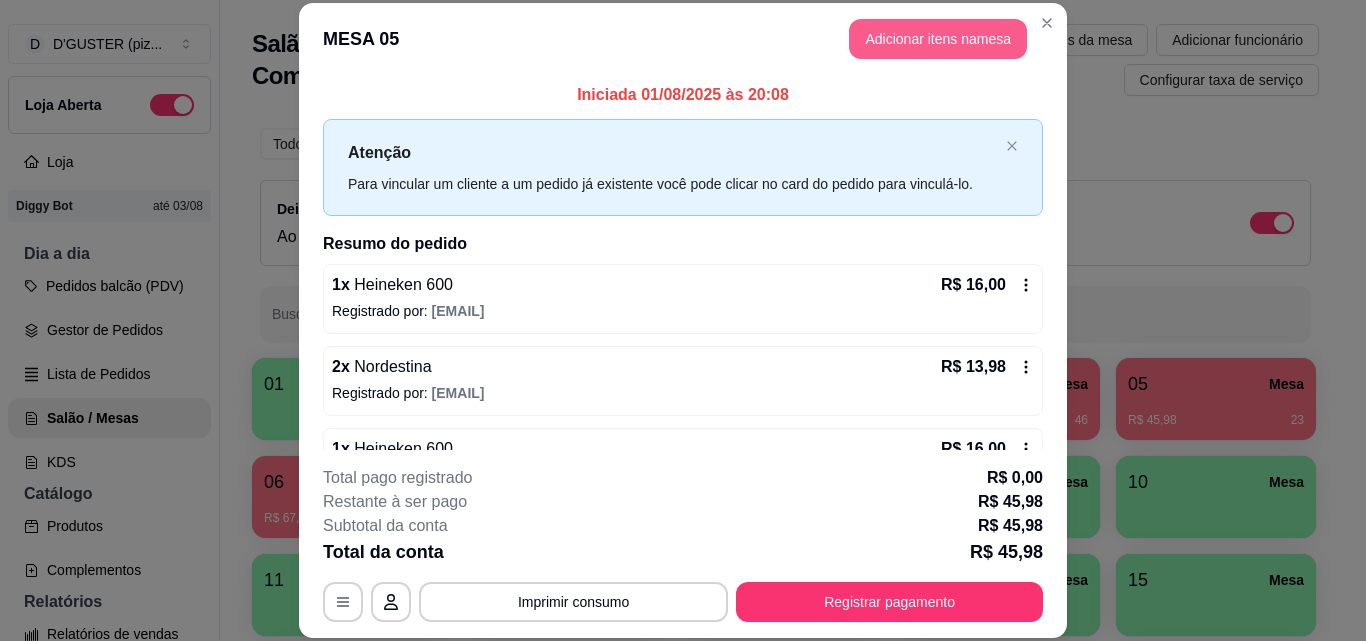 click on "Adicionar itens na  mesa" at bounding box center [938, 39] 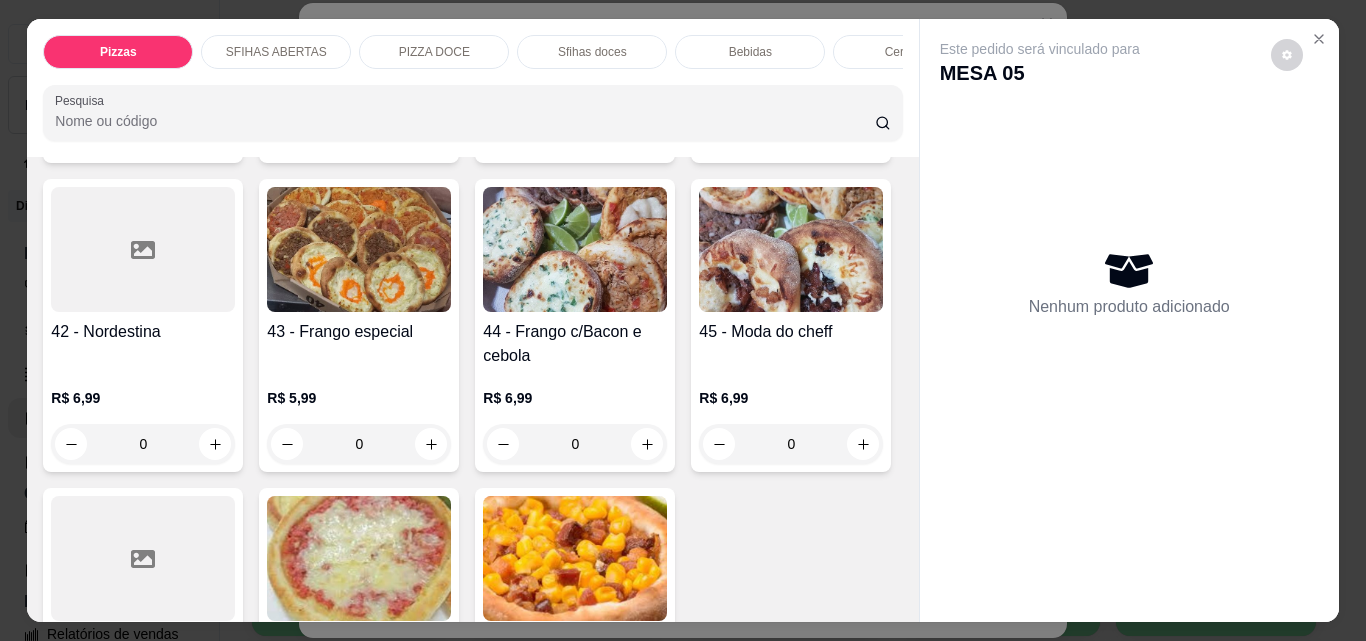 scroll, scrollTop: 2100, scrollLeft: 0, axis: vertical 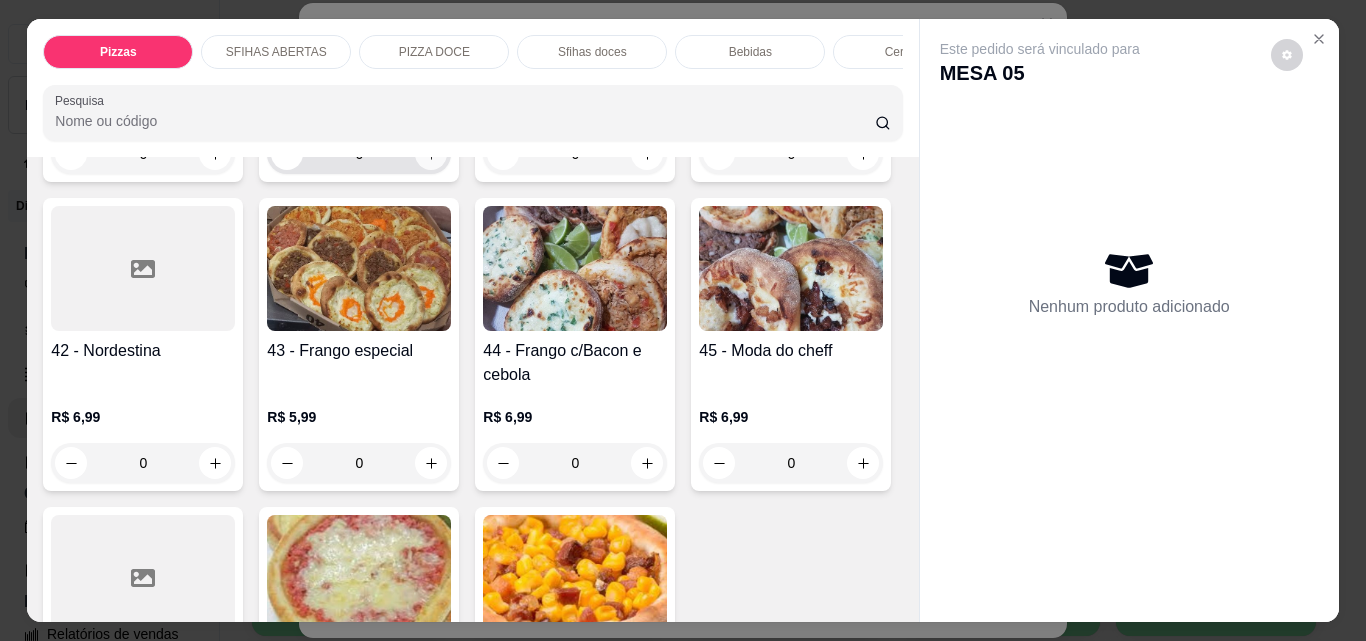 click 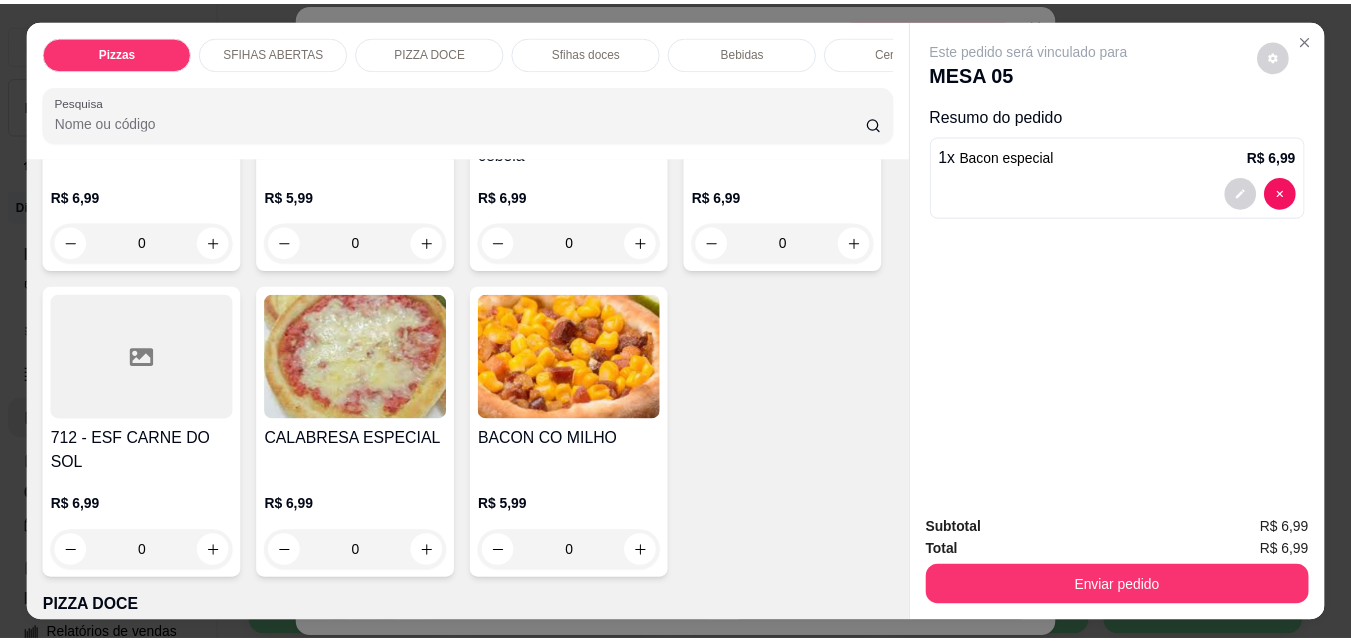 scroll, scrollTop: 2500, scrollLeft: 0, axis: vertical 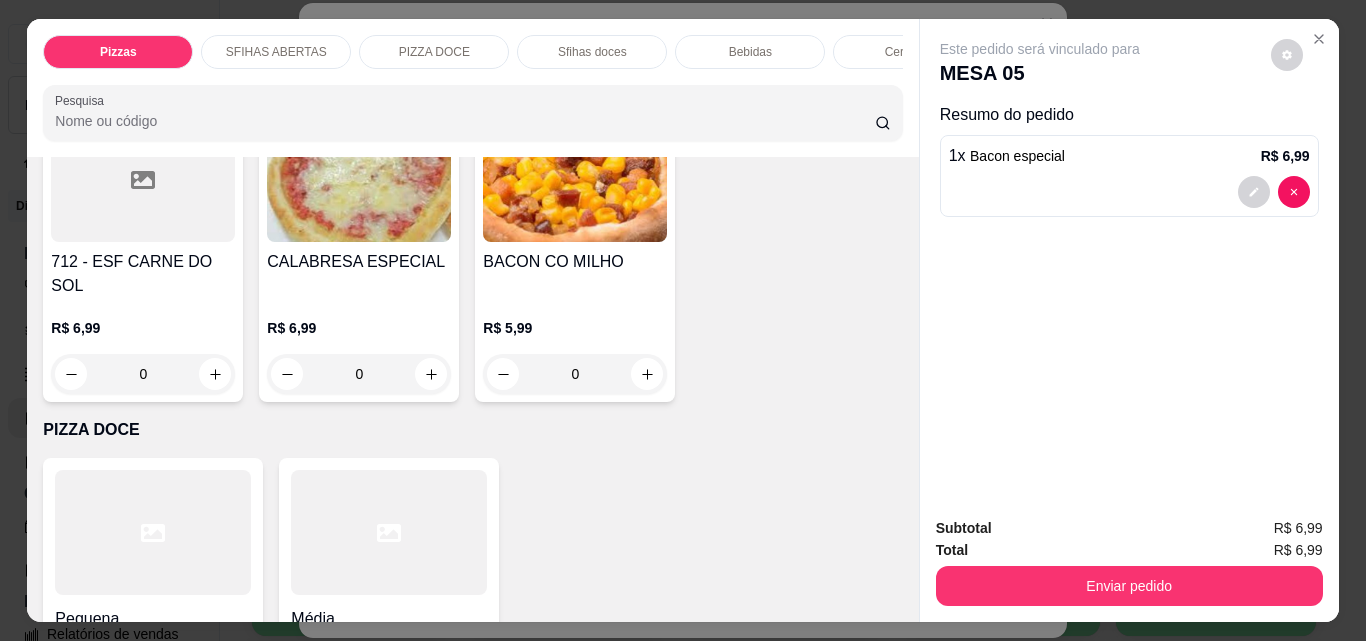 click at bounding box center (215, 65) 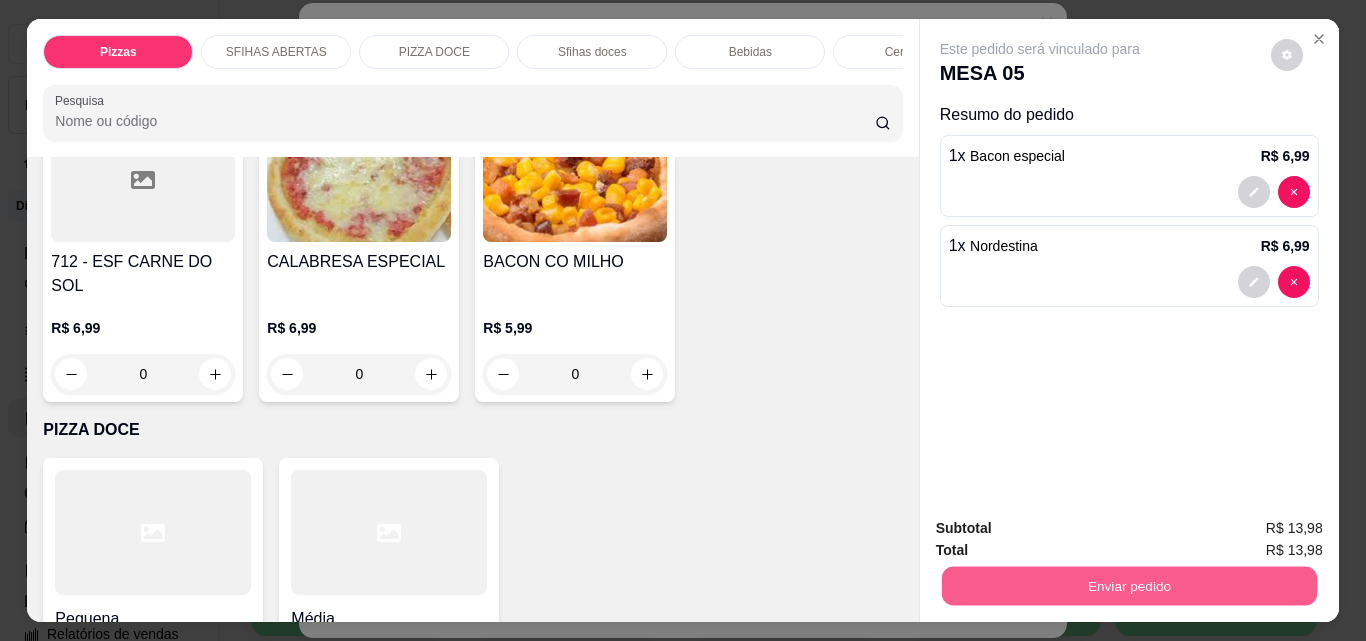 click on "Enviar pedido" at bounding box center (1128, 585) 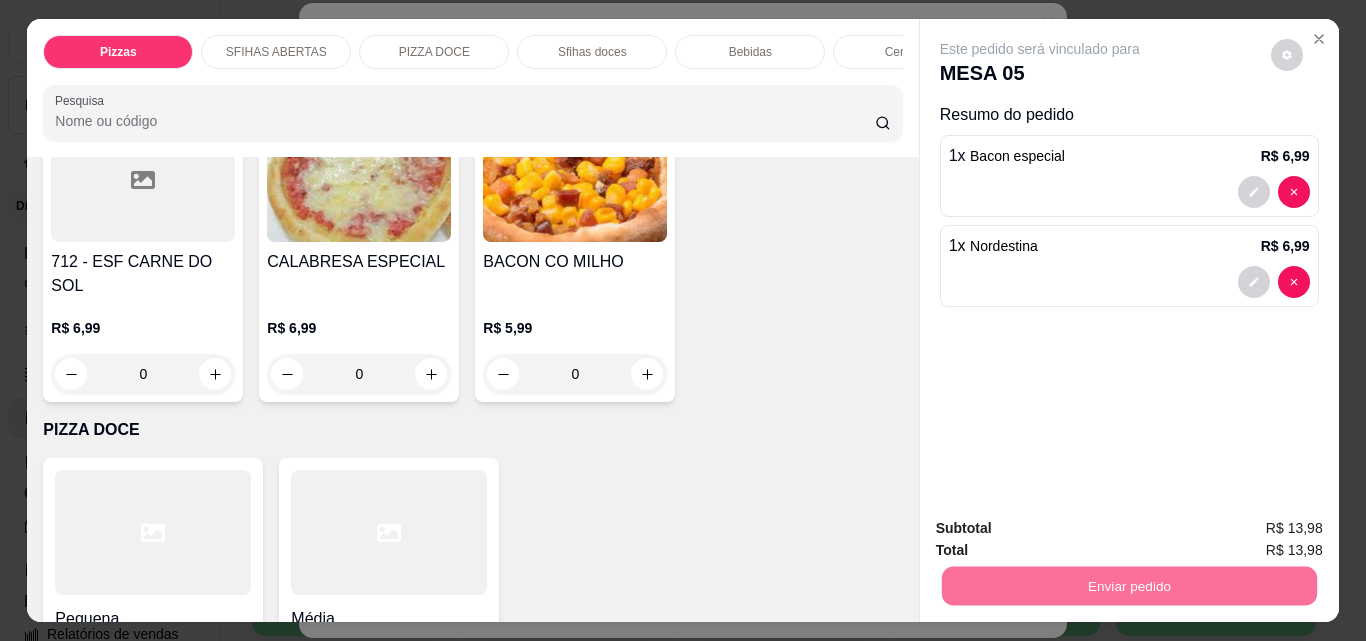click on "Não registrar e enviar pedido" at bounding box center (1063, 529) 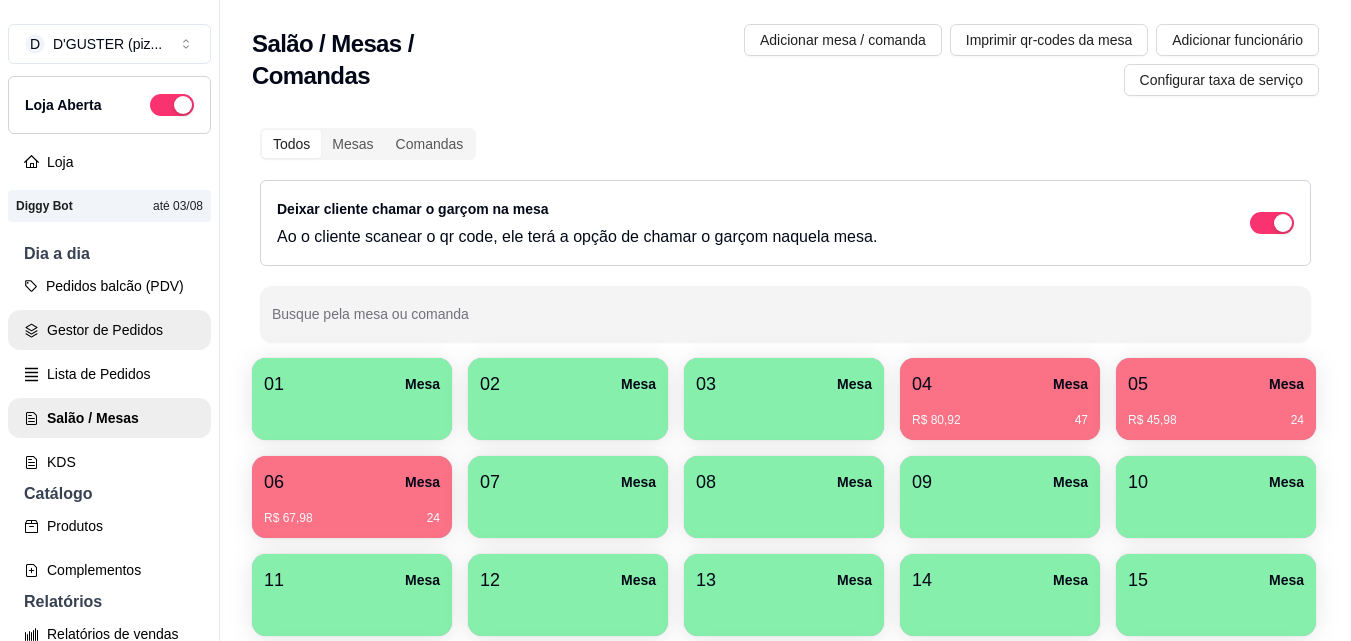 click on "Gestor de Pedidos" at bounding box center (109, 330) 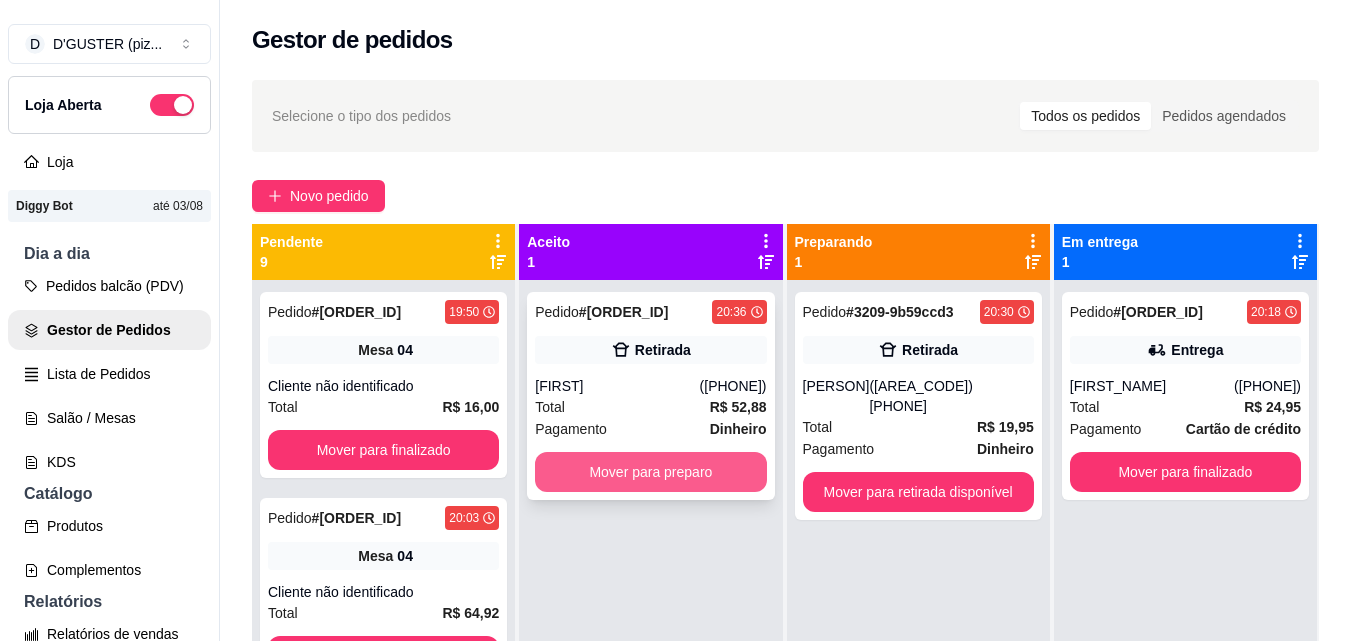 click on "Mover para preparo" at bounding box center (650, 472) 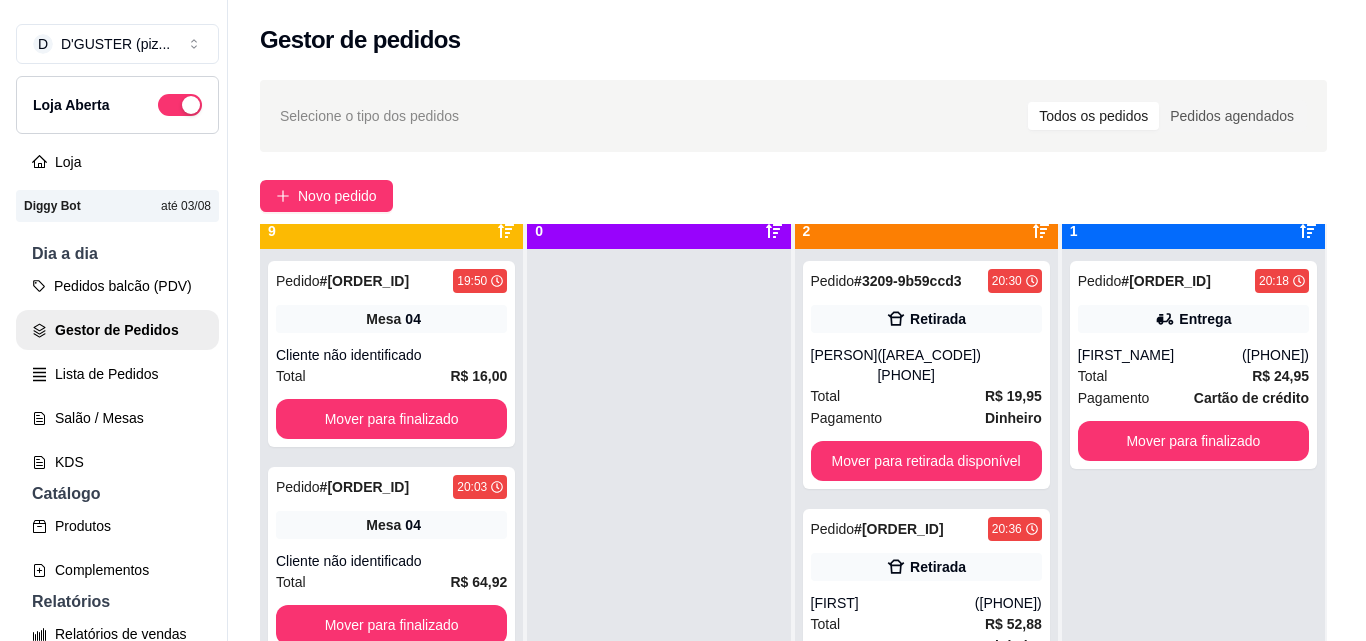 scroll, scrollTop: 56, scrollLeft: 0, axis: vertical 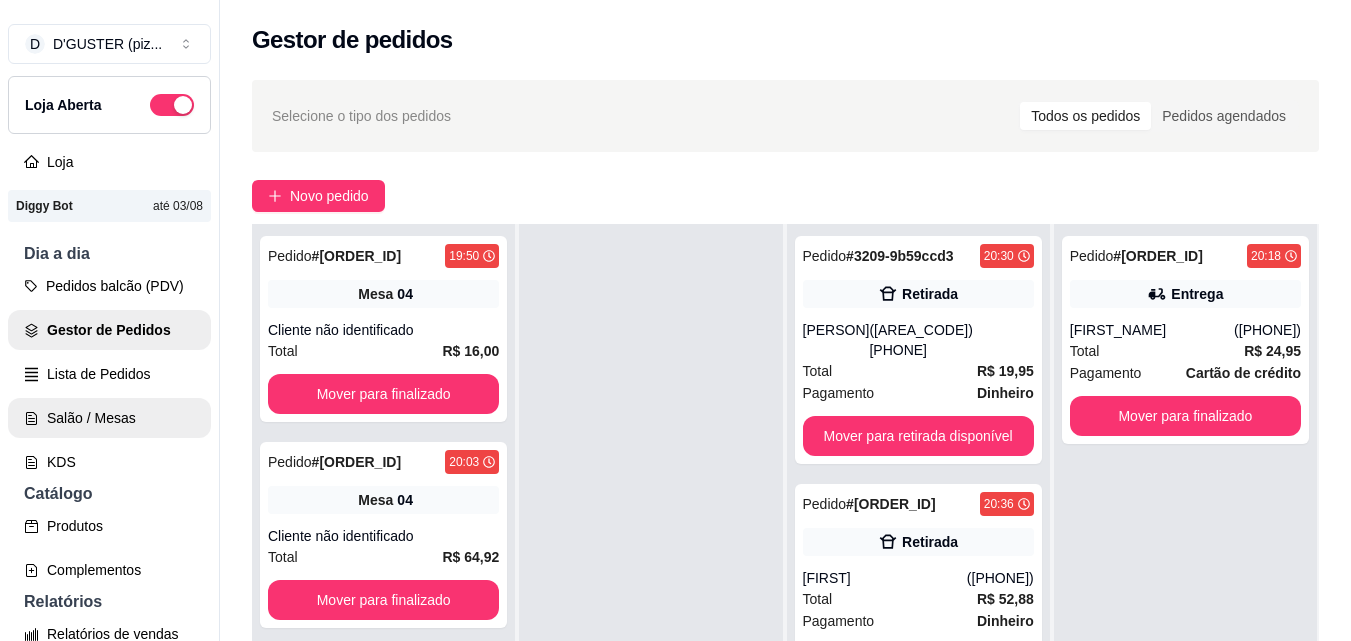 click on "Salão / Mesas" at bounding box center (109, 418) 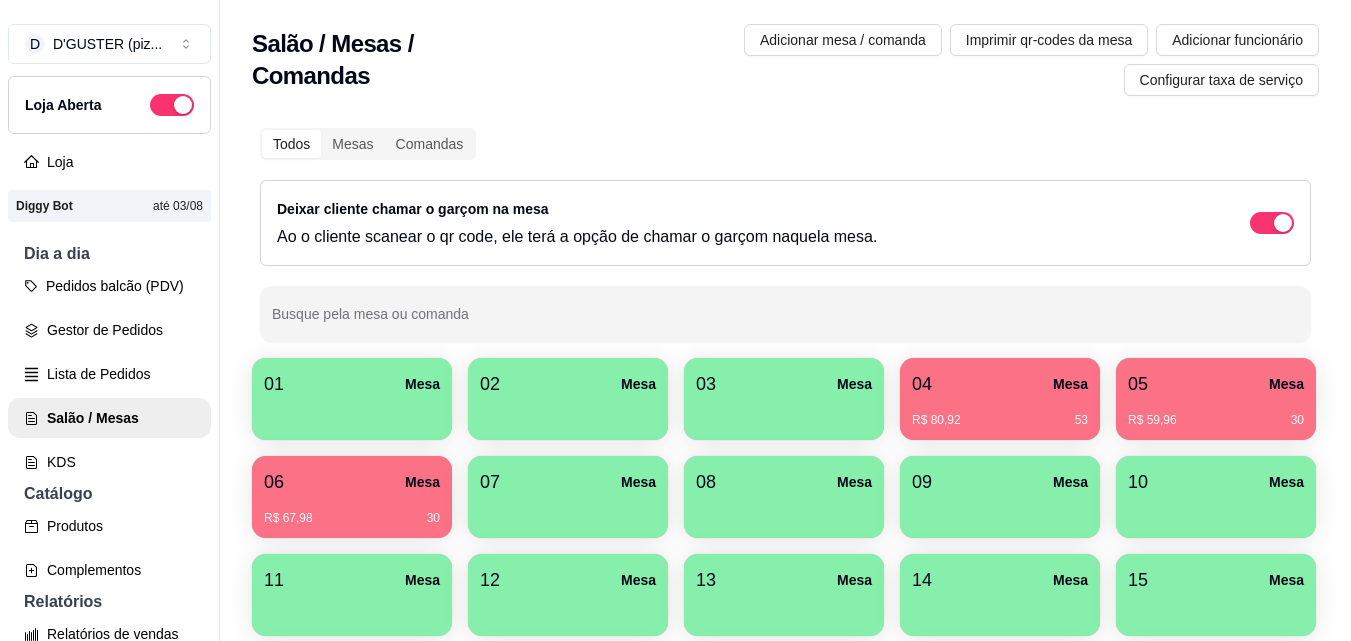 click on "06 Mesa" at bounding box center (352, 482) 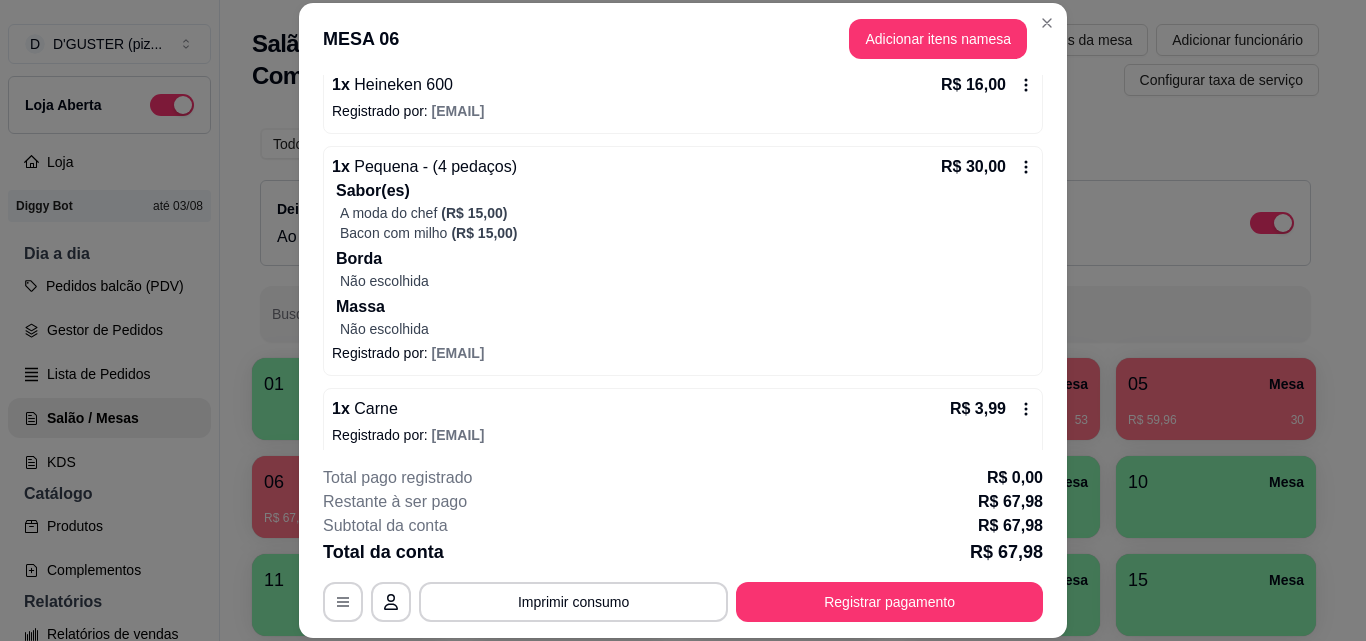 scroll, scrollTop: 0, scrollLeft: 0, axis: both 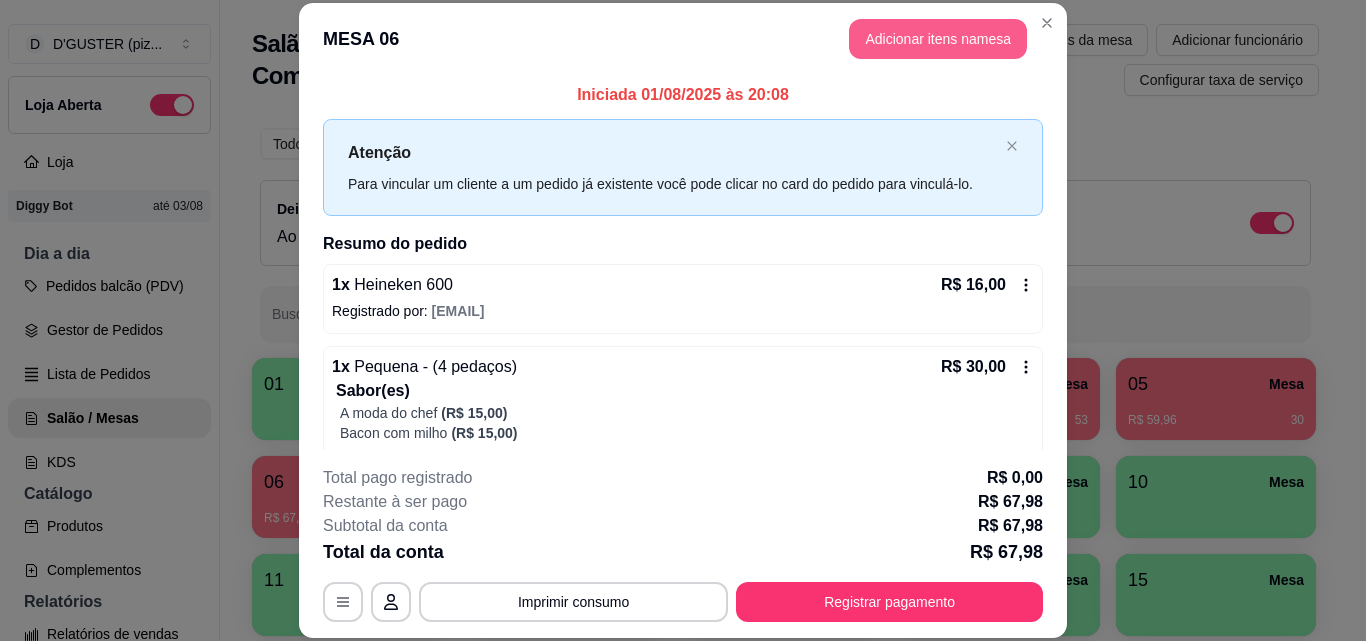 click on "Adicionar itens na  mesa" at bounding box center [938, 39] 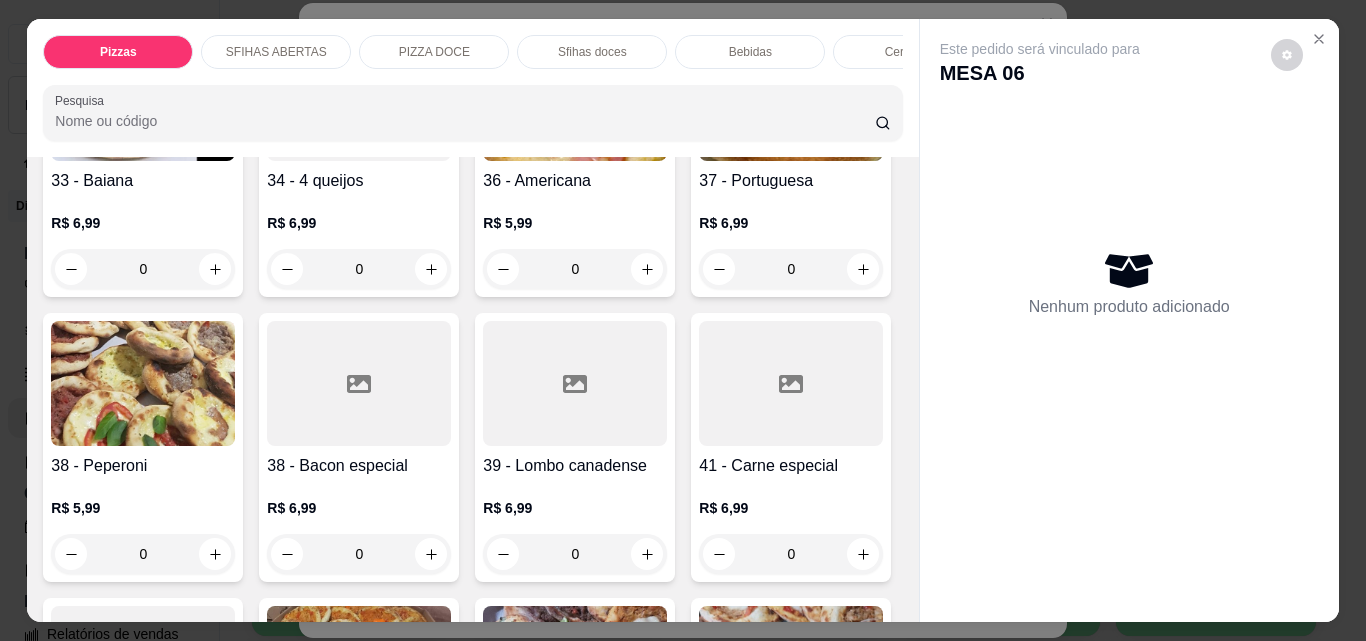 scroll, scrollTop: 2000, scrollLeft: 0, axis: vertical 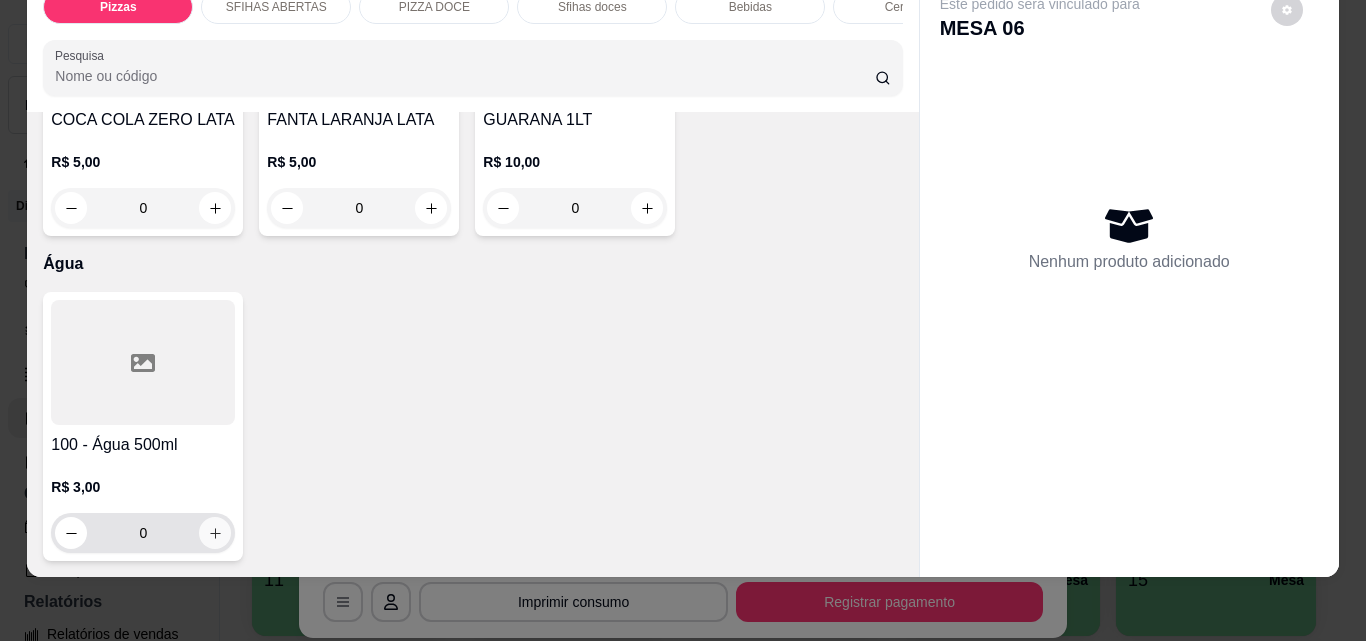 click at bounding box center (215, 533) 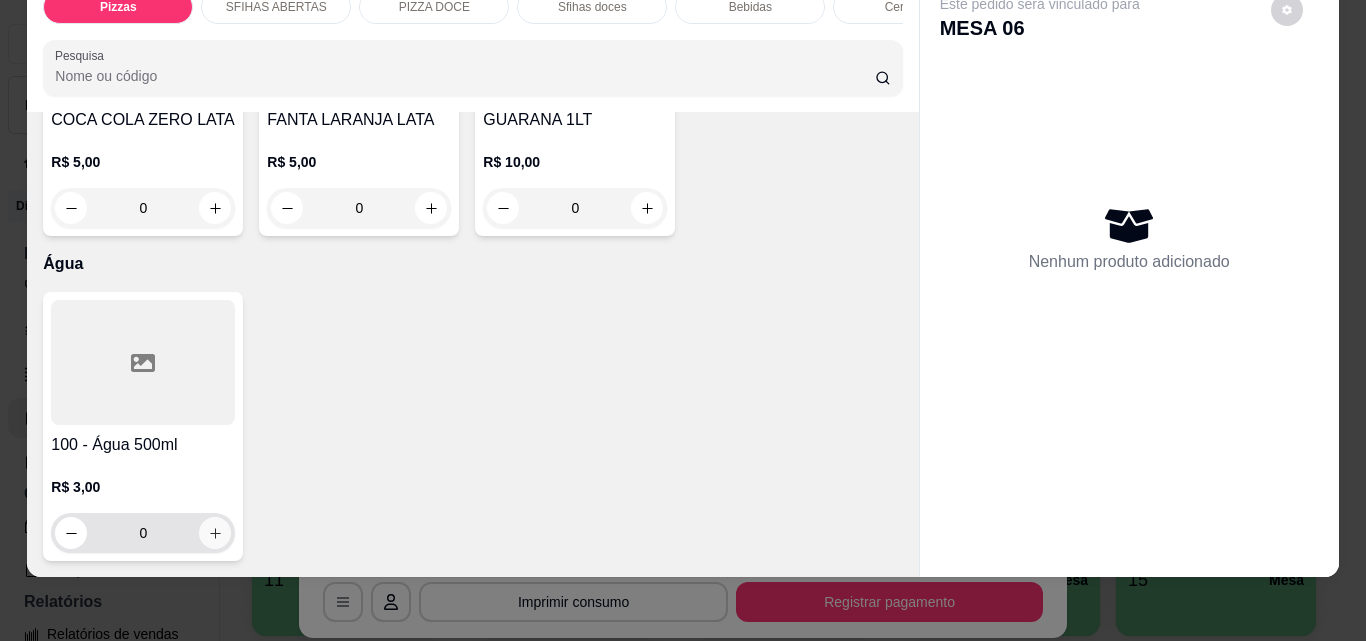 type on "1" 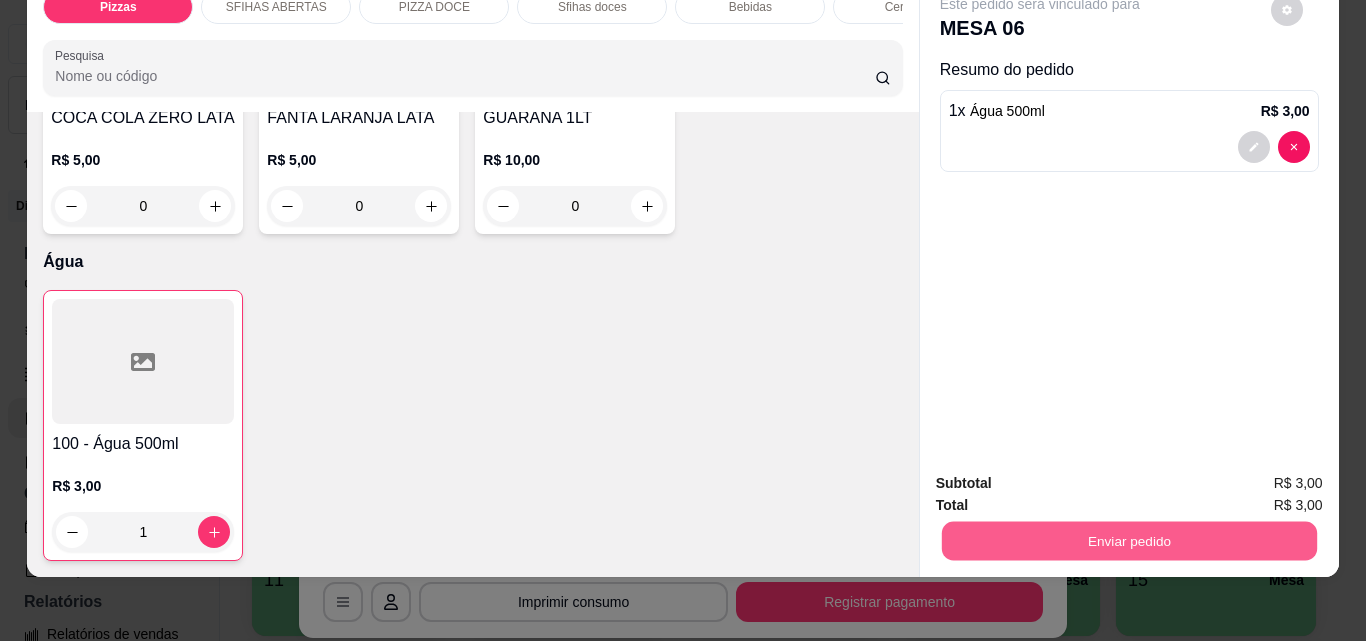 click on "Enviar pedido" at bounding box center (1128, 540) 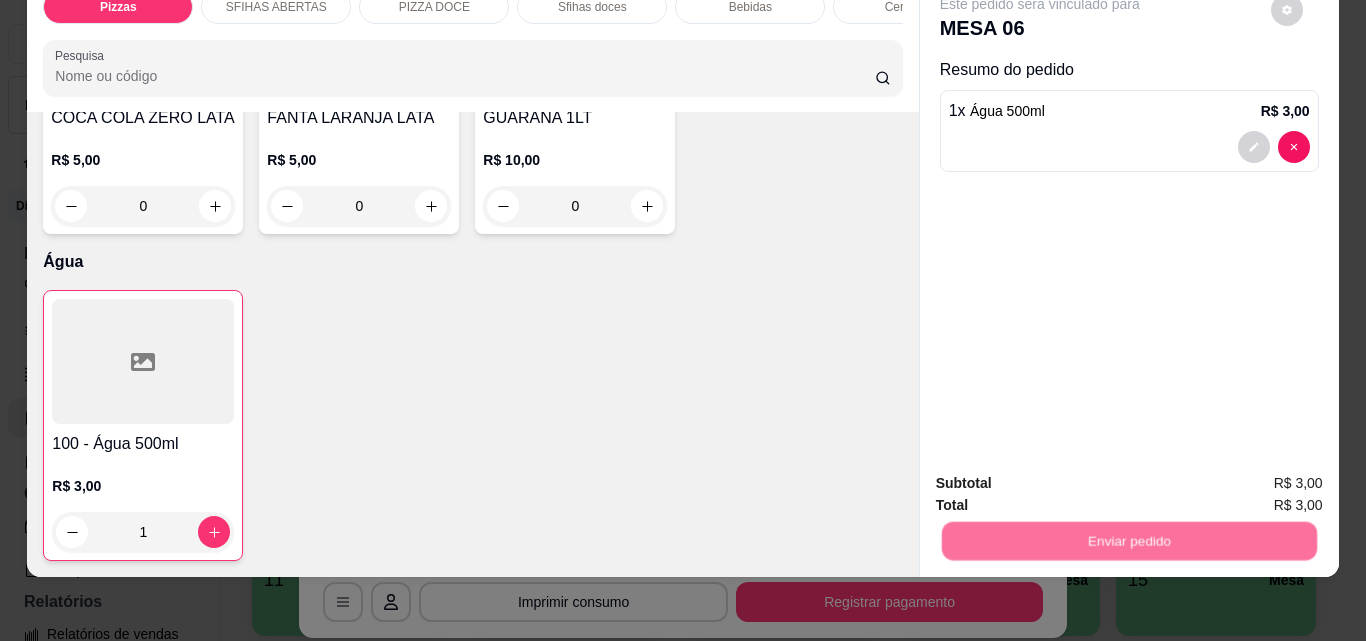 click on "Não registrar e enviar pedido" at bounding box center (1063, 477) 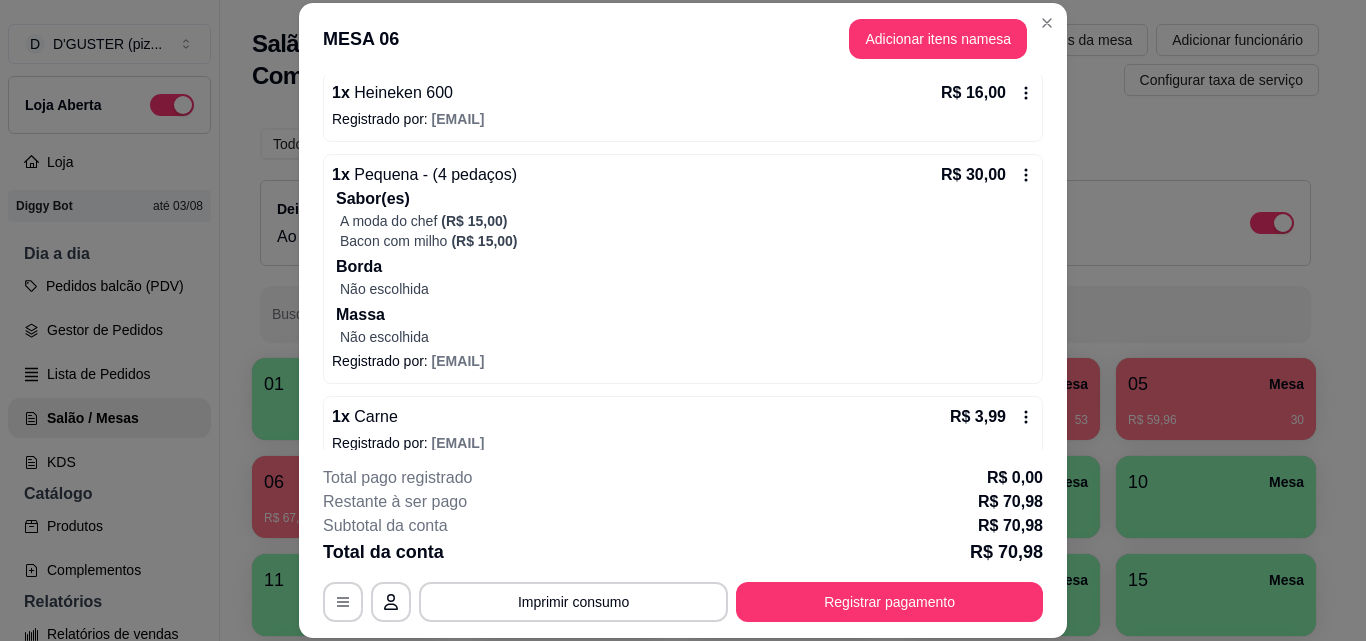 scroll, scrollTop: 200, scrollLeft: 0, axis: vertical 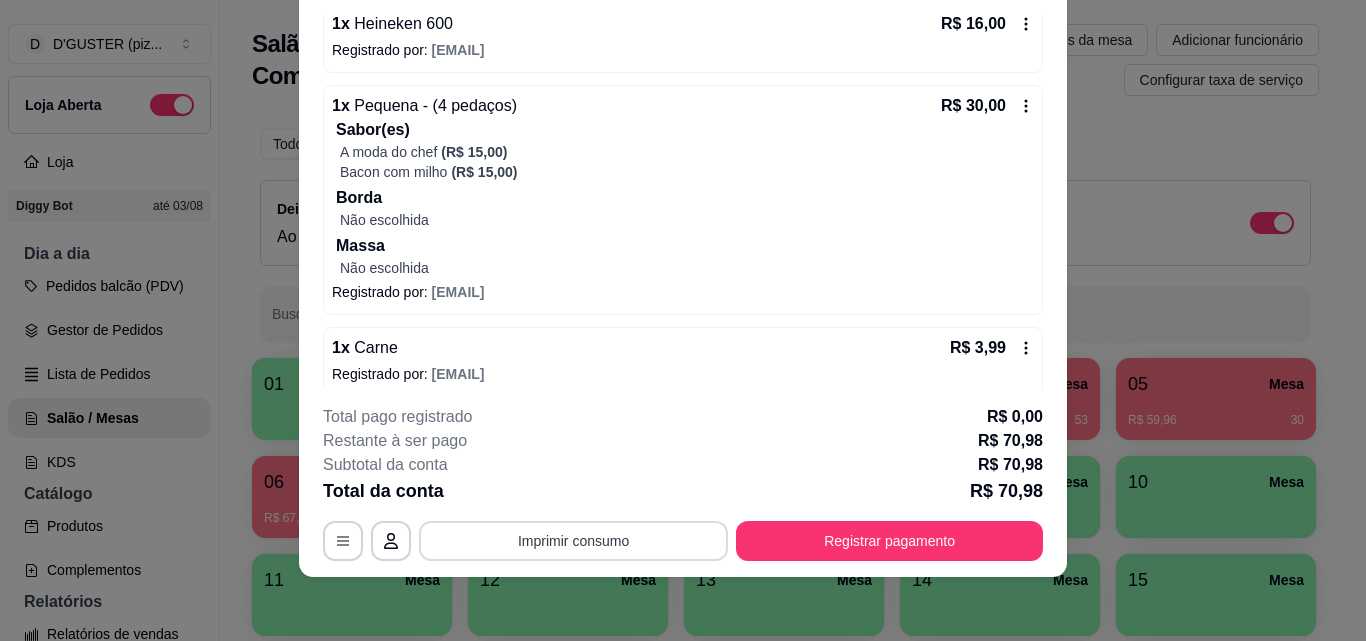 click on "Imprimir consumo" at bounding box center (573, 541) 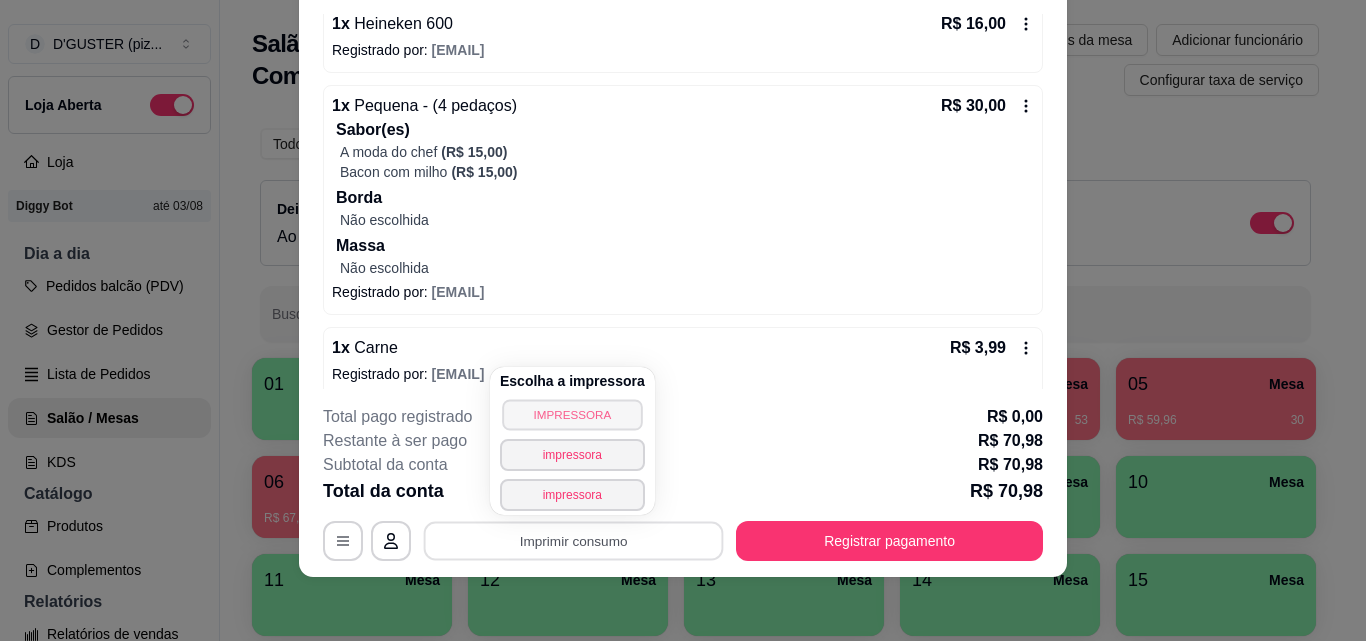 click on "IMPRESSORA" at bounding box center (572, 414) 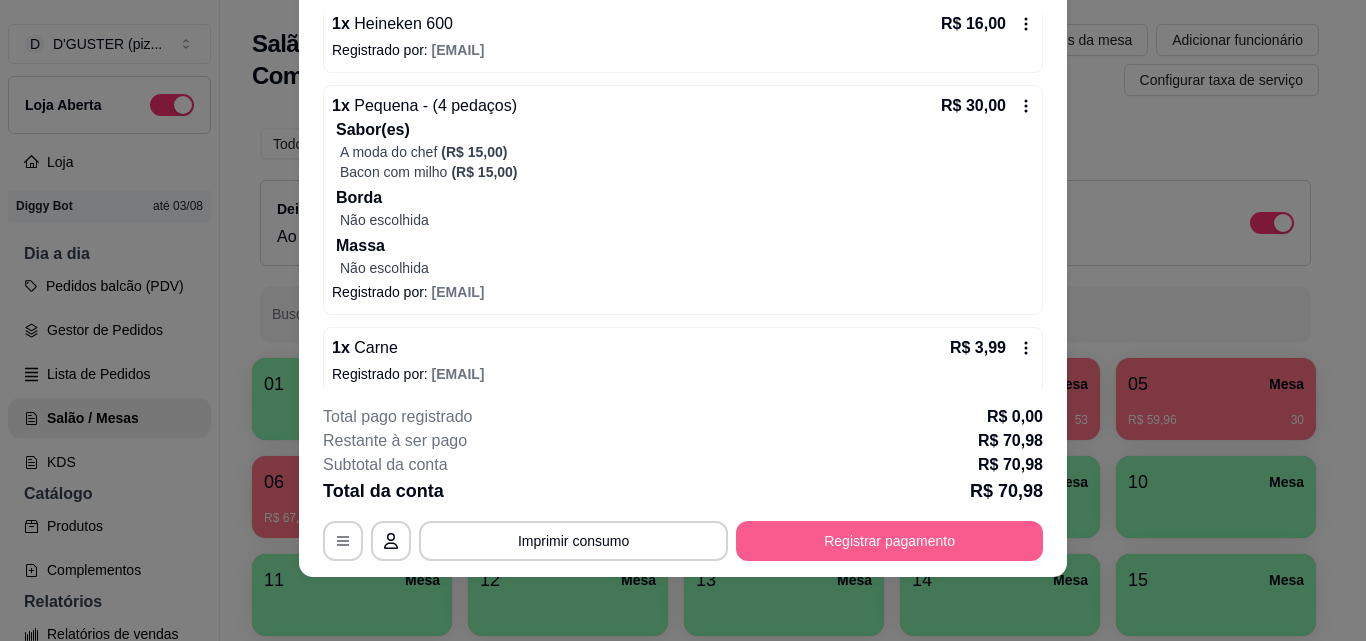 click on "Registrar pagamento" at bounding box center (889, 541) 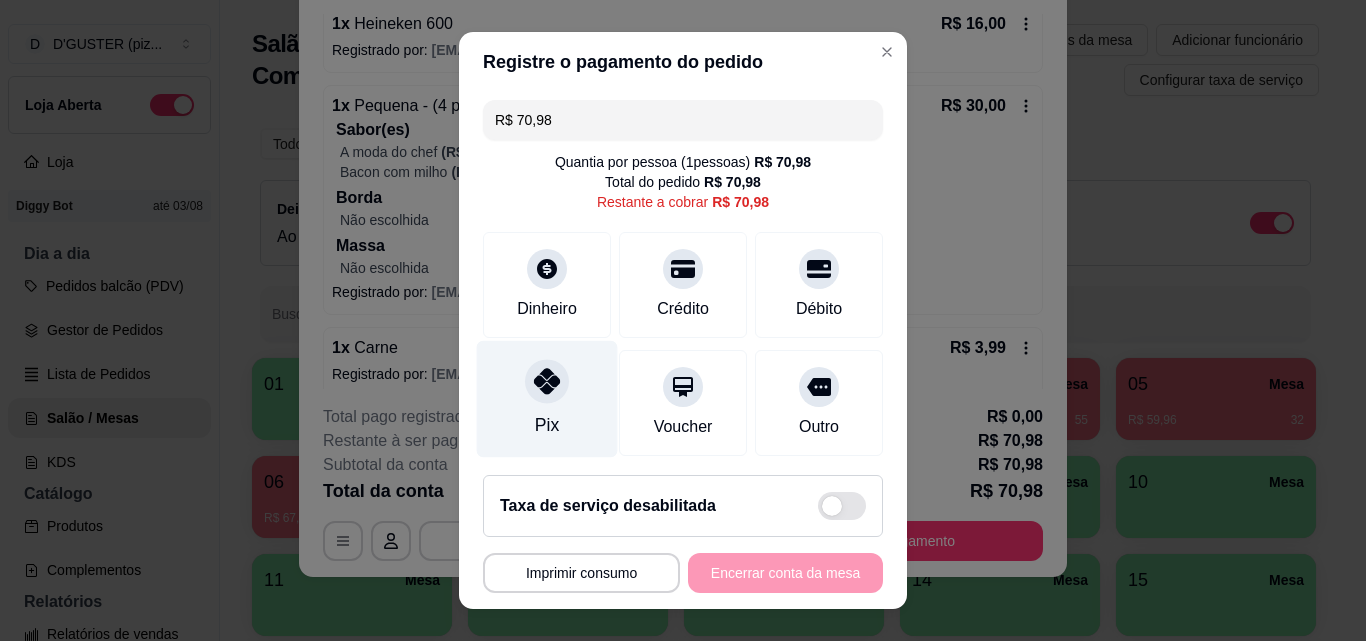 click on "Pix" at bounding box center (547, 399) 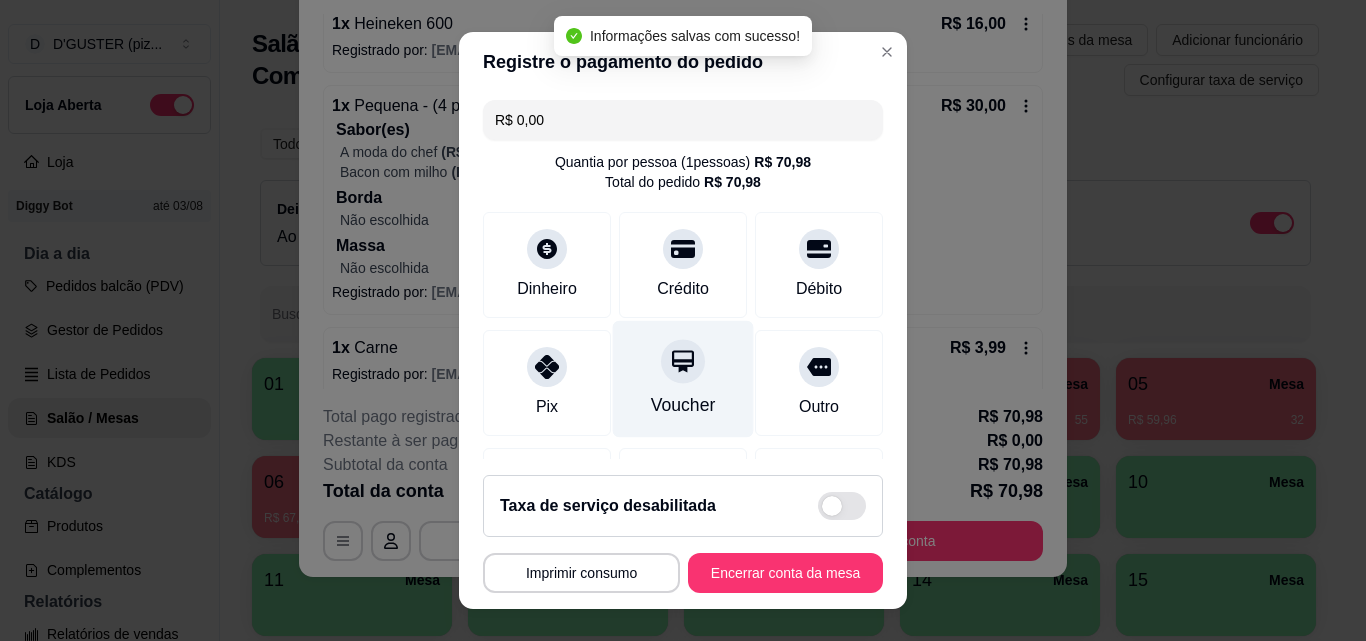 type on "R$ 0,00" 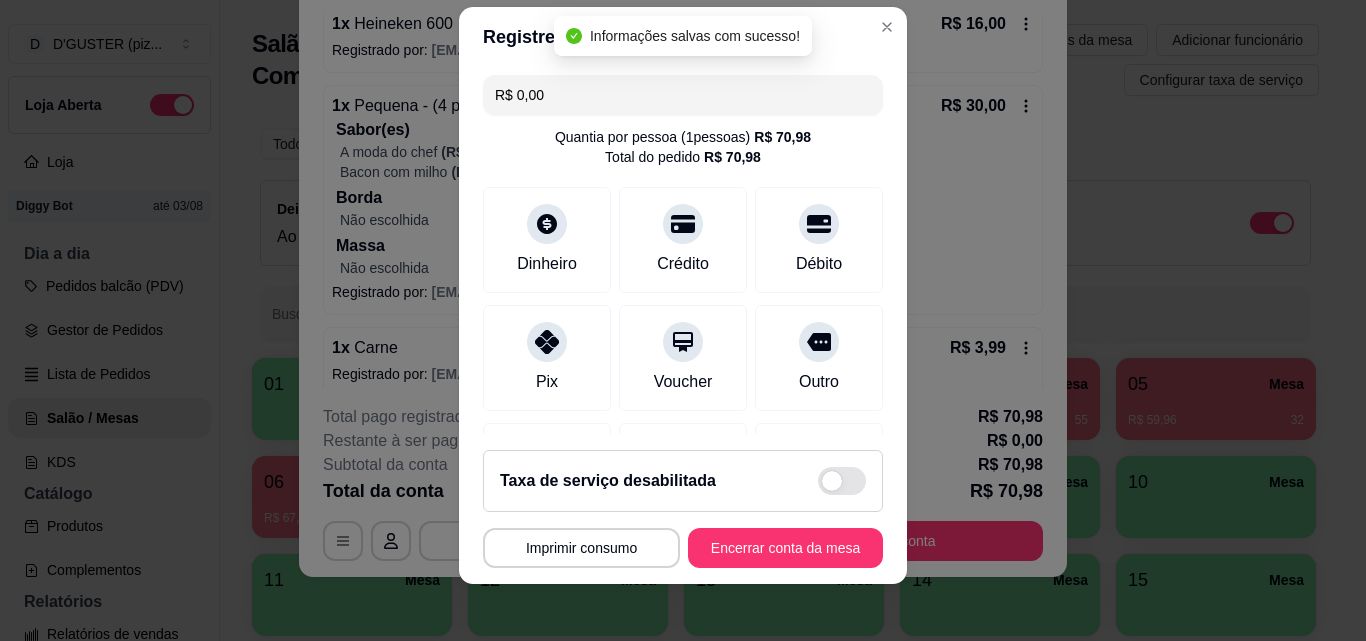 scroll, scrollTop: 32, scrollLeft: 0, axis: vertical 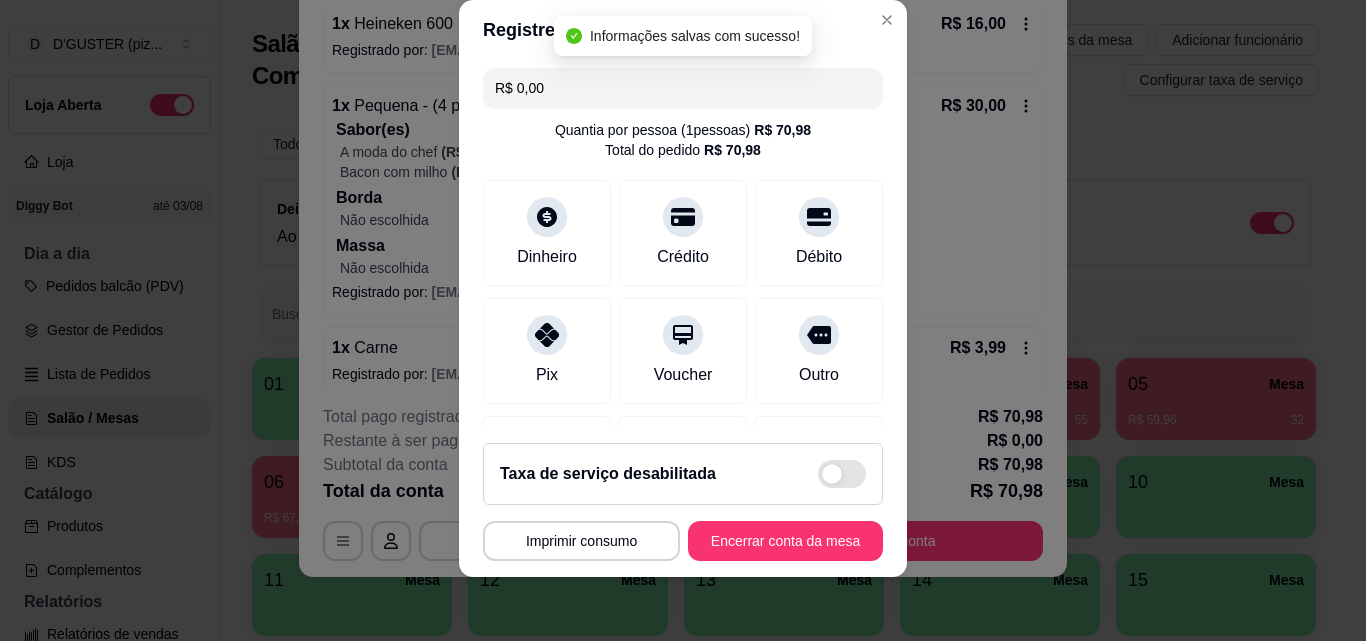 click on "**********" at bounding box center [683, 502] 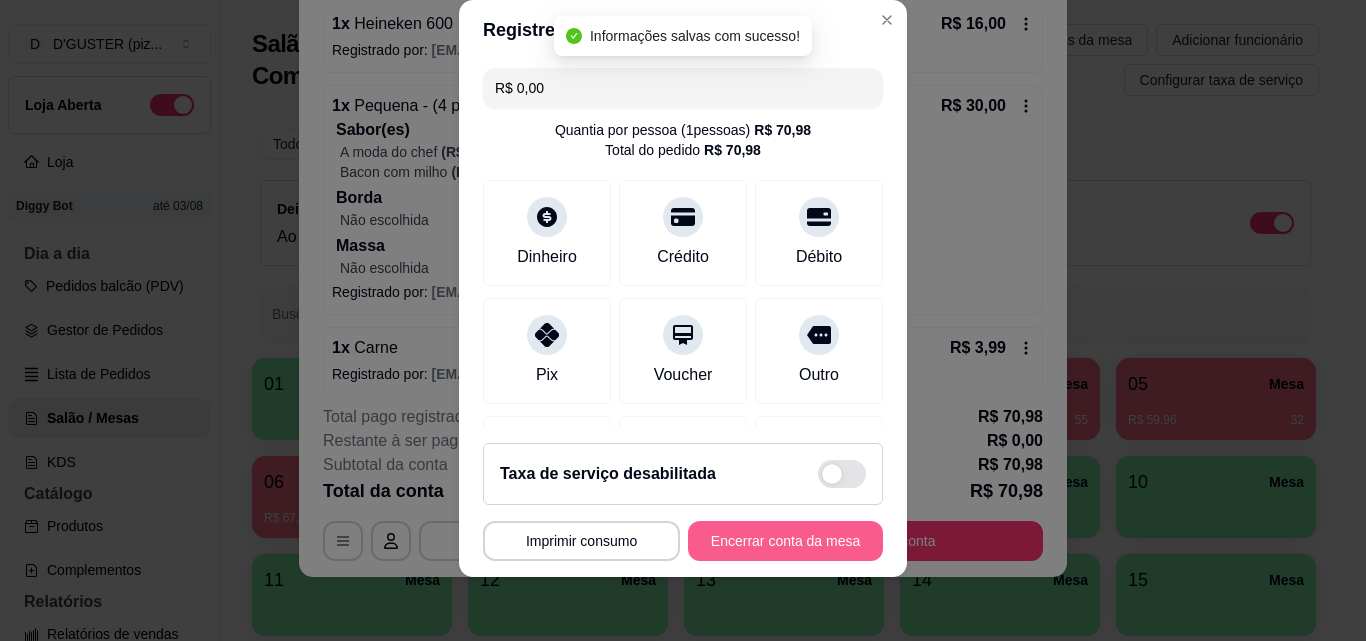 click on "Encerrar conta da mesa" at bounding box center [785, 541] 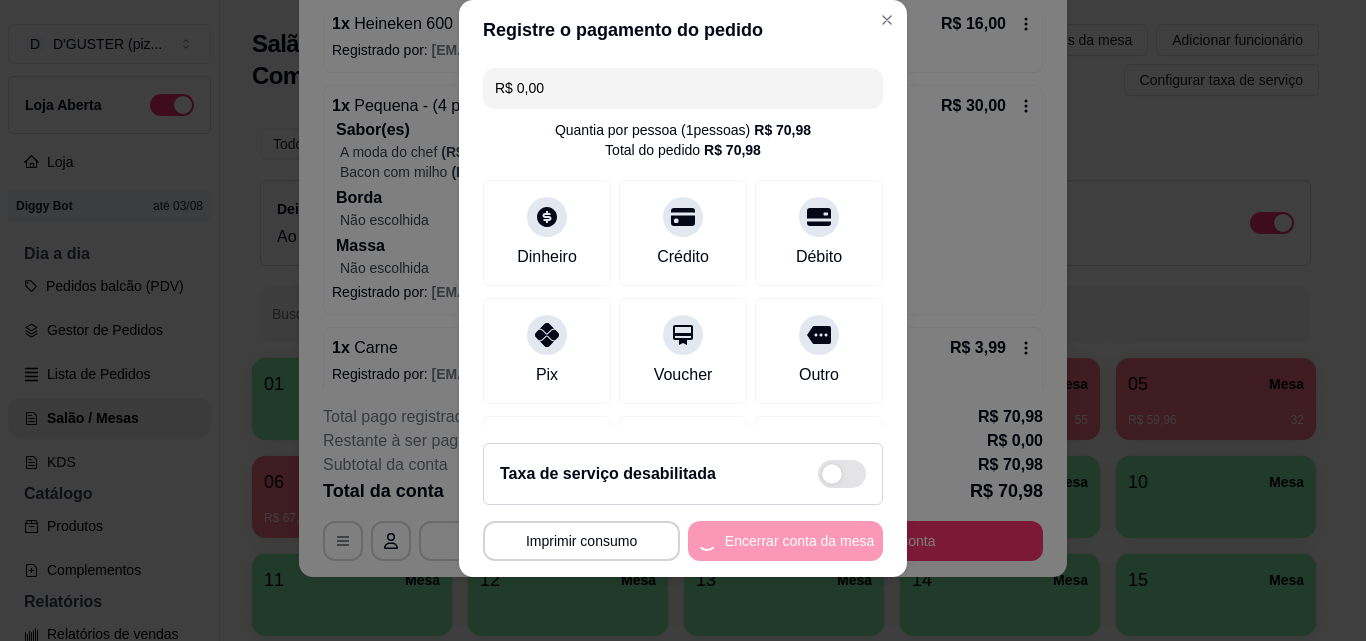 scroll, scrollTop: 0, scrollLeft: 0, axis: both 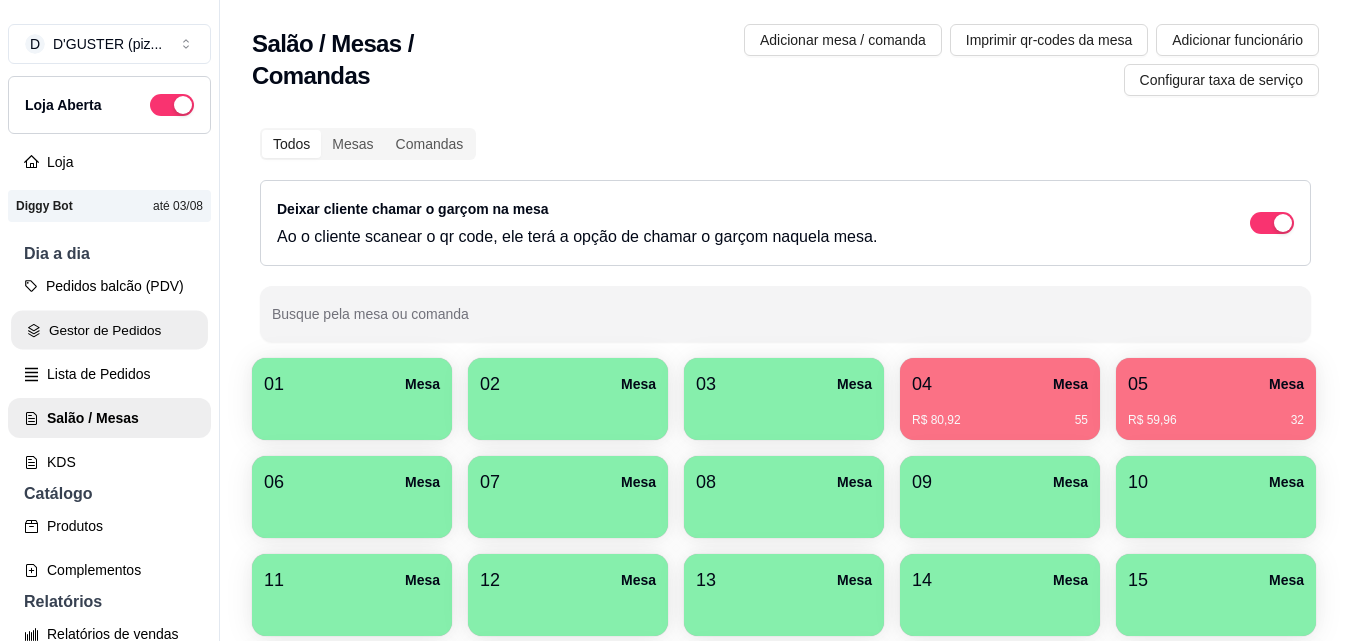 click on "Gestor de Pedidos" at bounding box center (109, 330) 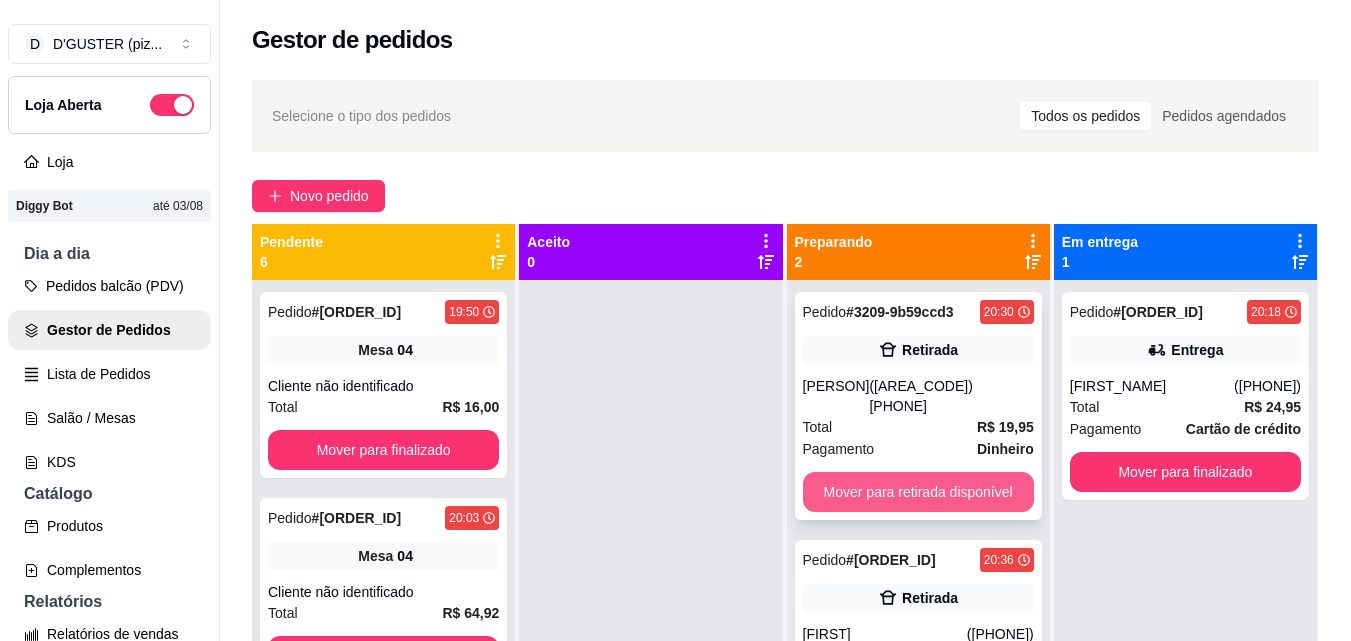 click on "Mover para retirada disponível" at bounding box center (918, 492) 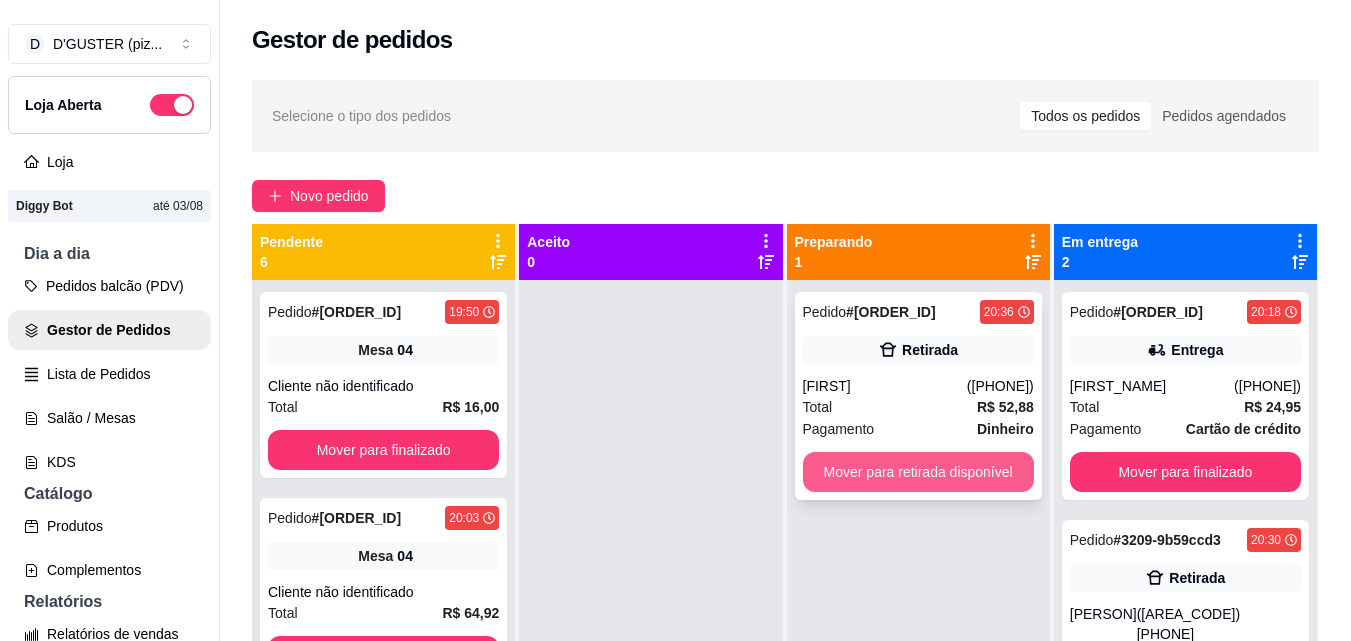 click on "Mover para retirada disponível" at bounding box center [918, 472] 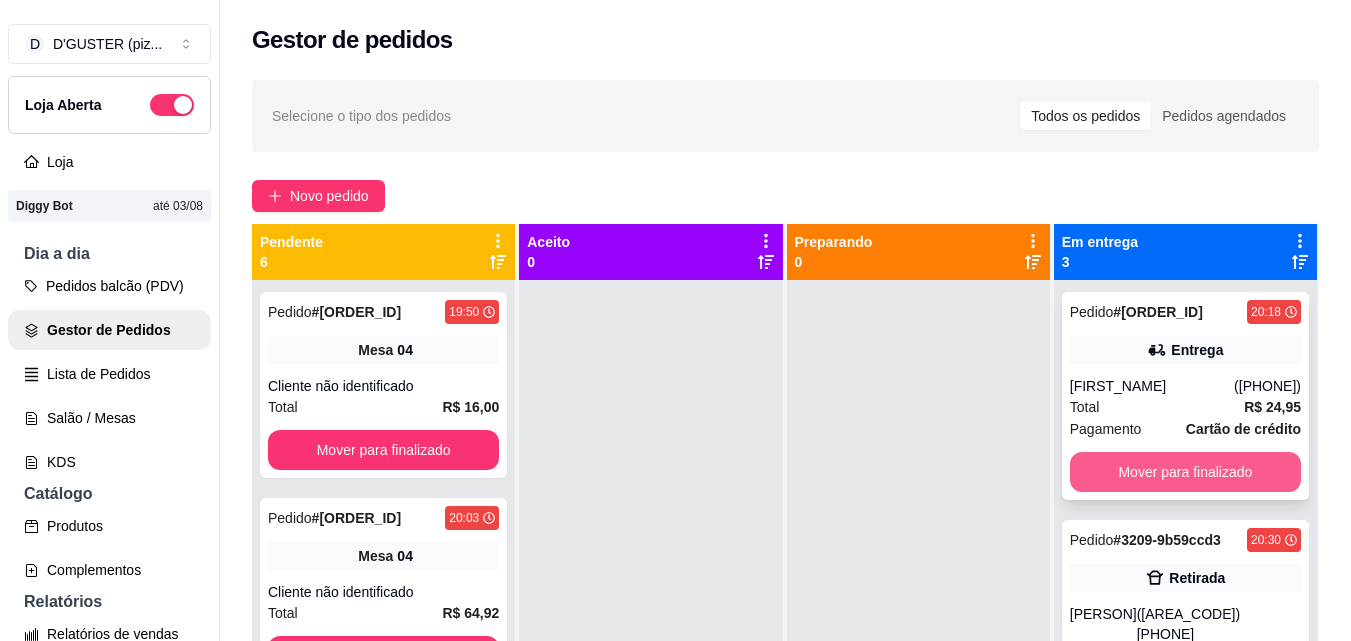 click on "Mover para finalizado" at bounding box center (1185, 472) 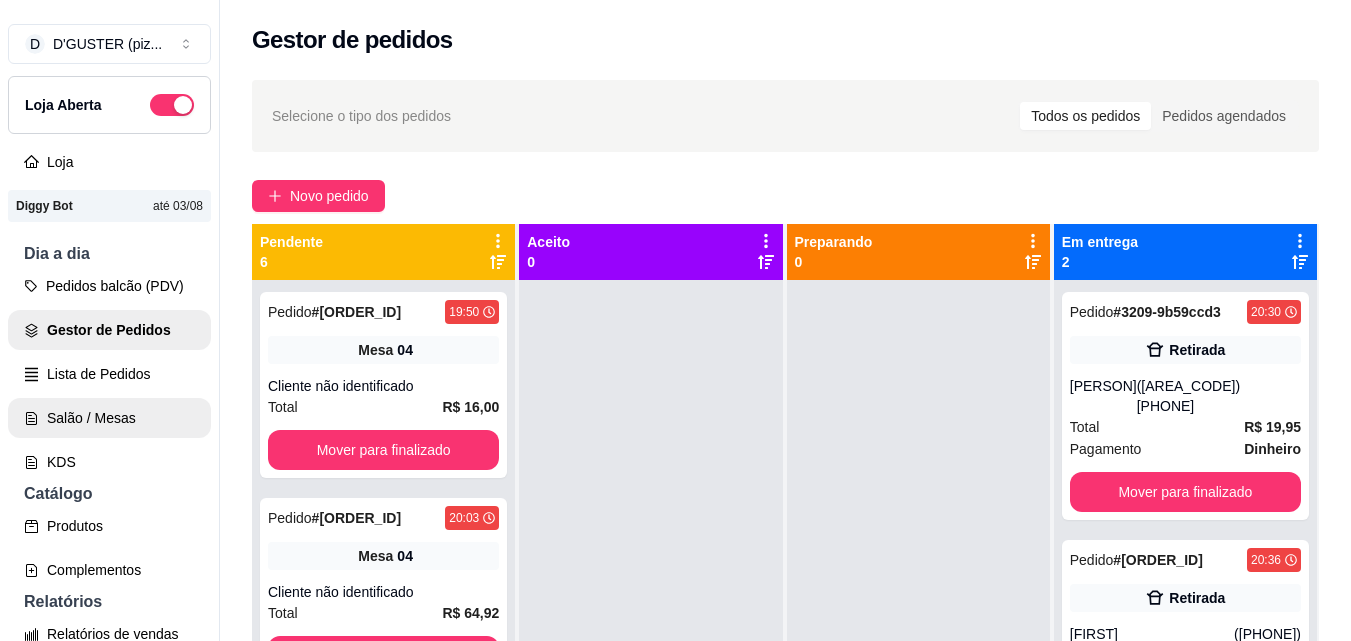 click on "Salão / Mesas" at bounding box center [109, 418] 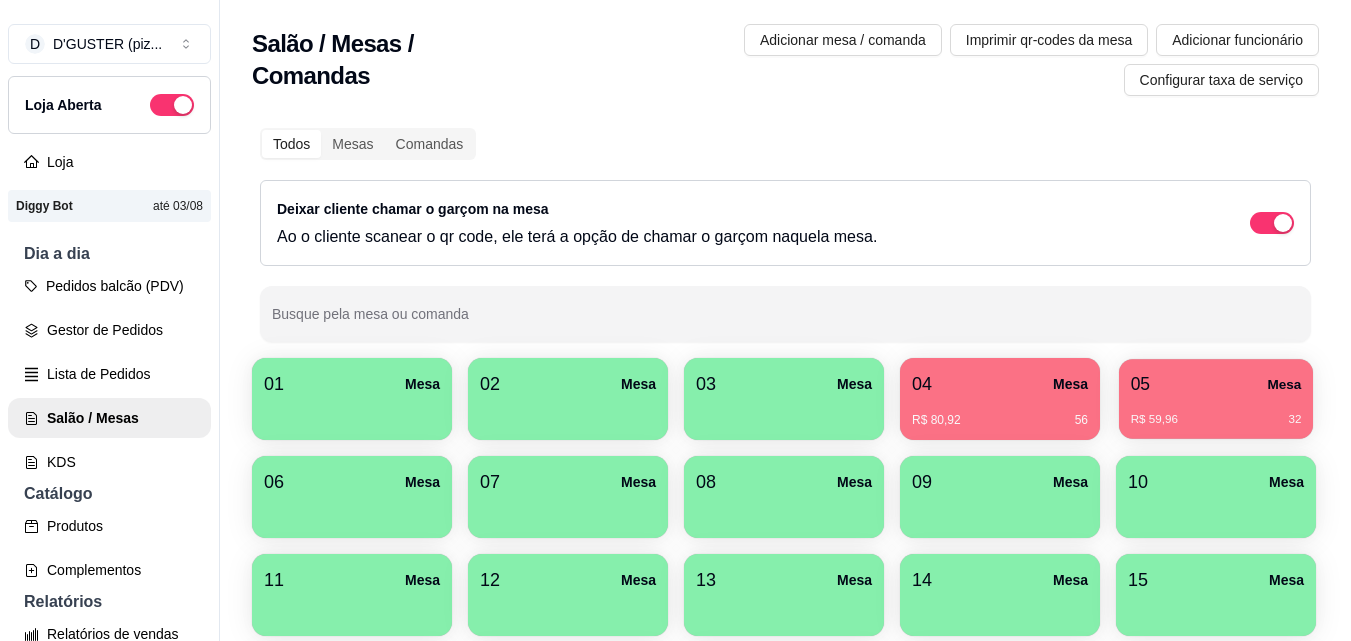 click on "R$ 59,96 32" at bounding box center (1216, 412) 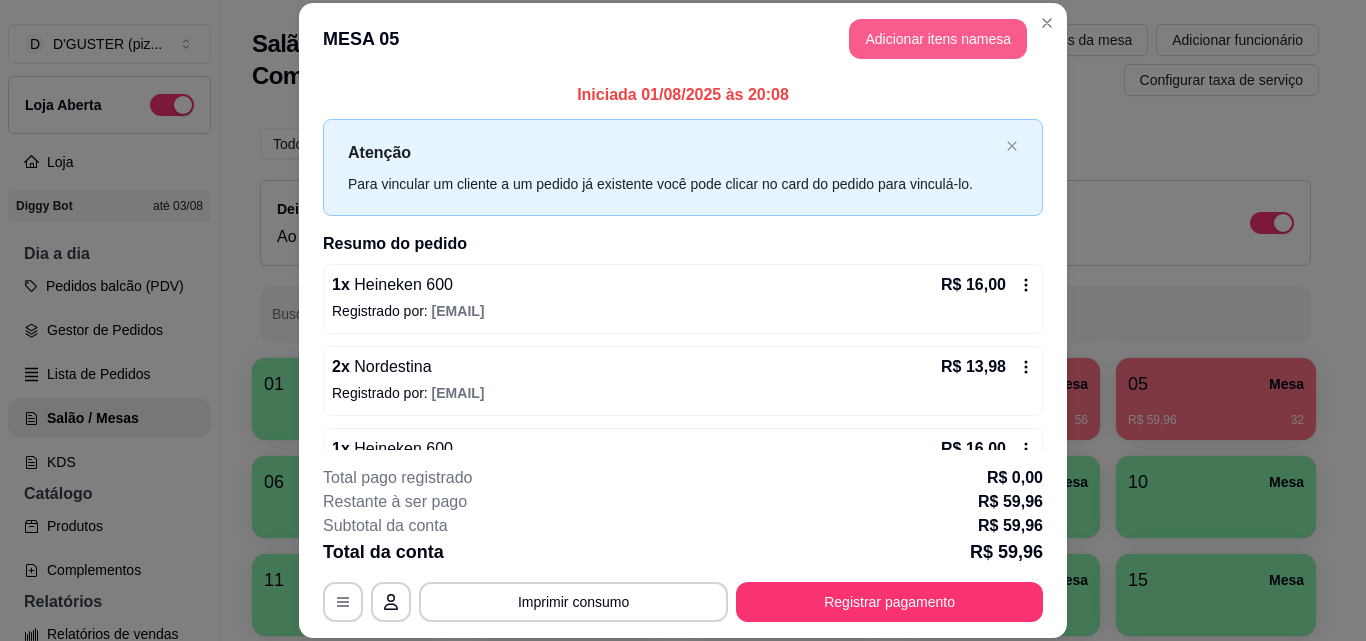 click on "Adicionar itens na  mesa" at bounding box center (938, 39) 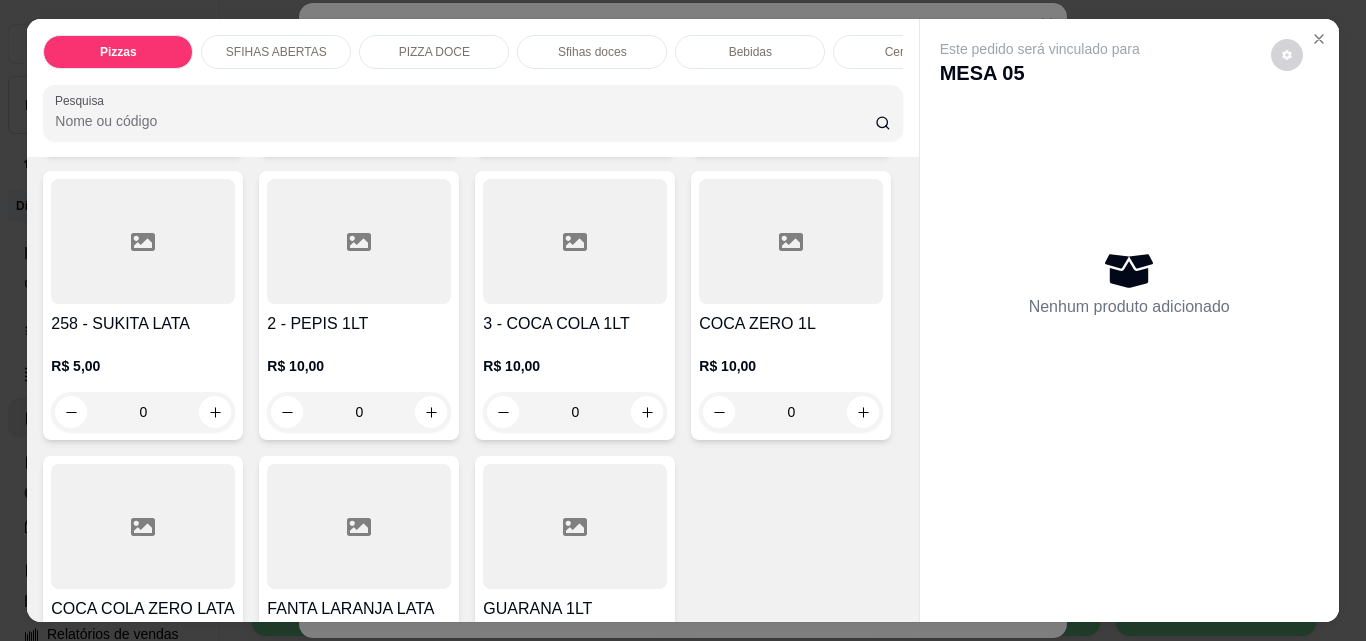 scroll, scrollTop: 6100, scrollLeft: 0, axis: vertical 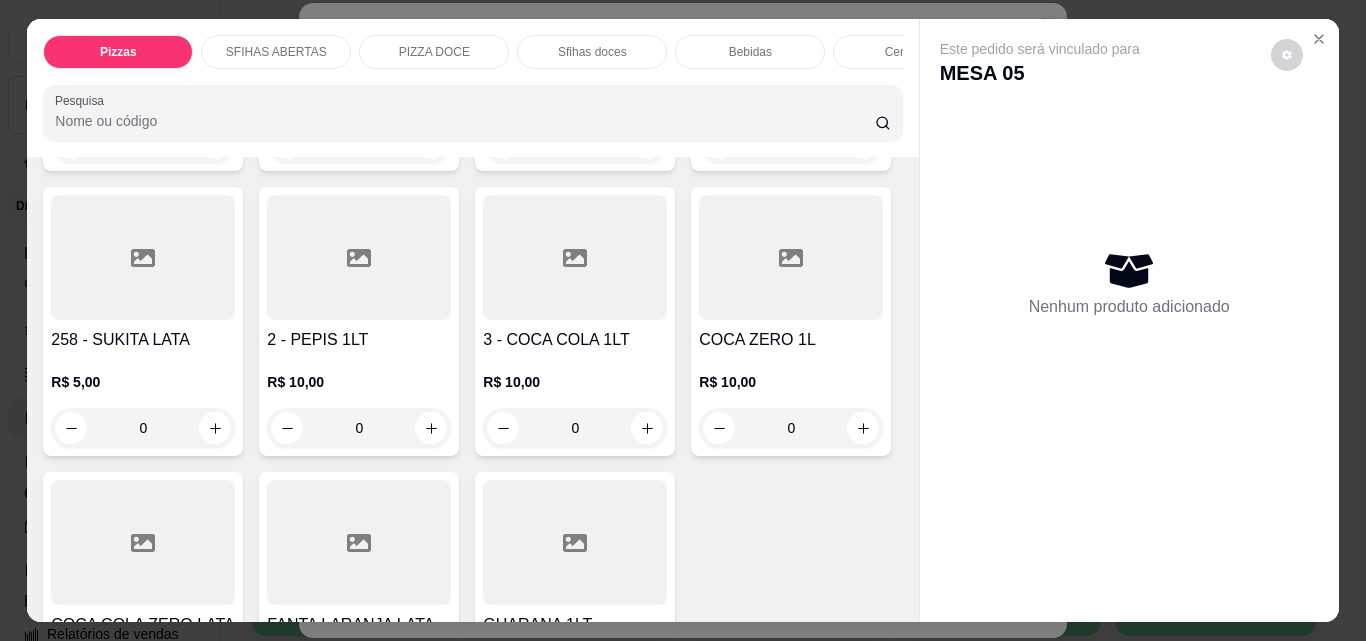 click at bounding box center (215, -467) 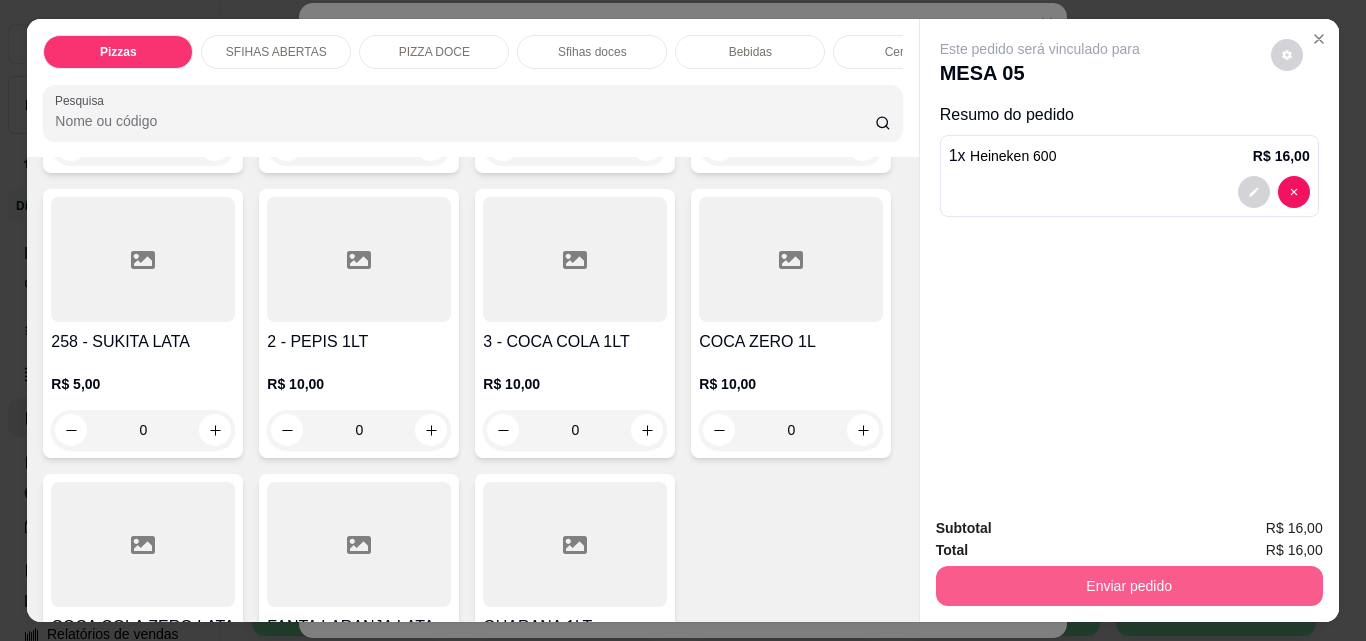 click on "Enviar pedido" at bounding box center [1129, 586] 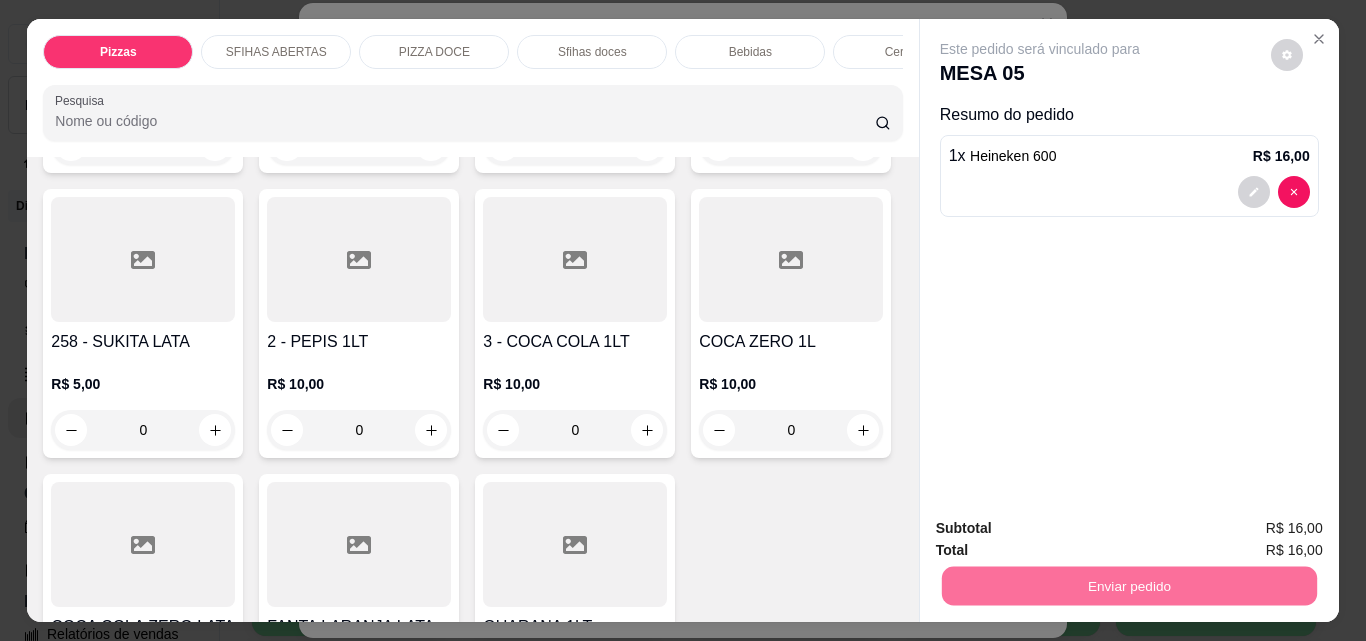 click on "Não registrar e enviar pedido" at bounding box center [1063, 529] 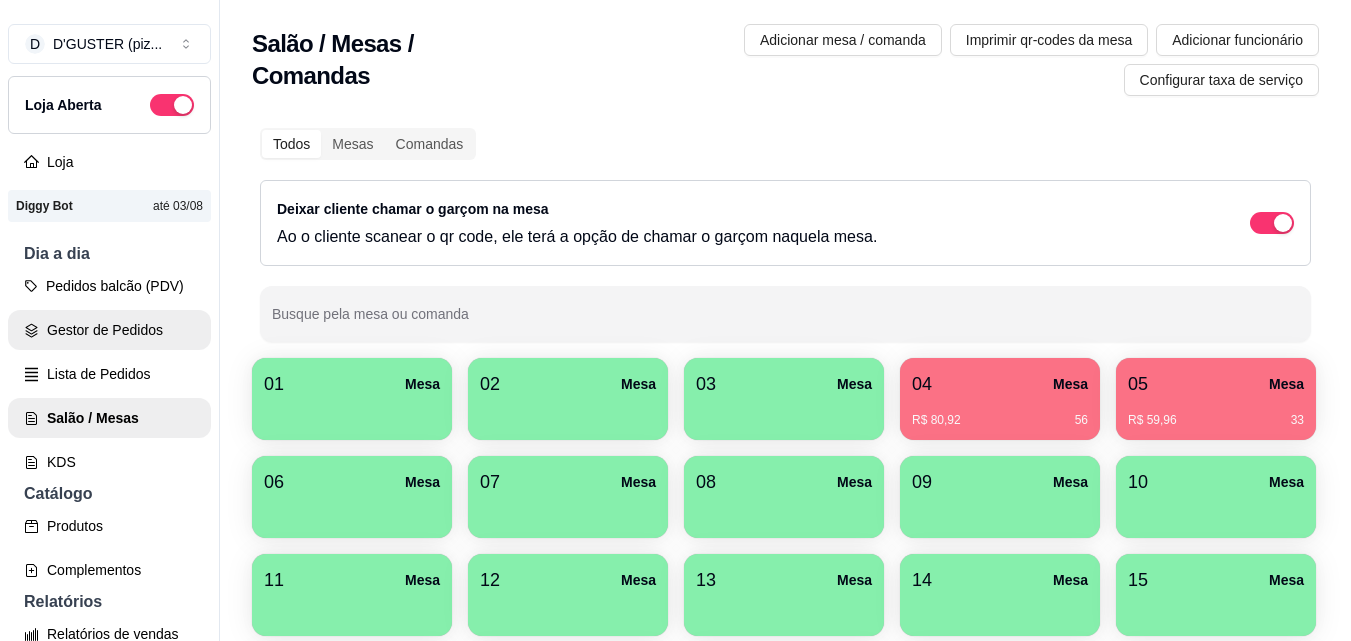 click on "Gestor de Pedidos" at bounding box center (109, 330) 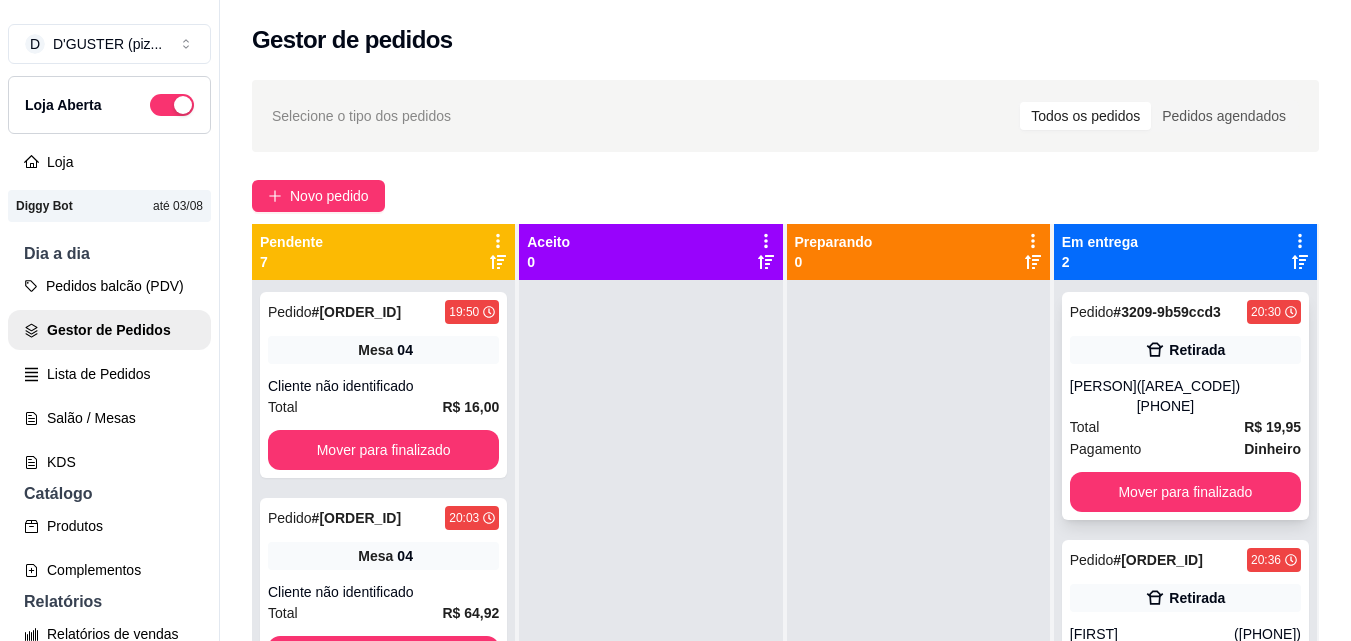 click on "[PERSON]" at bounding box center [1103, 396] 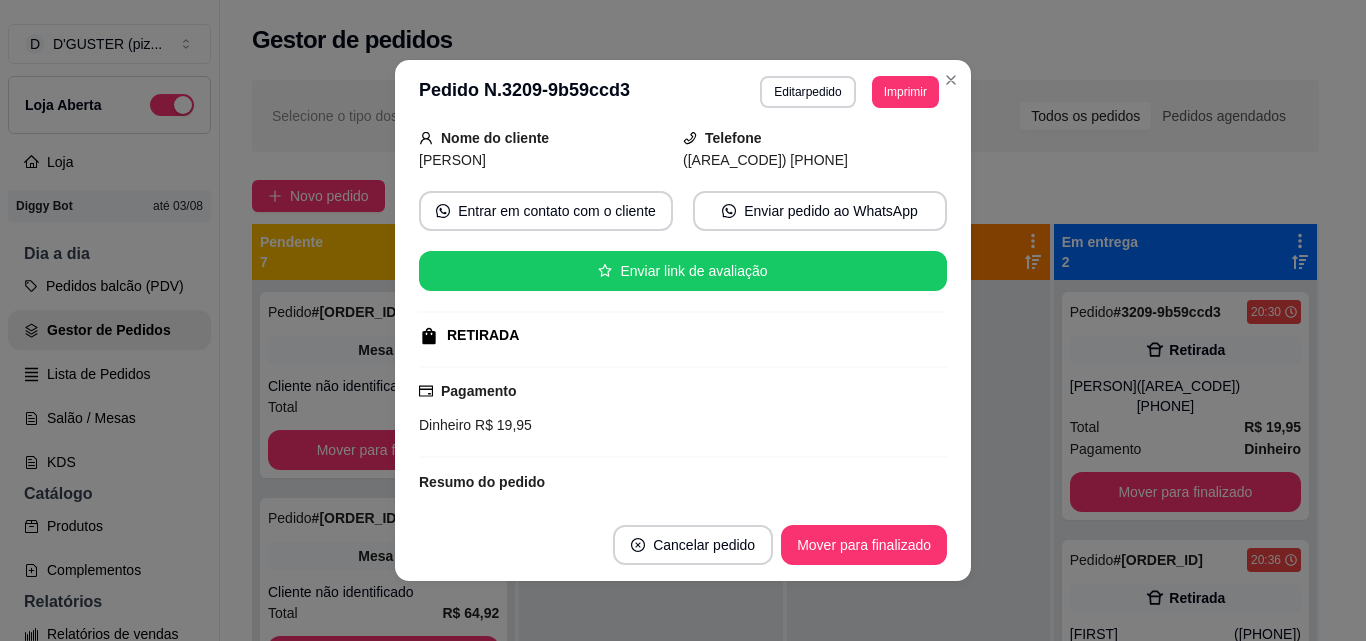scroll, scrollTop: 400, scrollLeft: 0, axis: vertical 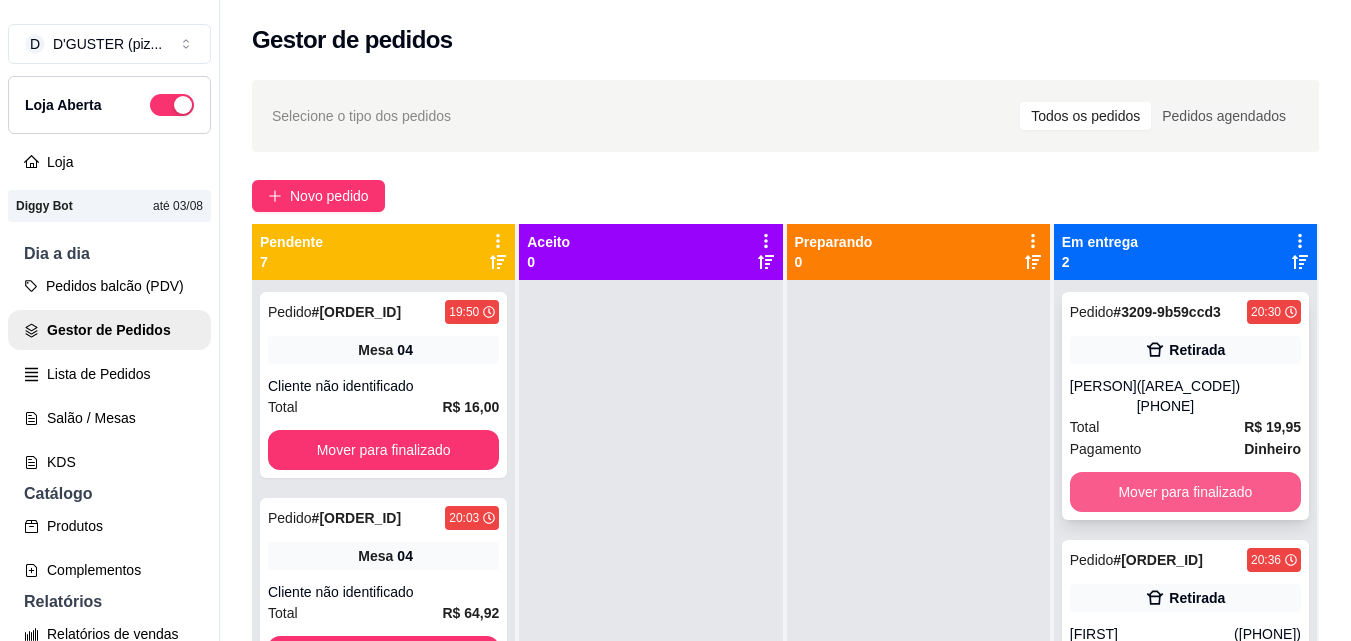 click on "Mover para finalizado" at bounding box center [1185, 492] 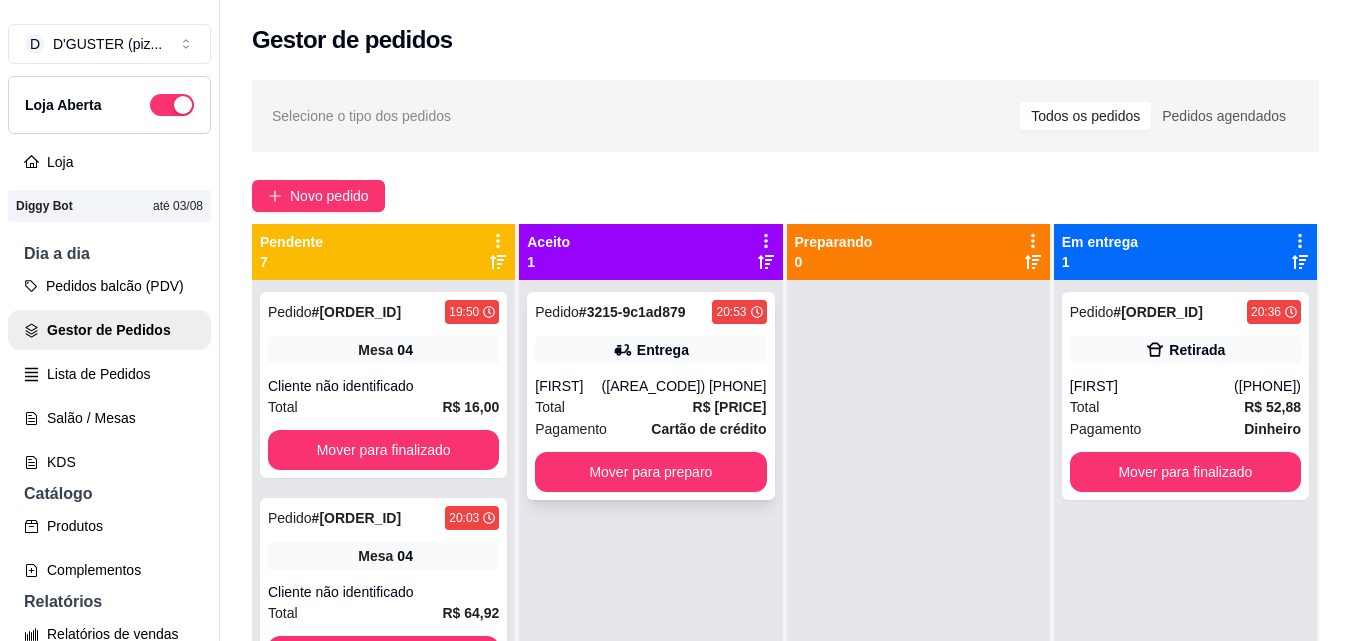 click on "Total [PRICE]" at bounding box center (650, 407) 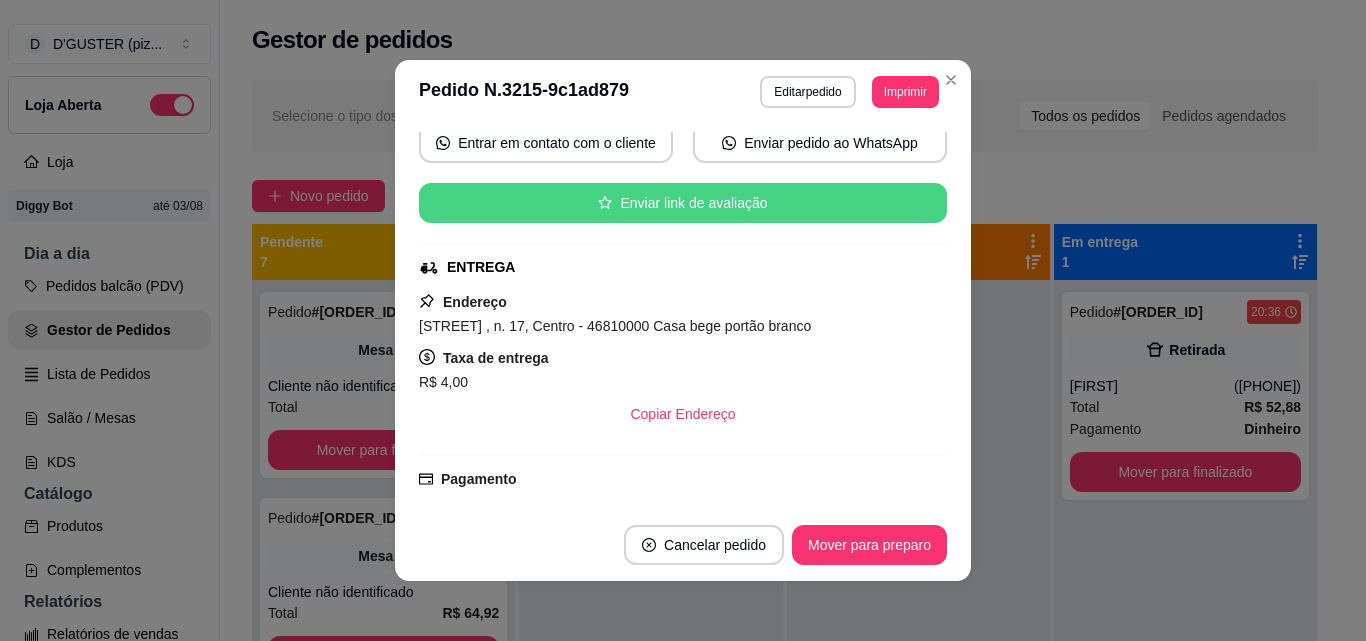 scroll, scrollTop: 200, scrollLeft: 0, axis: vertical 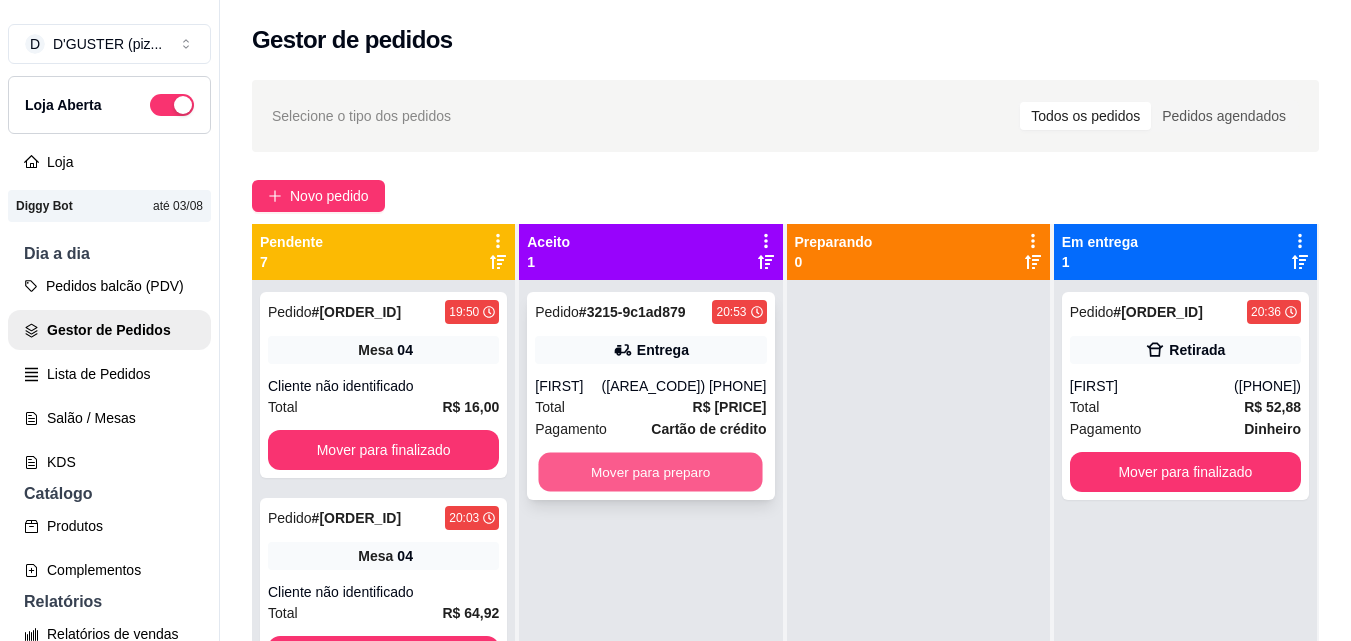 click on "Mover para preparo" at bounding box center (651, 472) 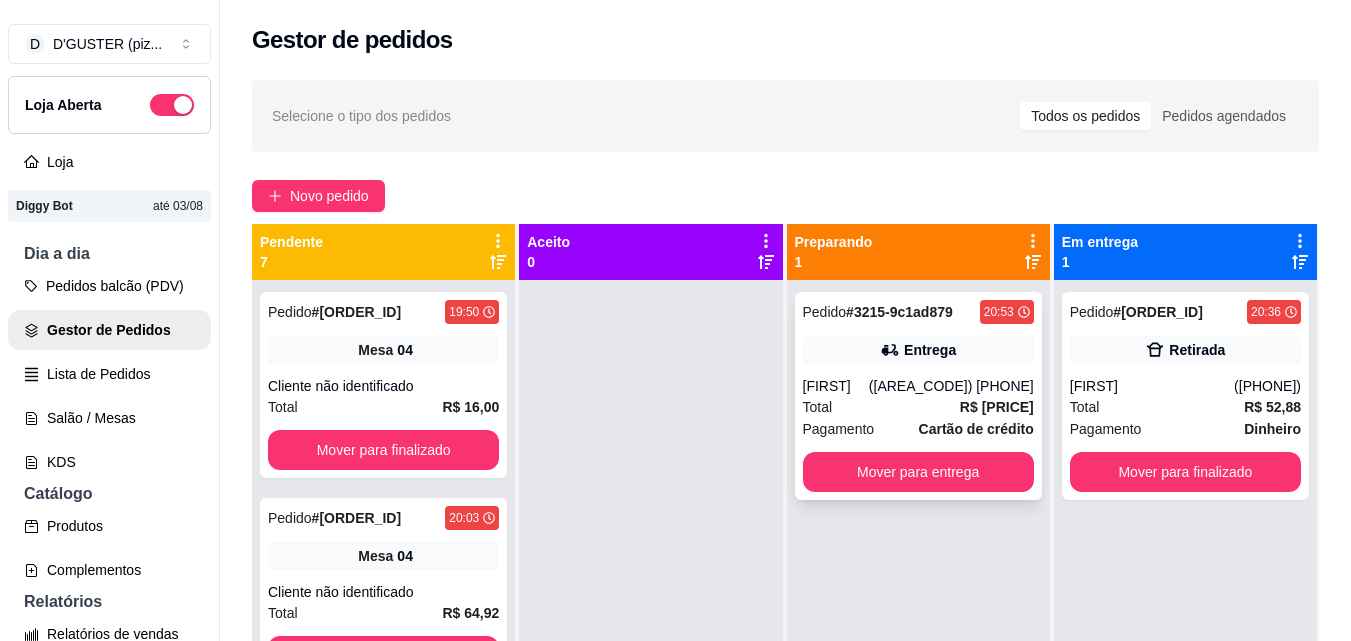 click on "Total [PRICE]" at bounding box center (918, 407) 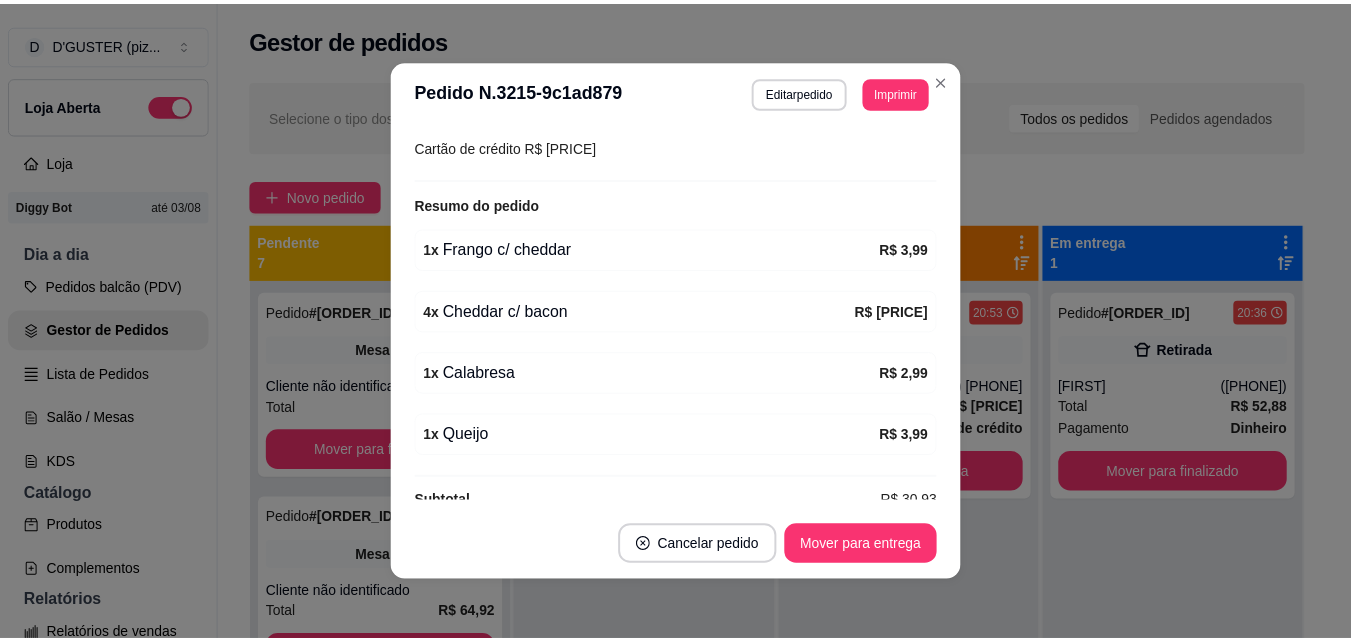 scroll, scrollTop: 594, scrollLeft: 0, axis: vertical 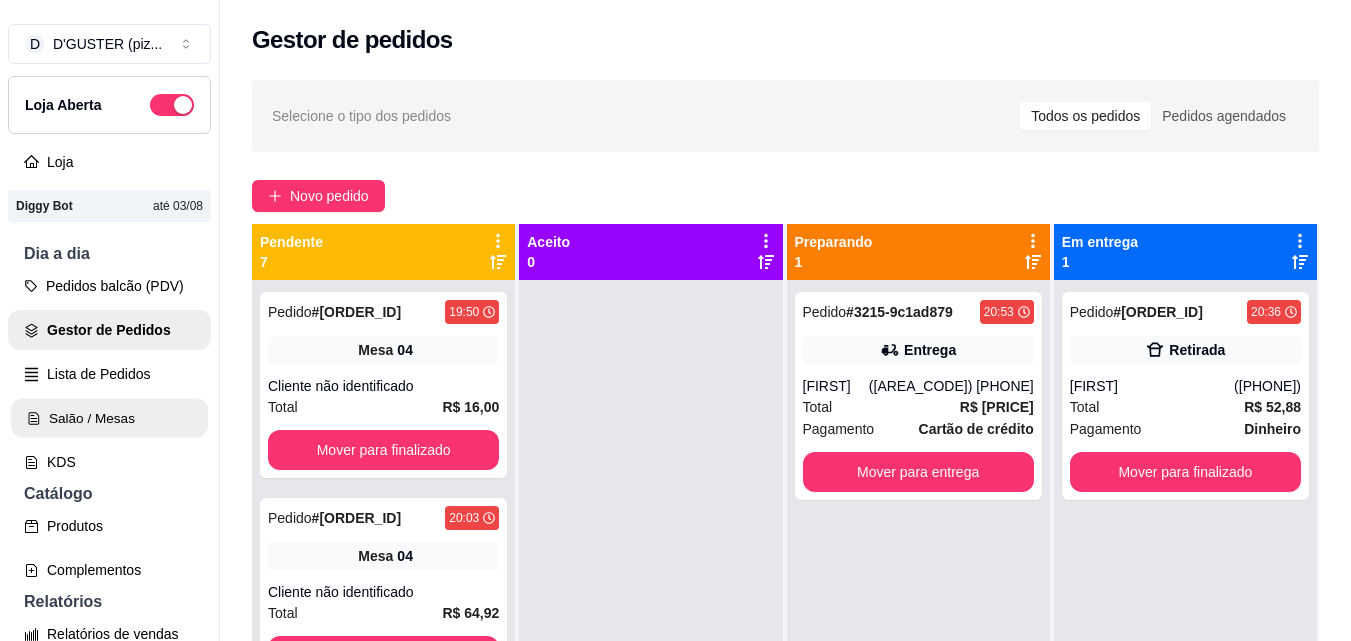 click on "Salão / Mesas" at bounding box center (109, 418) 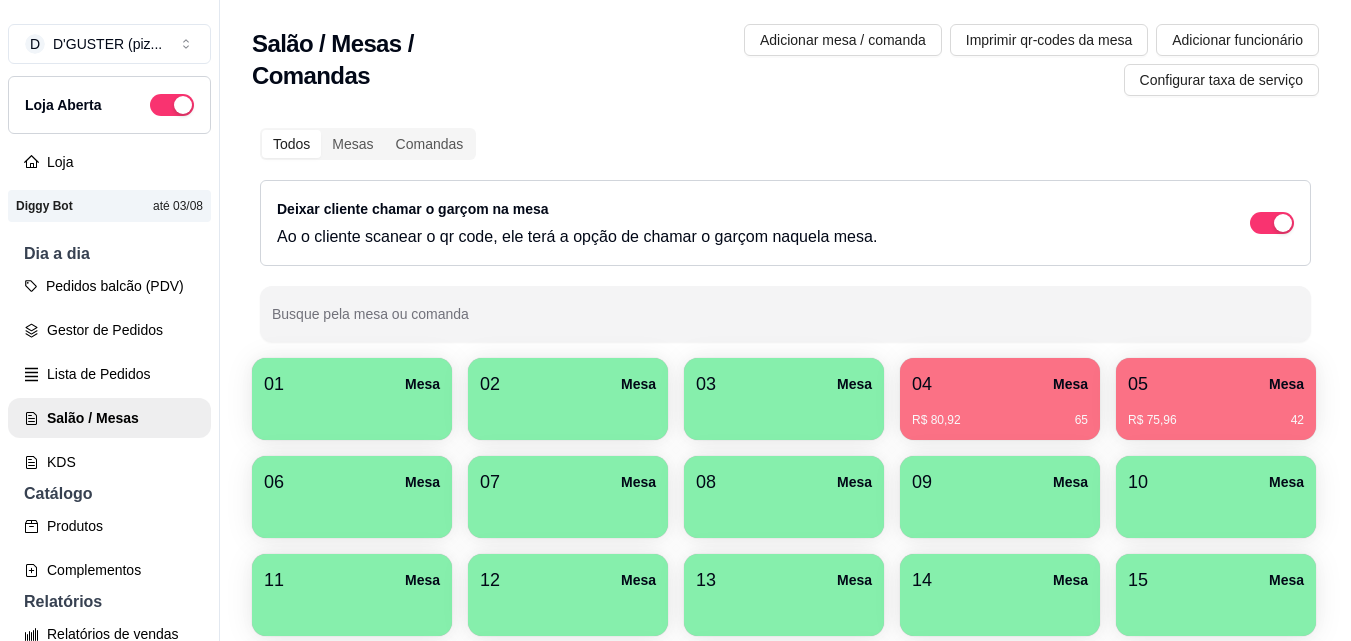 click on "R$ 80,92 65" at bounding box center [1000, 413] 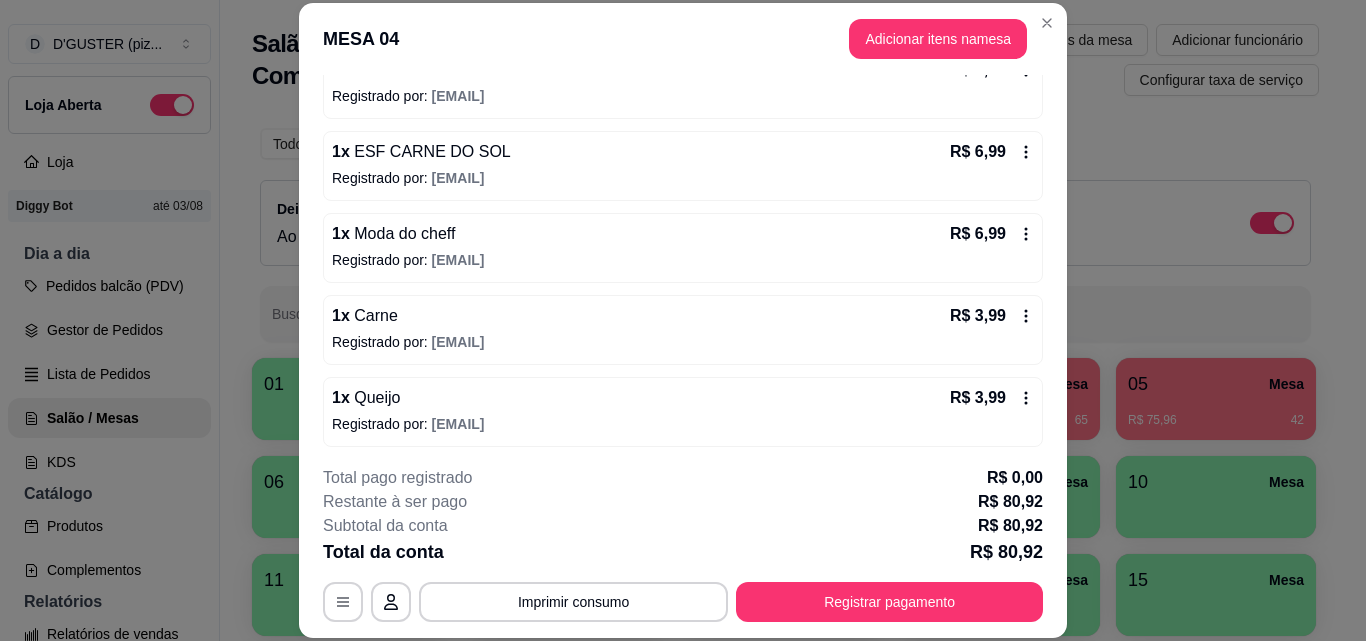 scroll, scrollTop: 548, scrollLeft: 0, axis: vertical 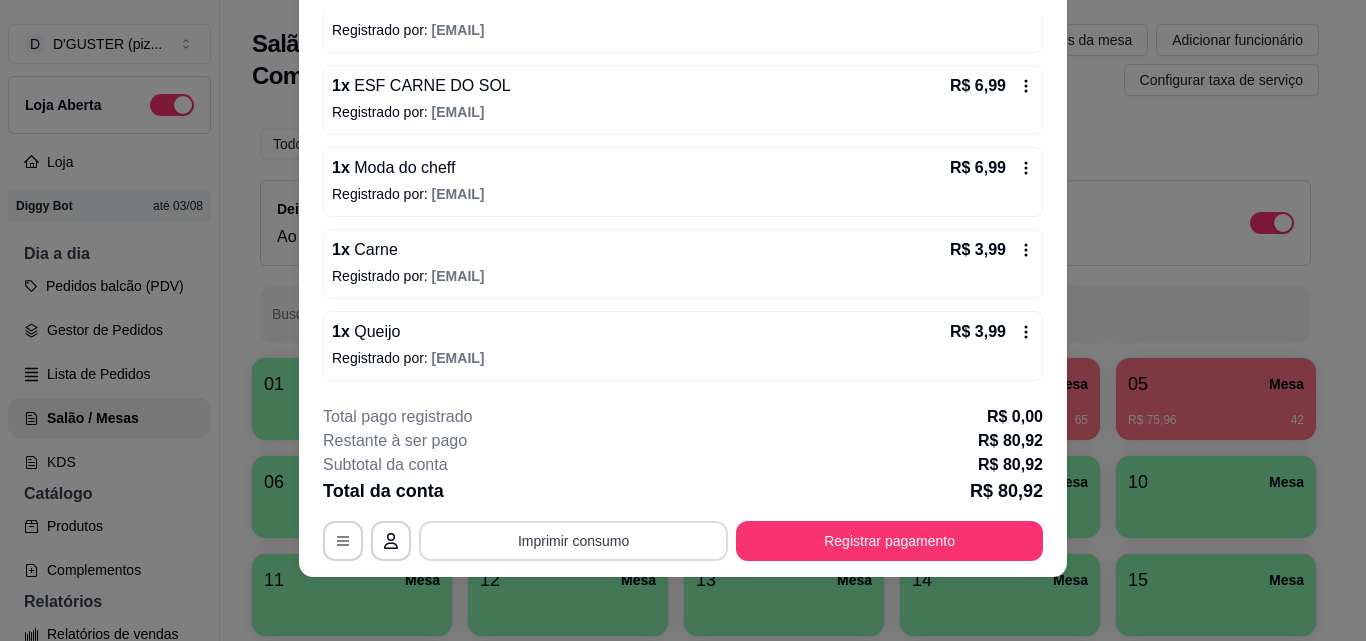 click on "**********" at bounding box center [683, 541] 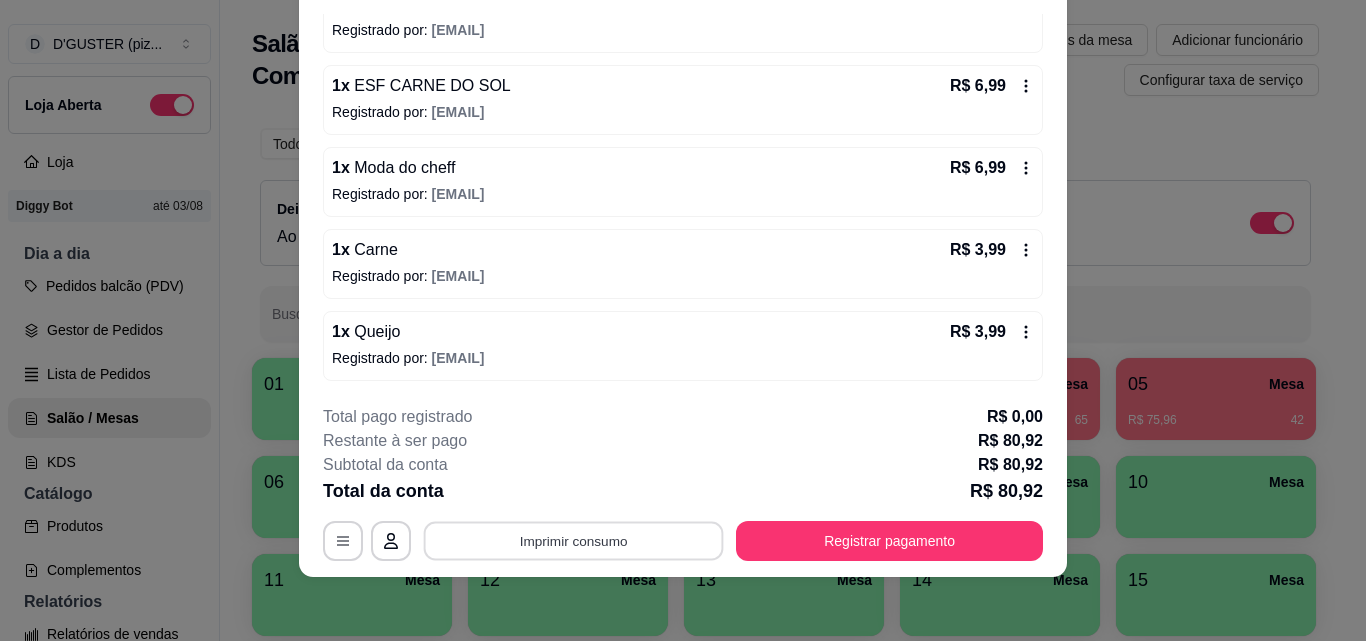 click on "Imprimir consumo" at bounding box center (574, 540) 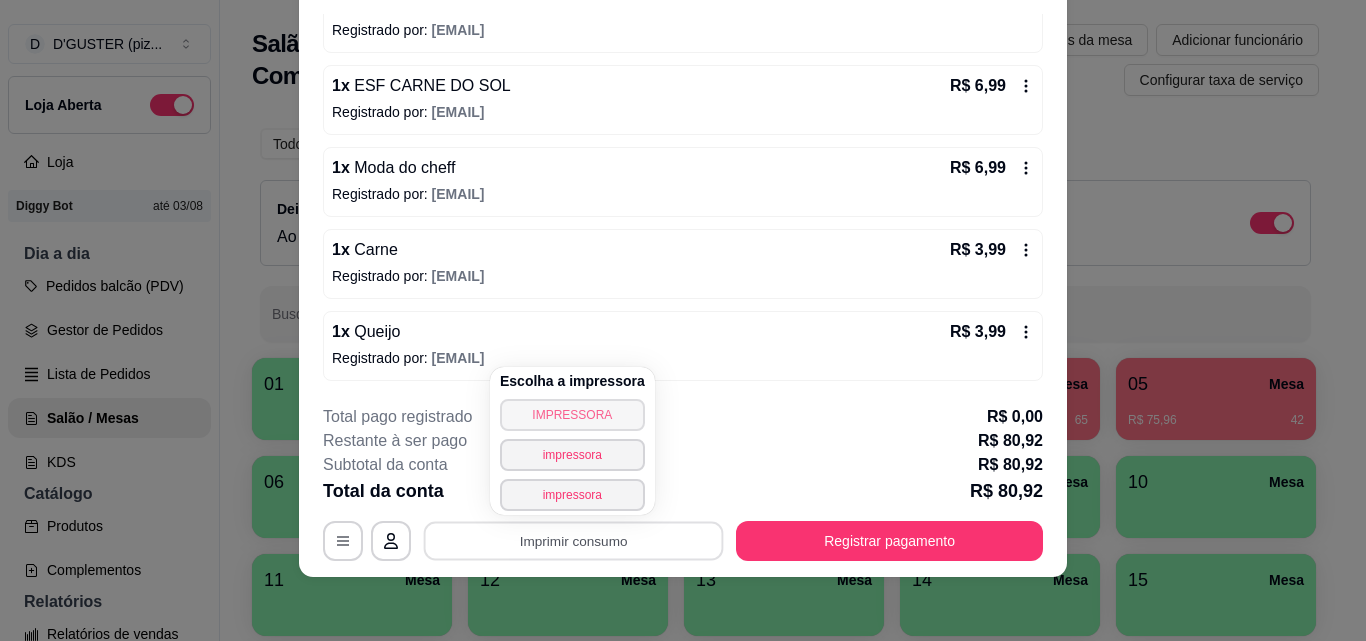 click on "IMPRESSORA" at bounding box center (572, 415) 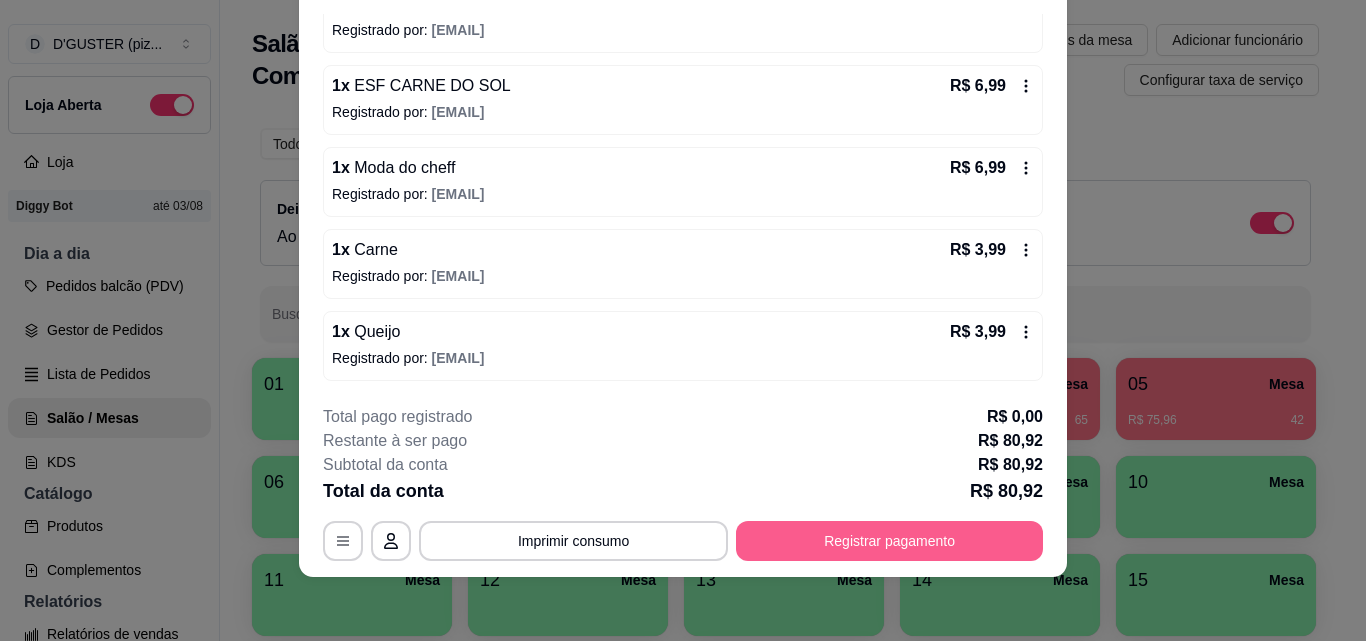 click on "Registrar pagamento" at bounding box center (889, 541) 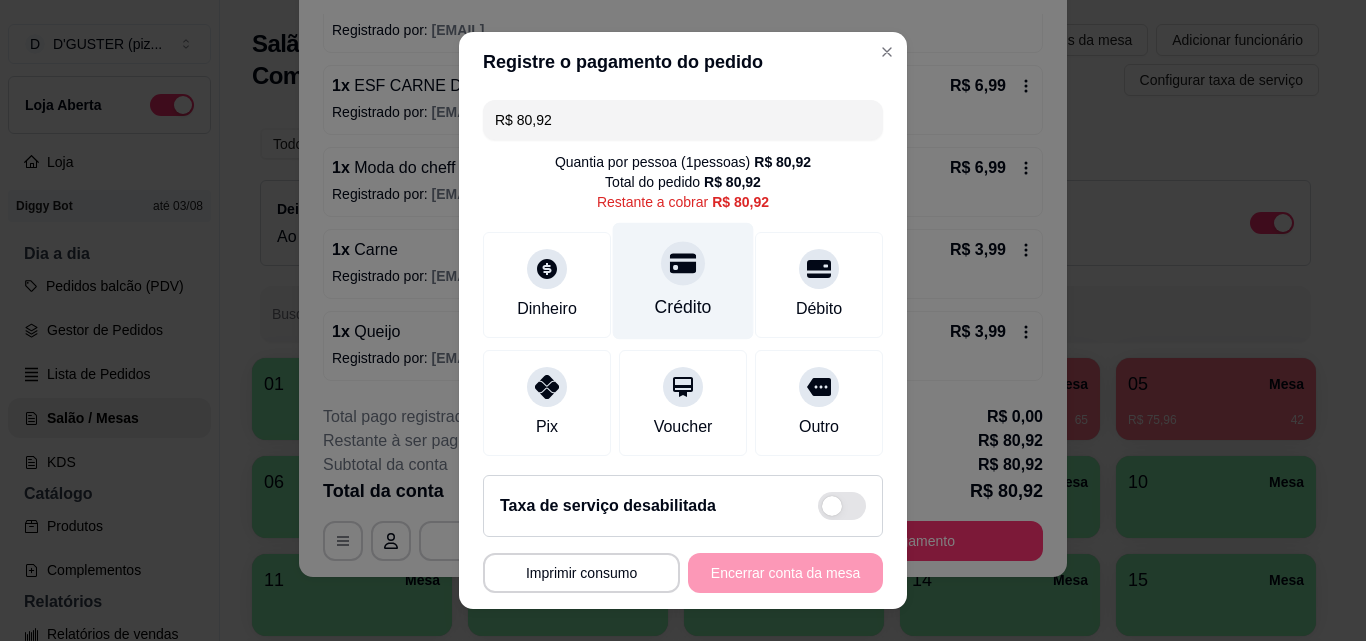 click on "Crédito" at bounding box center [683, 281] 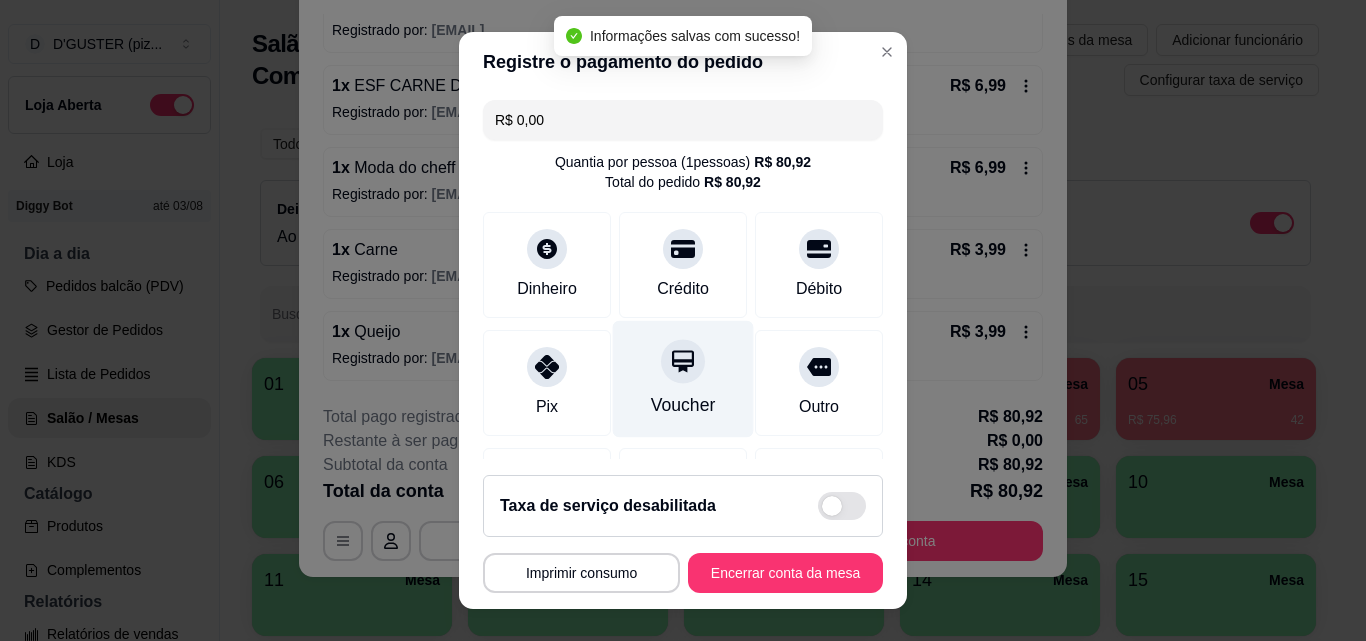 type on "R$ 0,00" 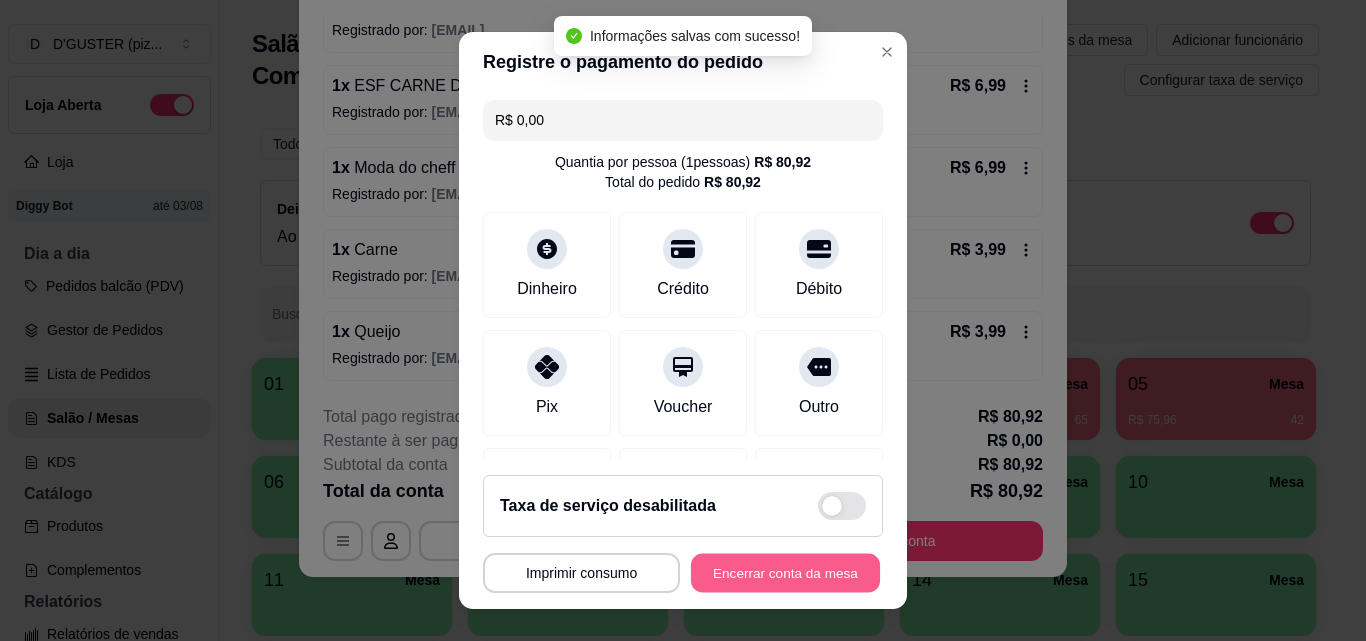 click on "Encerrar conta da mesa" at bounding box center (785, 573) 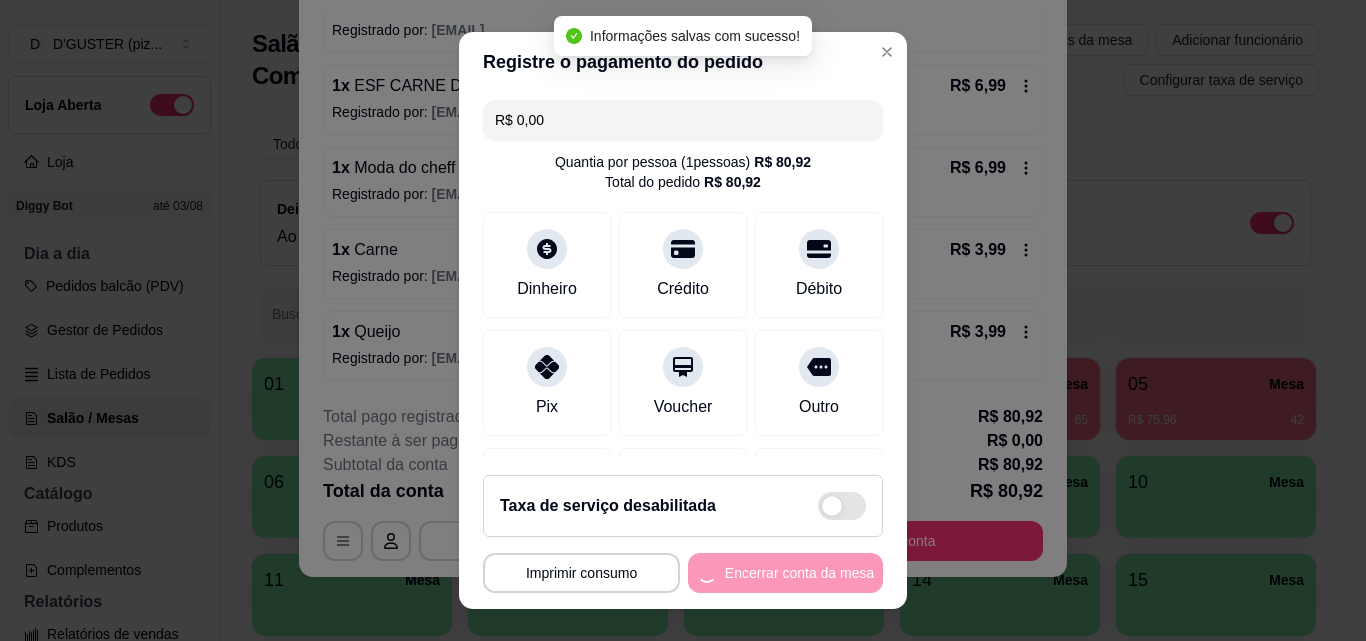 scroll, scrollTop: 0, scrollLeft: 0, axis: both 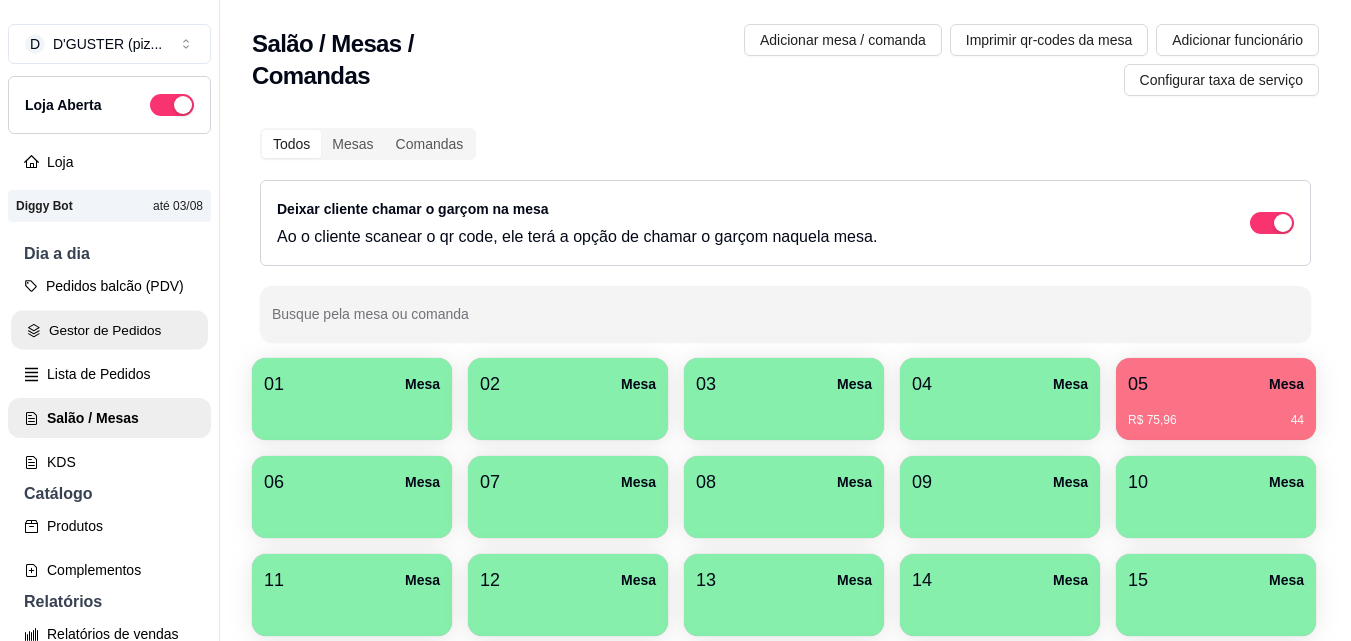 click on "Gestor de Pedidos" at bounding box center (109, 330) 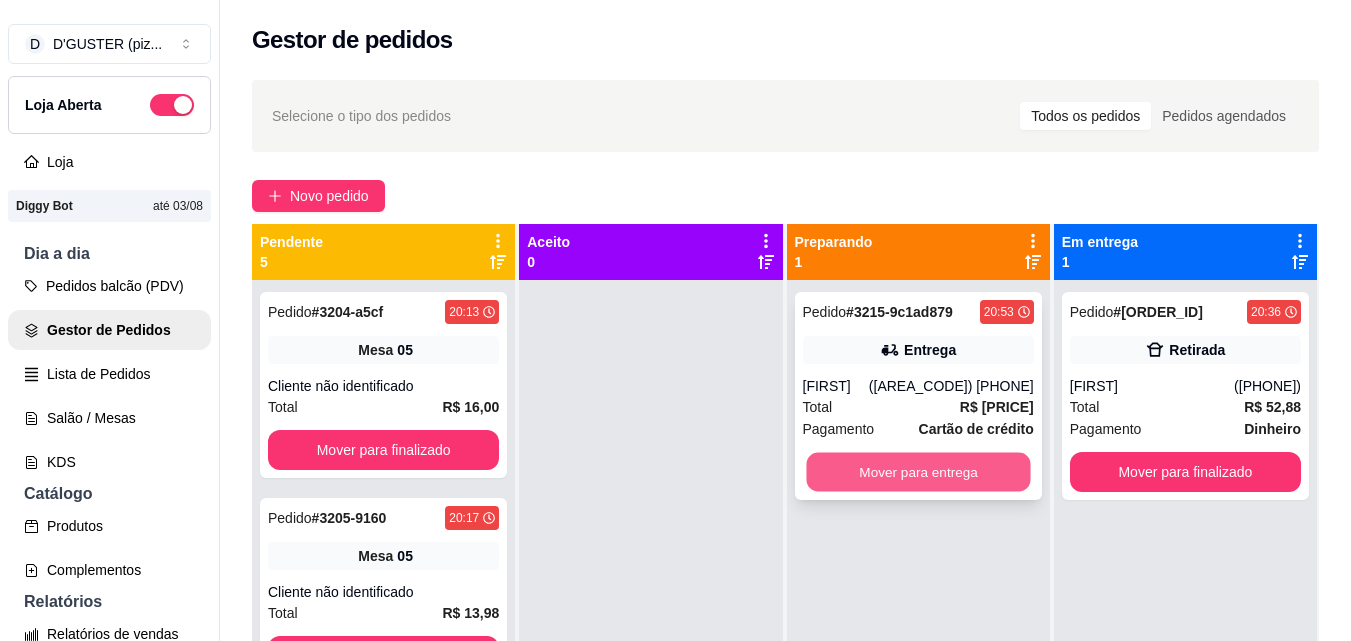 click on "Mover para entrega" at bounding box center (918, 472) 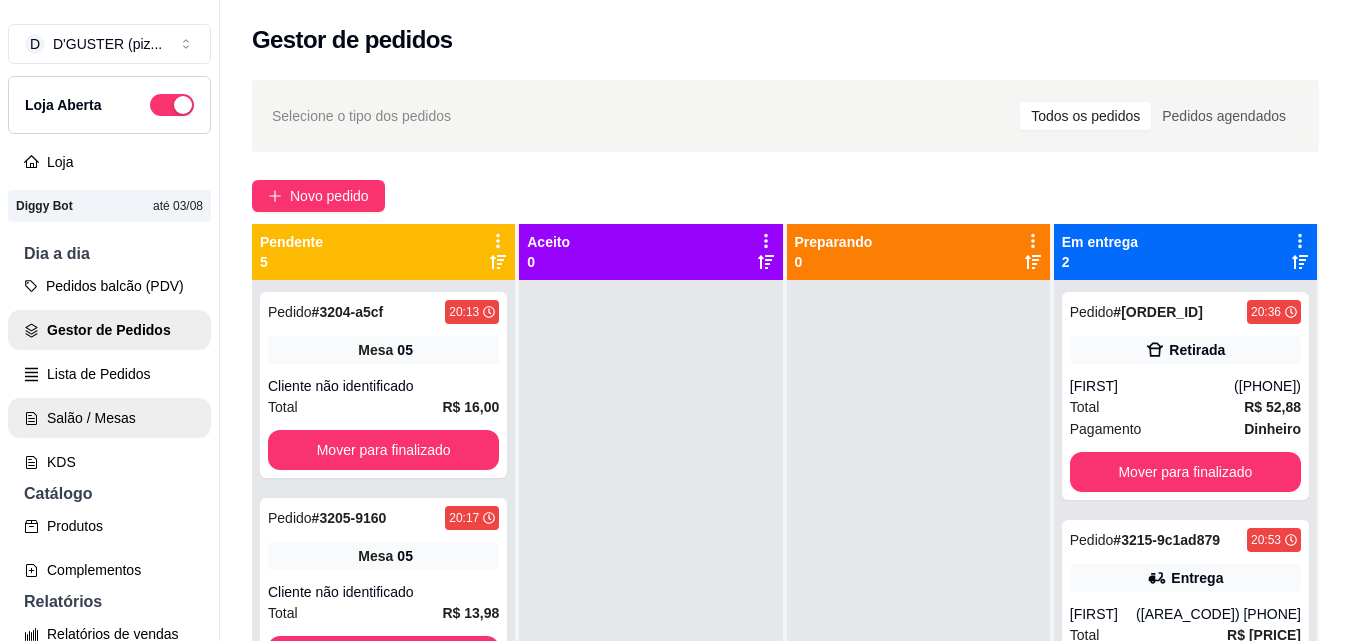 click on "Salão / Mesas" at bounding box center (109, 418) 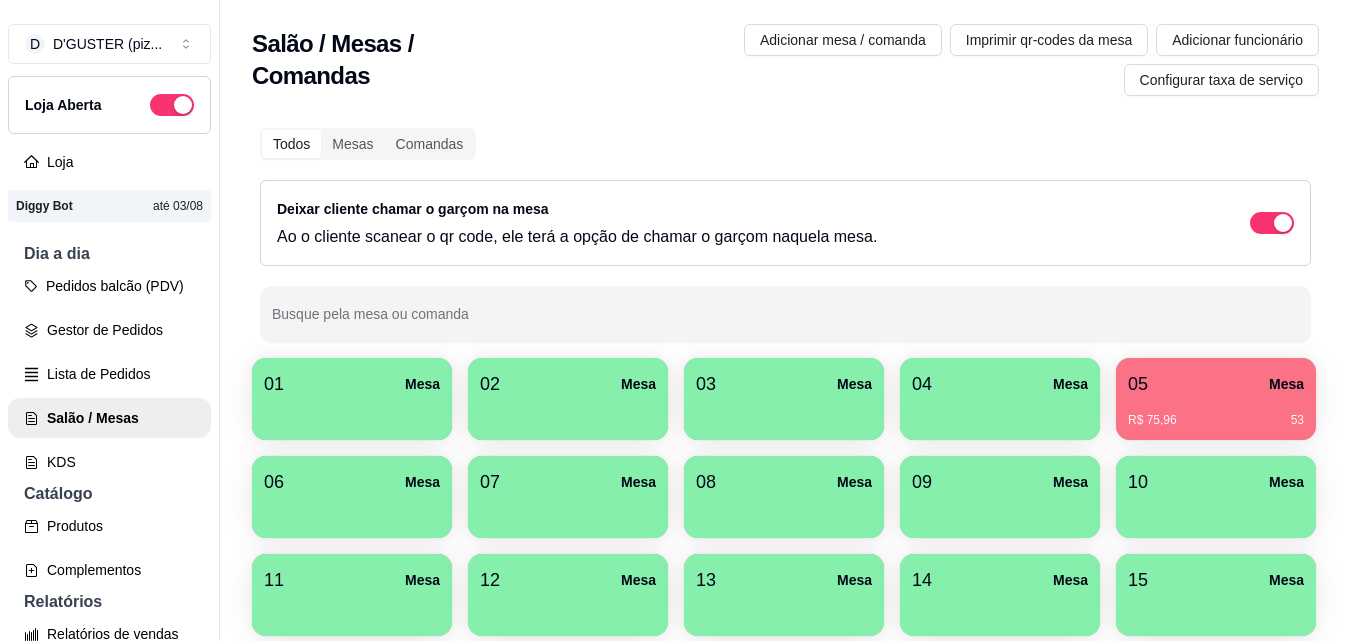 click on "05 Mesa" at bounding box center (1216, 384) 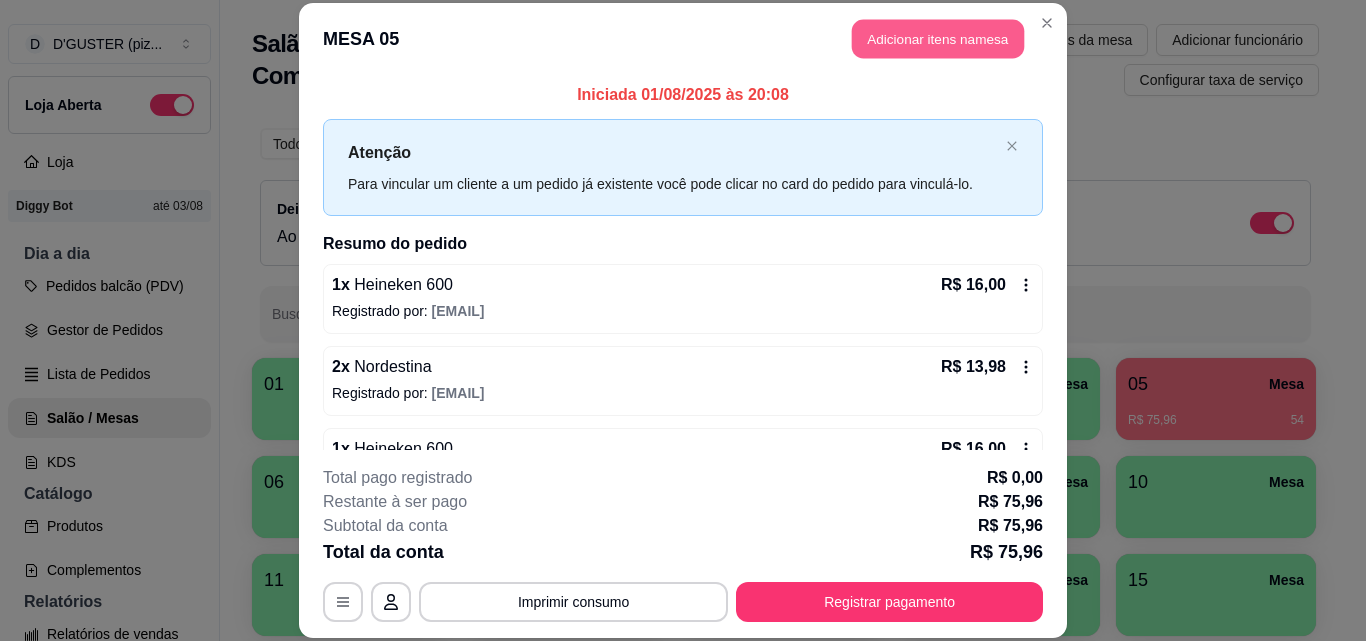click on "Adicionar itens na  mesa" at bounding box center (938, 39) 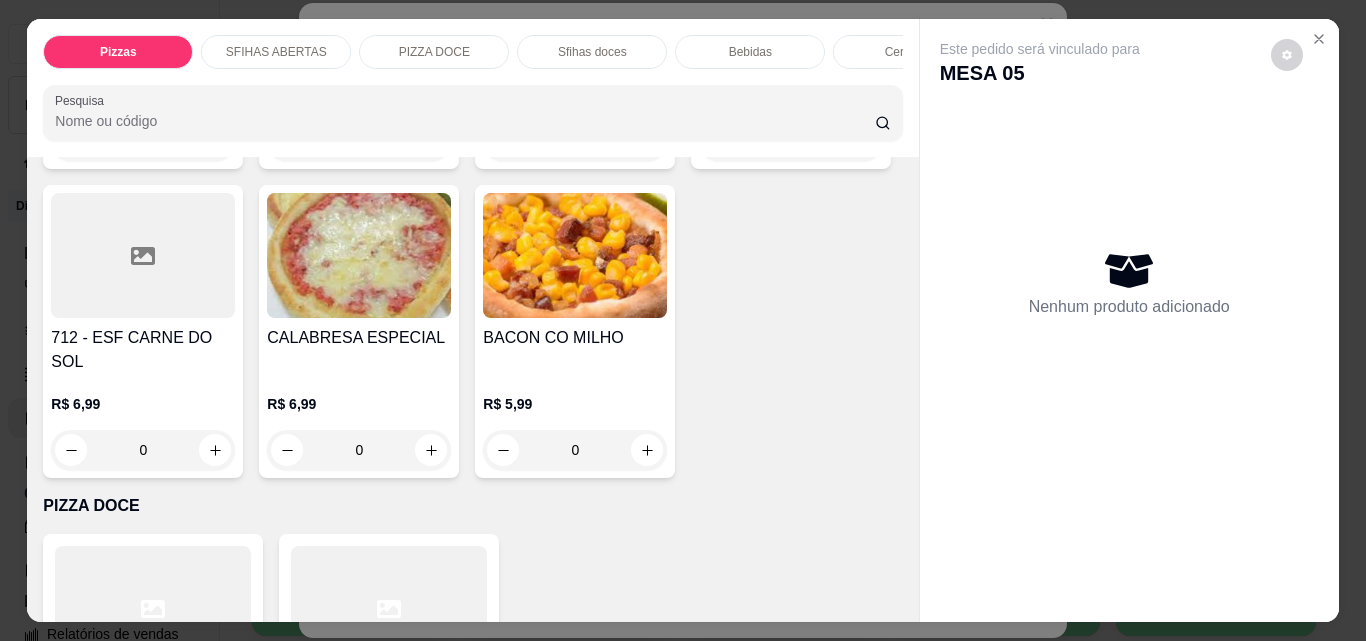 scroll, scrollTop: 2400, scrollLeft: 0, axis: vertical 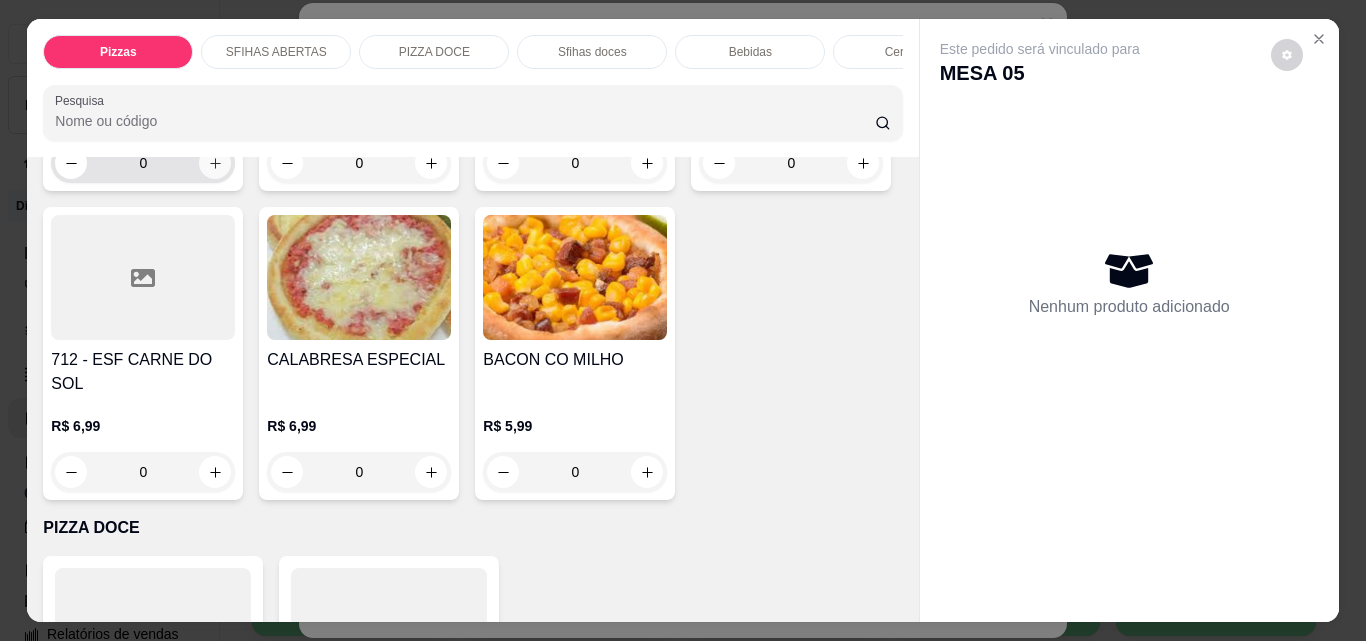 click 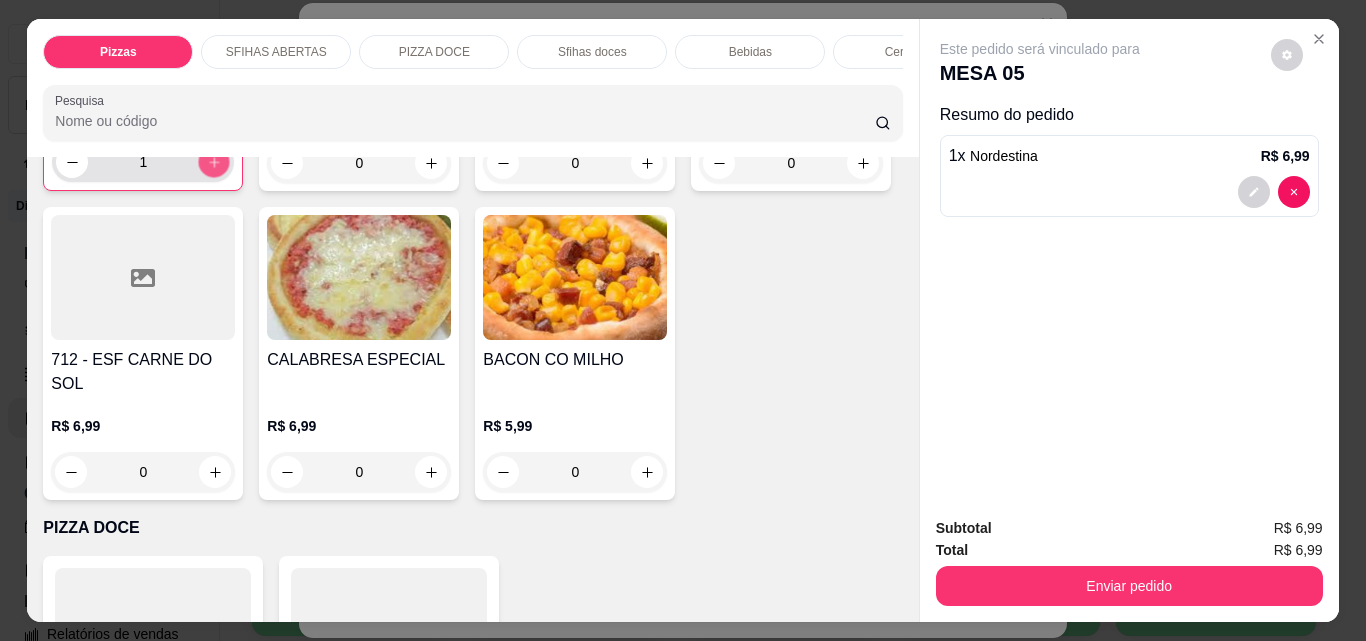 click 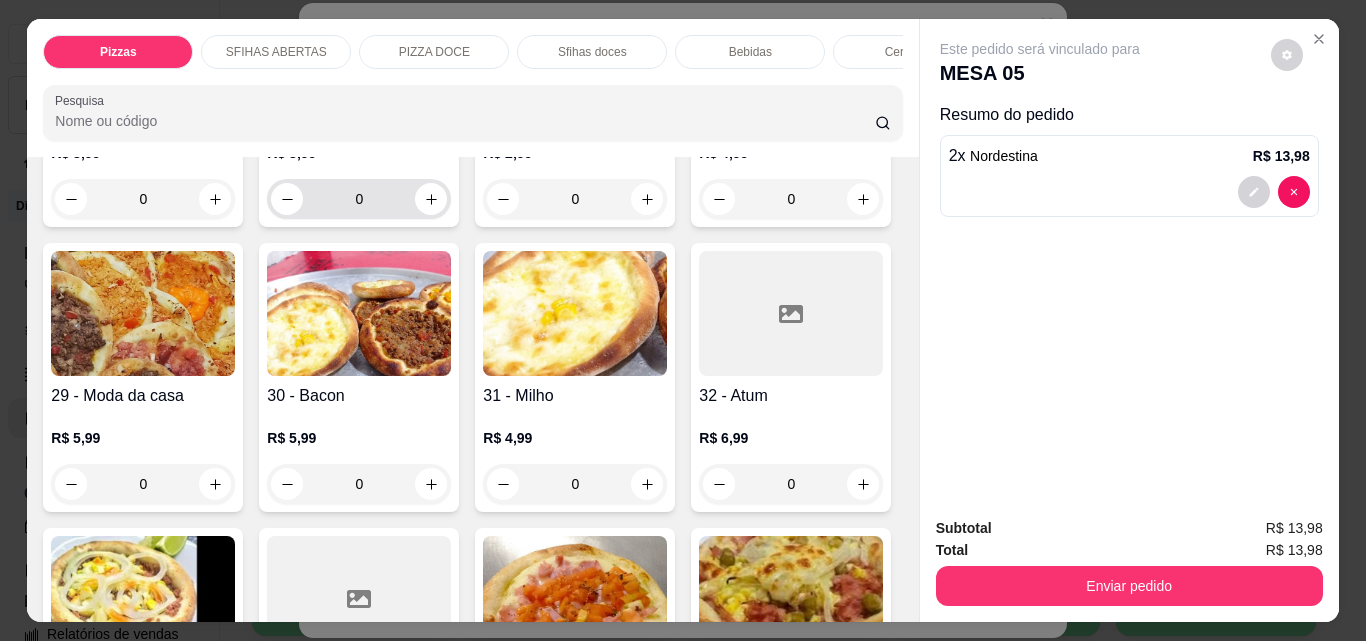 scroll, scrollTop: 1000, scrollLeft: 0, axis: vertical 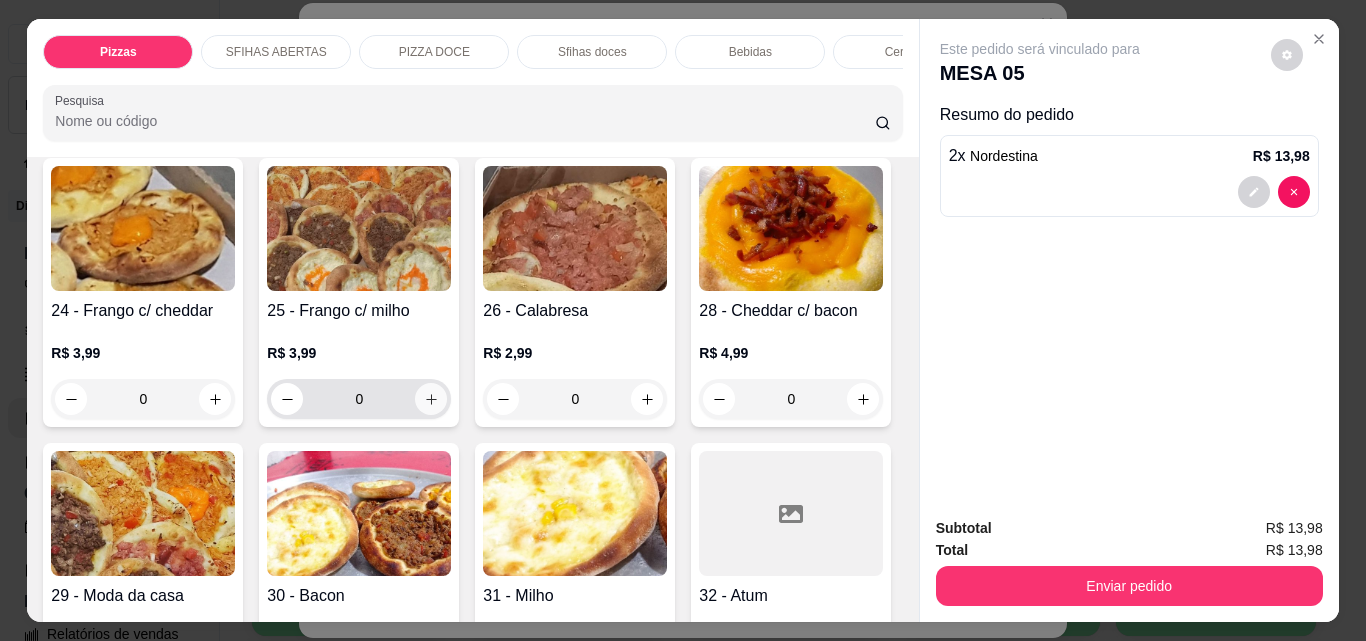 click 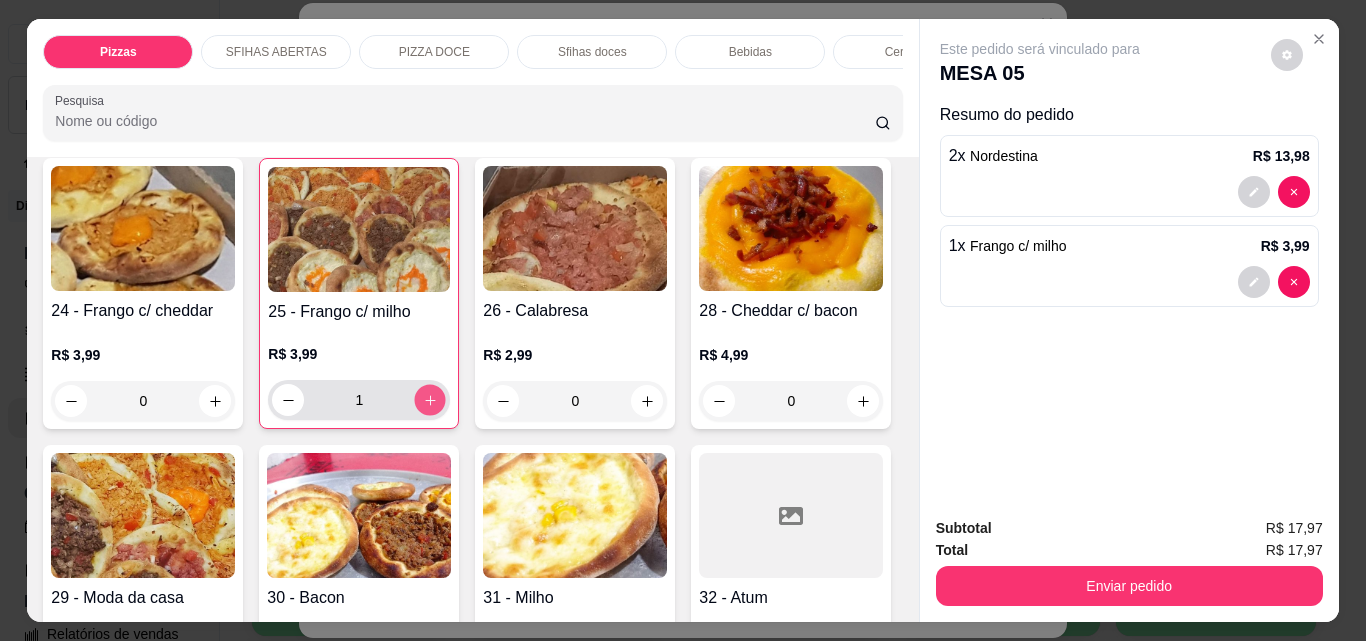 click 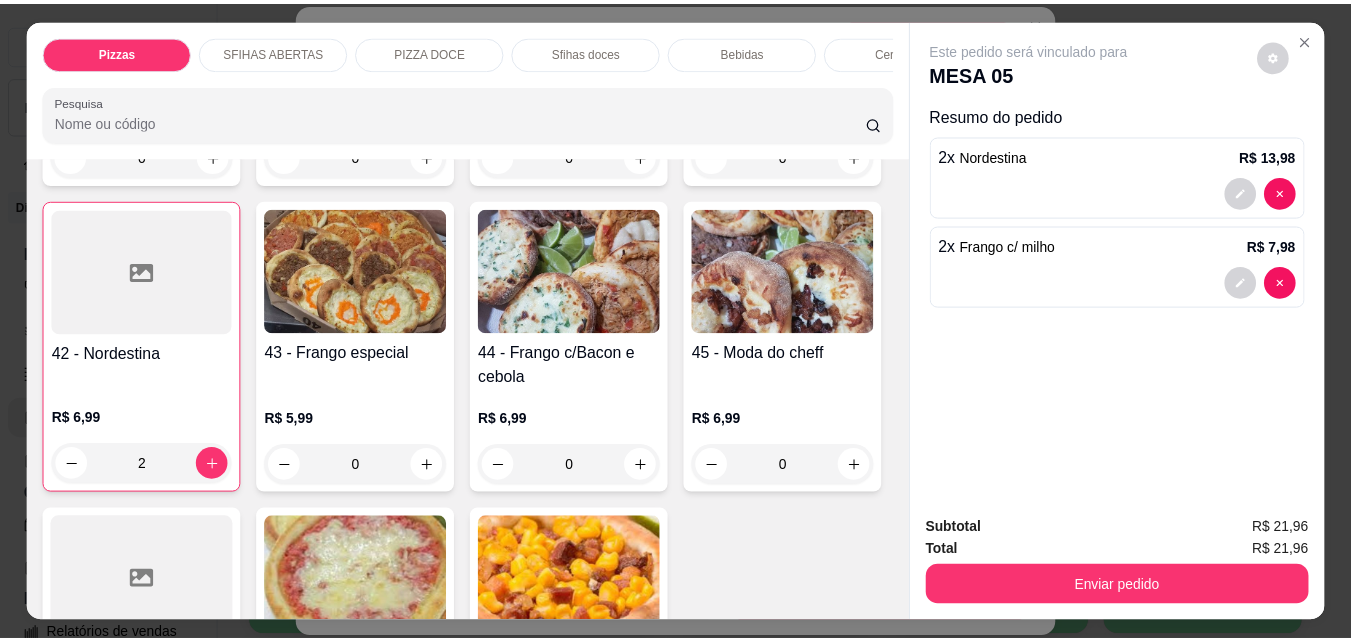 scroll, scrollTop: 2200, scrollLeft: 0, axis: vertical 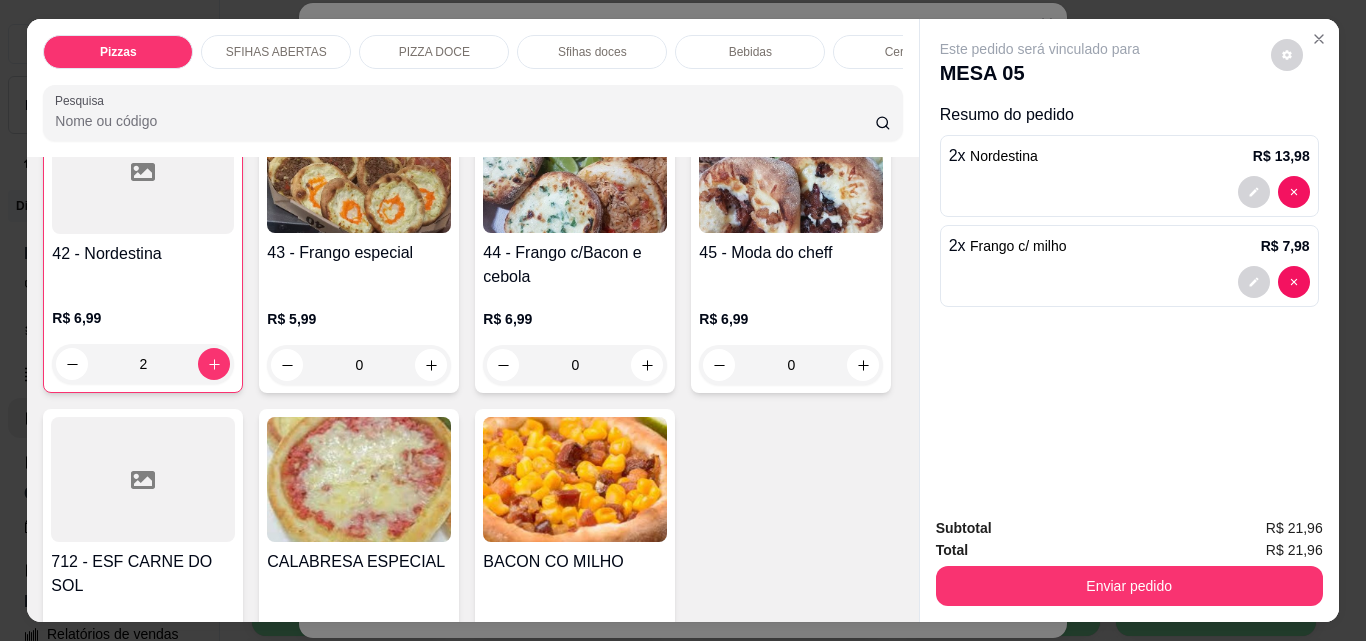 click 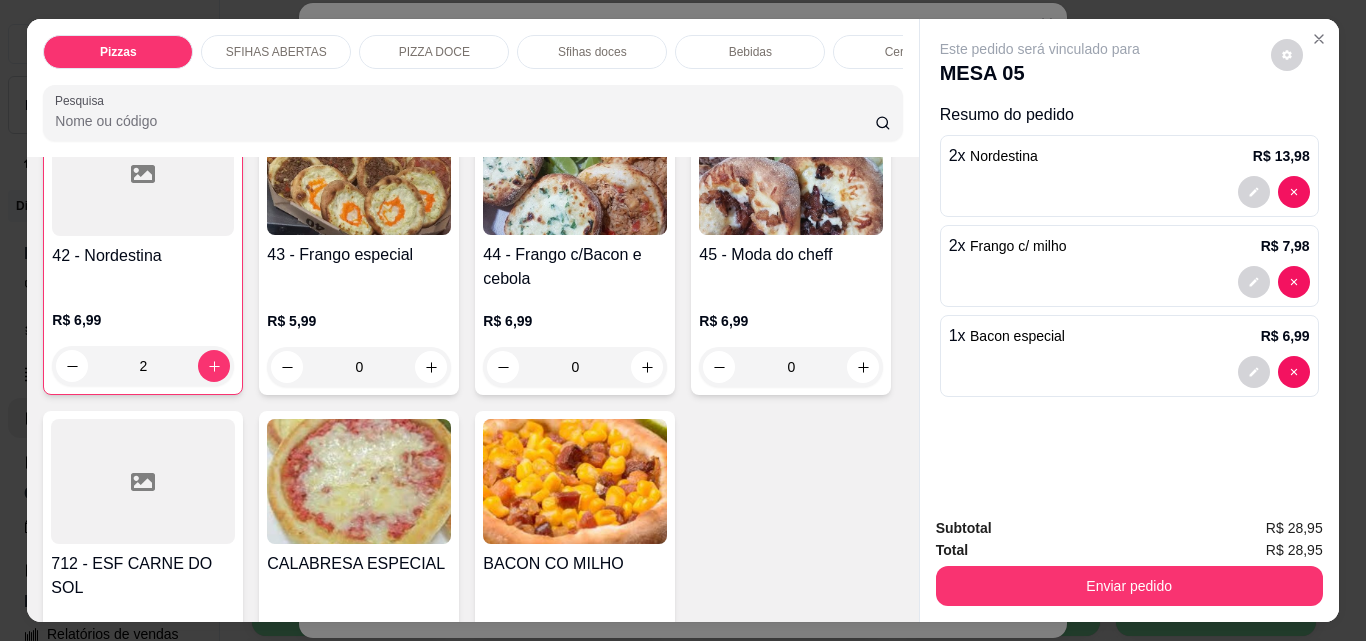 type on "1" 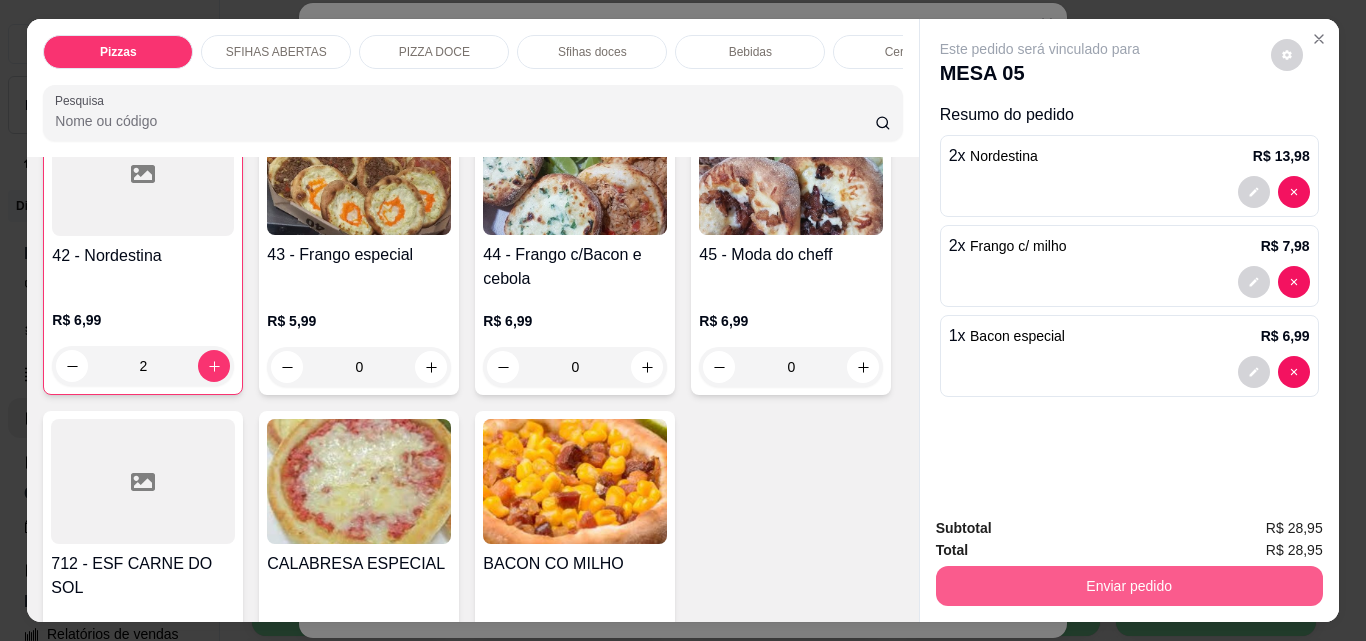 click on "Enviar pedido" at bounding box center [1129, 586] 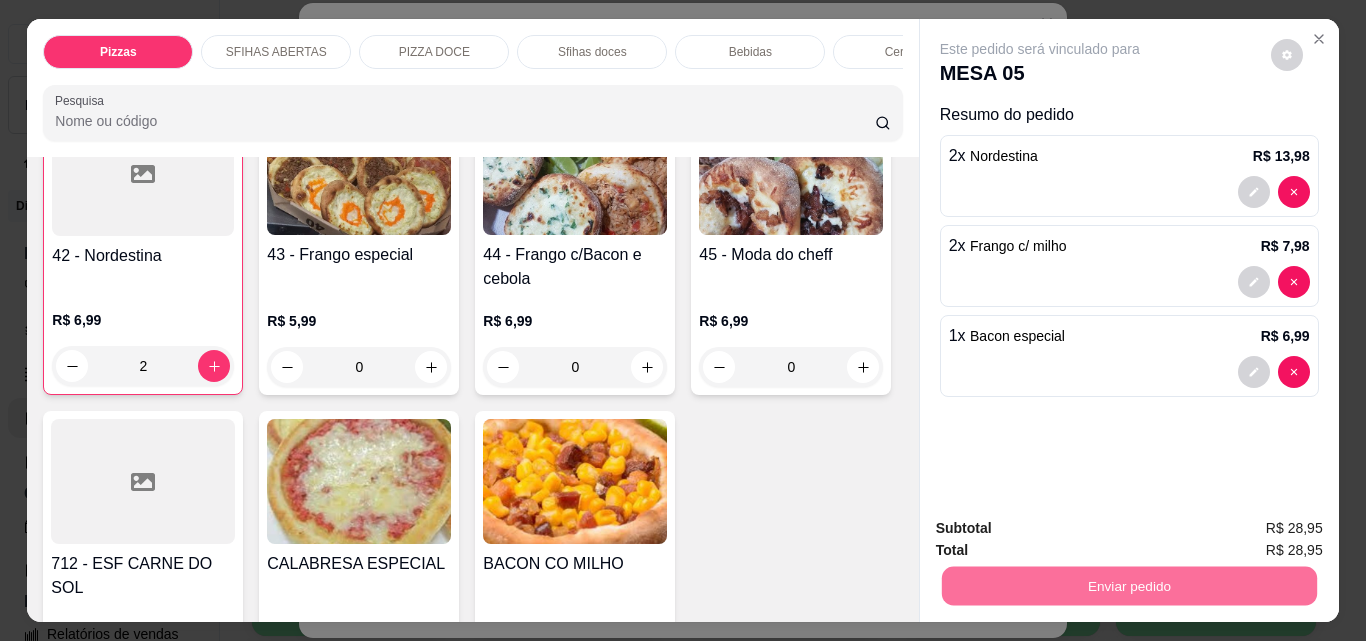 click on "Não registrar e enviar pedido" at bounding box center [1063, 528] 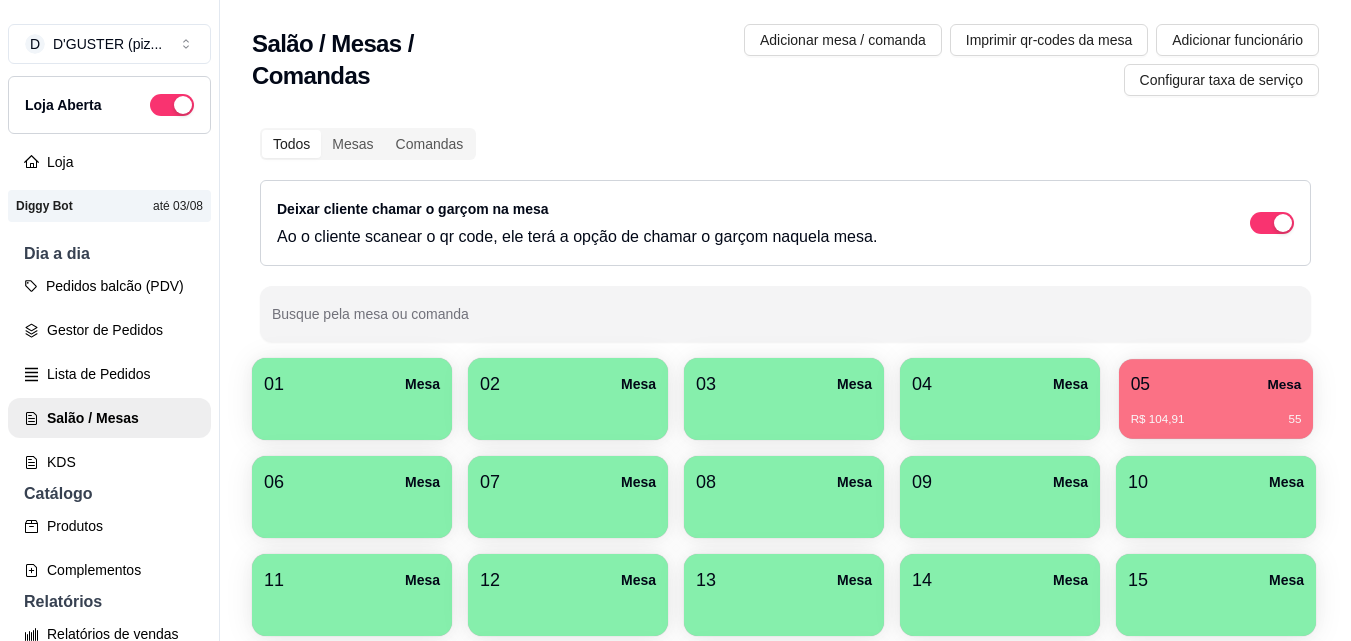 click on "[PRICE] 55" at bounding box center (1216, 420) 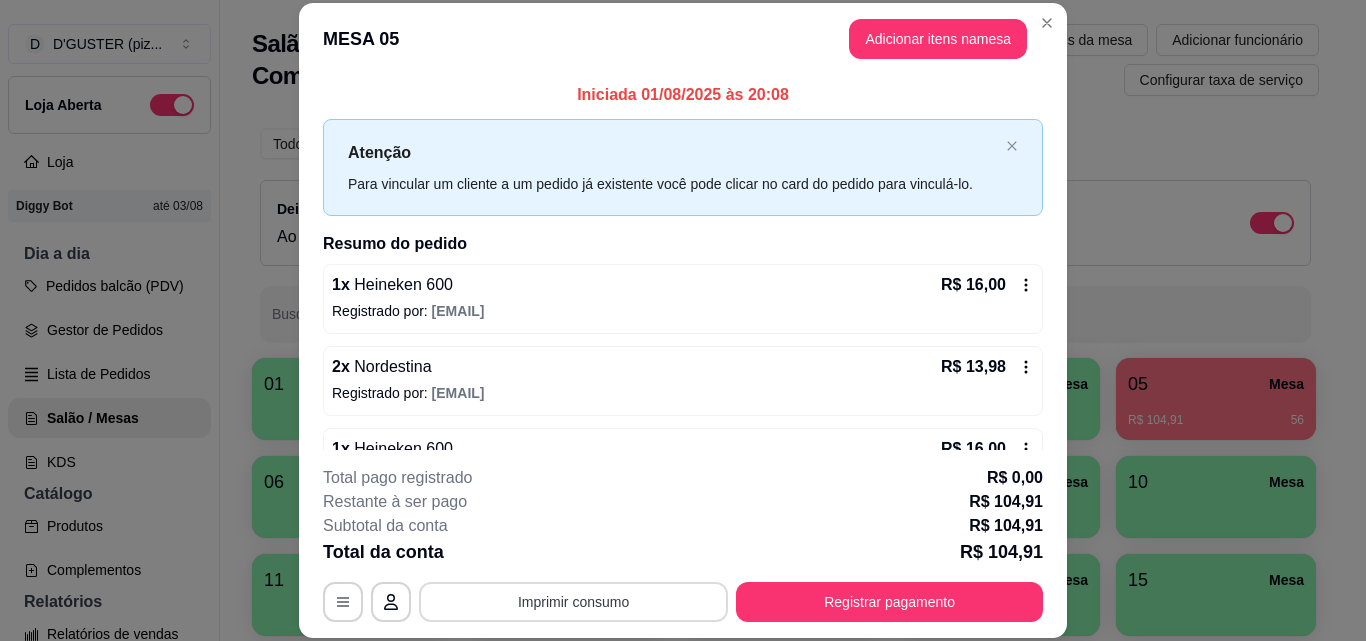 click on "Imprimir consumo" at bounding box center (573, 602) 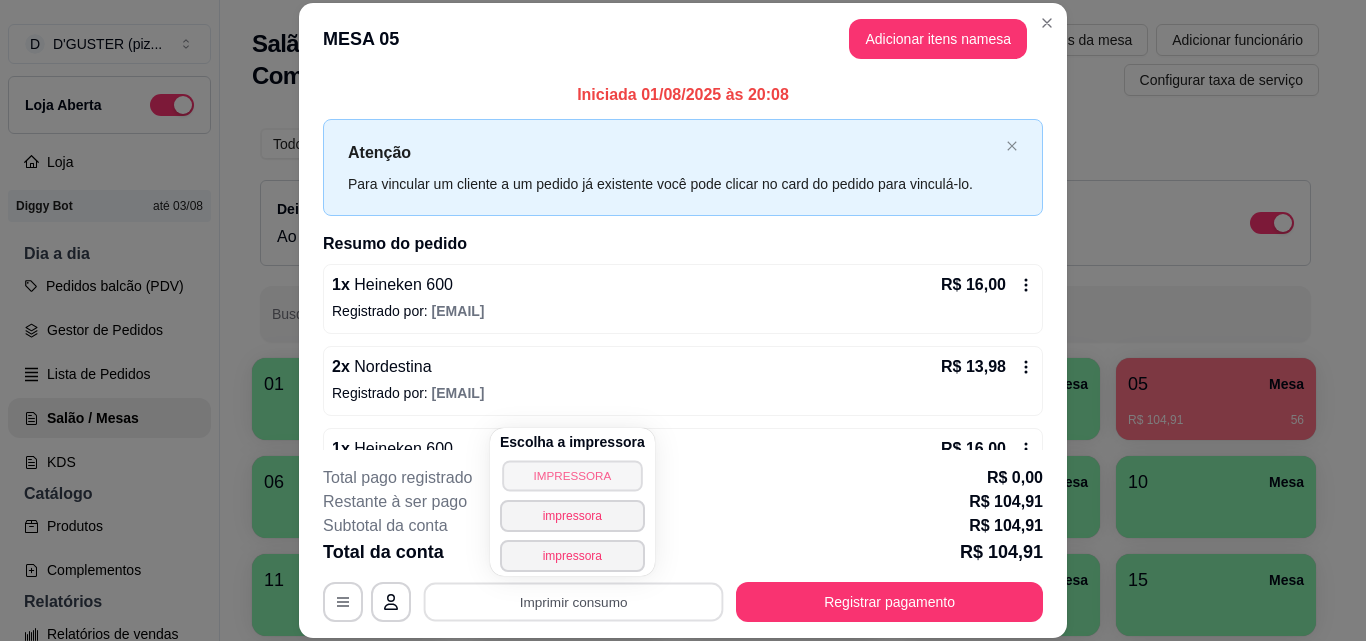 click on "IMPRESSORA" at bounding box center (572, 475) 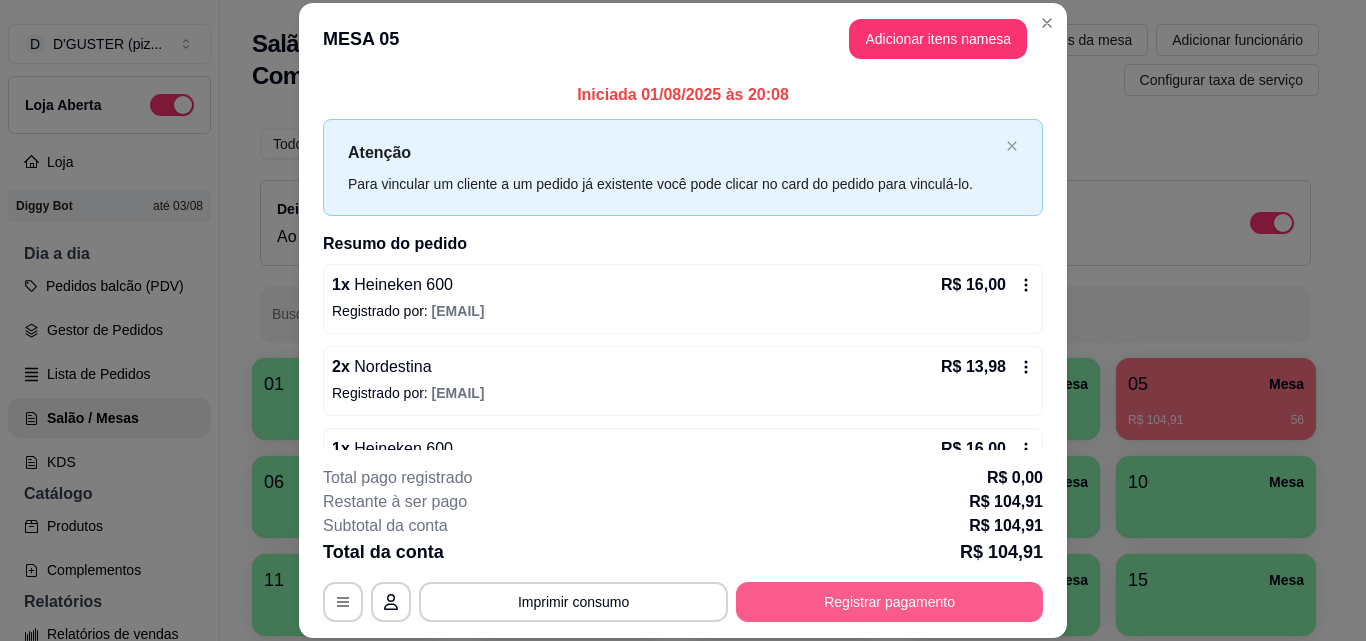 click on "Registrar pagamento" at bounding box center [889, 602] 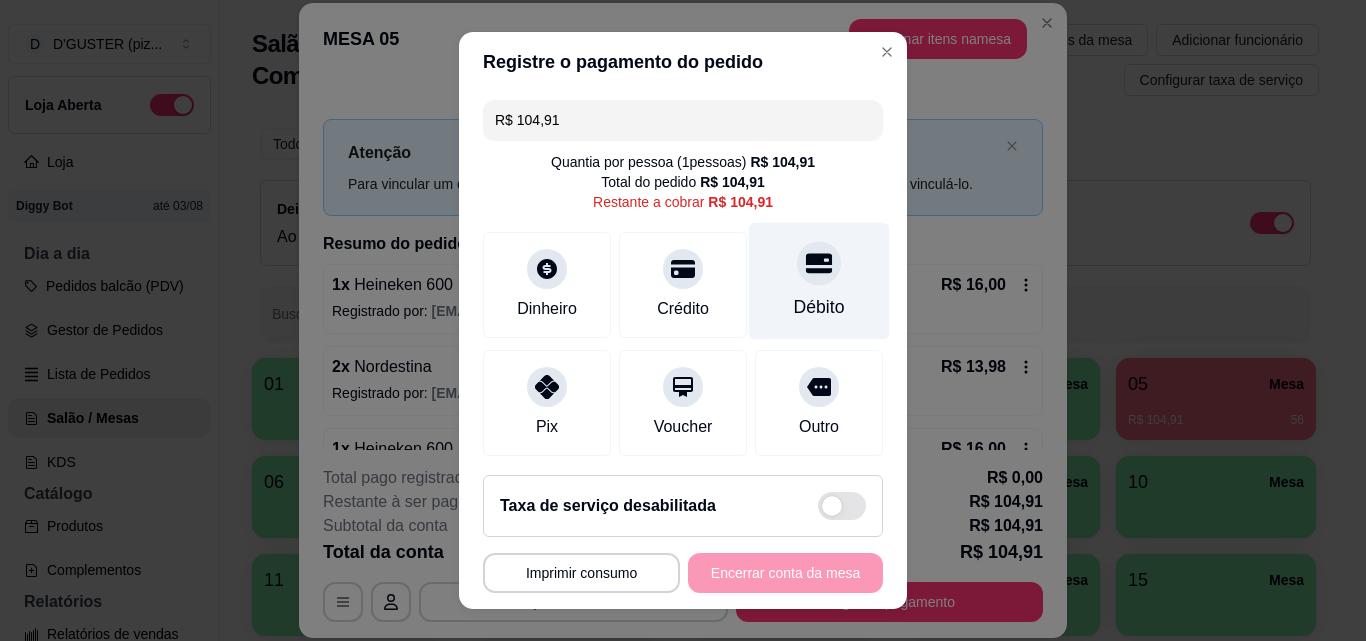 click on "Débito" at bounding box center (819, 281) 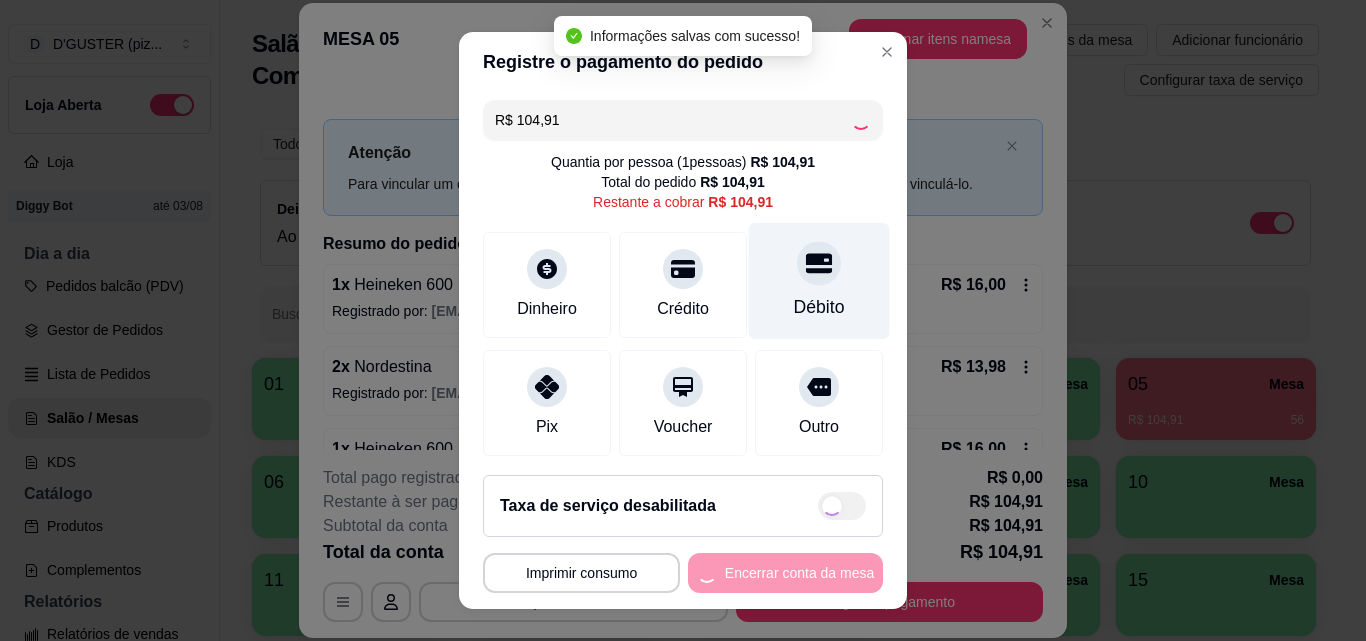 type on "R$ 0,00" 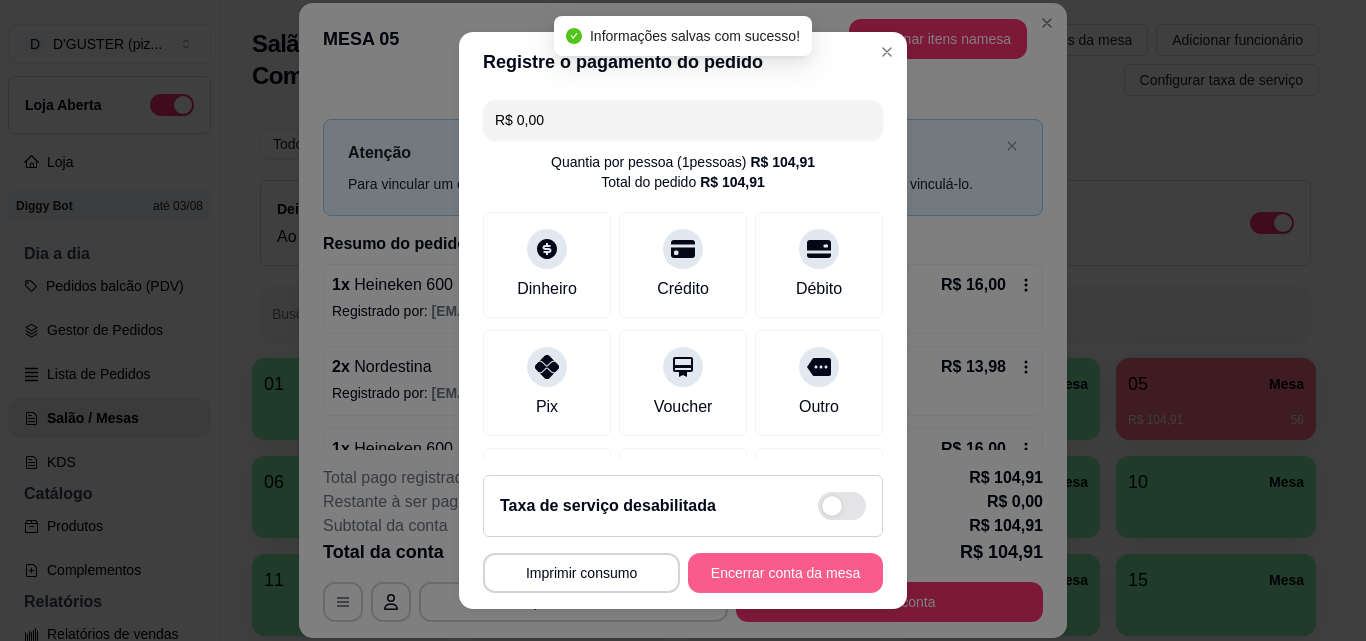 click on "Encerrar conta da mesa" at bounding box center [785, 573] 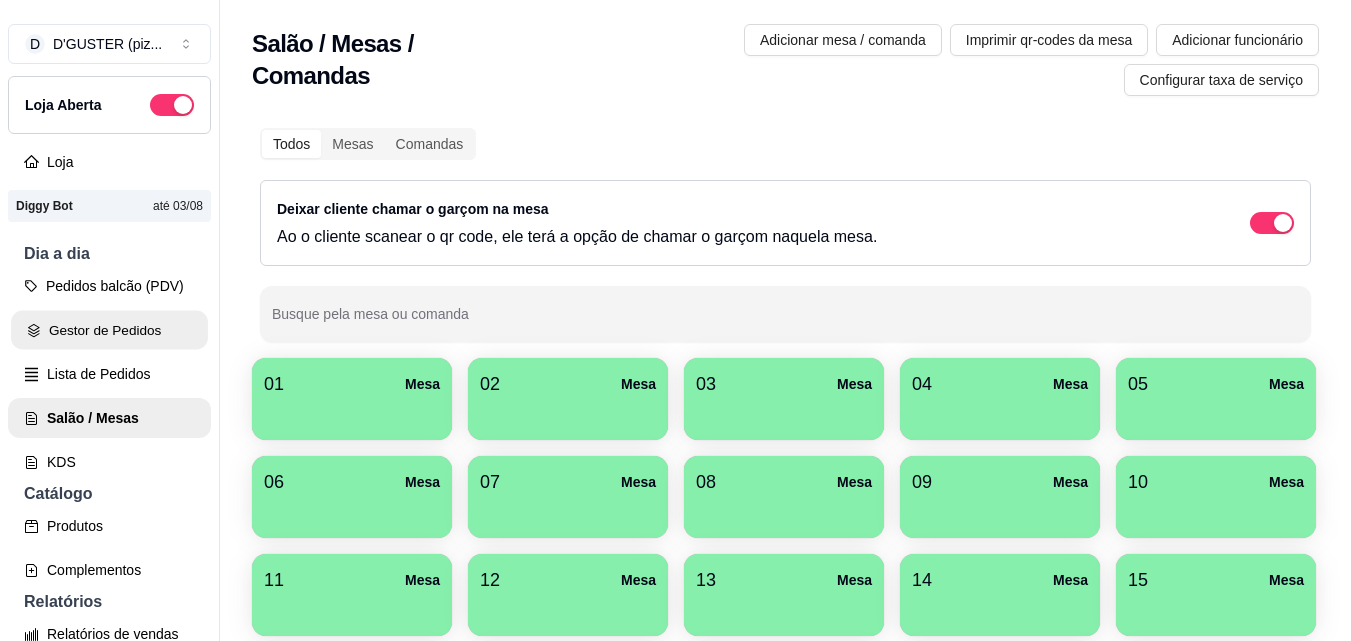 click on "Gestor de Pedidos" at bounding box center [109, 330] 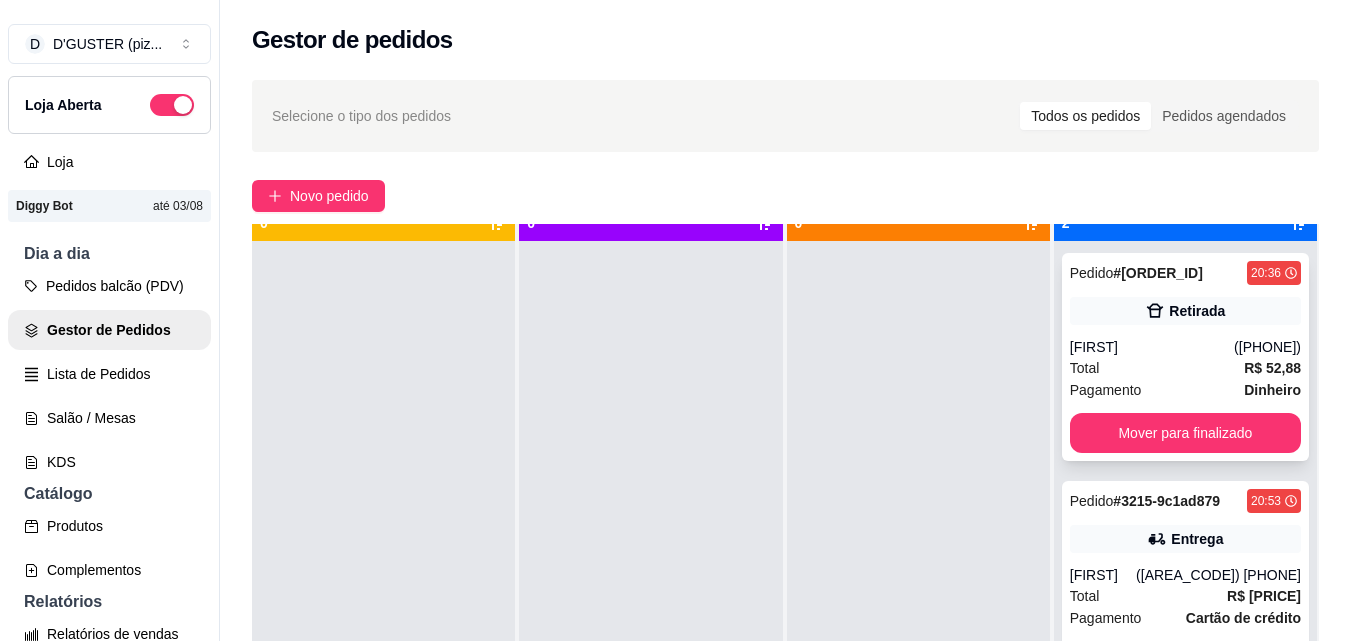 scroll, scrollTop: 56, scrollLeft: 0, axis: vertical 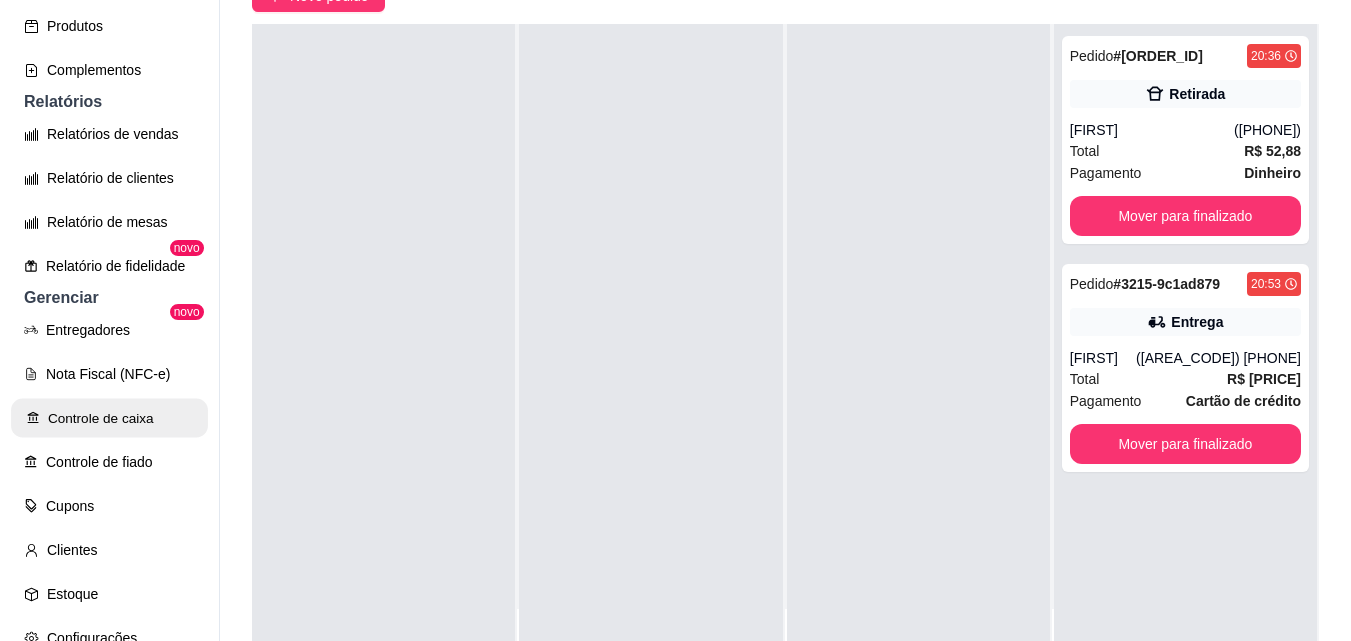 click on "Controle de caixa" at bounding box center (109, 418) 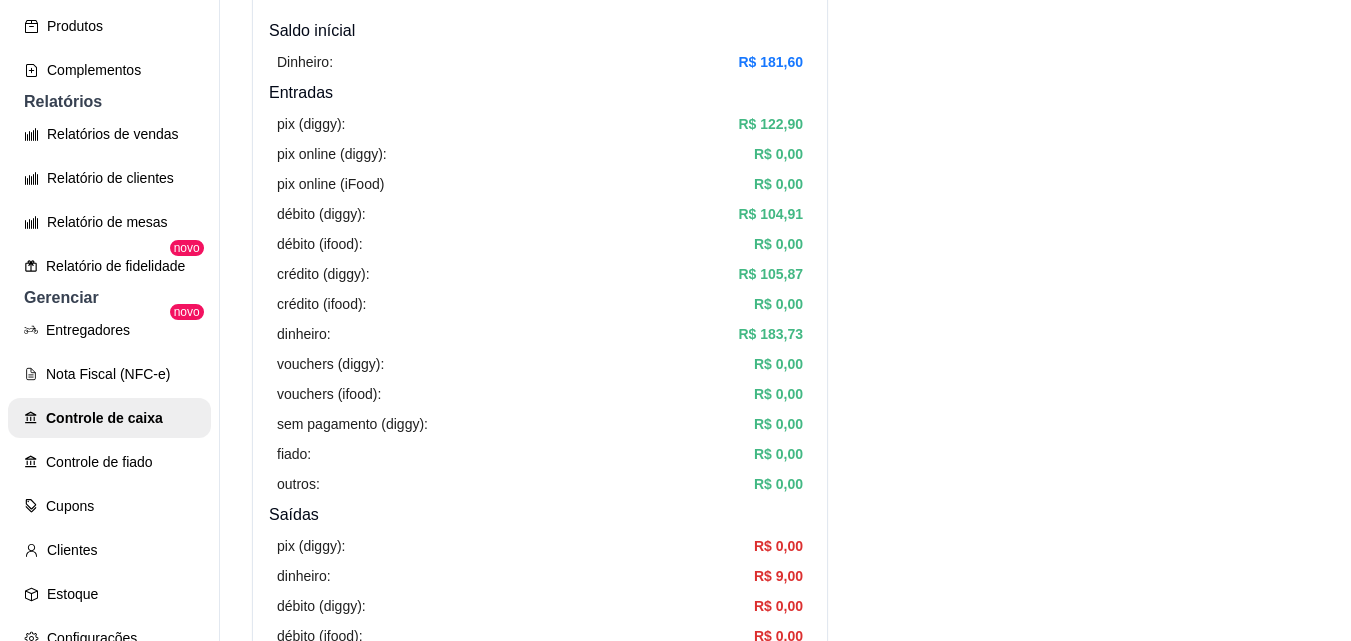scroll, scrollTop: 0, scrollLeft: 0, axis: both 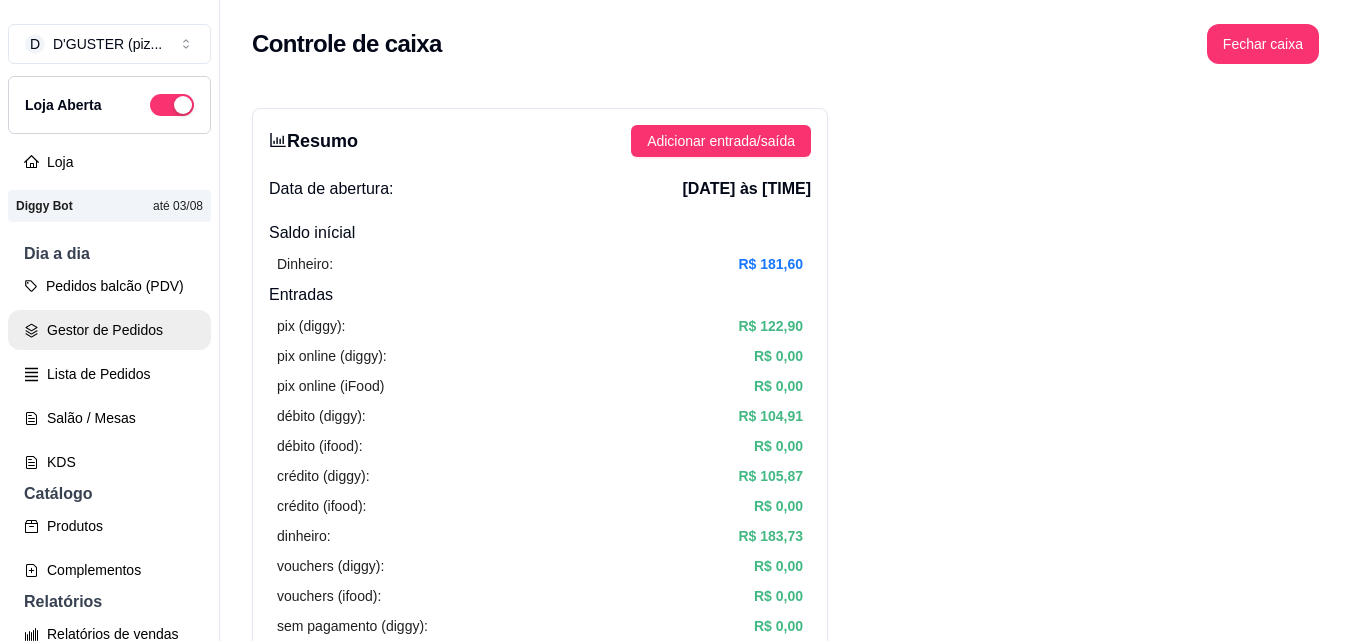 click on "Gestor de Pedidos" at bounding box center (109, 330) 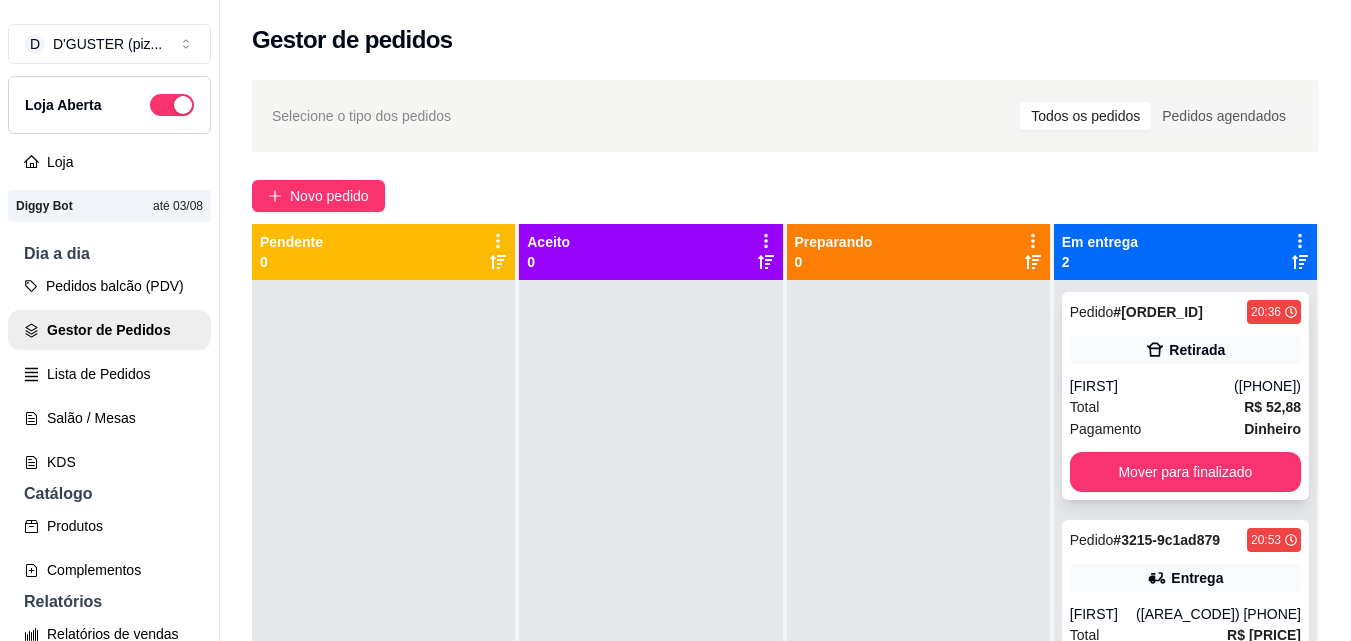 scroll, scrollTop: 56, scrollLeft: 0, axis: vertical 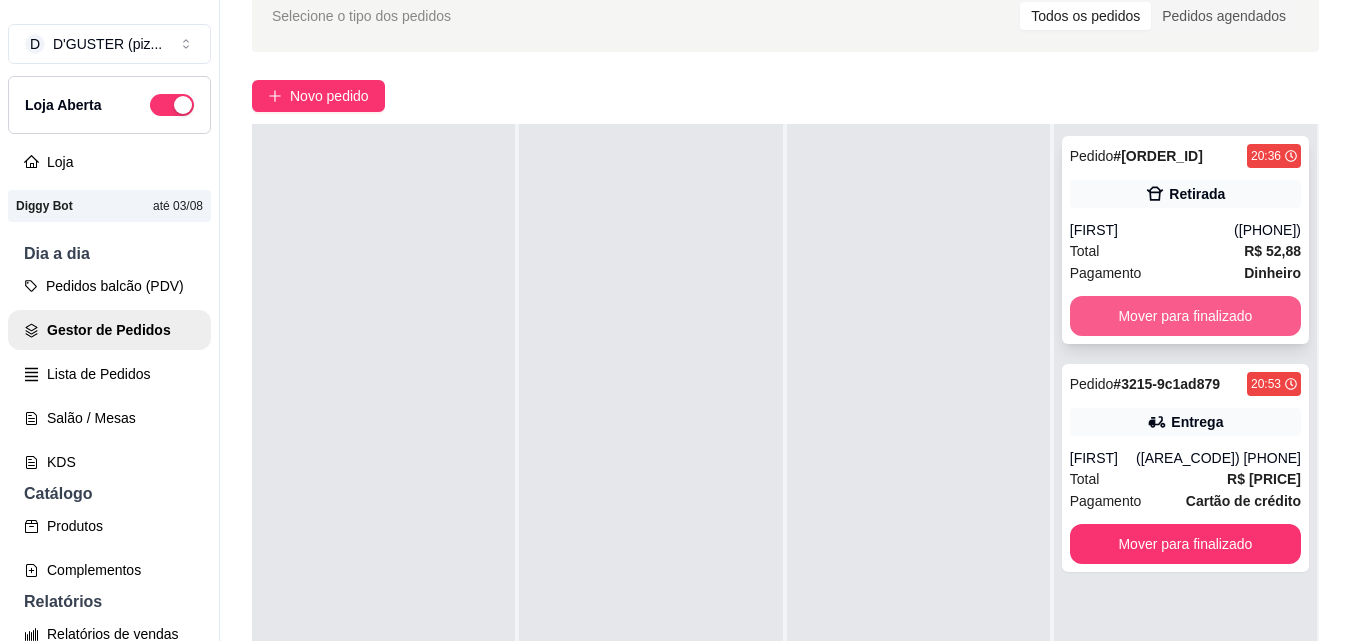click on "Mover para finalizado" at bounding box center (1185, 316) 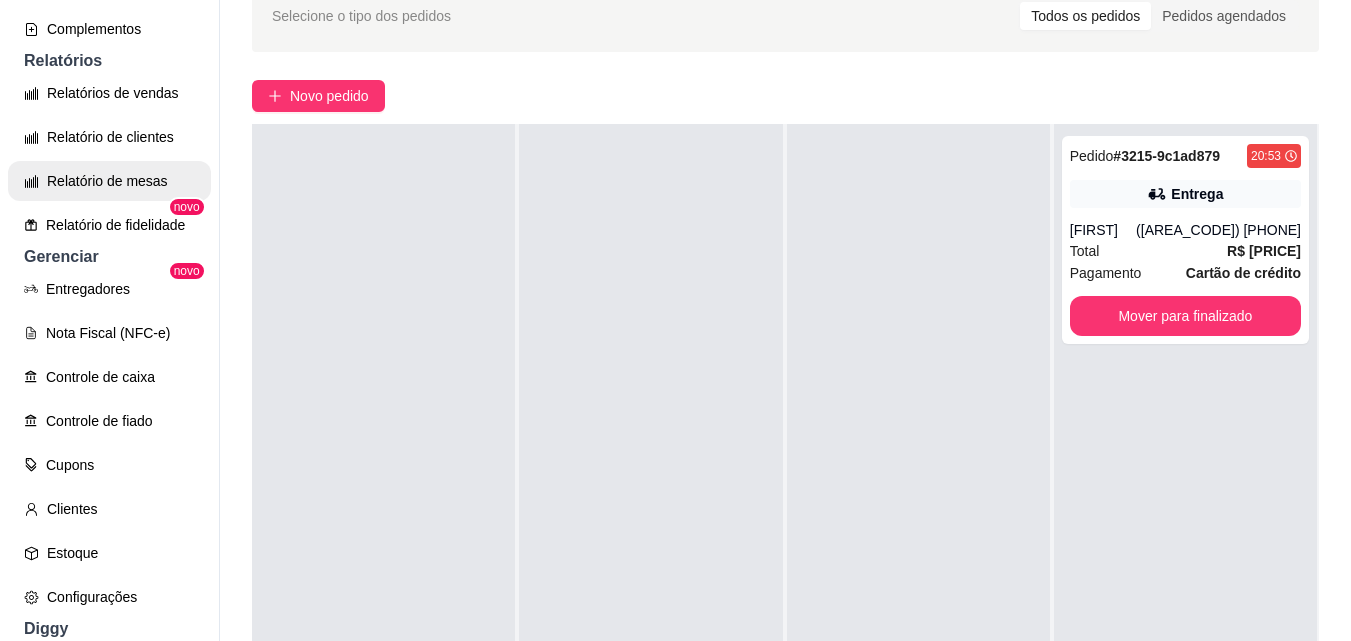 scroll, scrollTop: 600, scrollLeft: 0, axis: vertical 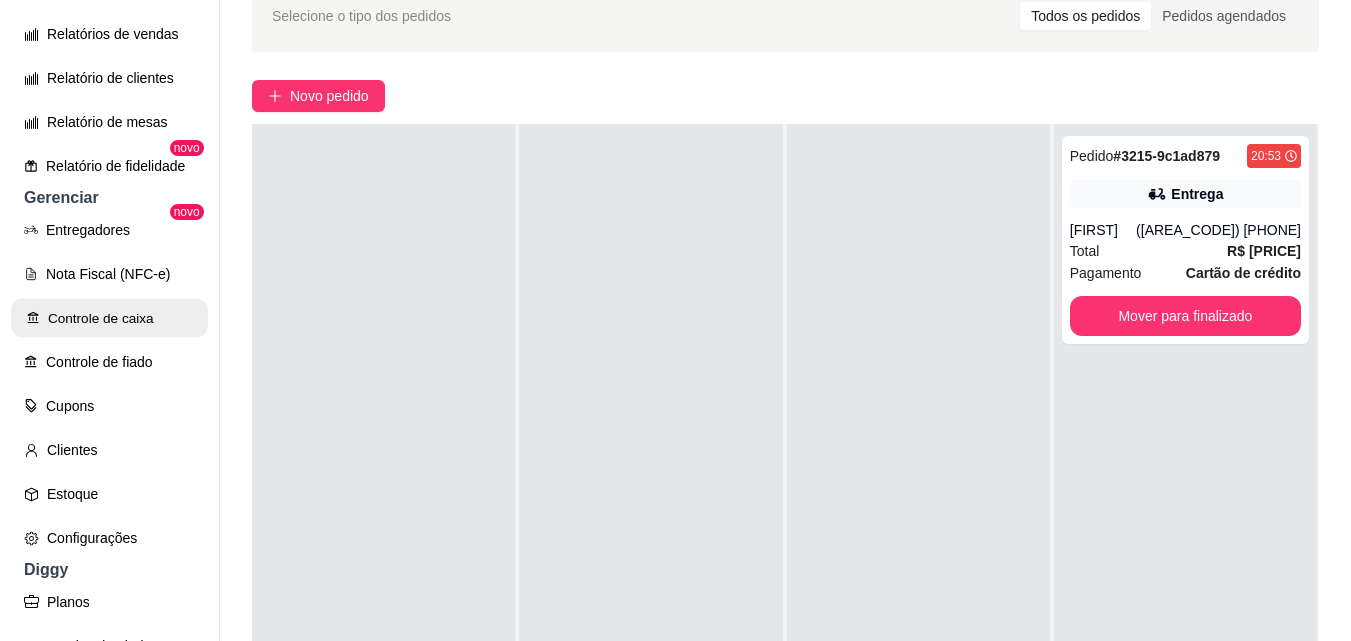 click on "Controle de caixa" at bounding box center (109, 318) 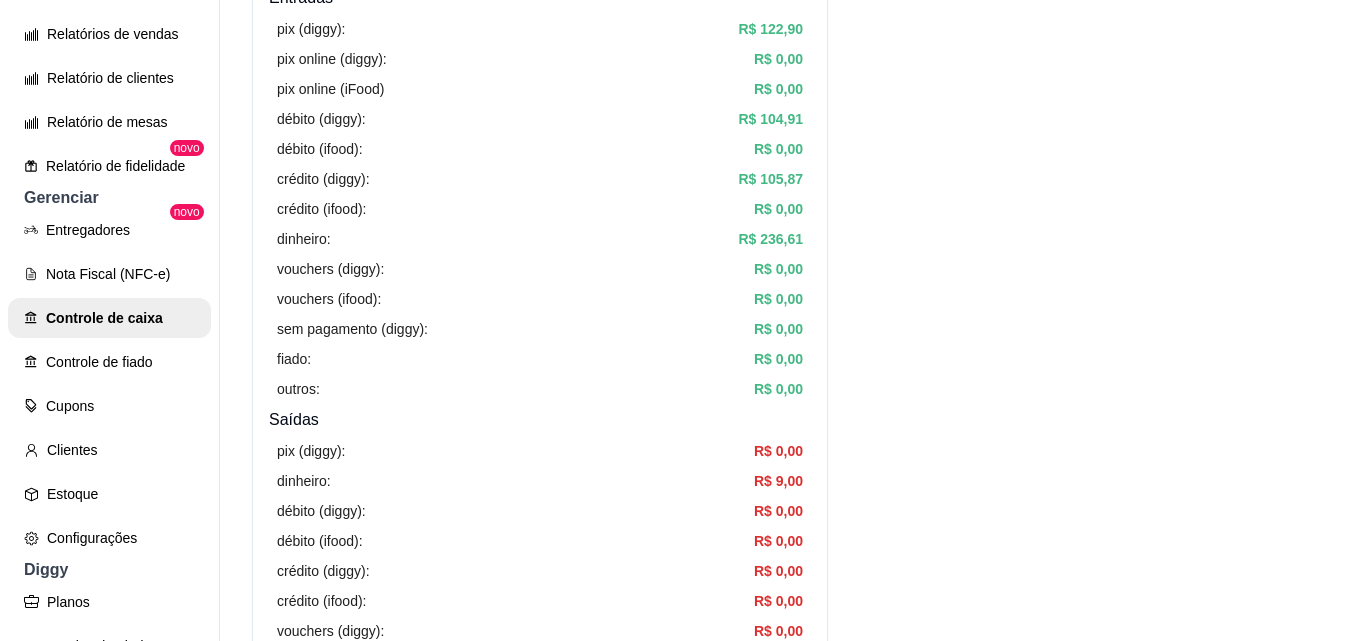 scroll, scrollTop: 0, scrollLeft: 0, axis: both 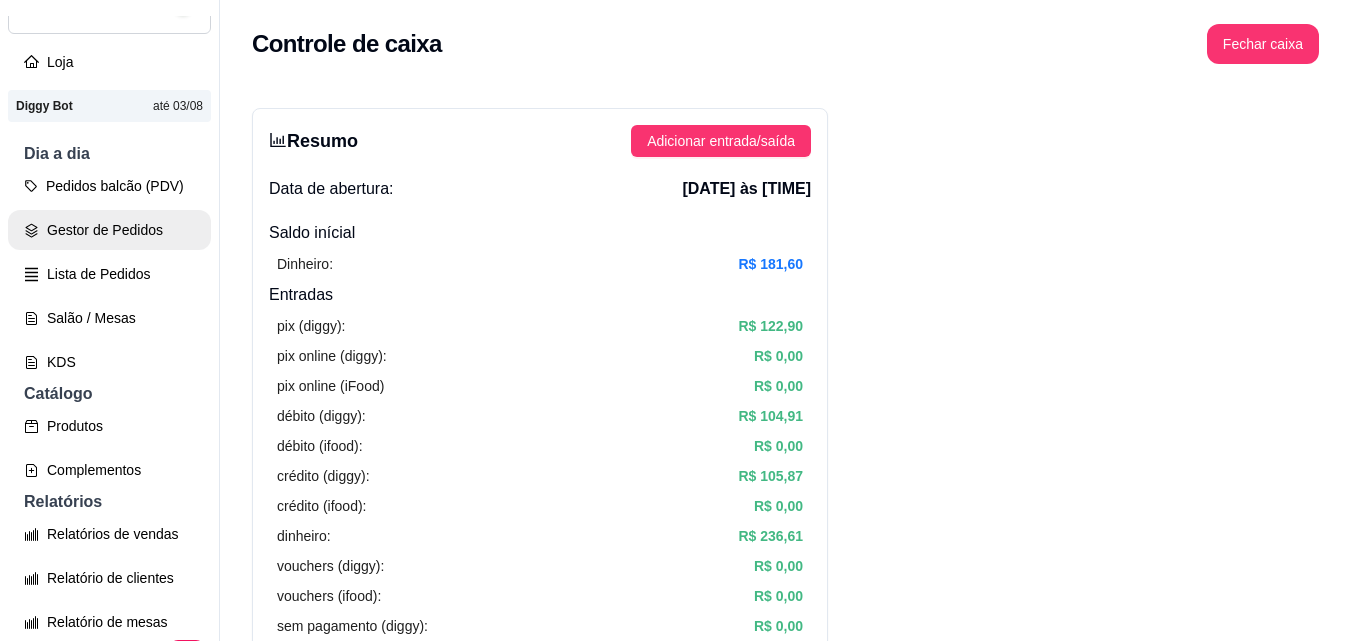 click on "Gestor de Pedidos" at bounding box center (109, 230) 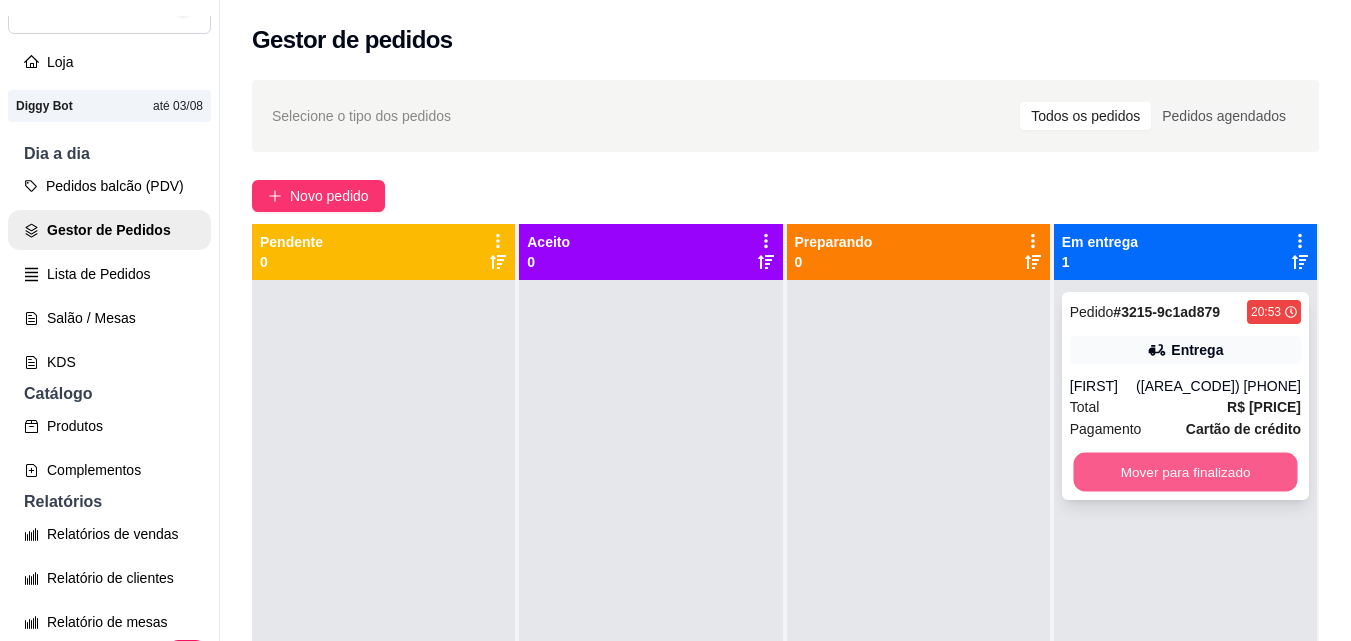 click on "Mover para finalizado" at bounding box center (1185, 472) 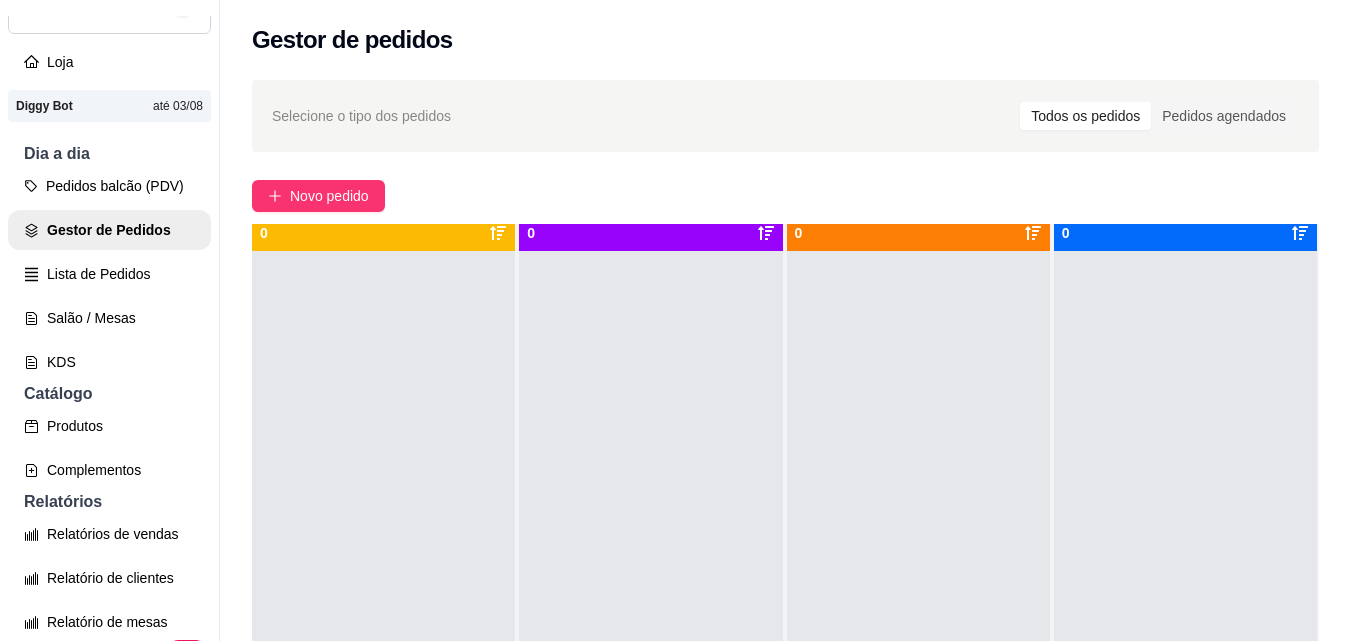 scroll, scrollTop: 56, scrollLeft: 0, axis: vertical 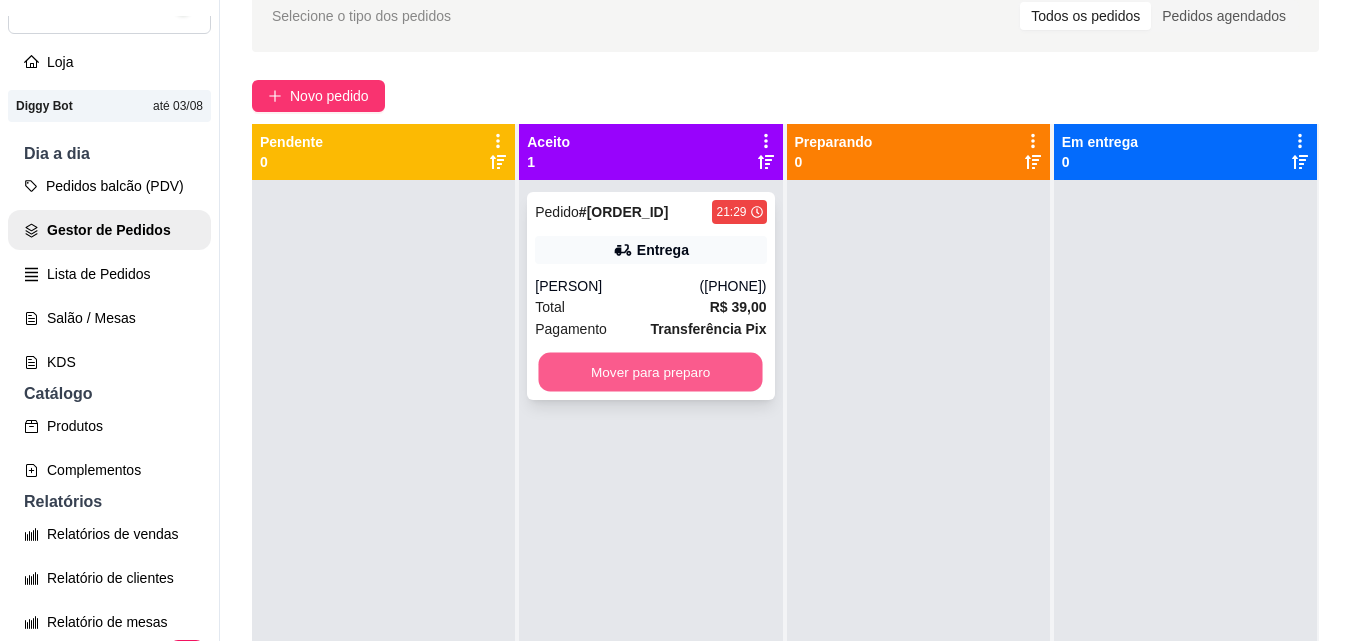 click on "Mover para preparo" at bounding box center [651, 372] 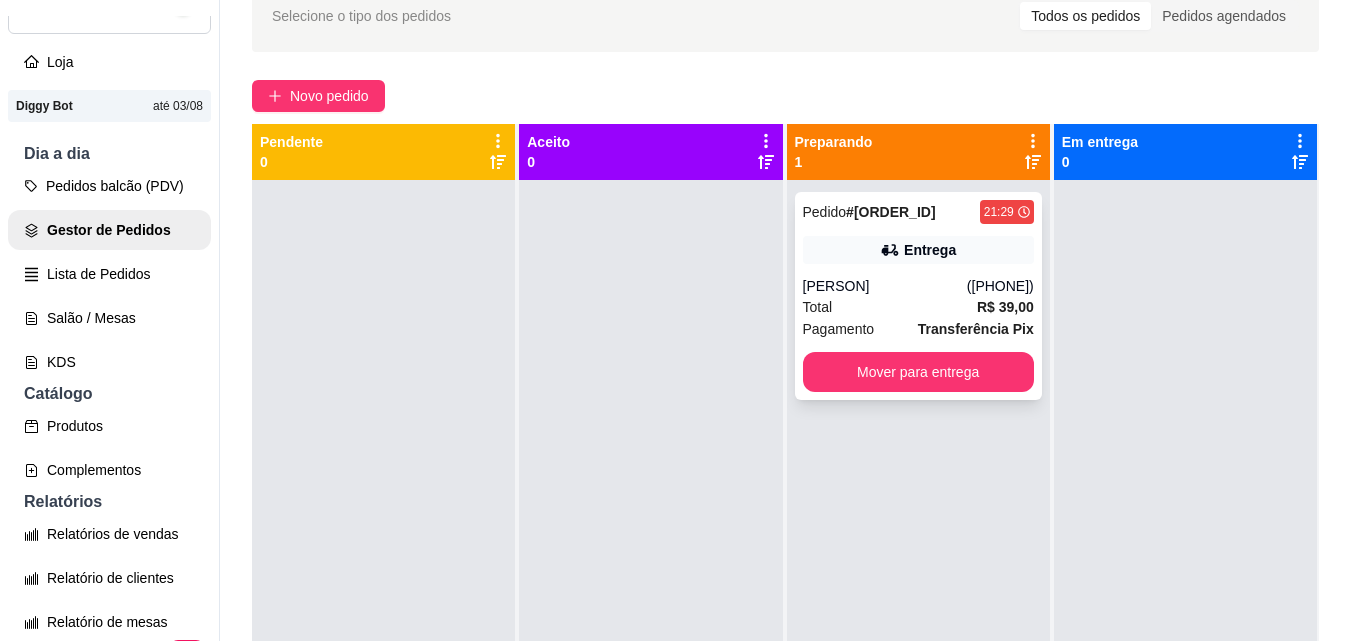 click on "([PHONE])" at bounding box center [1000, 286] 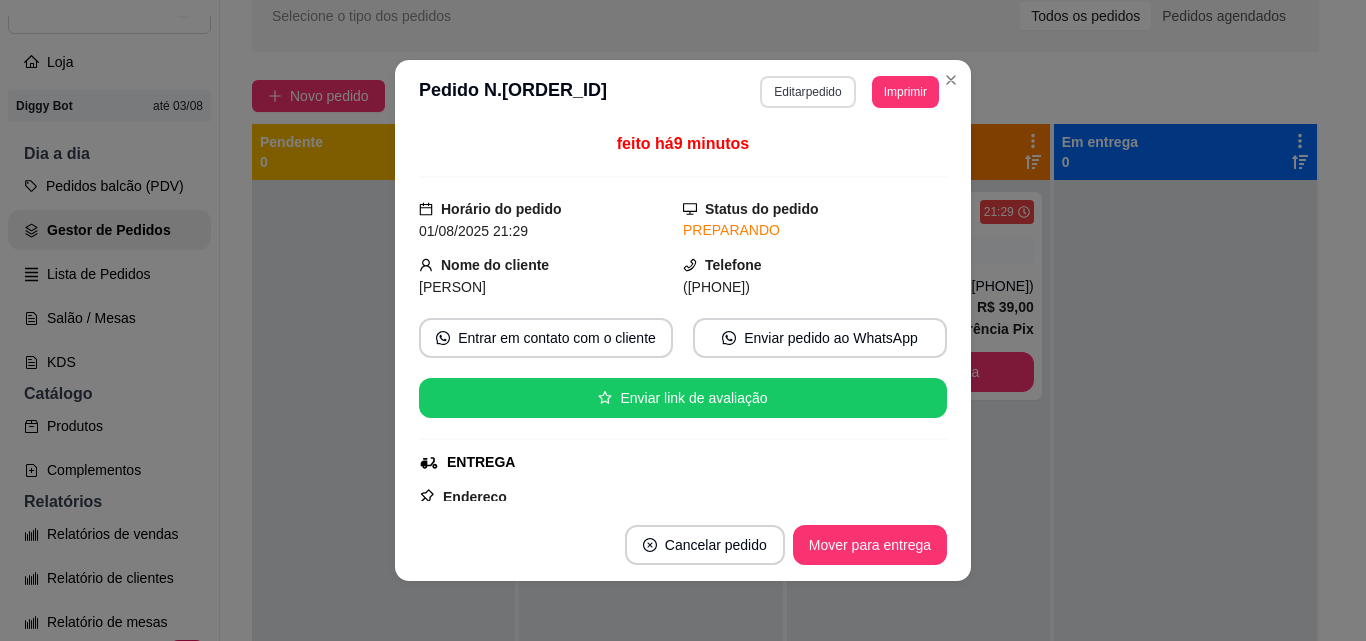 click on "Editar  pedido" at bounding box center [807, 92] 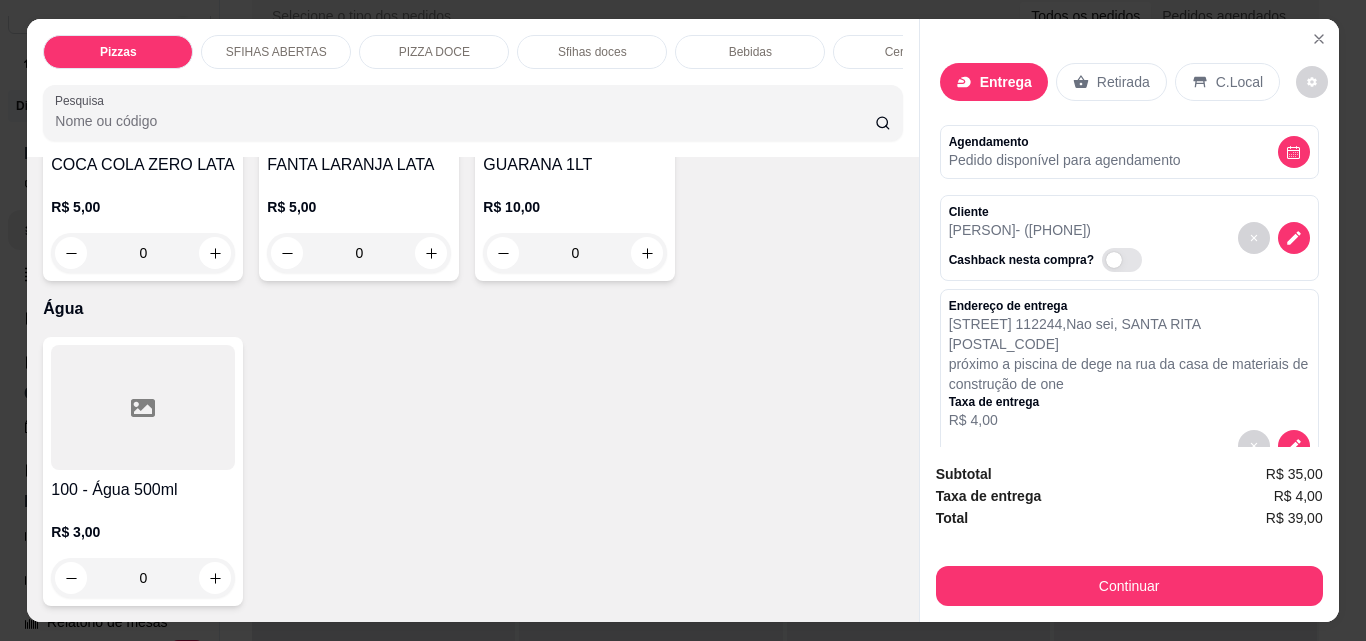 scroll, scrollTop: 7300, scrollLeft: 0, axis: vertical 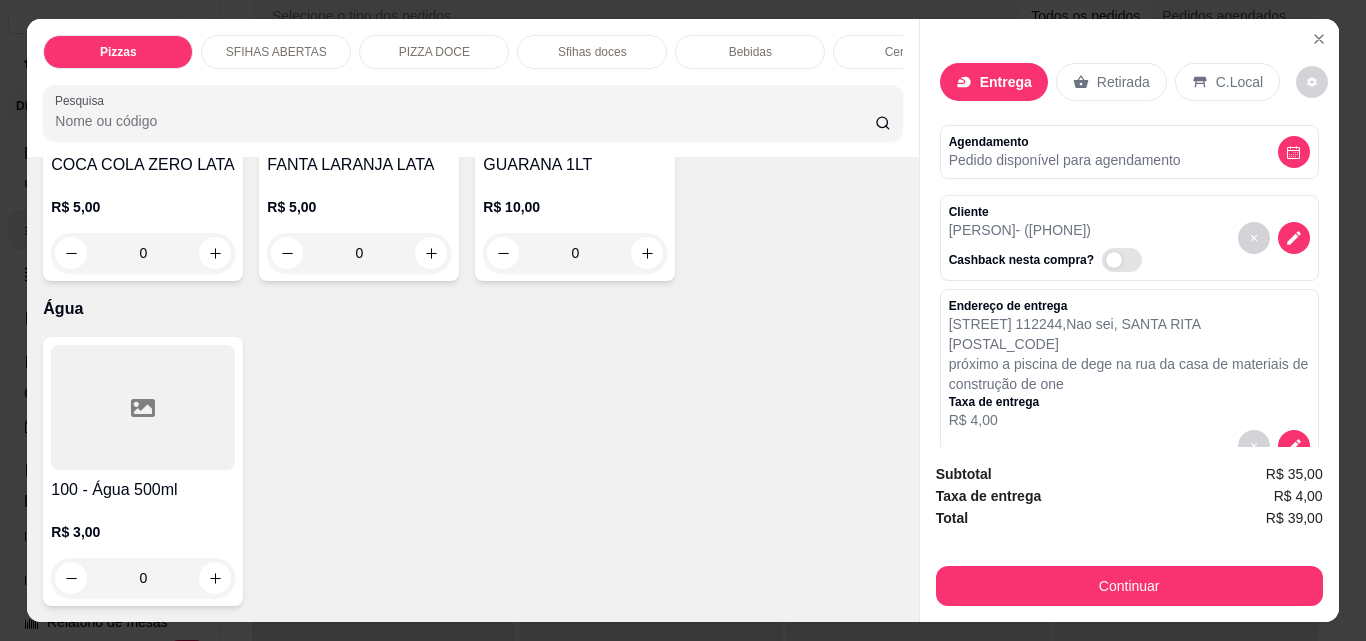 click at bounding box center (647, -32) 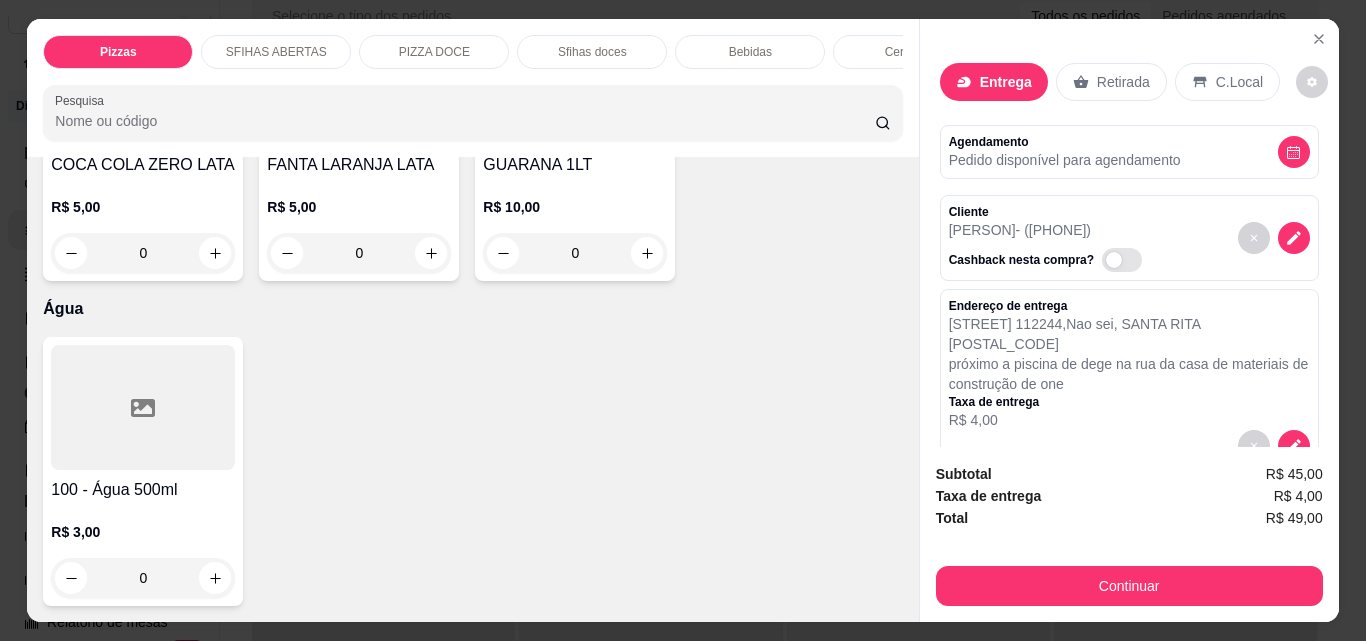 scroll, scrollTop: 7301, scrollLeft: 0, axis: vertical 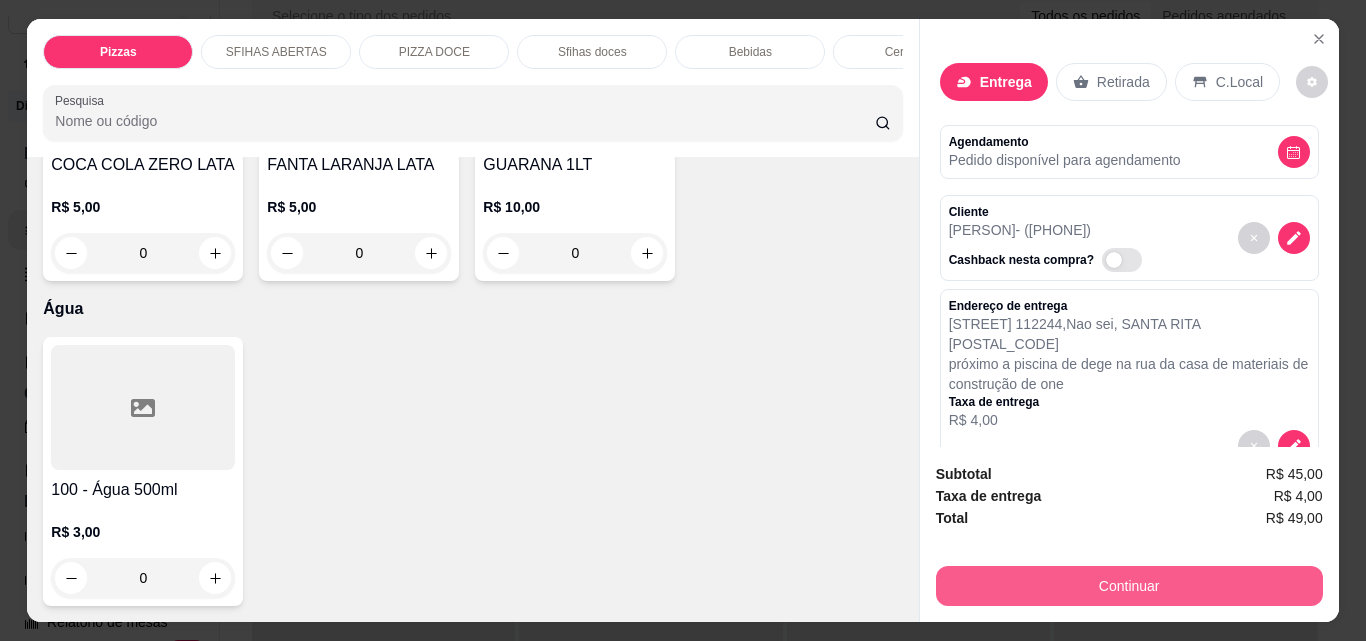 click on "Pizzas  SFIHAS ABERTAS PIZZA DOCE Sfihas doces Bebidas  Cervejas  Refrigerantes Água  Pesquisa Item avulso Pizzas  Pequena  a partir de     [PRICE] Média  a partir de     [PRICE] Grande a partir de     [PRICE] Família  a partir de     [PRICE] SFIHAS ABERTAS 20 - Carne    [PRICE] 0 21 - Queijo   [PRICE] 0 22 - Frango   [PRICE] 0 23 - Frango catupiry    [PRICE] 0 24 - Frango c/ cheddar   [PRICE] 0 25 - Frango c/ milho   [PRICE] 0 26 - Calabresa    [PRICE] 0 28 - Cheddar c/ bacon   [PRICE] 0 29 - Moda da casa   [PRICE] 0 30 - Bacon   [PRICE] 0 31 - Milho   [PRICE] 0 32 - Atum   [PRICE] 0 33 - Baiana   [PRICE] 0 34 - 4 queijos    [PRICE] 0 36 - Americana   [PRICE] 0 37 - Portuguesa    [PRICE] 0 38 - Peperoni   [PRICE] 0 38 - Bacon especial   [PRICE] 0 39 - Lombo canadense    [PRICE] 0 41 - Carne especial    [PRICE] 0 42 - Nordestina    [PRICE] 0 43 - Frango especial    [PRICE] 0 44 - Frango c/Bacon e cebola   [PRICE] 0 45 - Moda do cheff   [PRICE] 0 712 - ESF CARNE DO SOL   0" at bounding box center [682, 320] 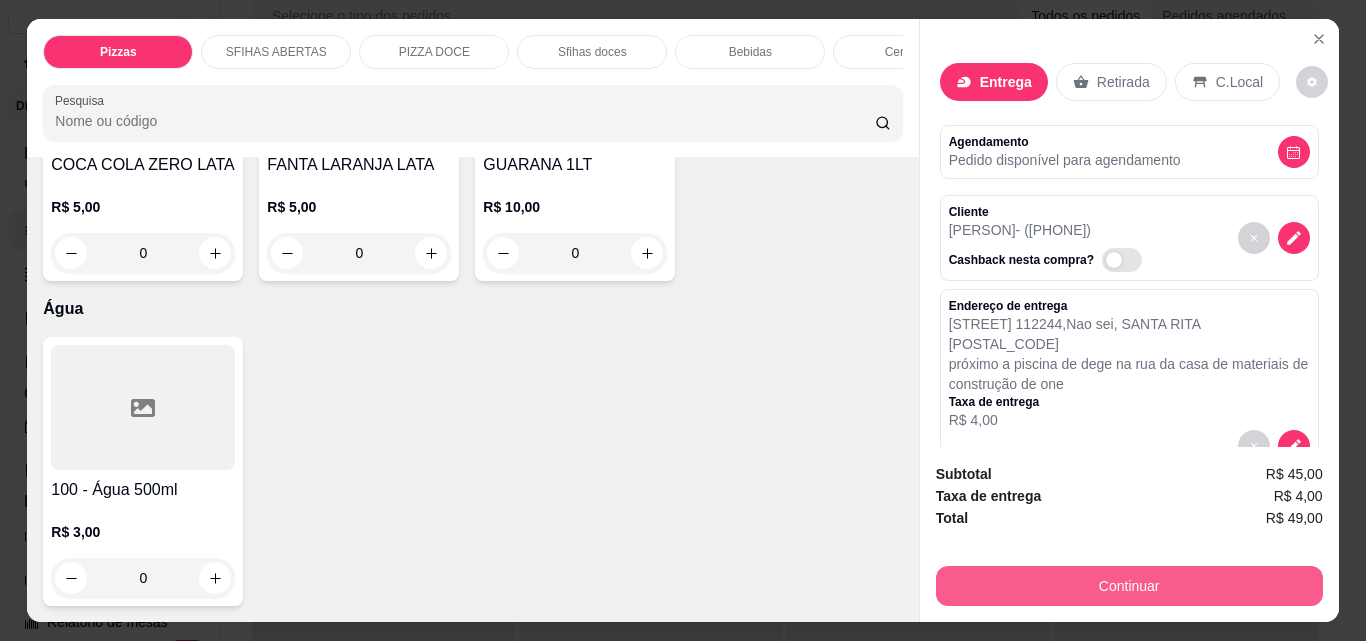 click on "Continuar" at bounding box center [1129, 586] 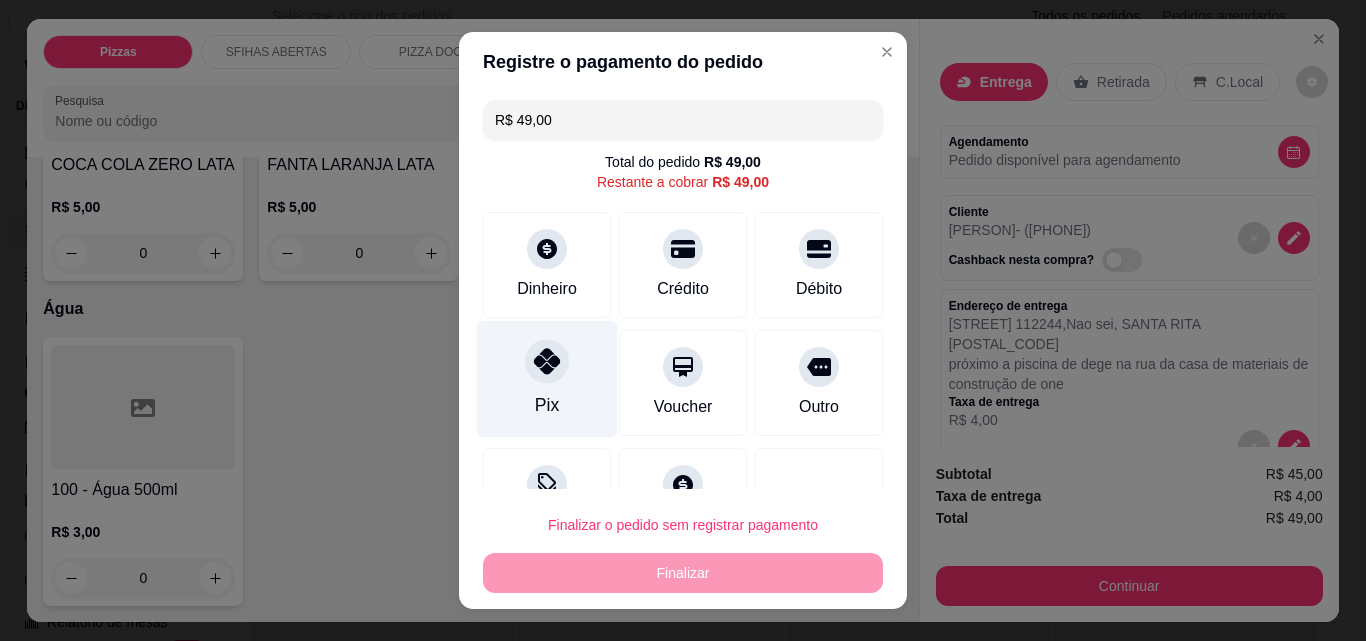 click on "Pix" at bounding box center (547, 405) 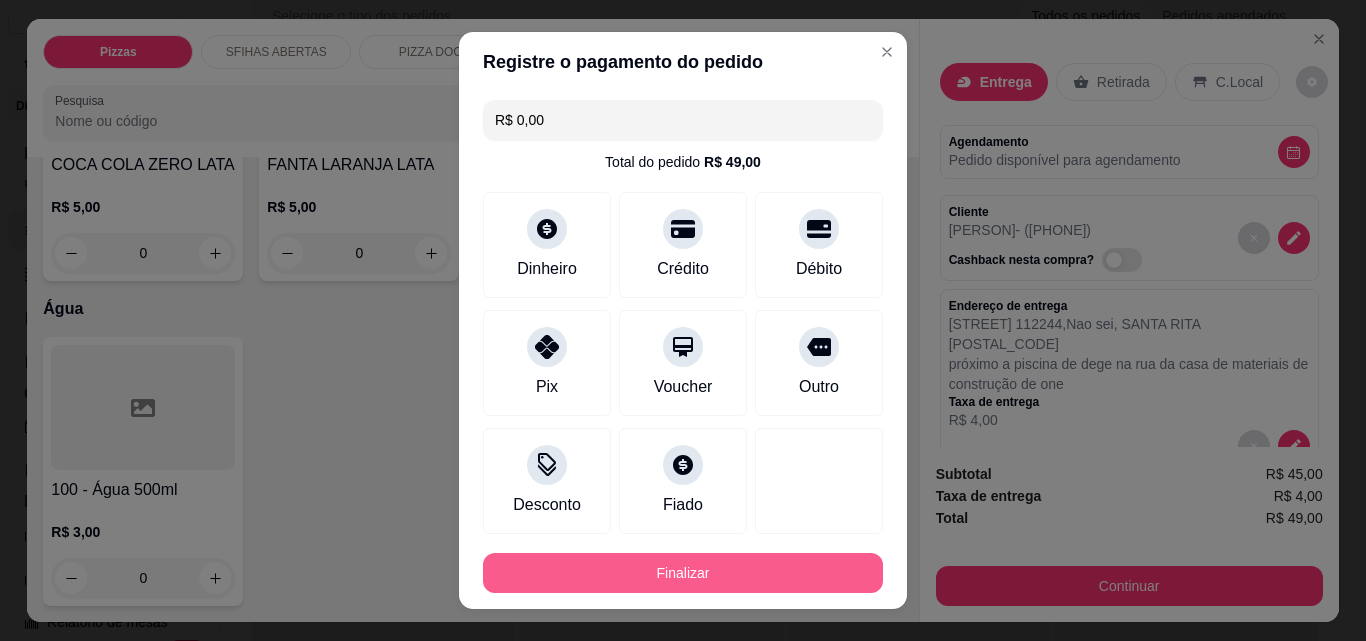 click on "Finalizar" at bounding box center (683, 573) 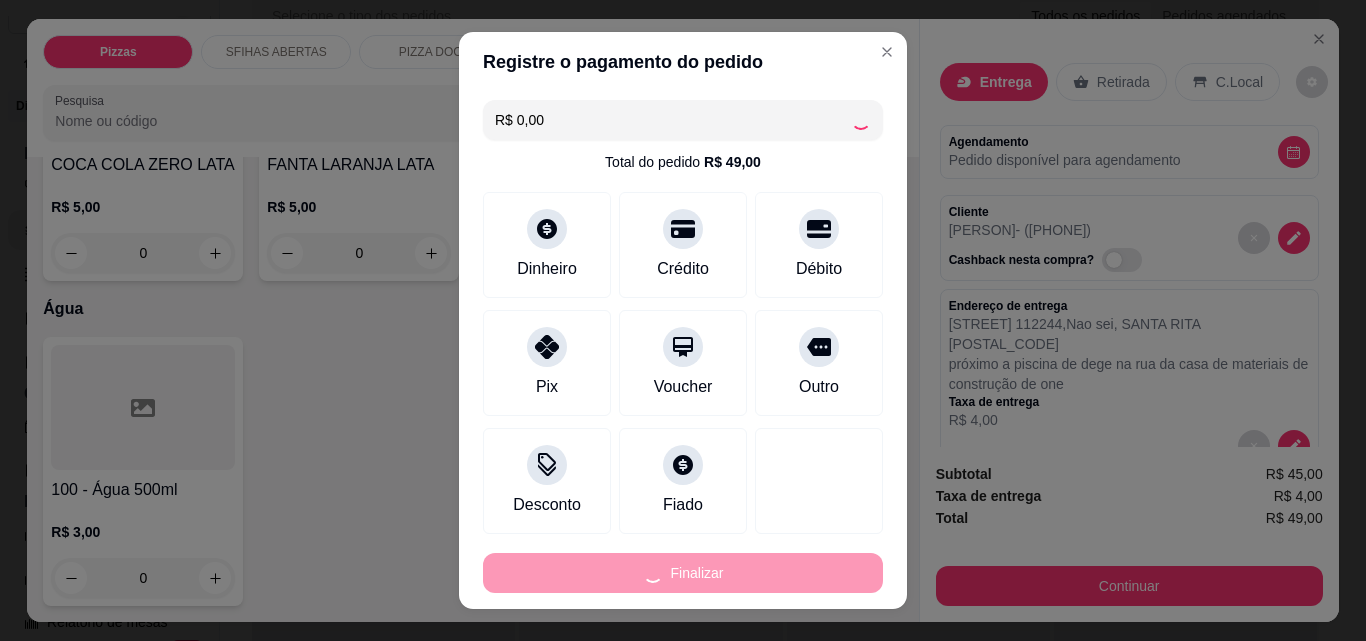 type on "0" 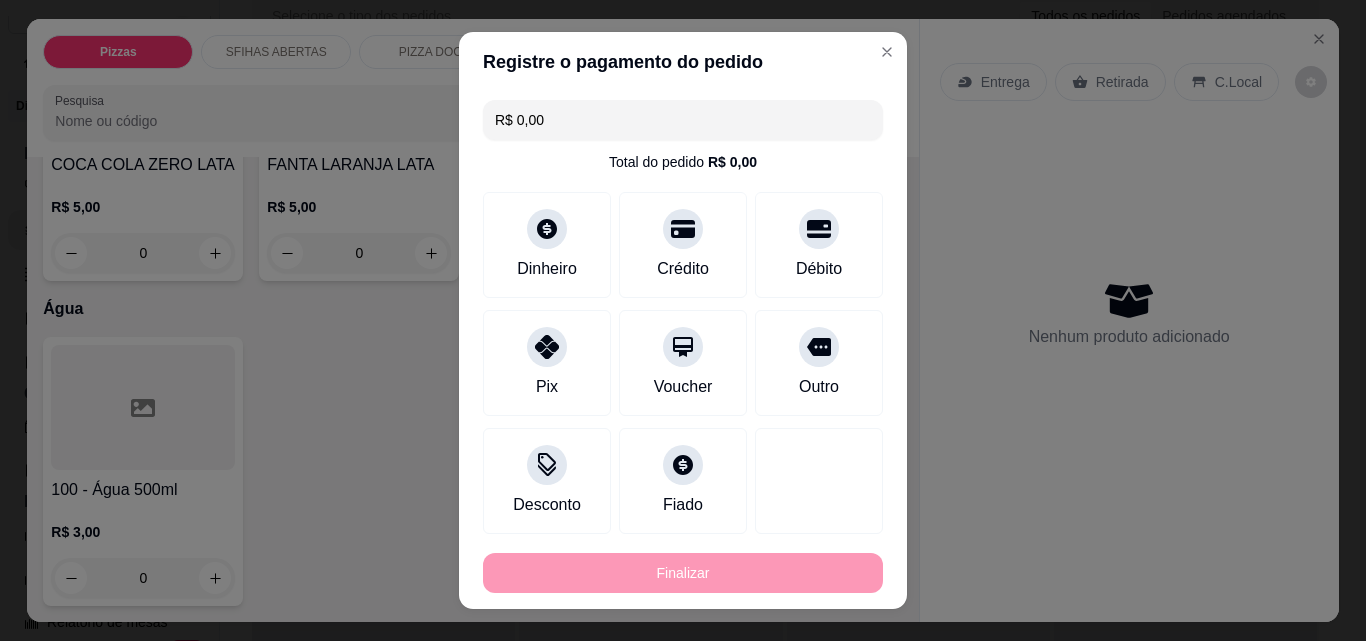 type on "-R$ 49,00" 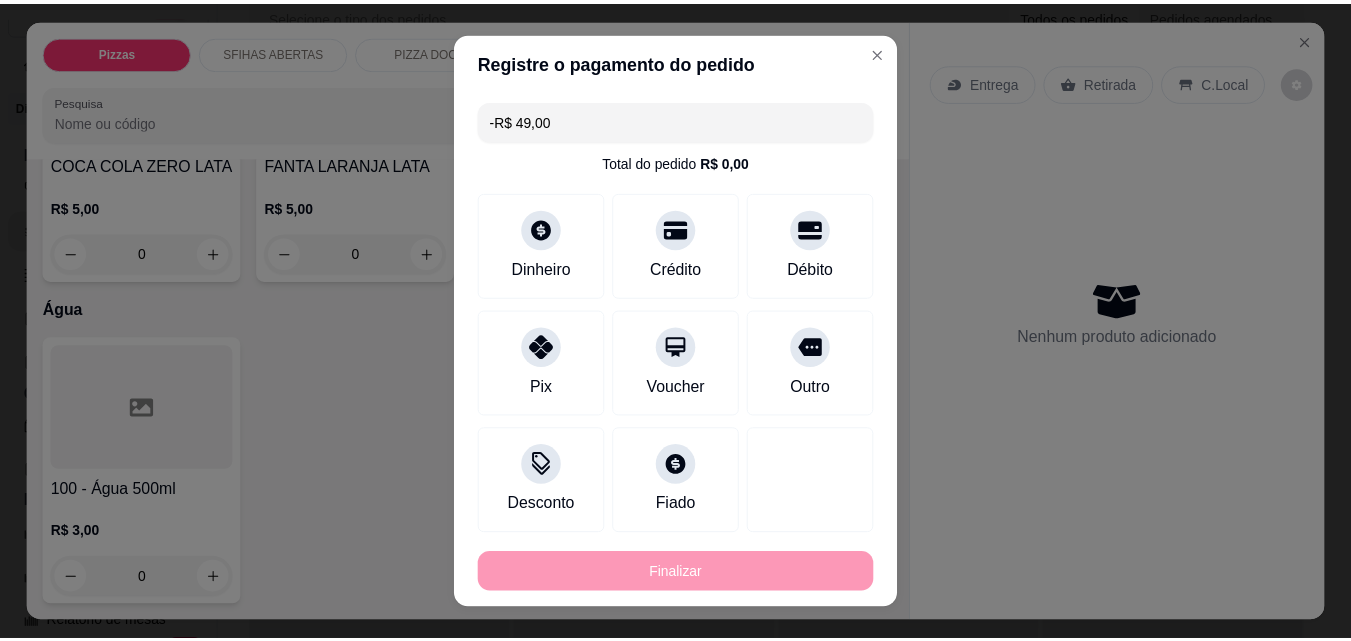scroll, scrollTop: 7300, scrollLeft: 0, axis: vertical 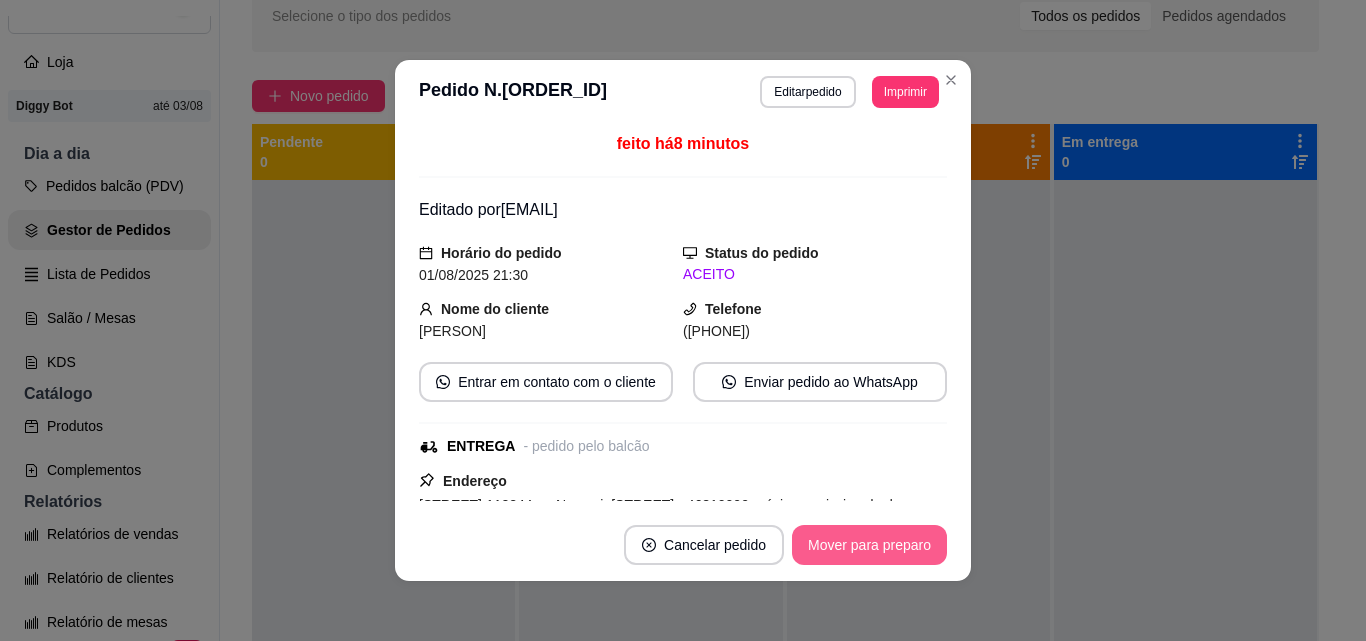 click on "Mover para preparo" at bounding box center [869, 545] 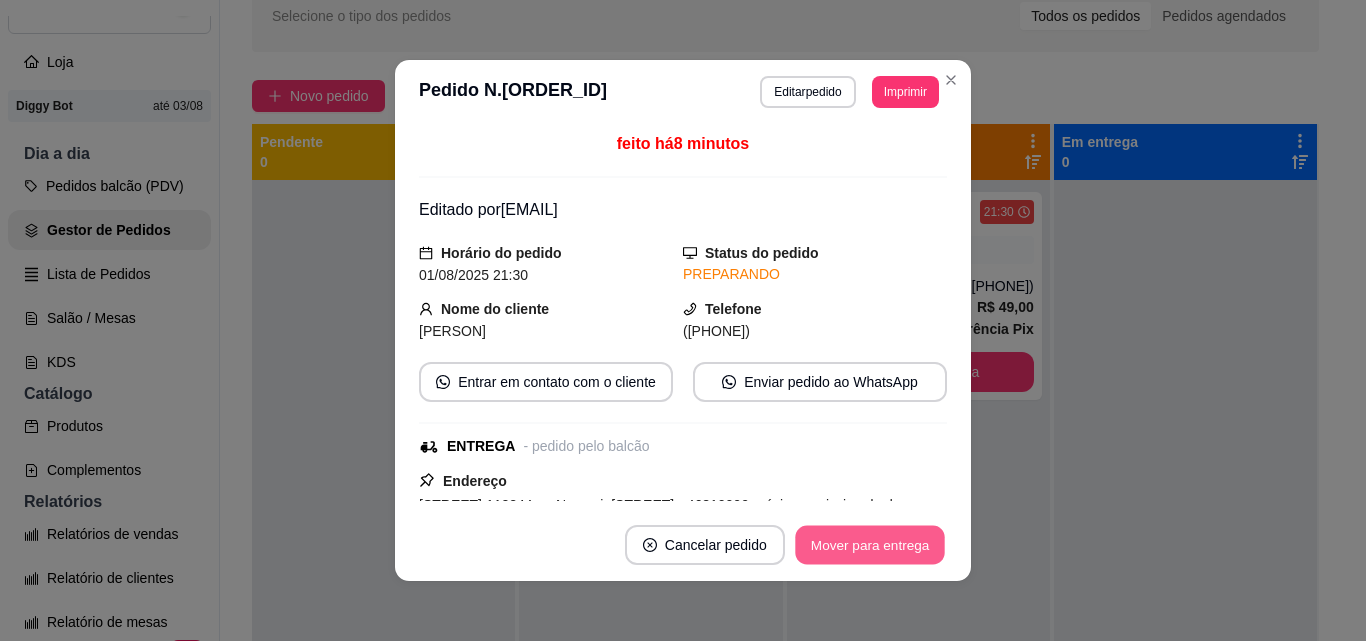 click on "Mover para entrega" at bounding box center (870, 545) 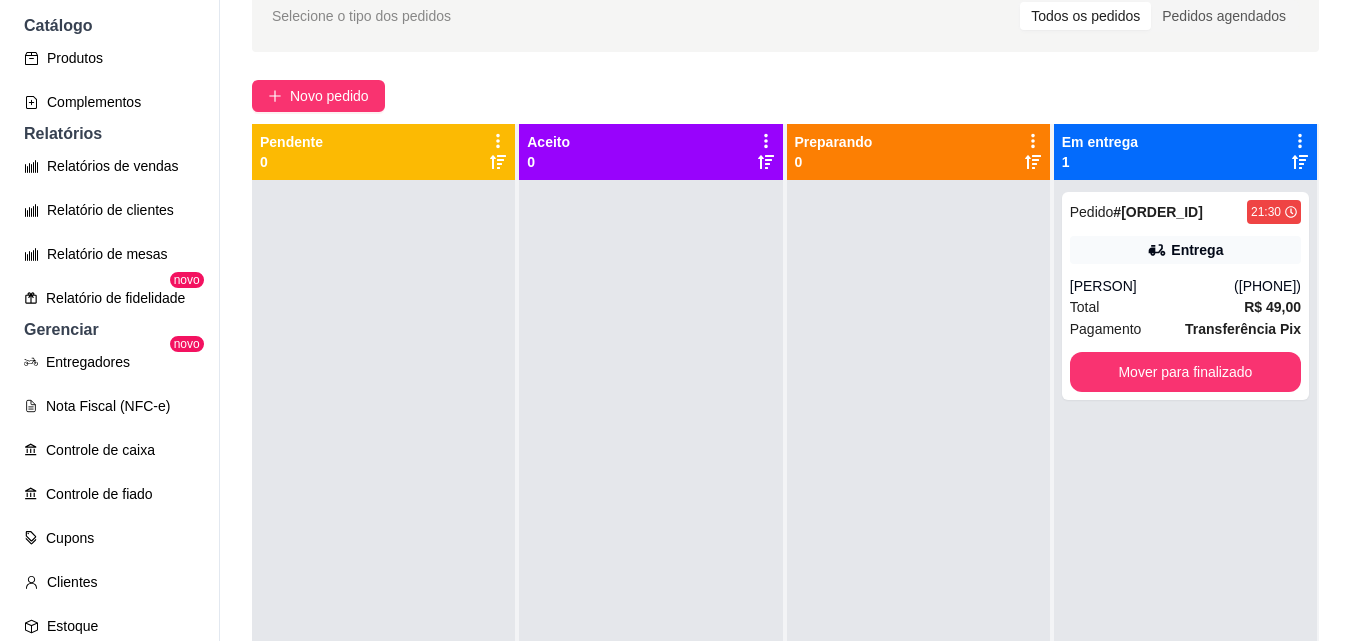 scroll, scrollTop: 500, scrollLeft: 0, axis: vertical 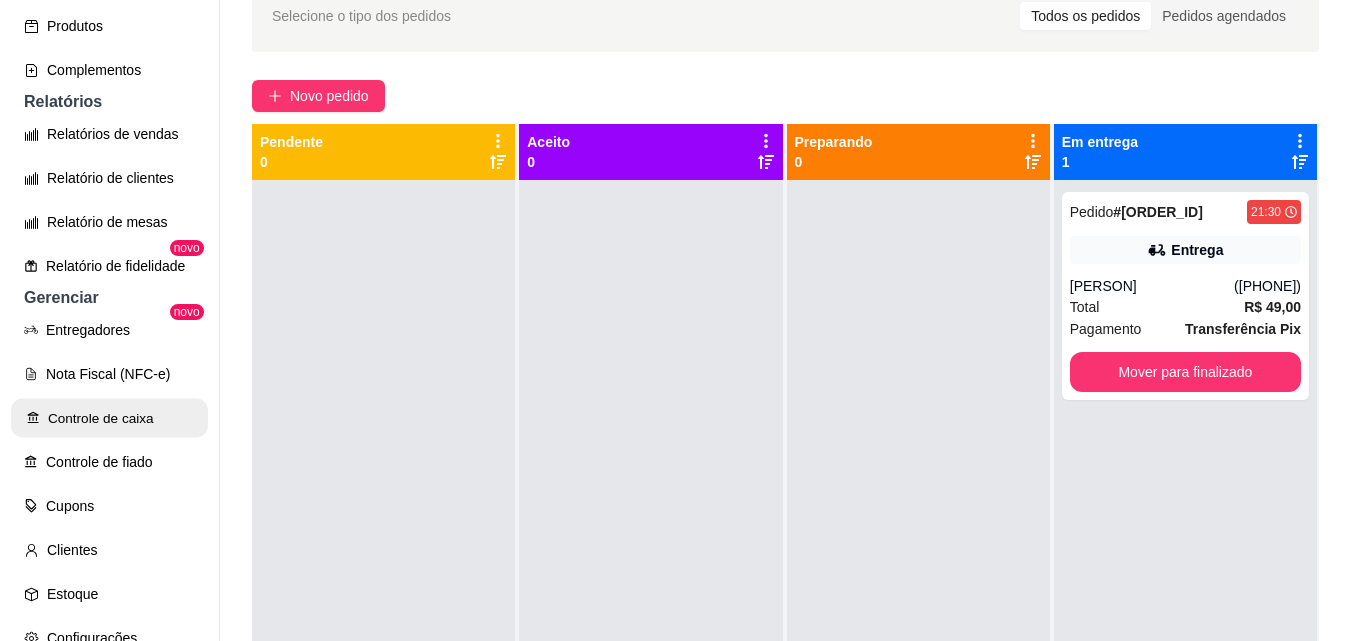 click on "Controle de caixa" at bounding box center (109, 418) 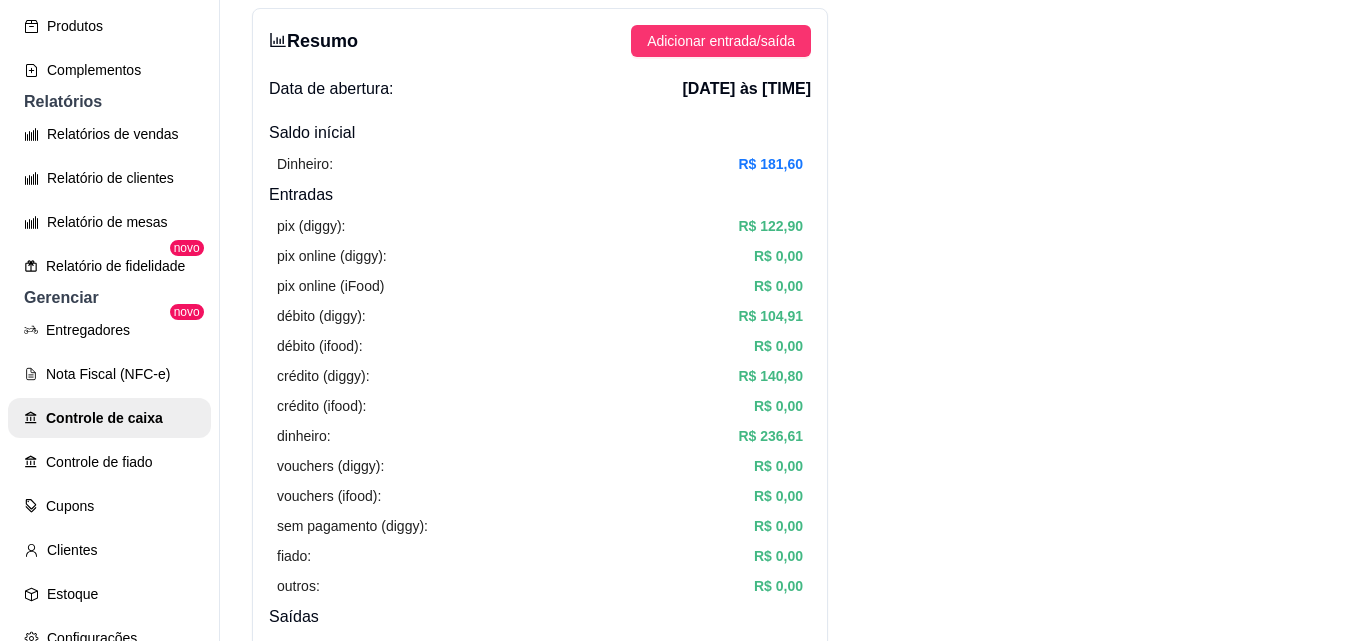 scroll, scrollTop: 0, scrollLeft: 0, axis: both 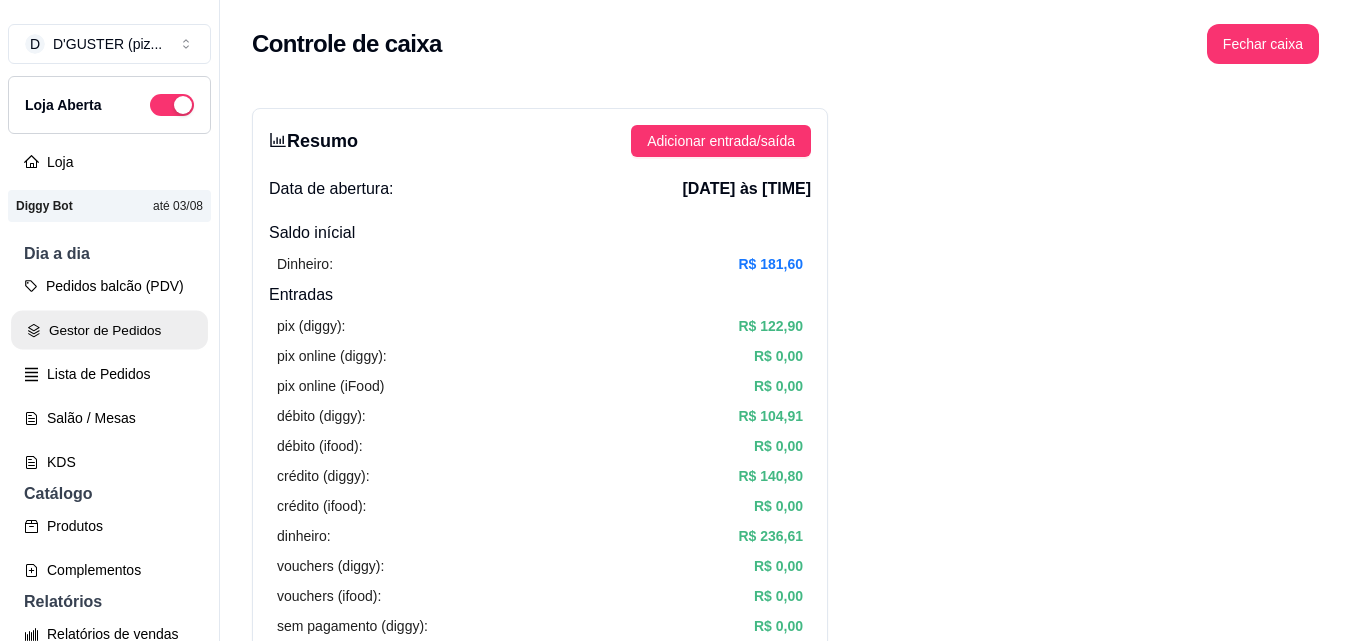 click on "Gestor de Pedidos" at bounding box center [109, 330] 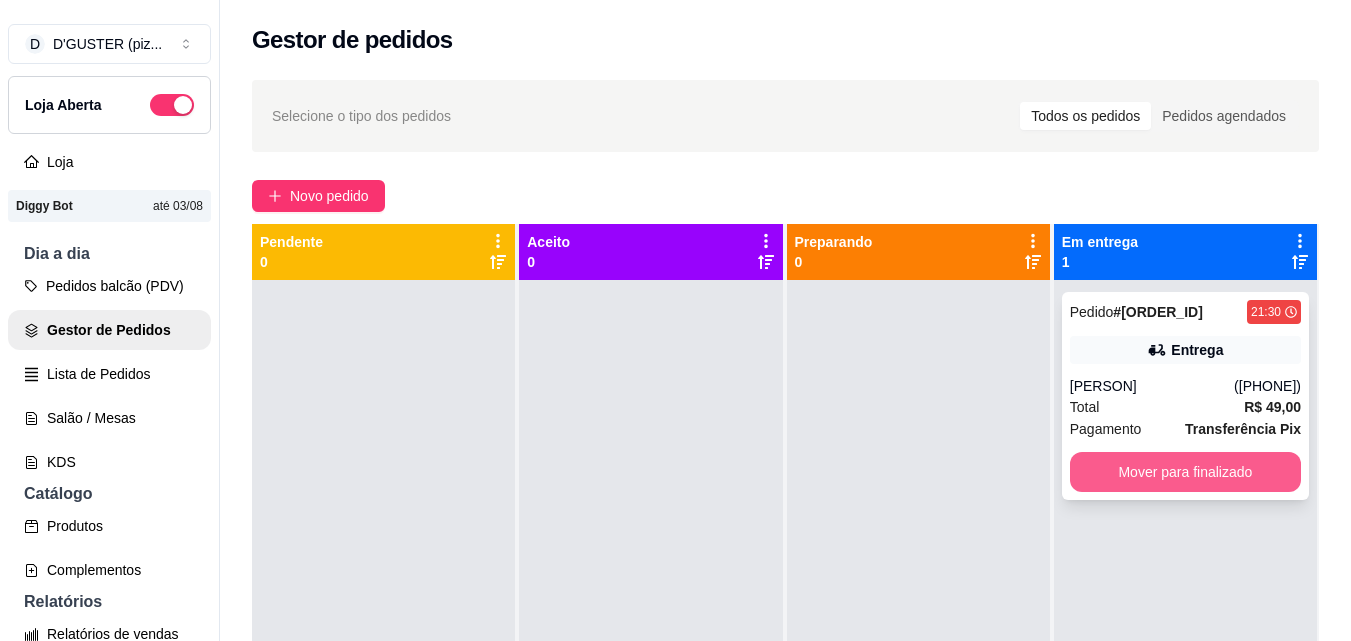 click on "Mover para finalizado" at bounding box center [1185, 472] 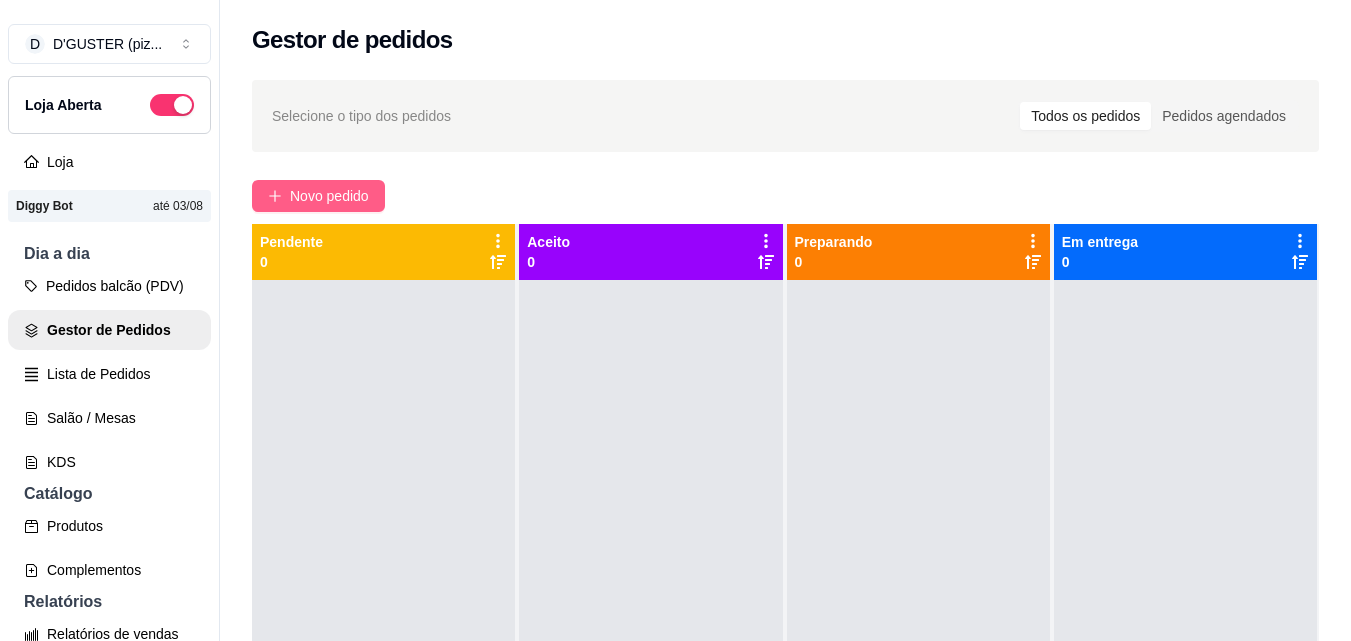 click on "Novo pedido" at bounding box center (329, 196) 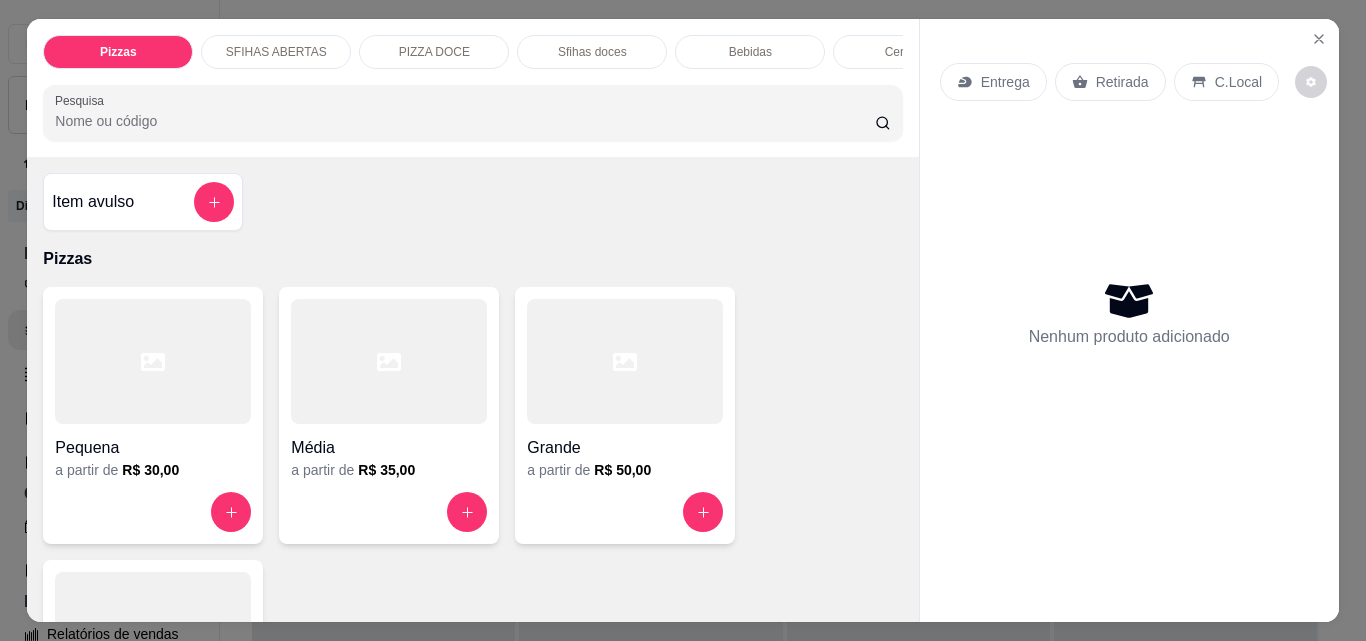 click on "Retirada" at bounding box center (1122, 82) 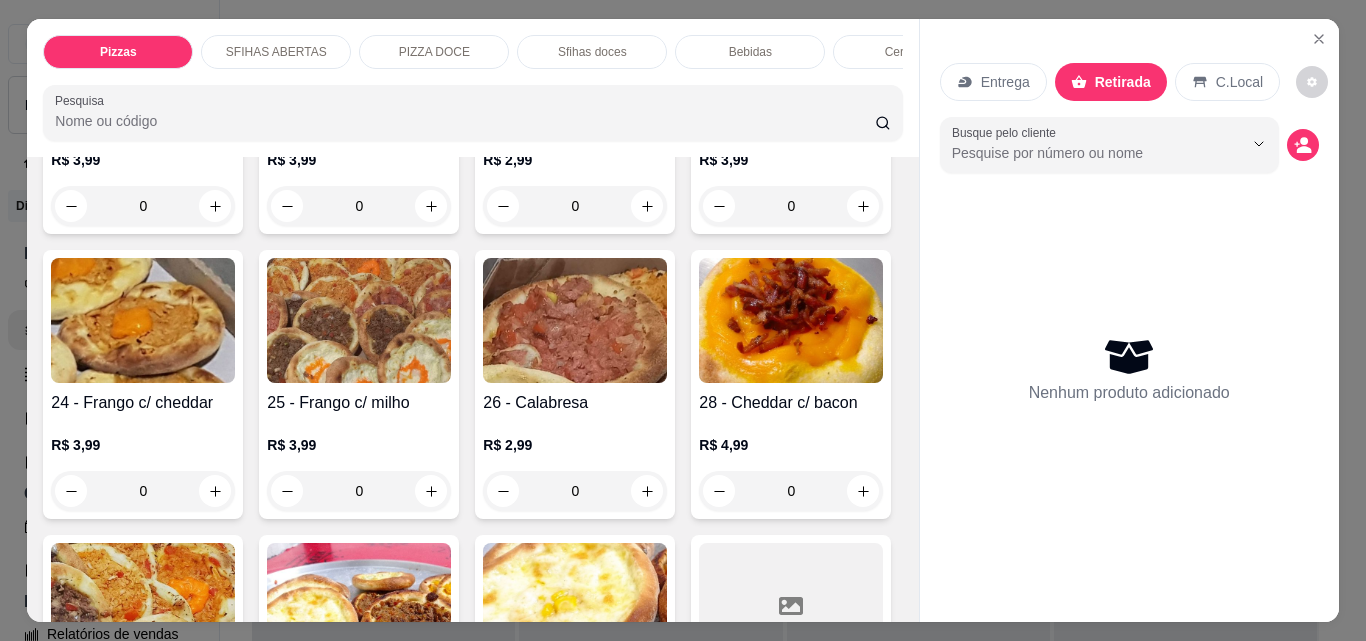 scroll, scrollTop: 1000, scrollLeft: 0, axis: vertical 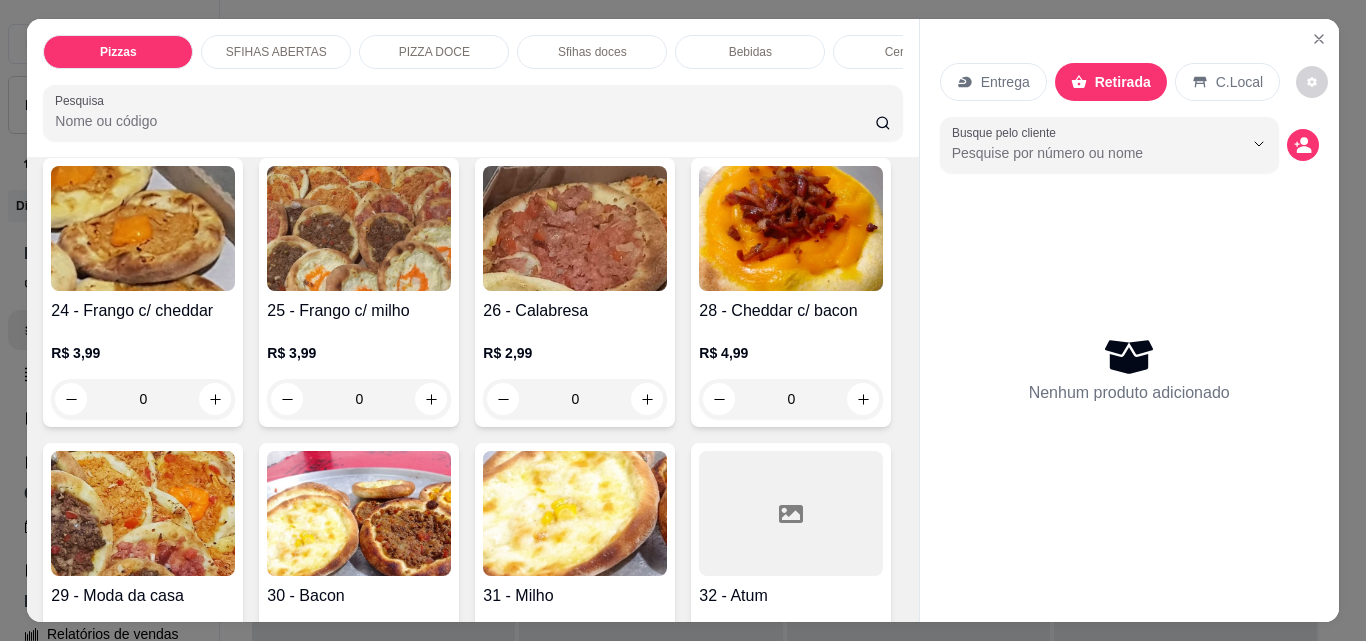 click 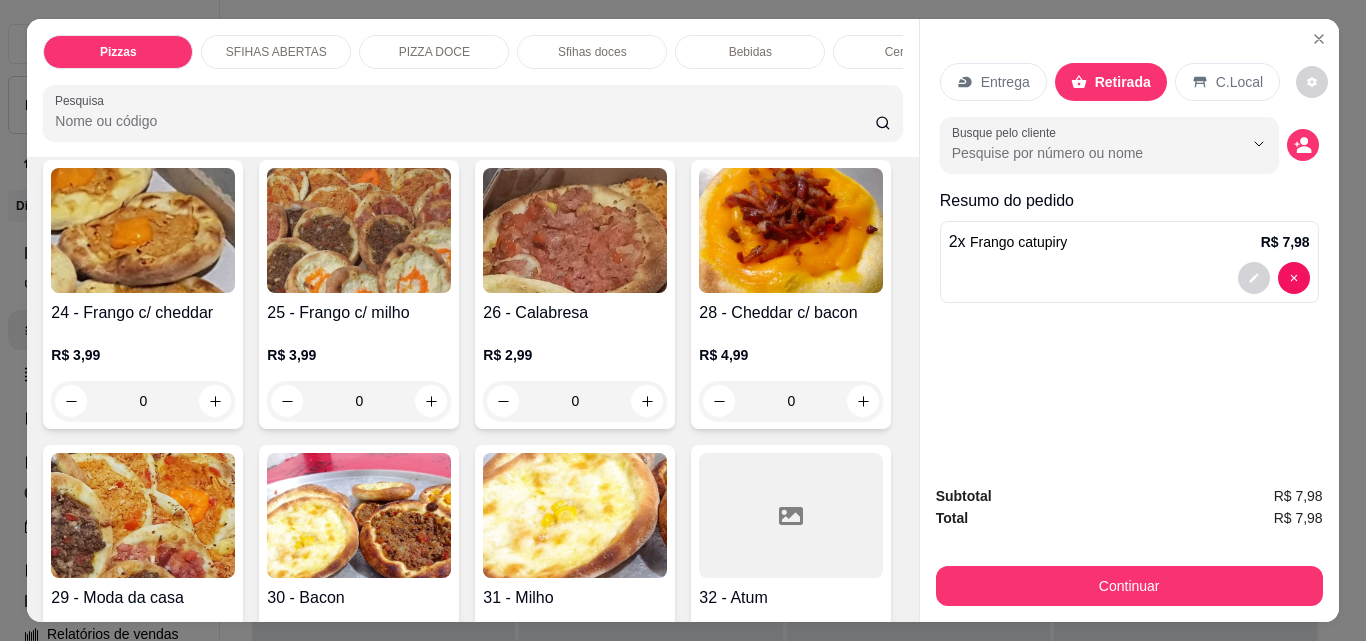 click 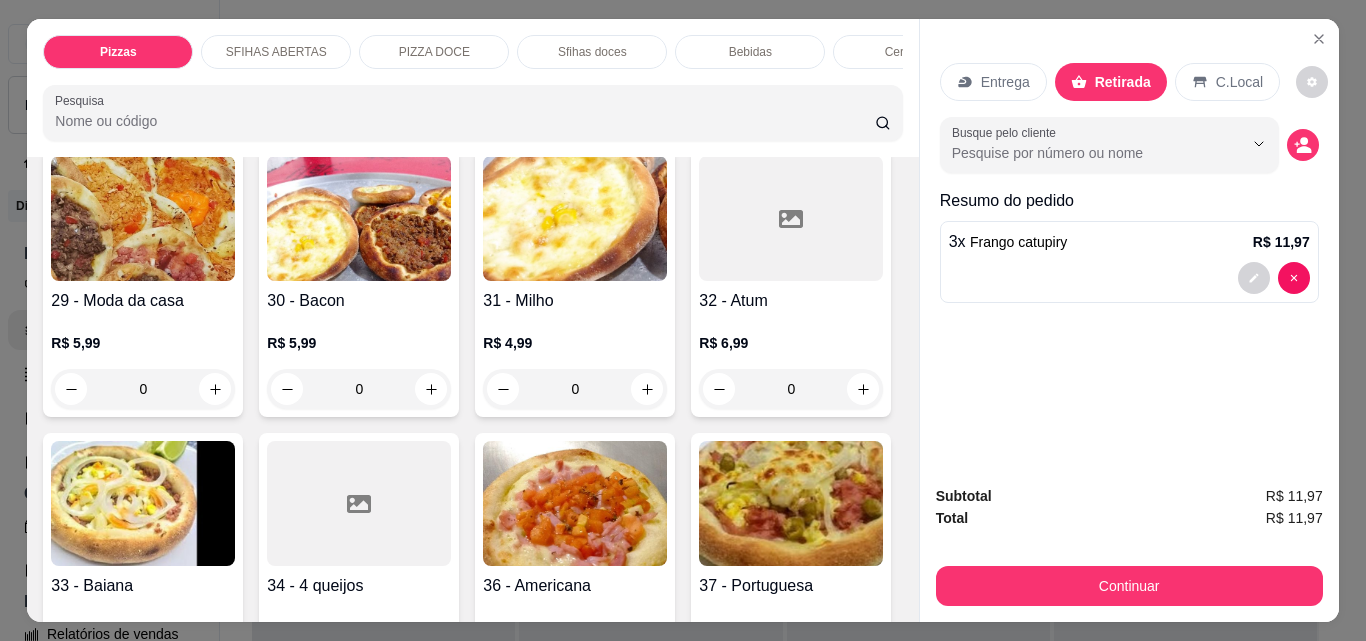 scroll, scrollTop: 1200, scrollLeft: 0, axis: vertical 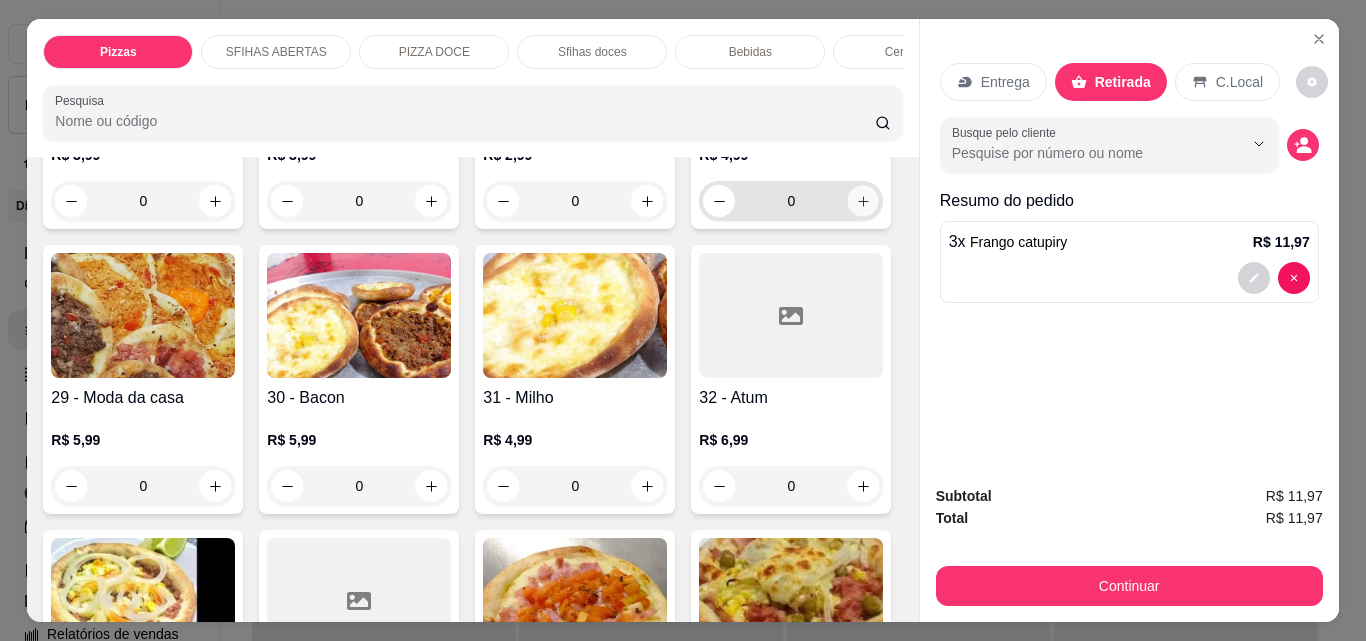 click 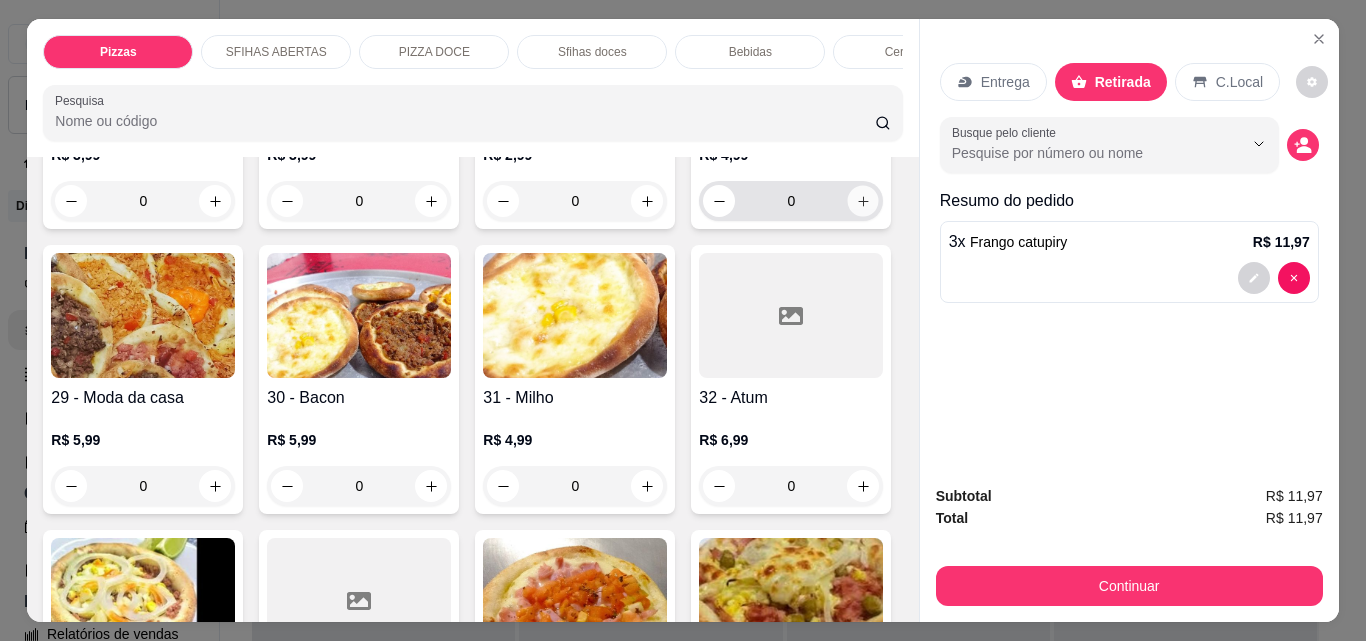 type on "1" 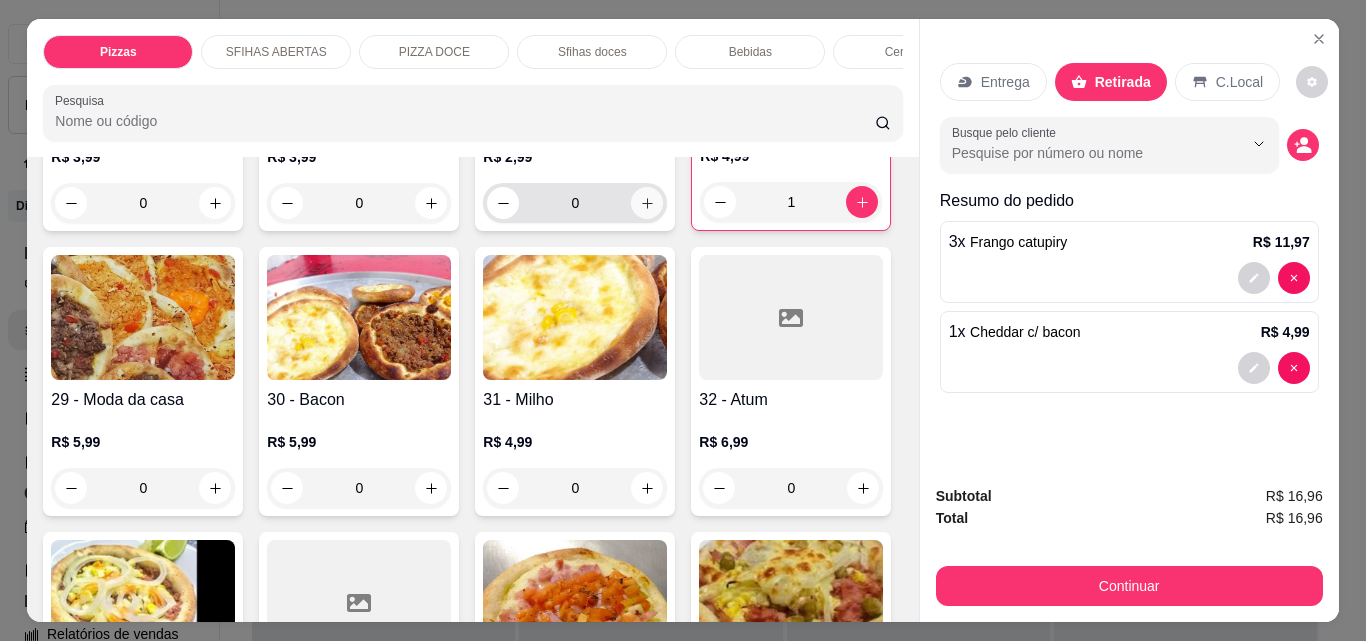 click 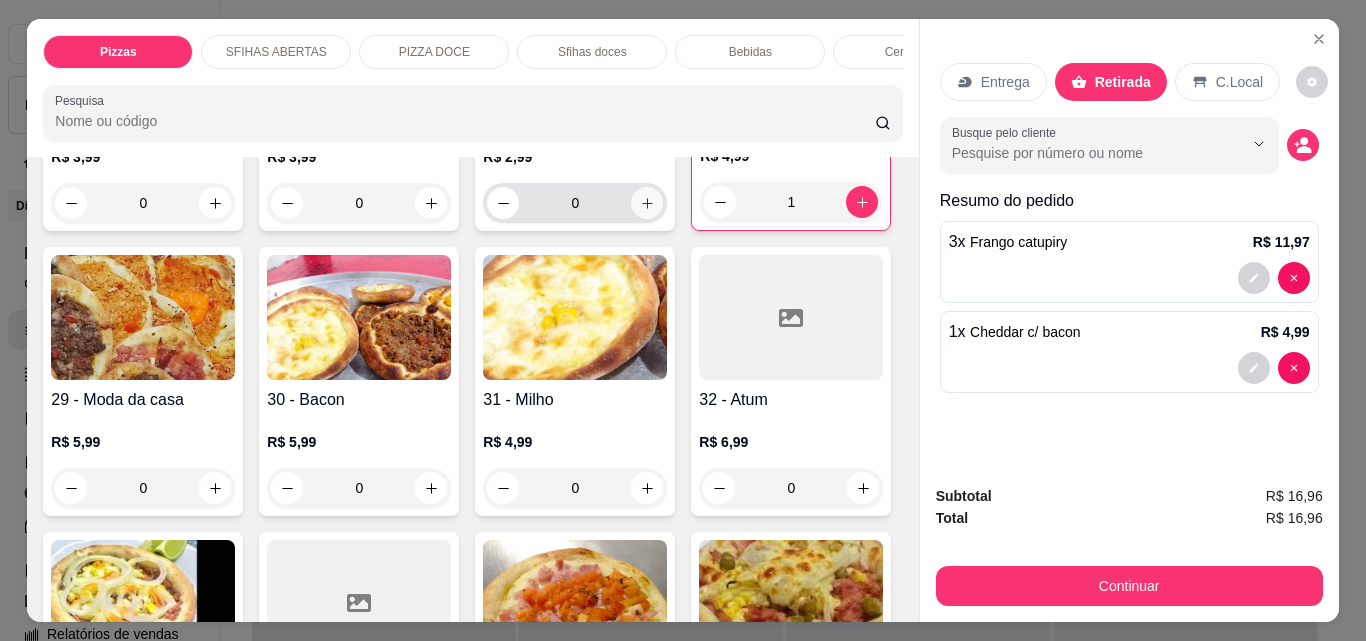 type on "1" 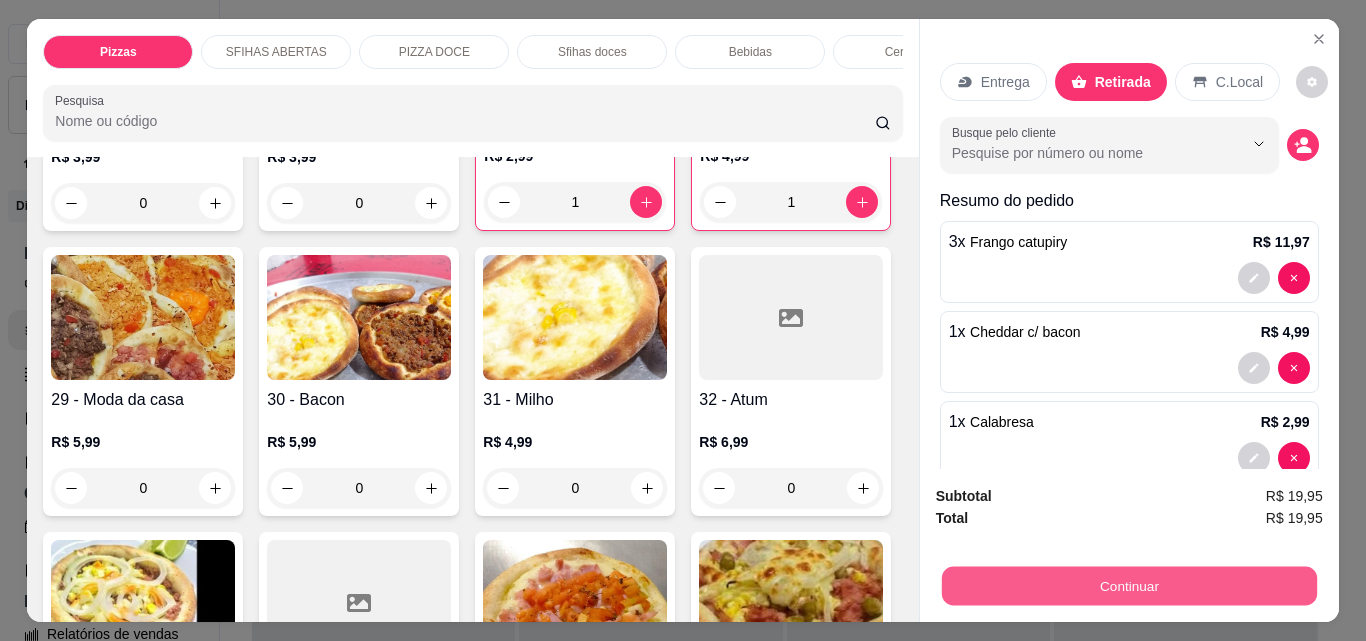 click on "Continuar" at bounding box center (1128, 585) 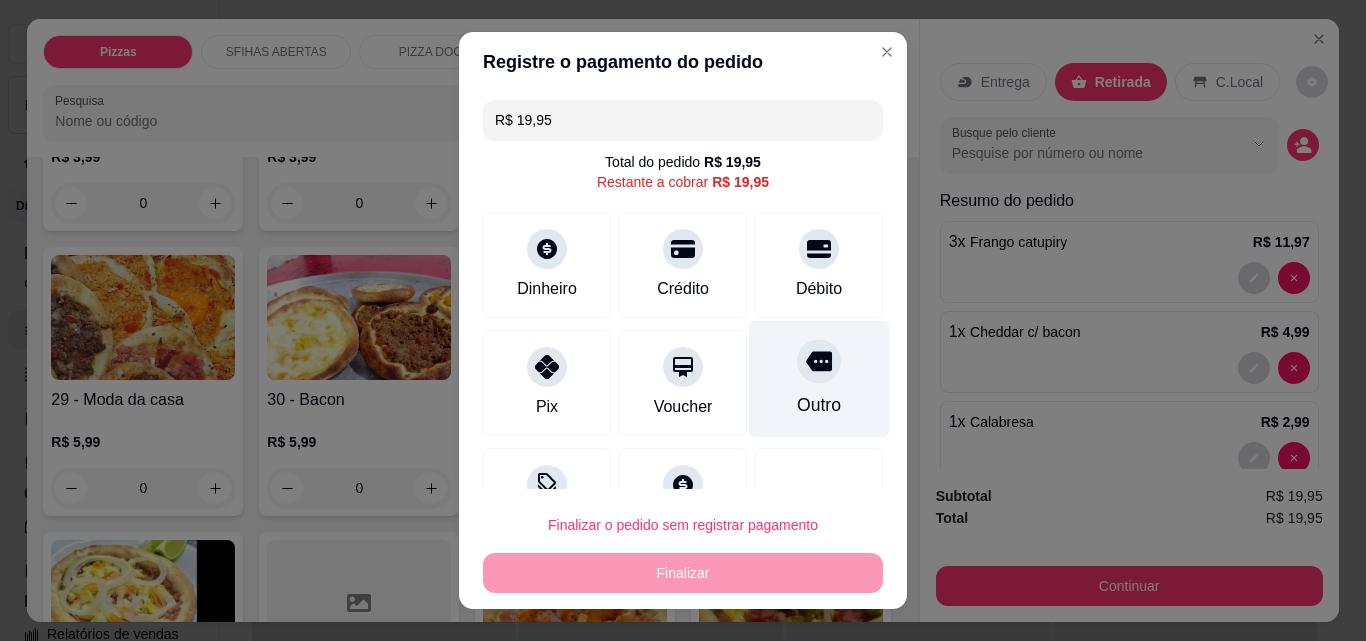click on "Outro" at bounding box center [819, 379] 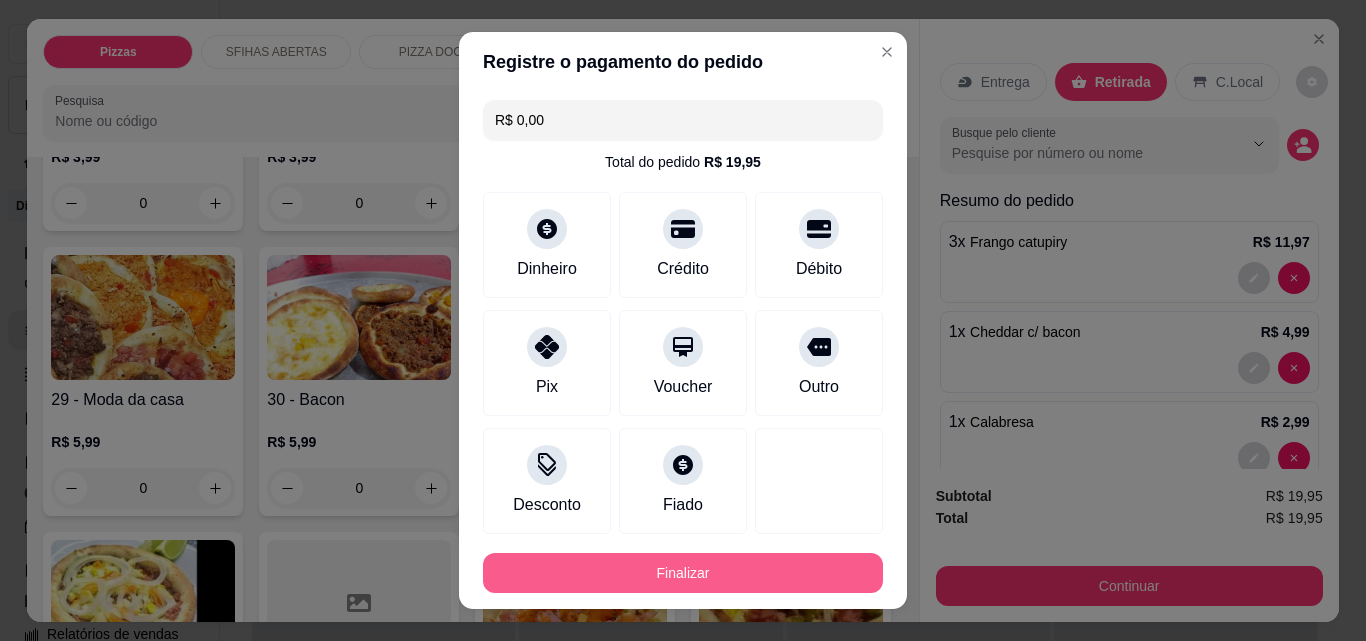 click on "Finalizar" at bounding box center [683, 573] 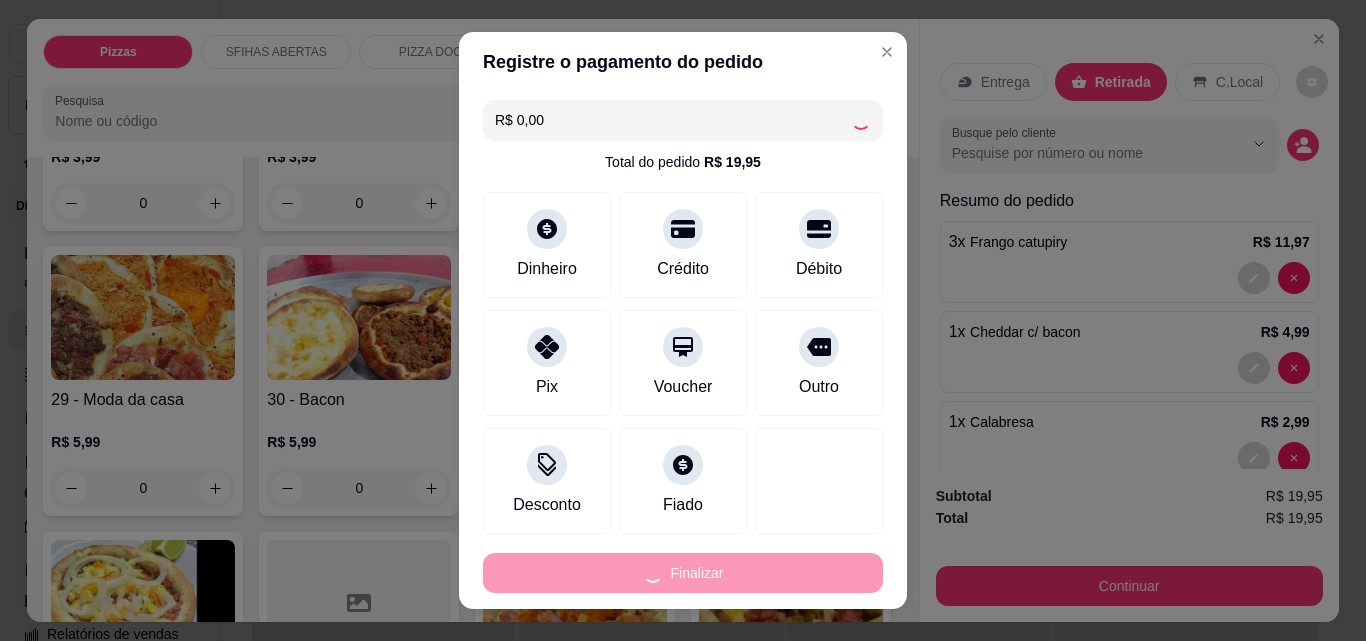 type on "0" 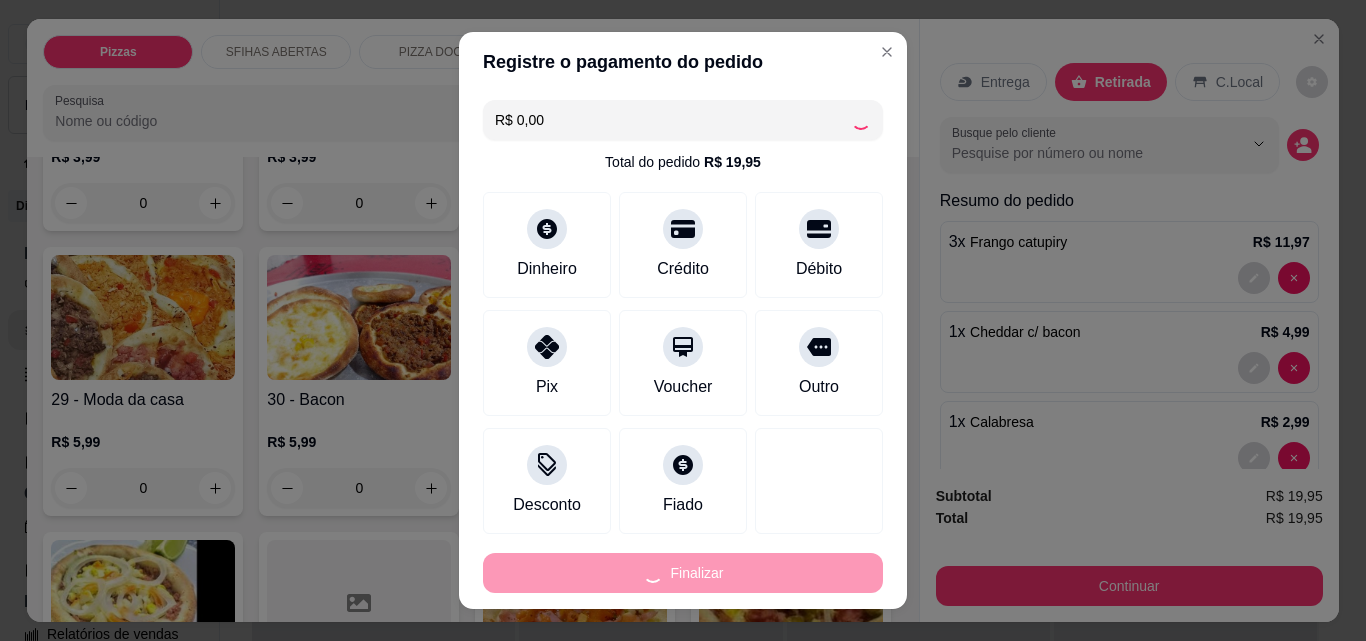 type on "0" 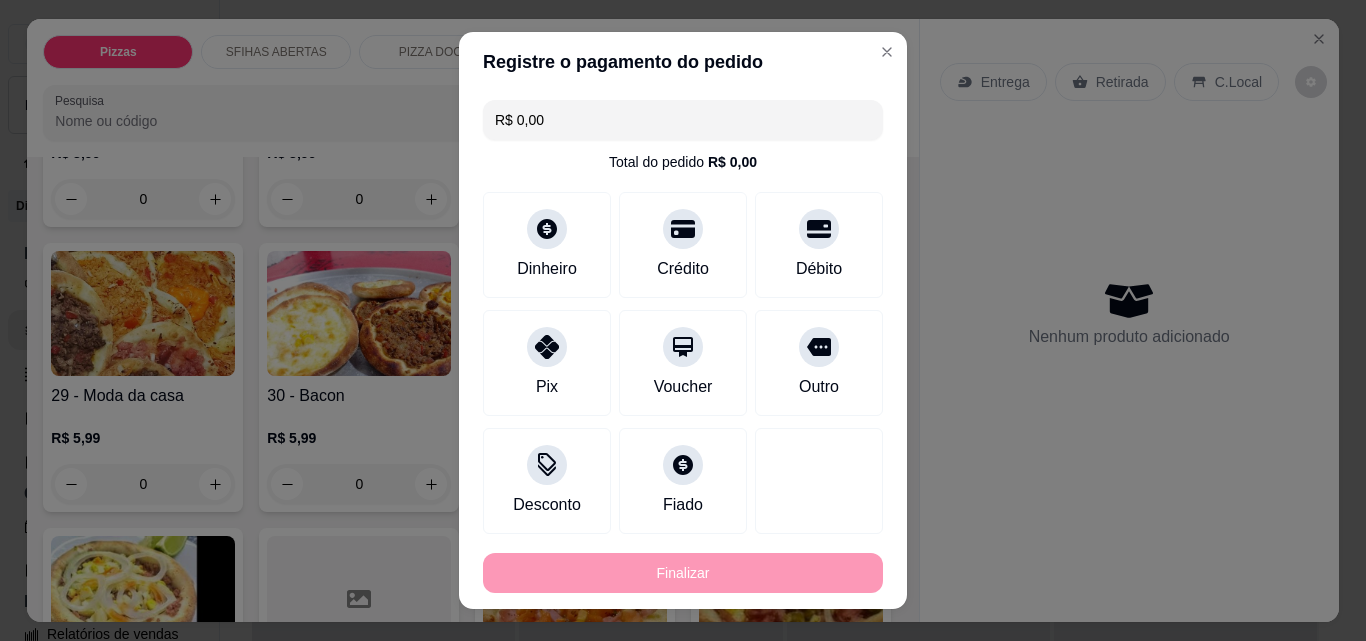 type on "-R$ 19,95" 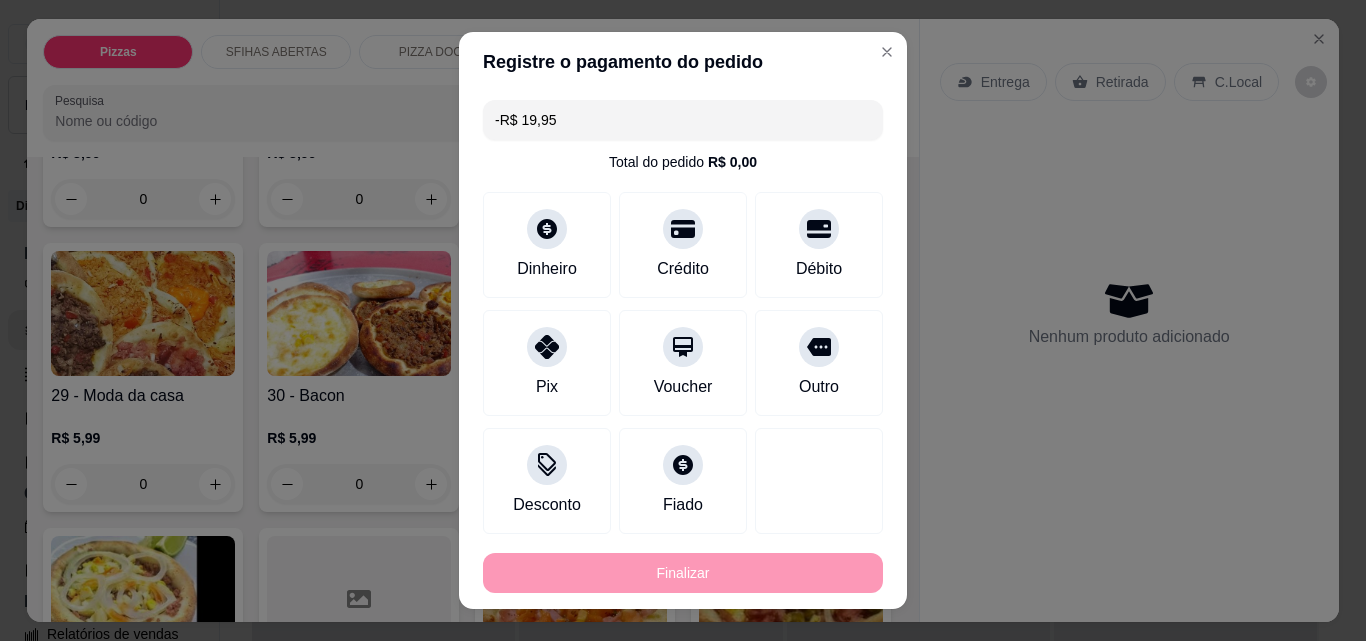 scroll, scrollTop: 1199, scrollLeft: 0, axis: vertical 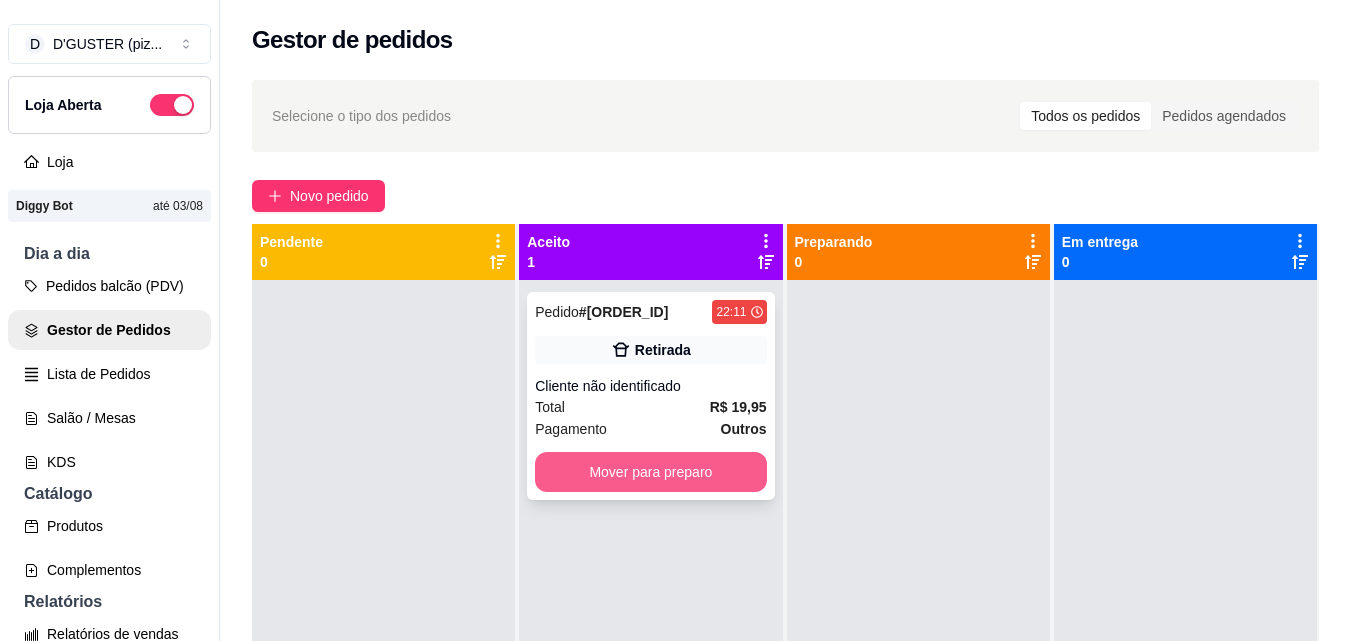 click on "Mover para preparo" at bounding box center (650, 472) 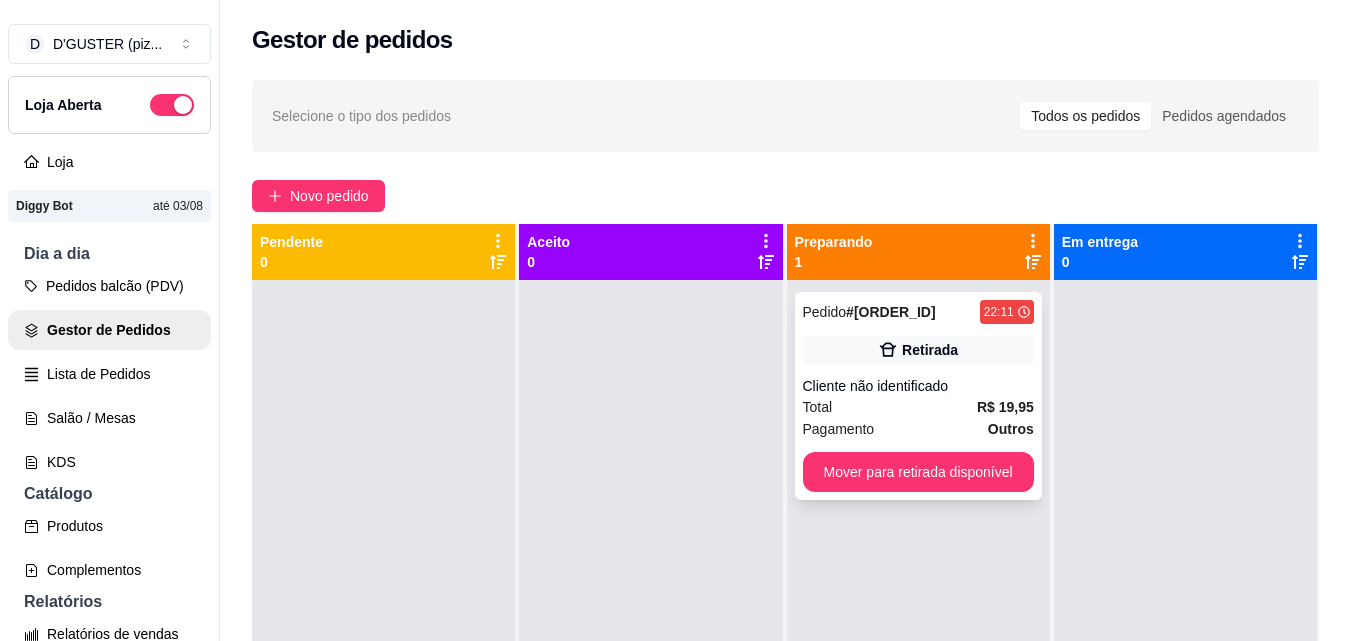 click on "Pagamento Outros" at bounding box center [918, 429] 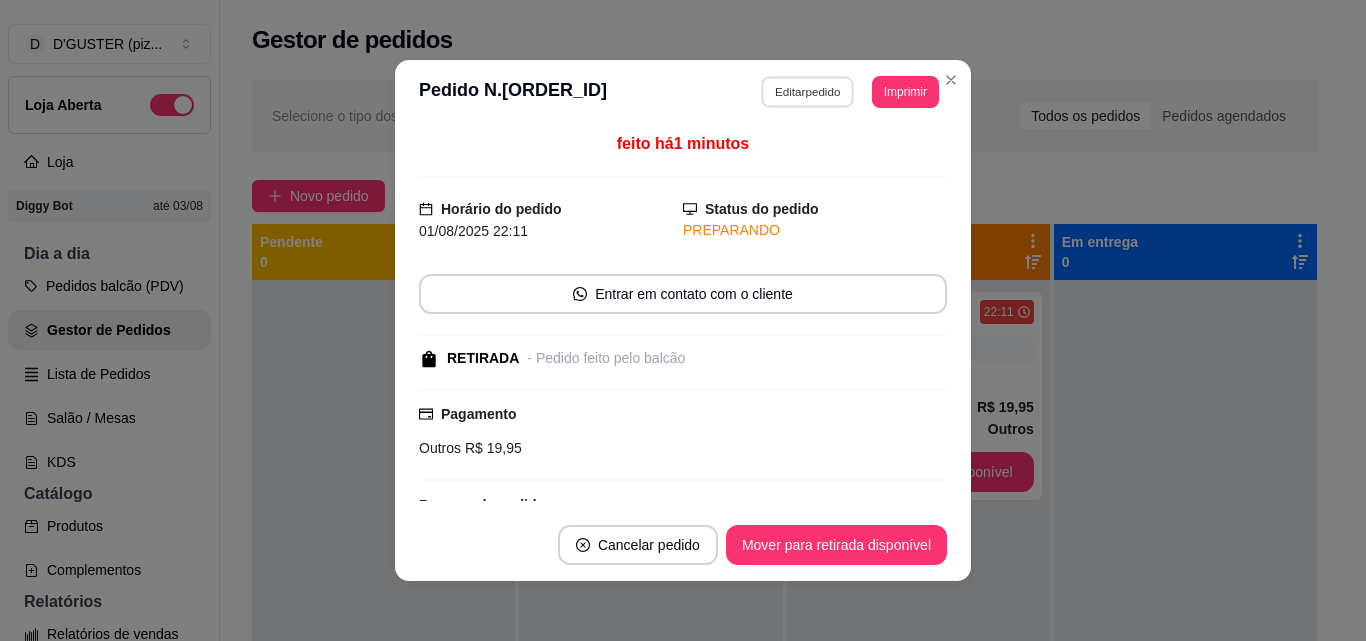 click on "Editar  pedido" at bounding box center (808, 91) 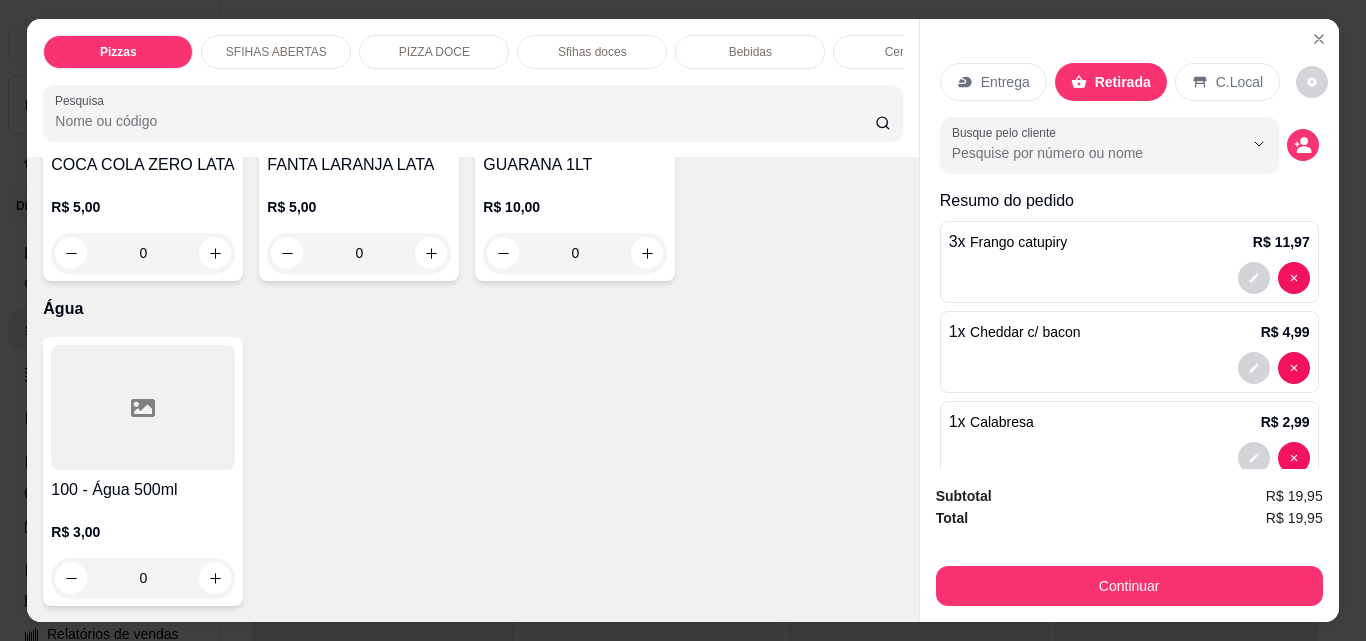 scroll, scrollTop: 6800, scrollLeft: 0, axis: vertical 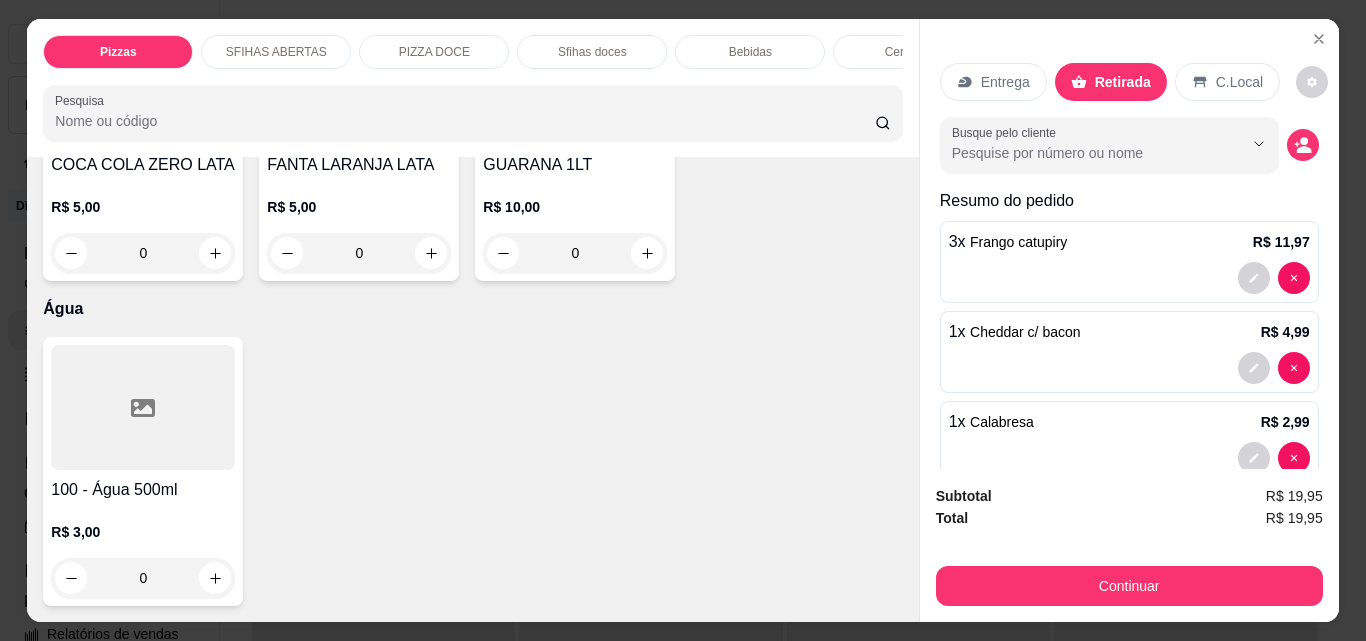 click at bounding box center (431, -317) 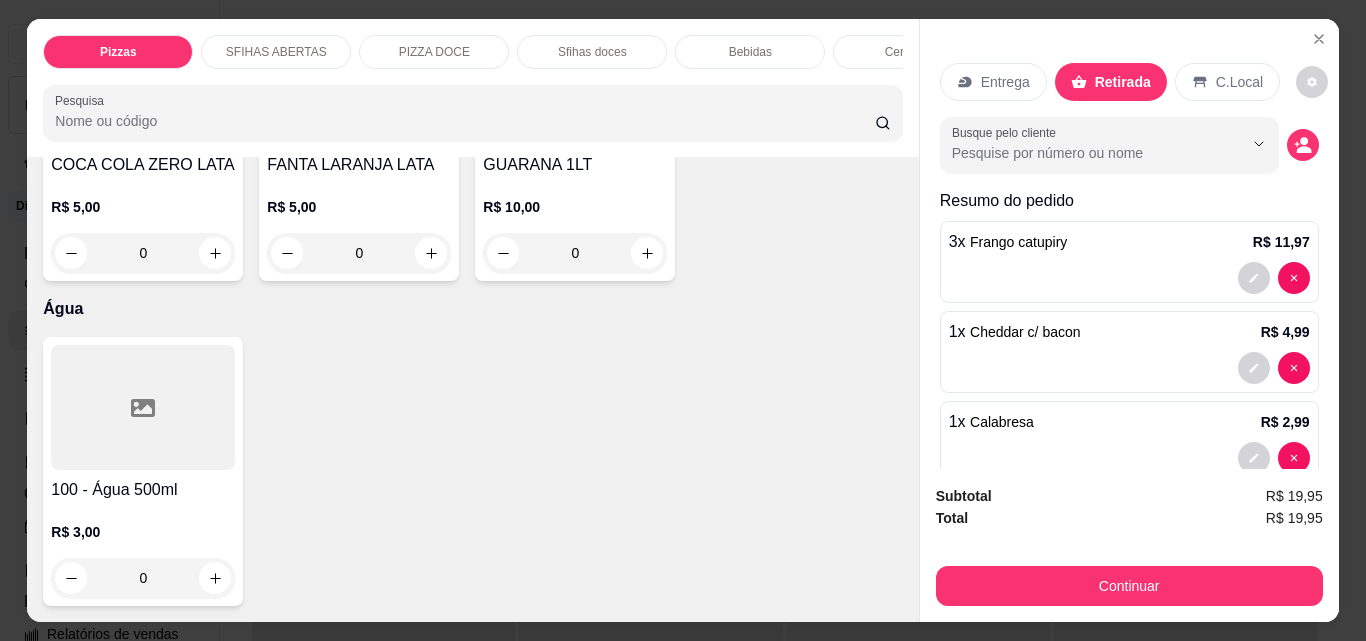 type on "1" 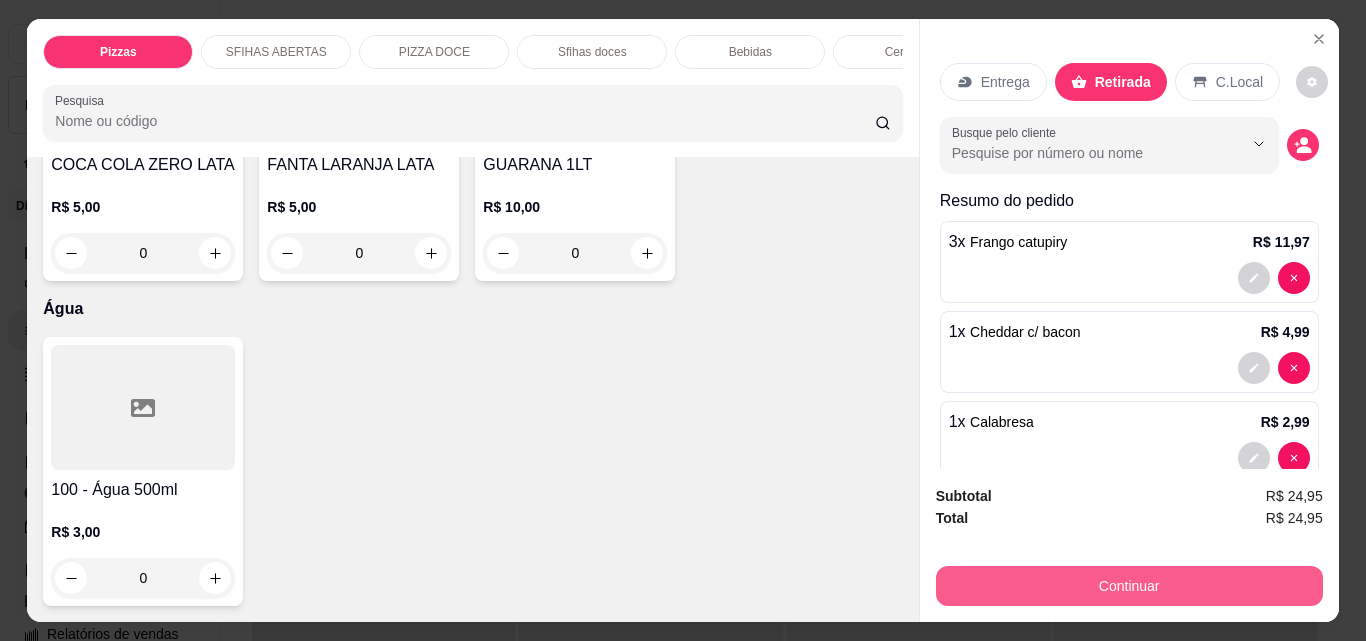 click on "Continuar" at bounding box center (1129, 586) 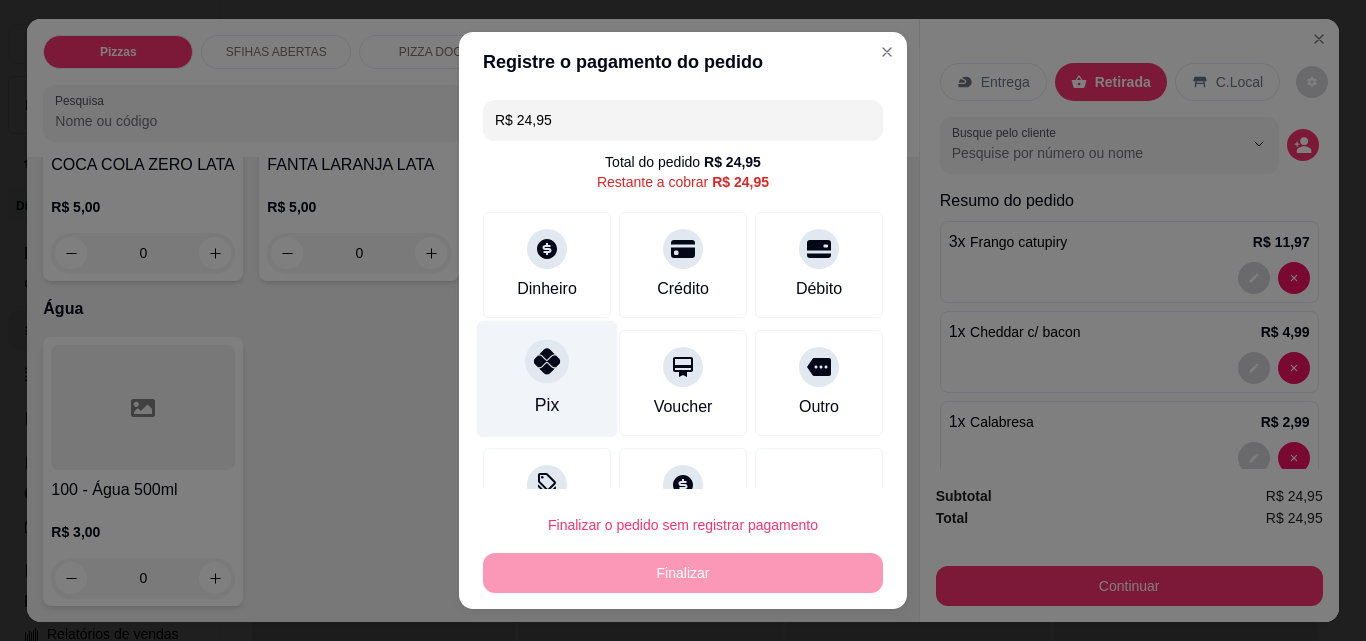 click on "Pix" at bounding box center (547, 379) 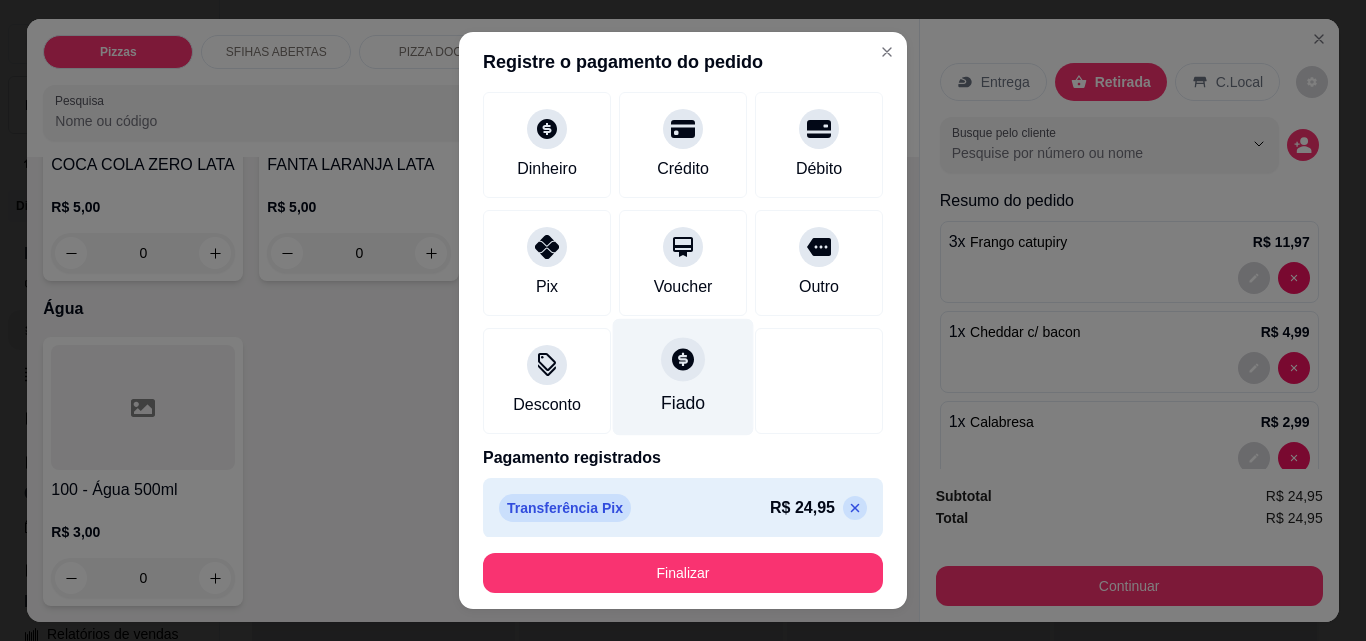 scroll, scrollTop: 109, scrollLeft: 0, axis: vertical 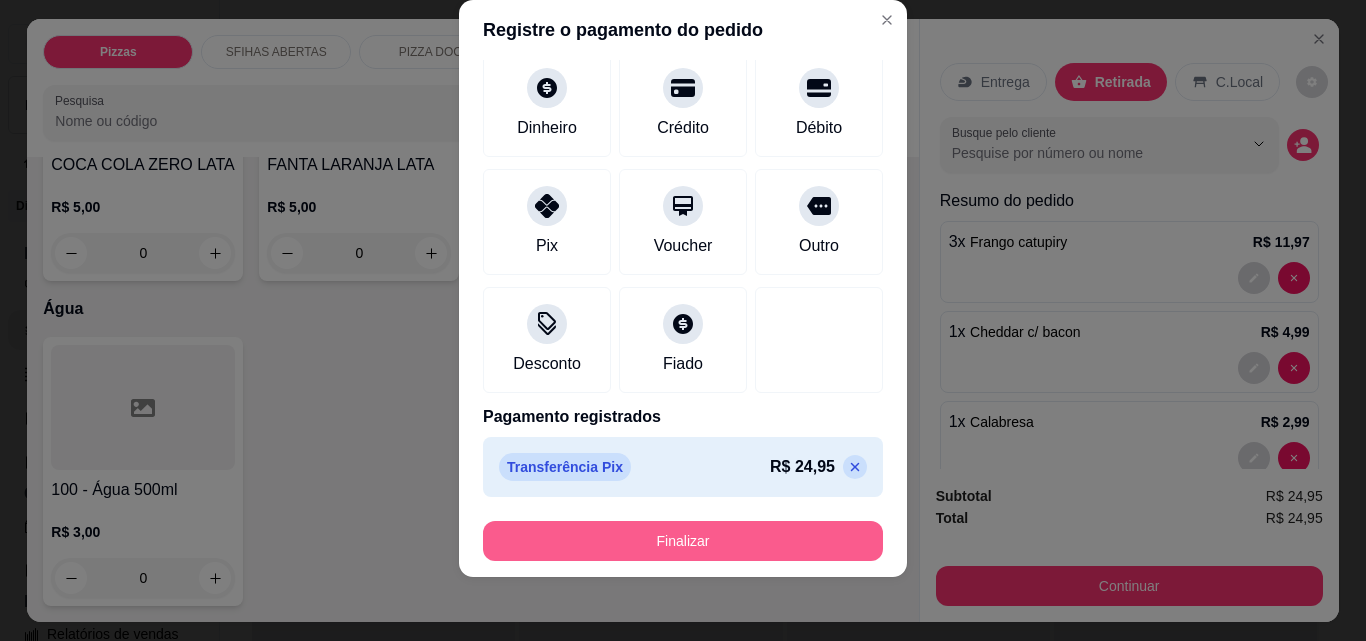click on "Finalizar" at bounding box center [683, 541] 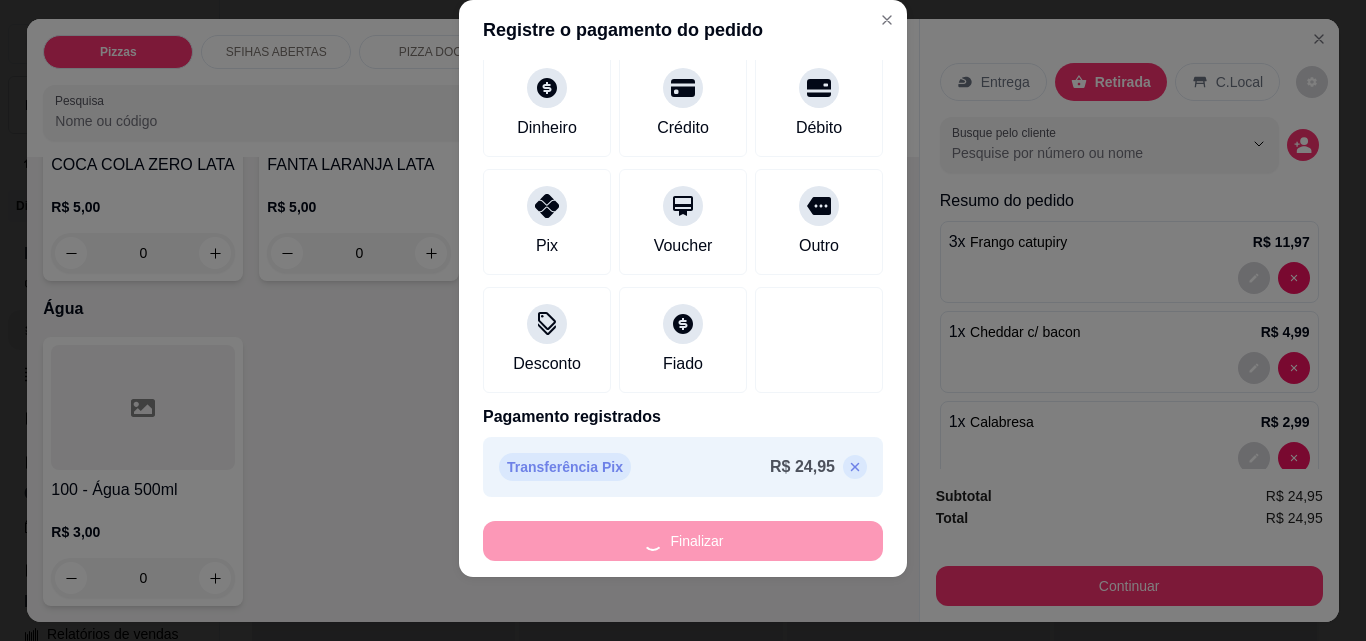 type on "0" 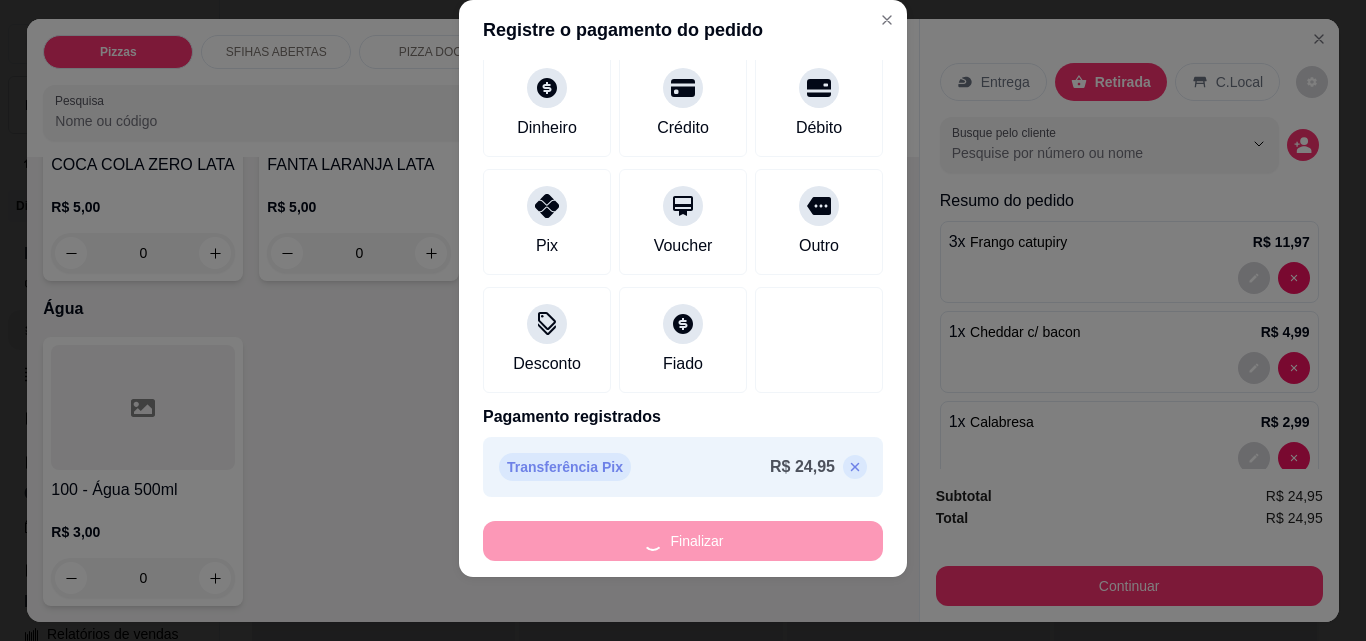 type on "0" 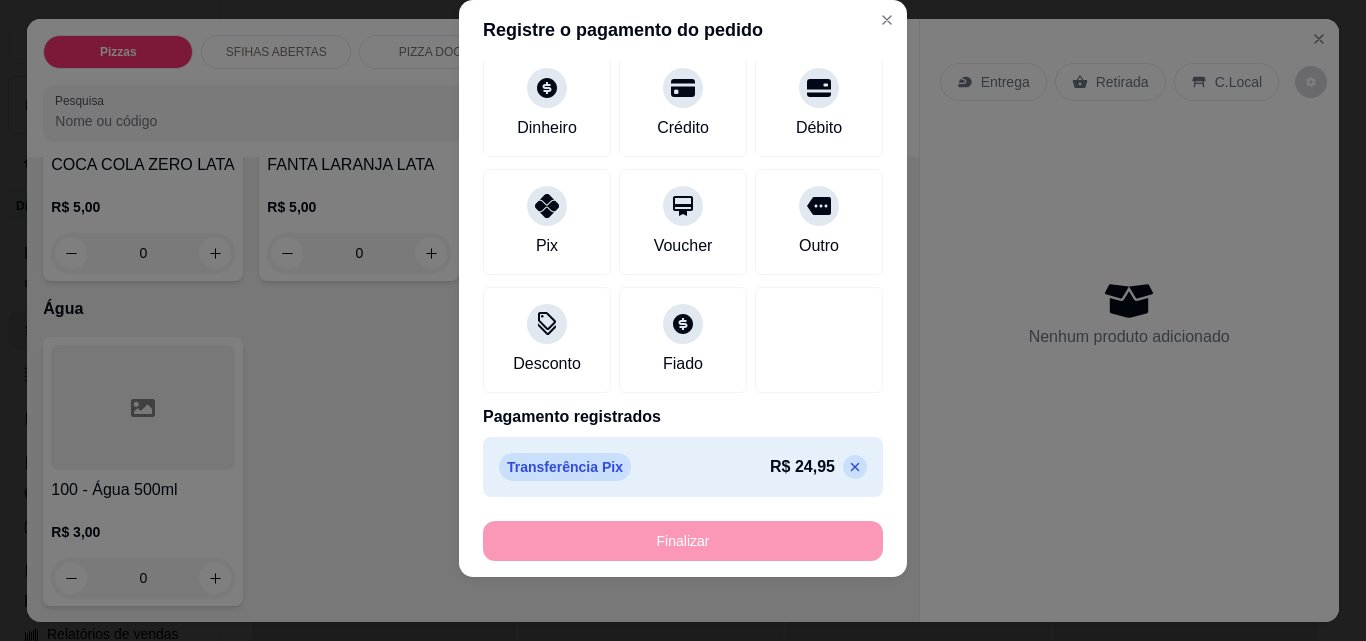 type on "-R$ 24,95" 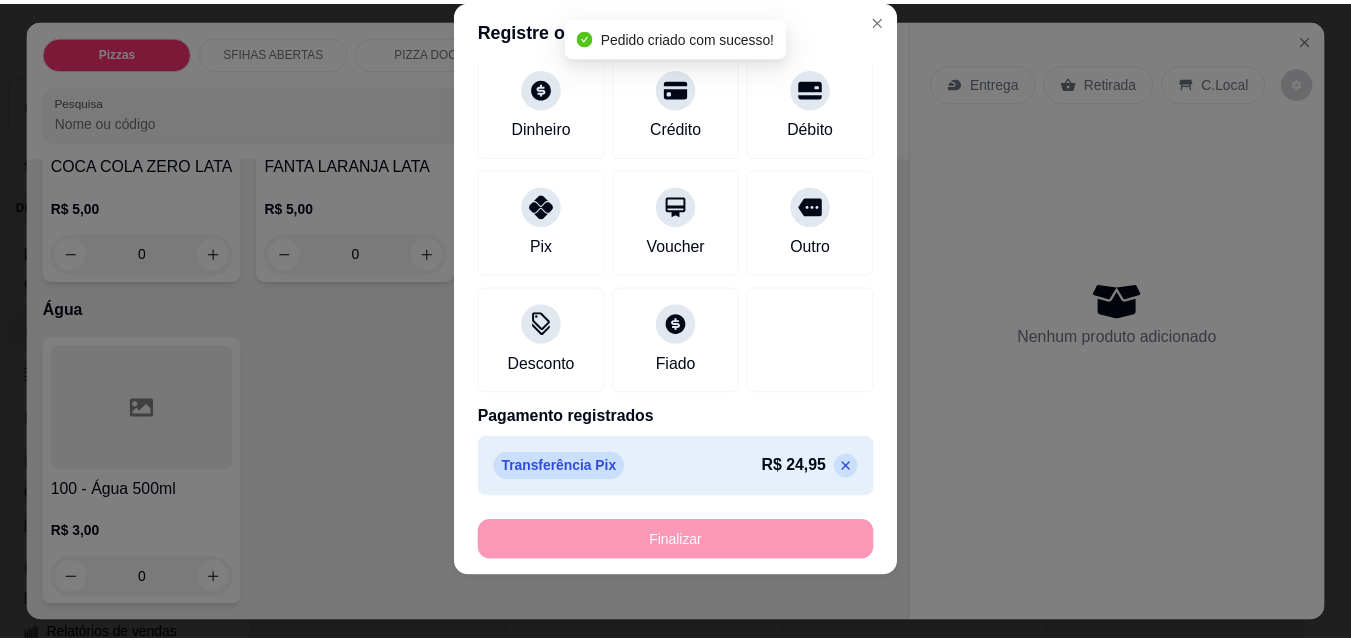 scroll, scrollTop: 6796, scrollLeft: 0, axis: vertical 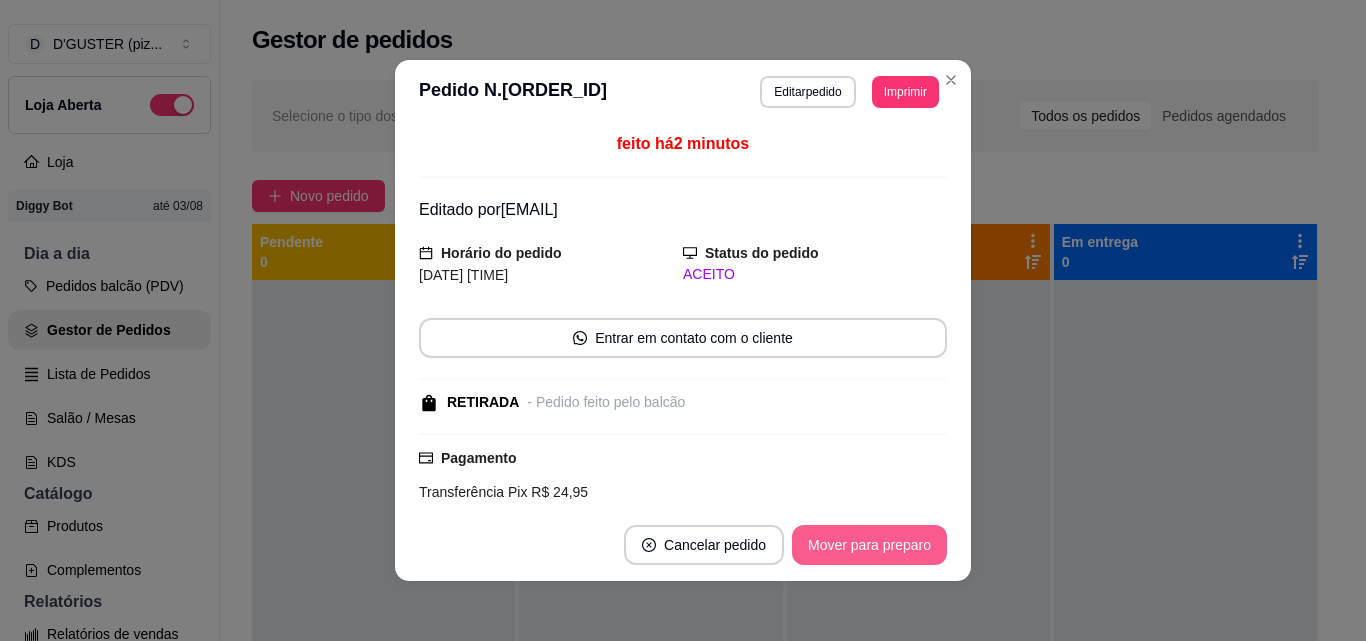 click on "Mover para preparo" at bounding box center [869, 545] 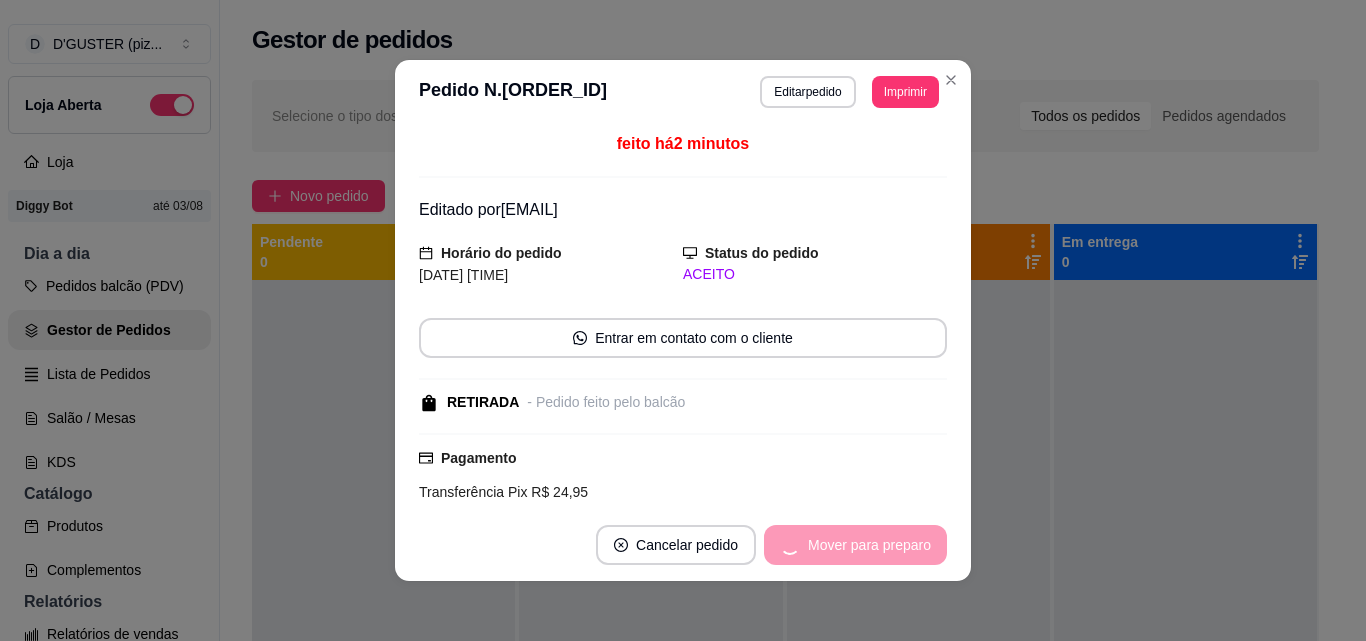 click on "Mover para preparo" at bounding box center [855, 545] 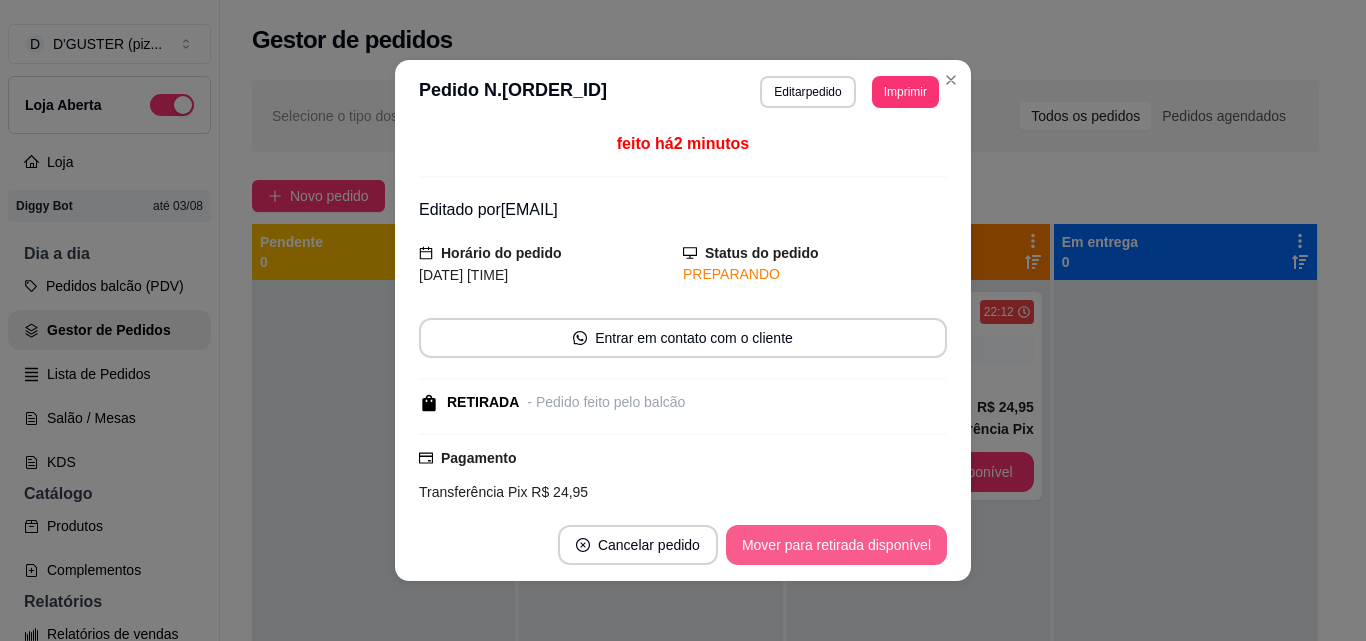 click on "Mover para retirada disponível" at bounding box center [836, 545] 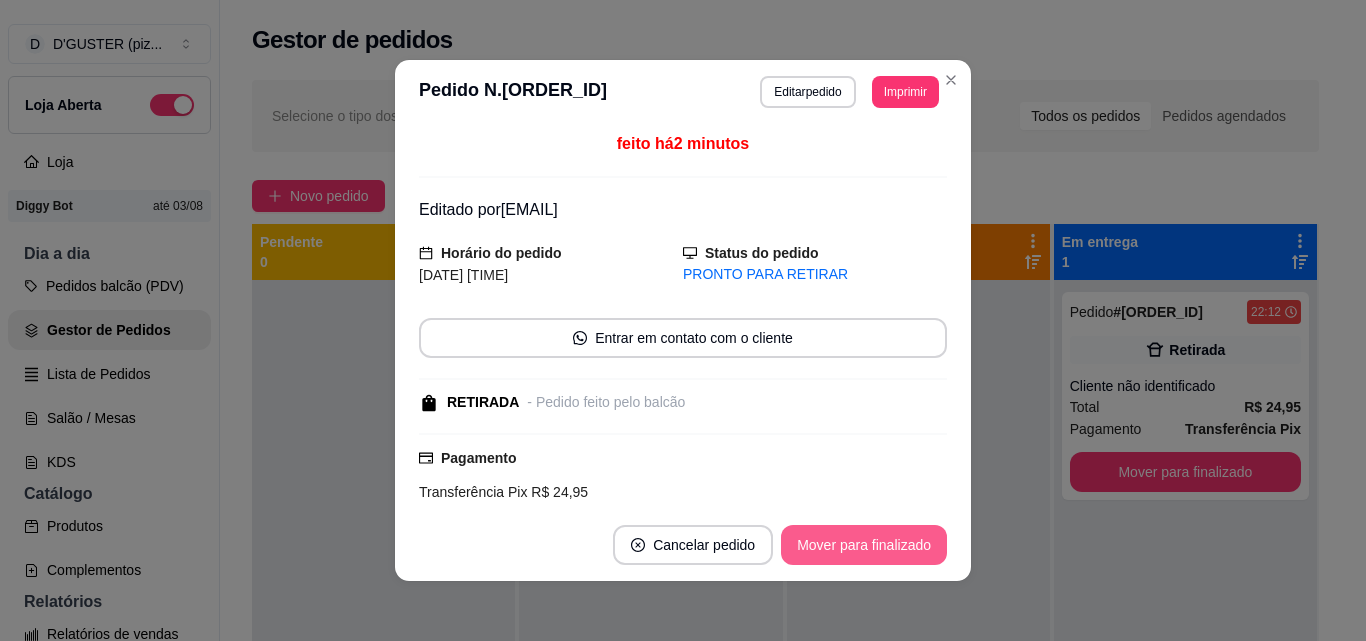 click on "Mover para finalizado" at bounding box center [864, 545] 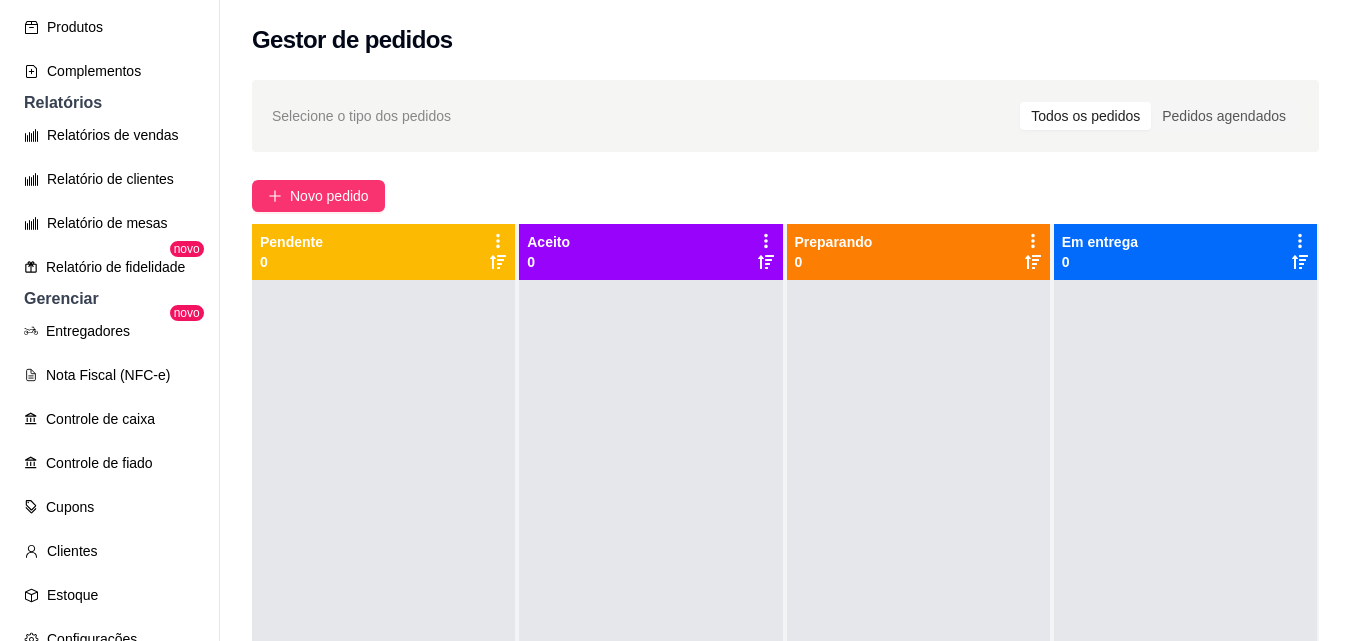 scroll, scrollTop: 500, scrollLeft: 0, axis: vertical 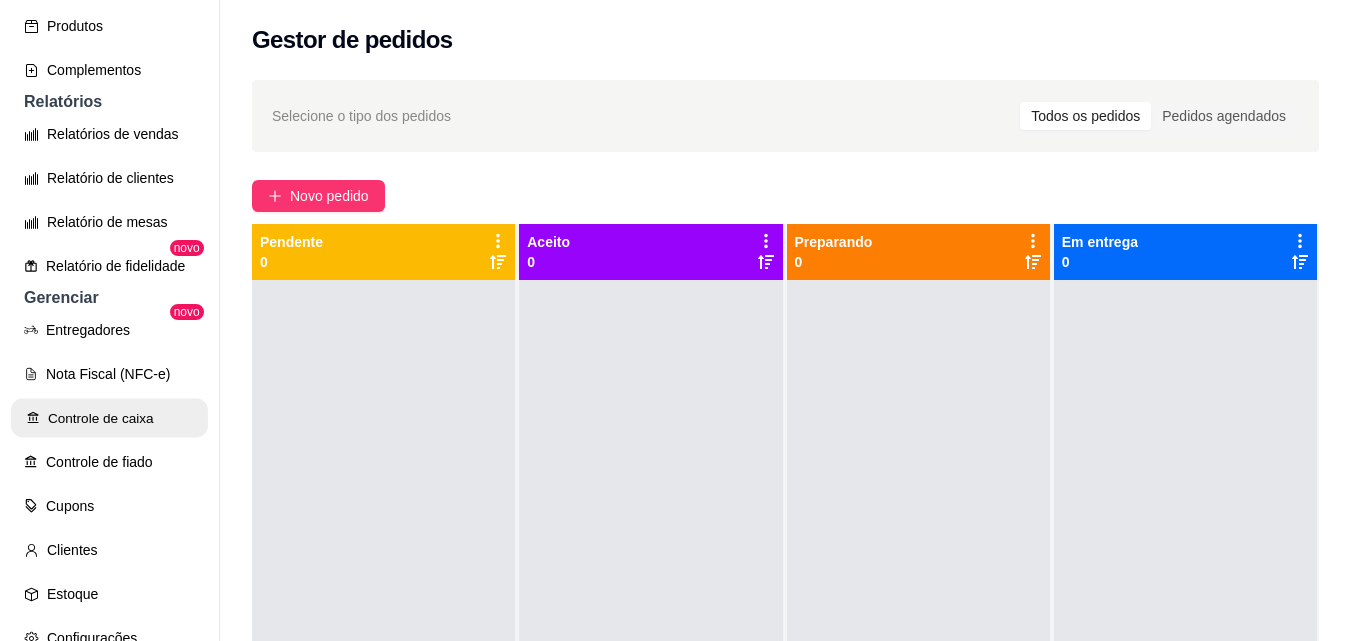 click on "Controle de caixa" at bounding box center (109, 418) 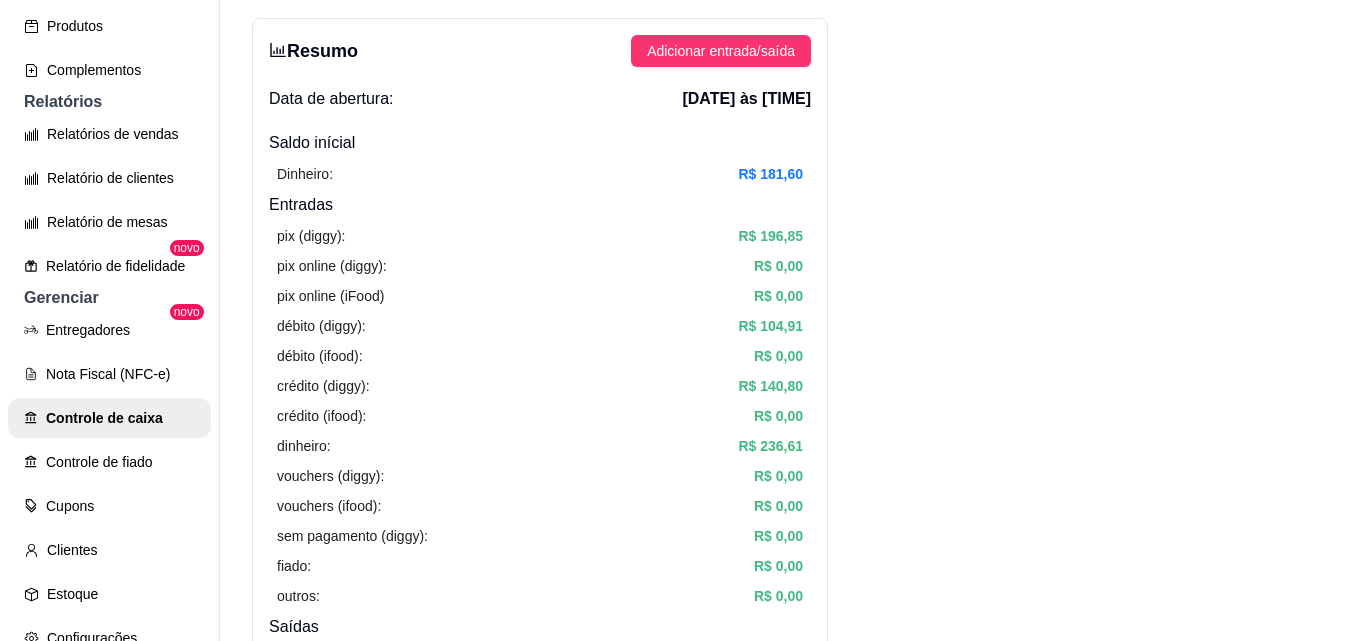 scroll, scrollTop: 0, scrollLeft: 0, axis: both 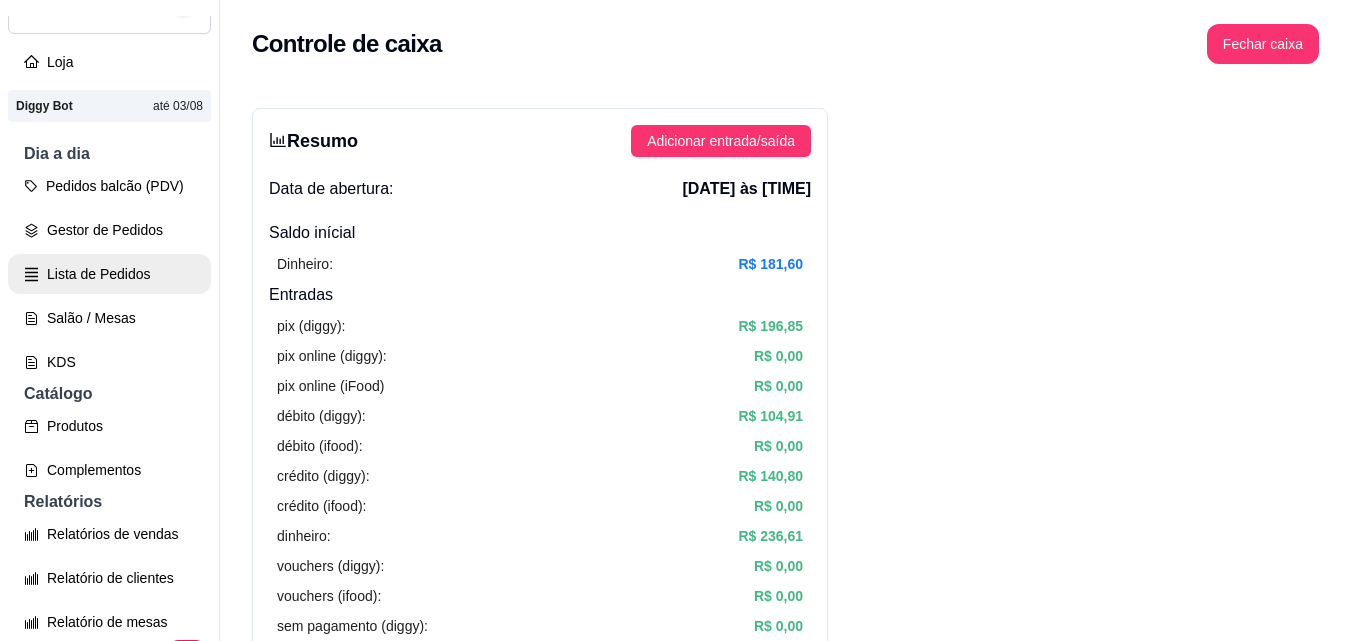 click on "Lista de Pedidos" at bounding box center (109, 274) 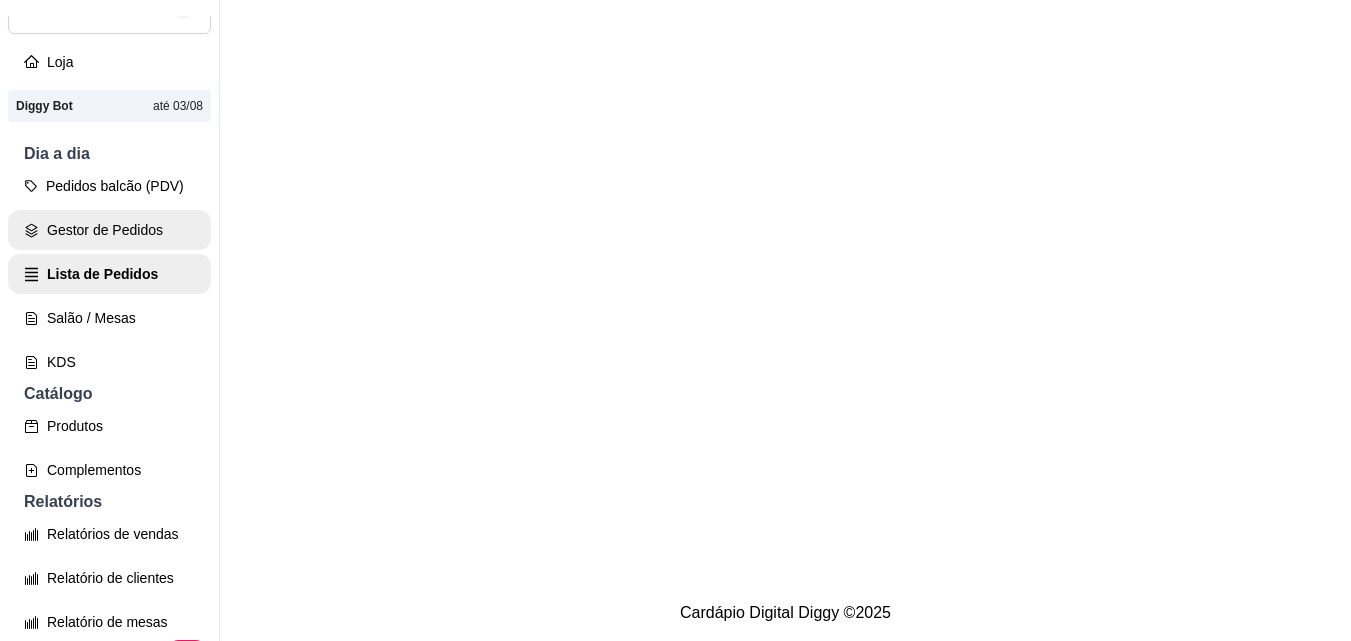 click on "Gestor de Pedidos" at bounding box center (109, 230) 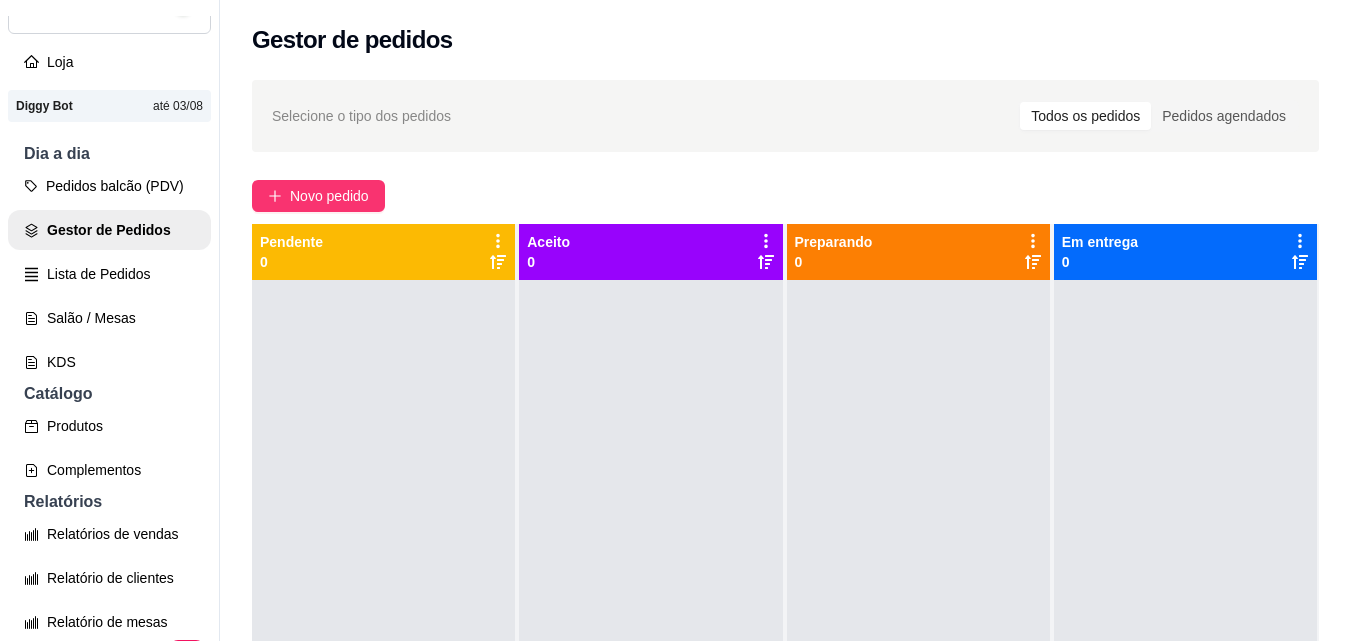 click on "Selecione o tipo dos pedidos Todos os pedidos Pedidos agendados" at bounding box center [785, 116] 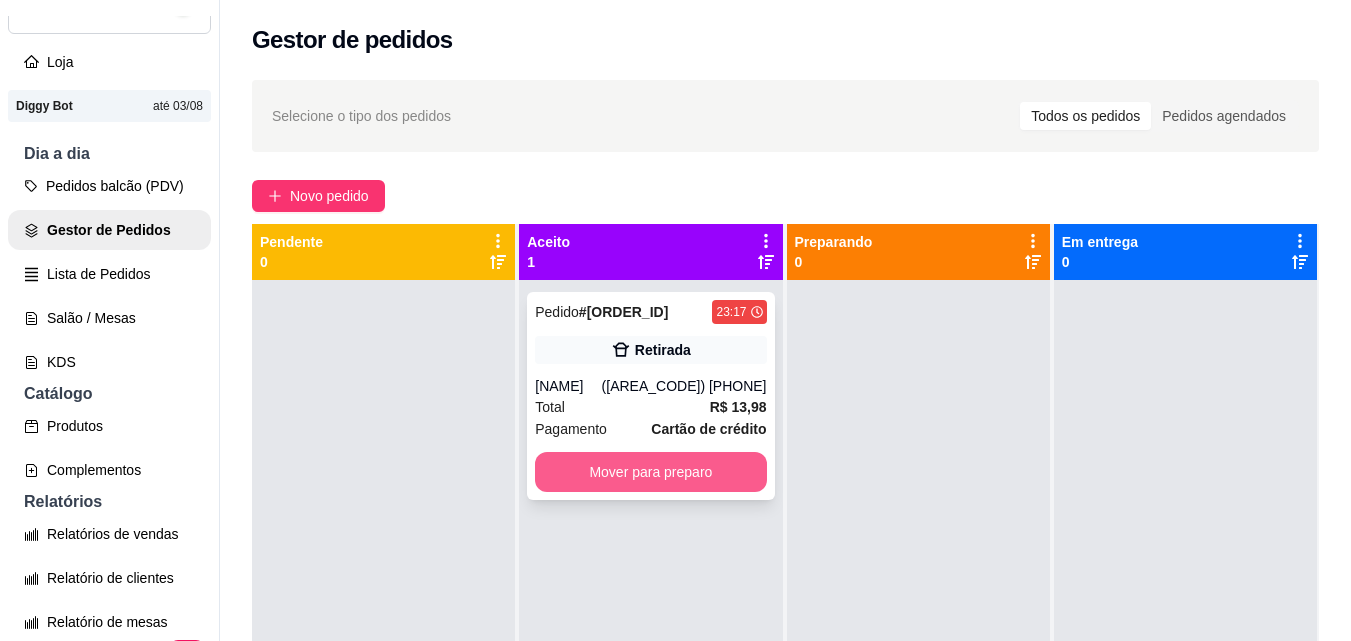 click on "Mover para preparo" at bounding box center [650, 472] 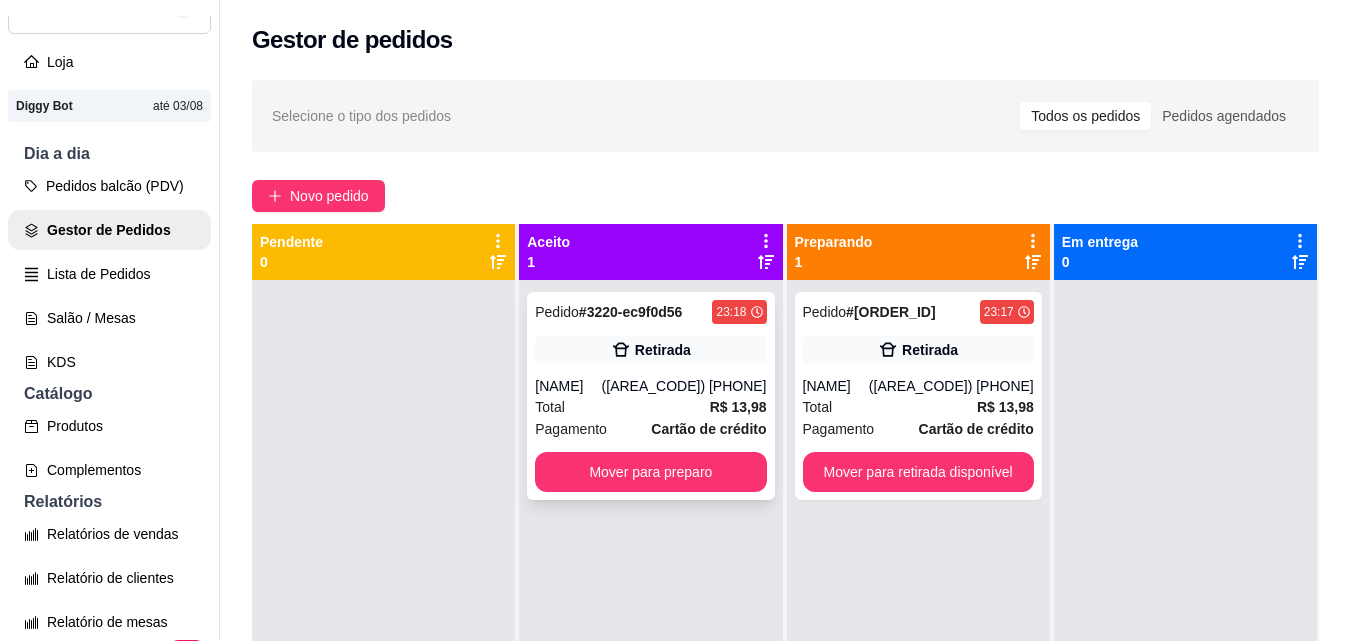 click on "Pedido  # 3220-ec9f0d56 23:18 Retirada Brasa ([PHONE]) Total R$ 13,98 Pagamento Cartão de crédito Mover para preparo" at bounding box center [650, 396] 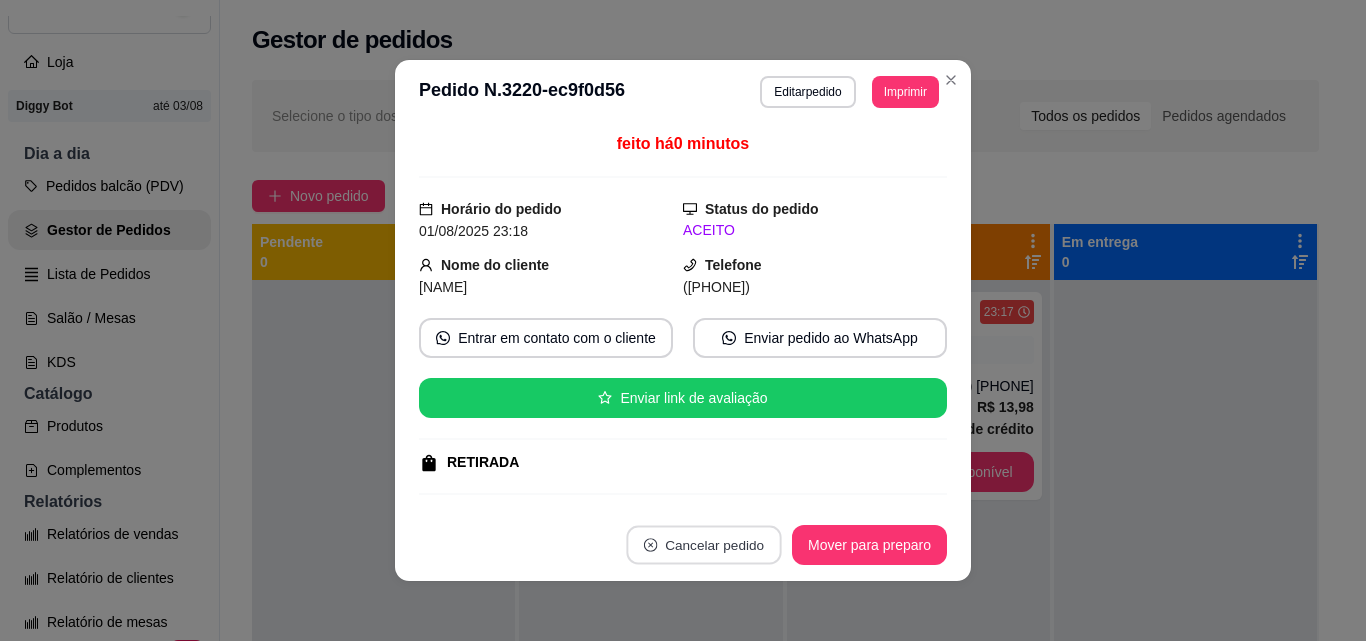 click on "Cancelar pedido" at bounding box center [703, 545] 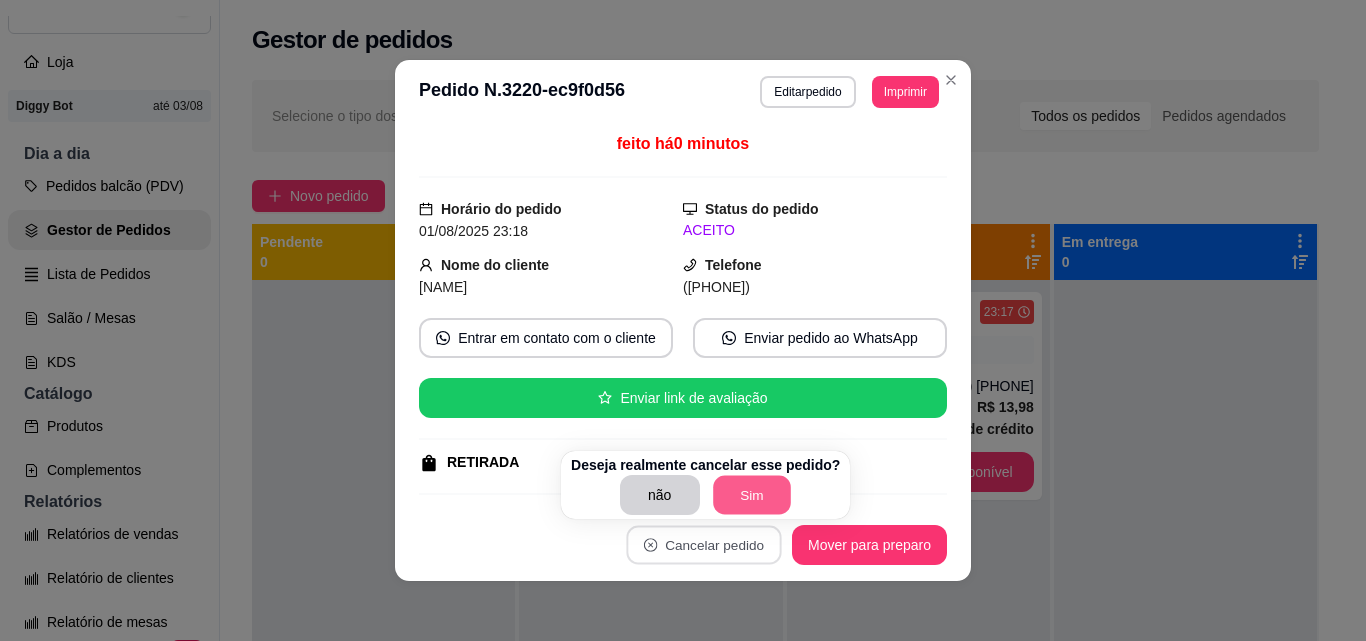 click on "Sim" at bounding box center (752, 495) 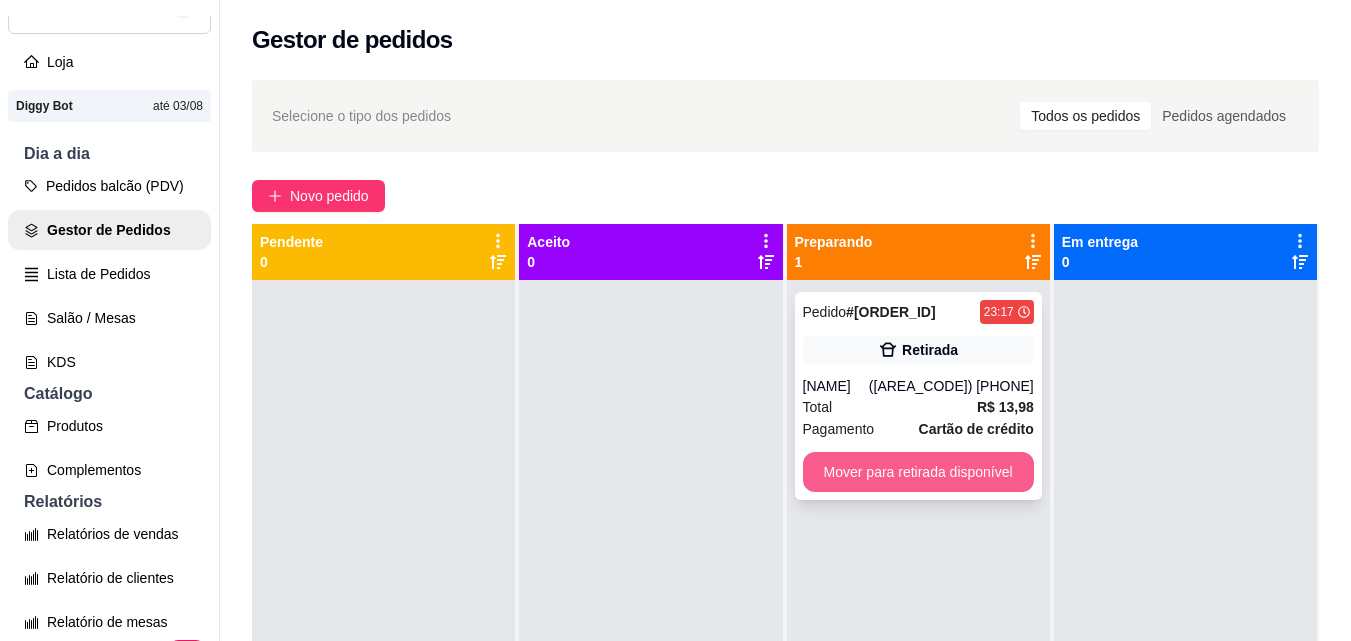 click on "Mover para retirada disponível" at bounding box center [918, 472] 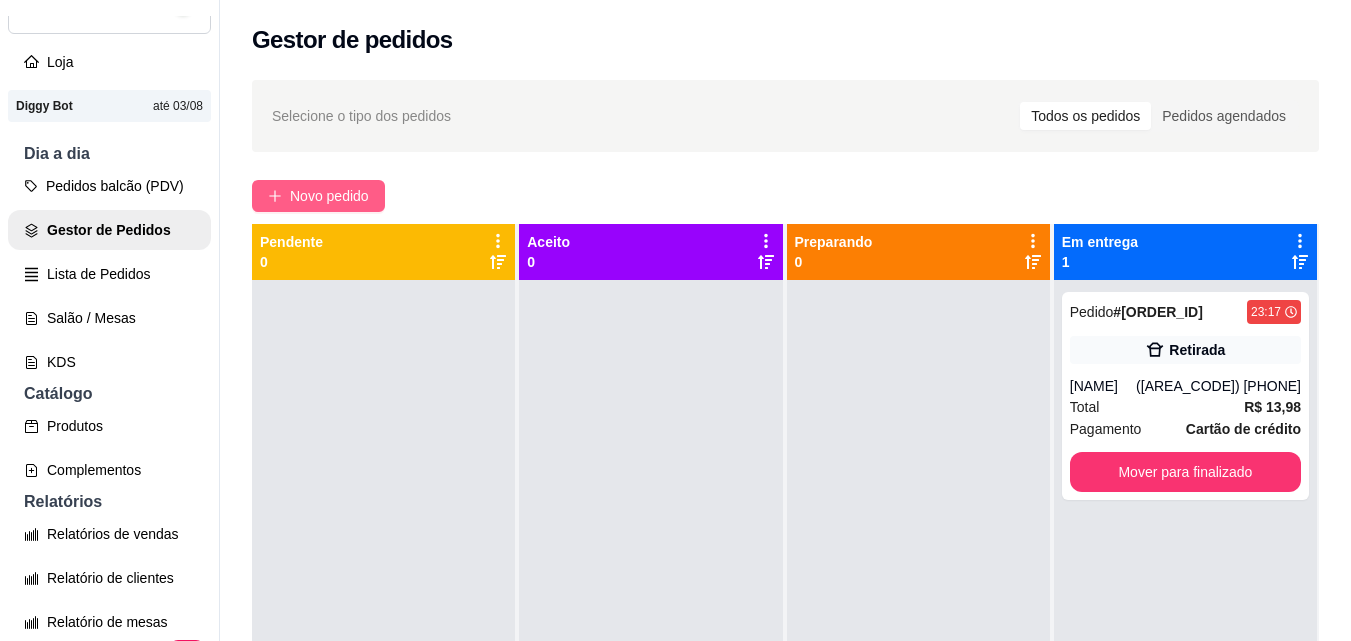 click on "Novo pedido" at bounding box center (329, 196) 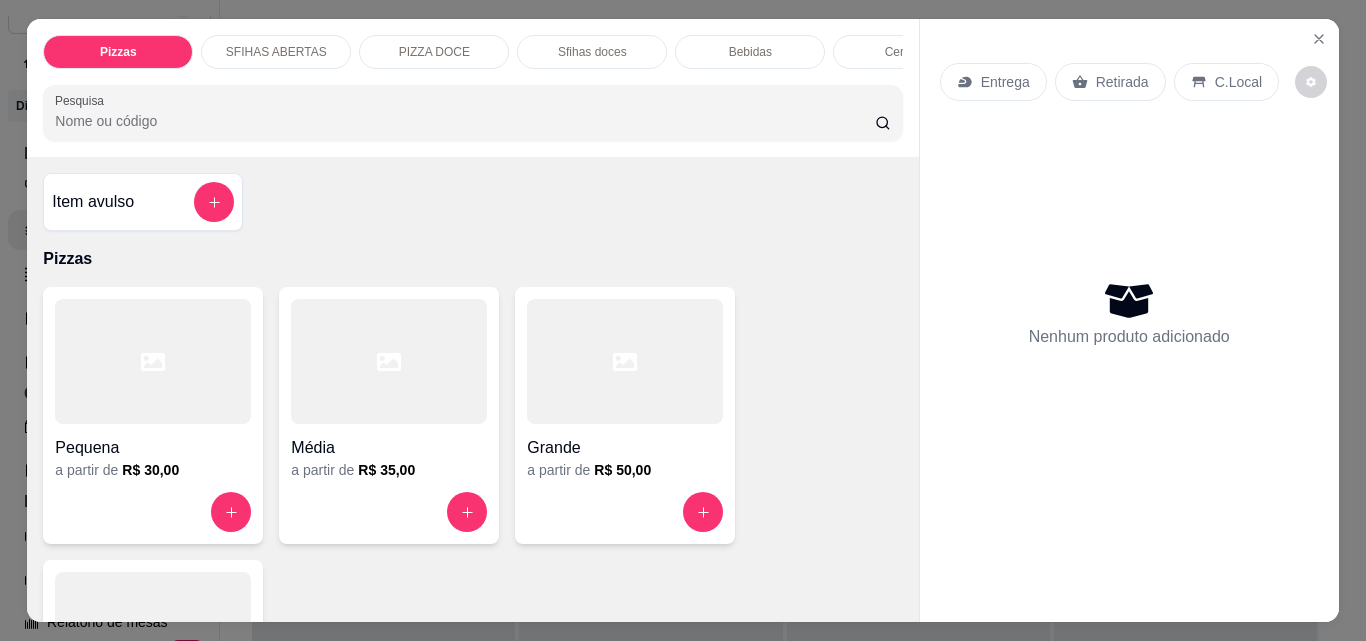 click on "Retirada" at bounding box center [1122, 82] 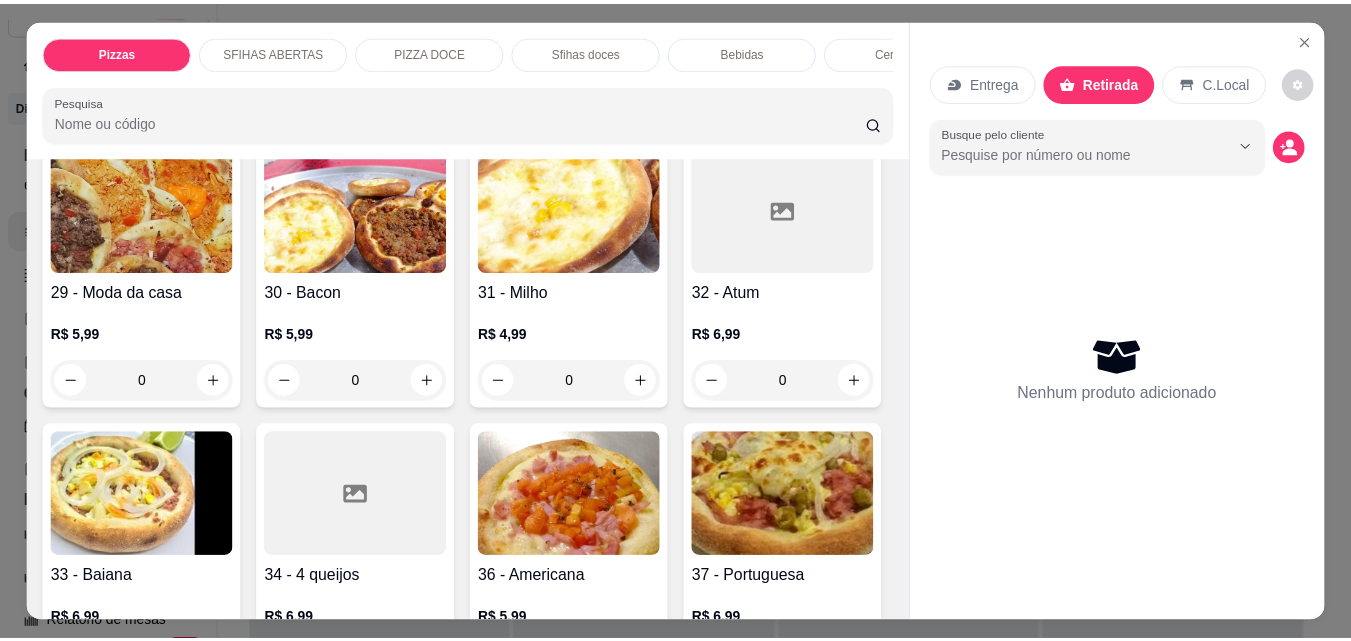 scroll, scrollTop: 1400, scrollLeft: 0, axis: vertical 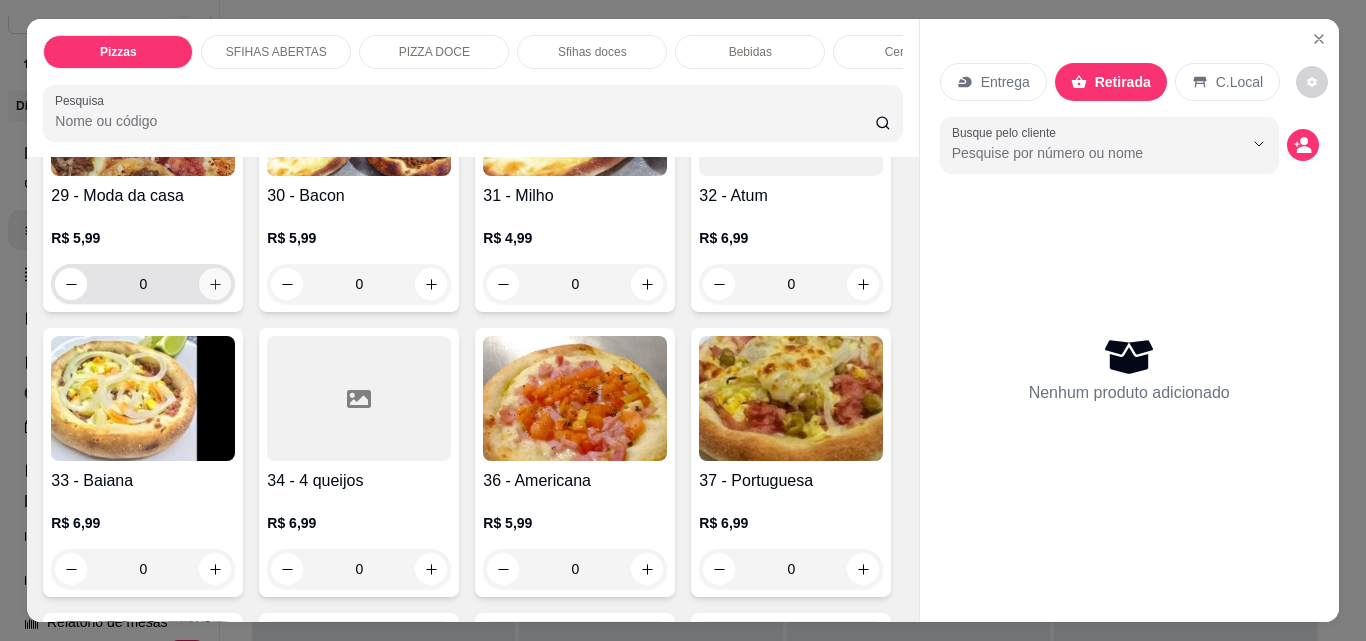 click 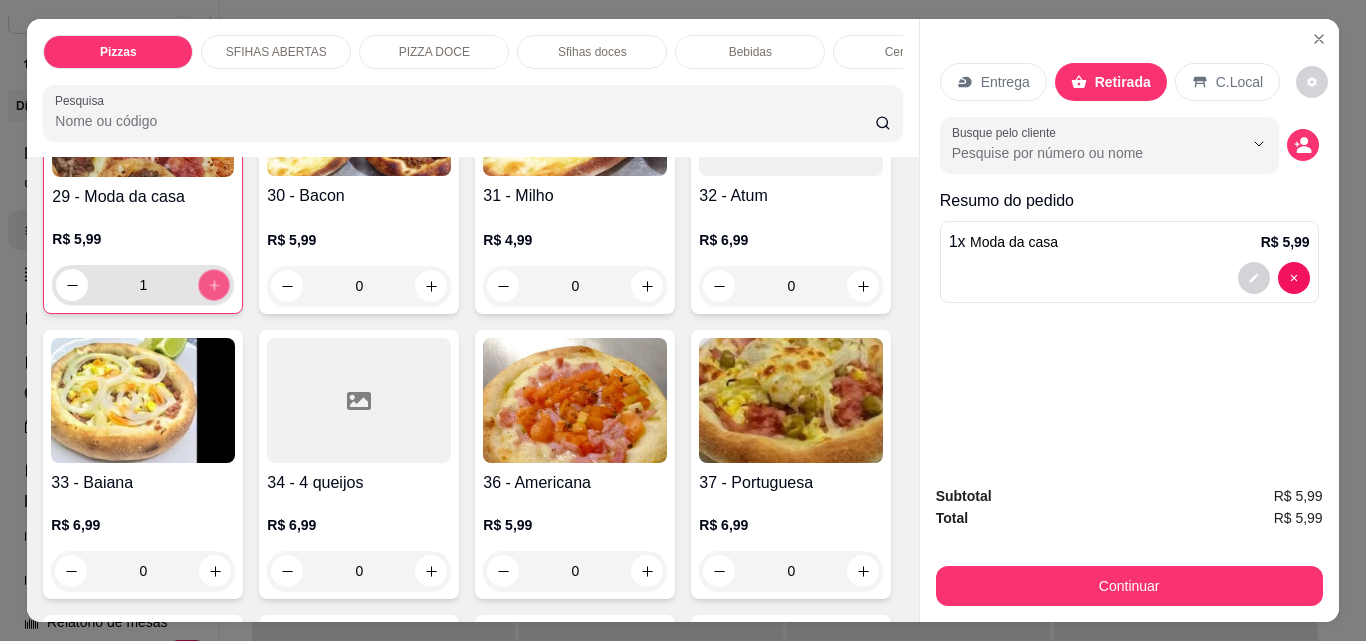 click 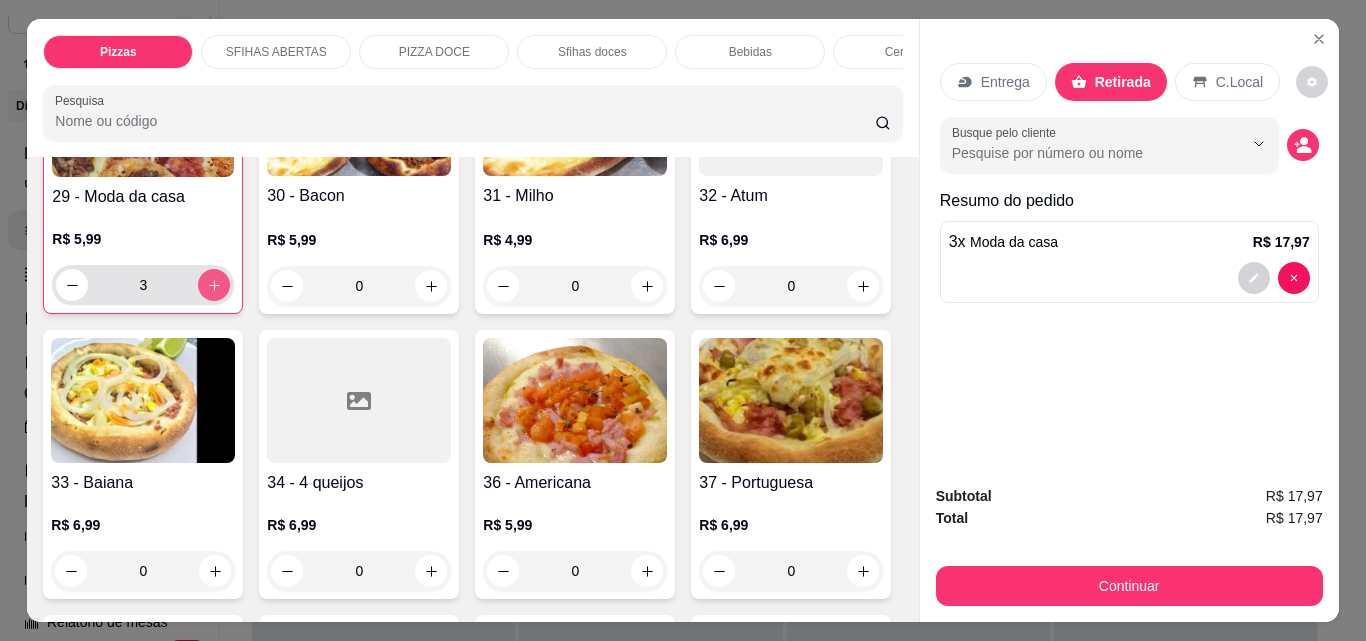 click 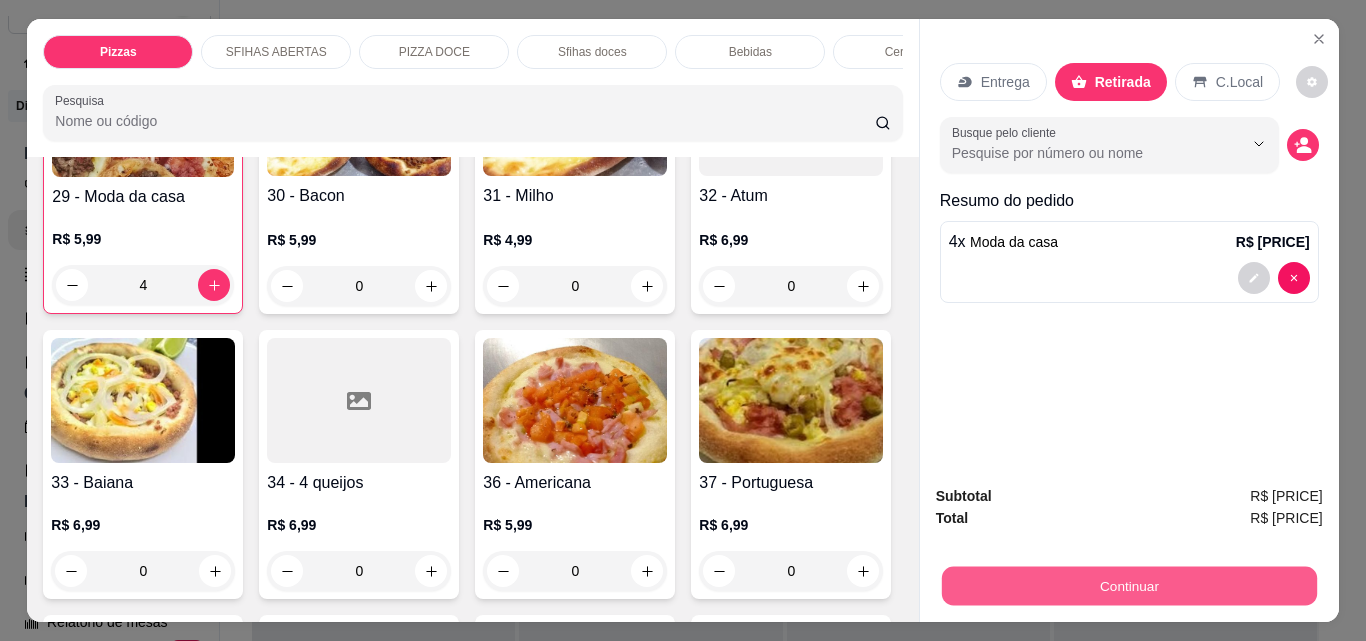click on "Continuar" at bounding box center [1128, 585] 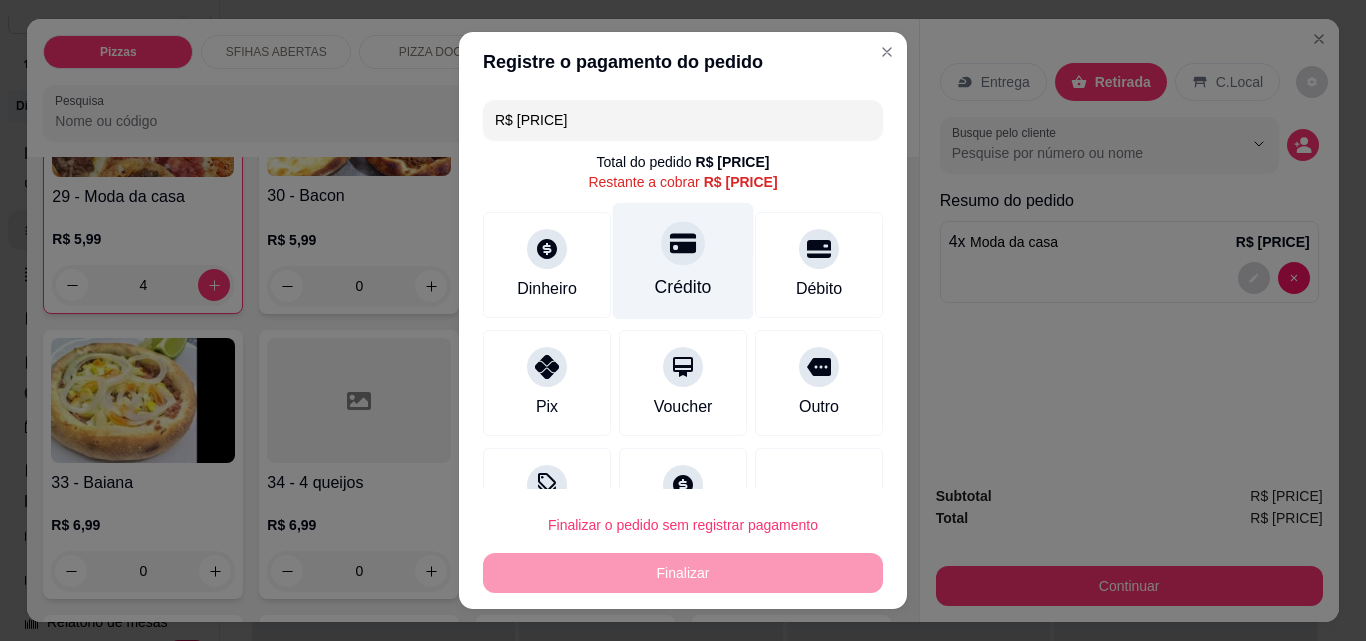 click on "Crédito" at bounding box center [683, 261] 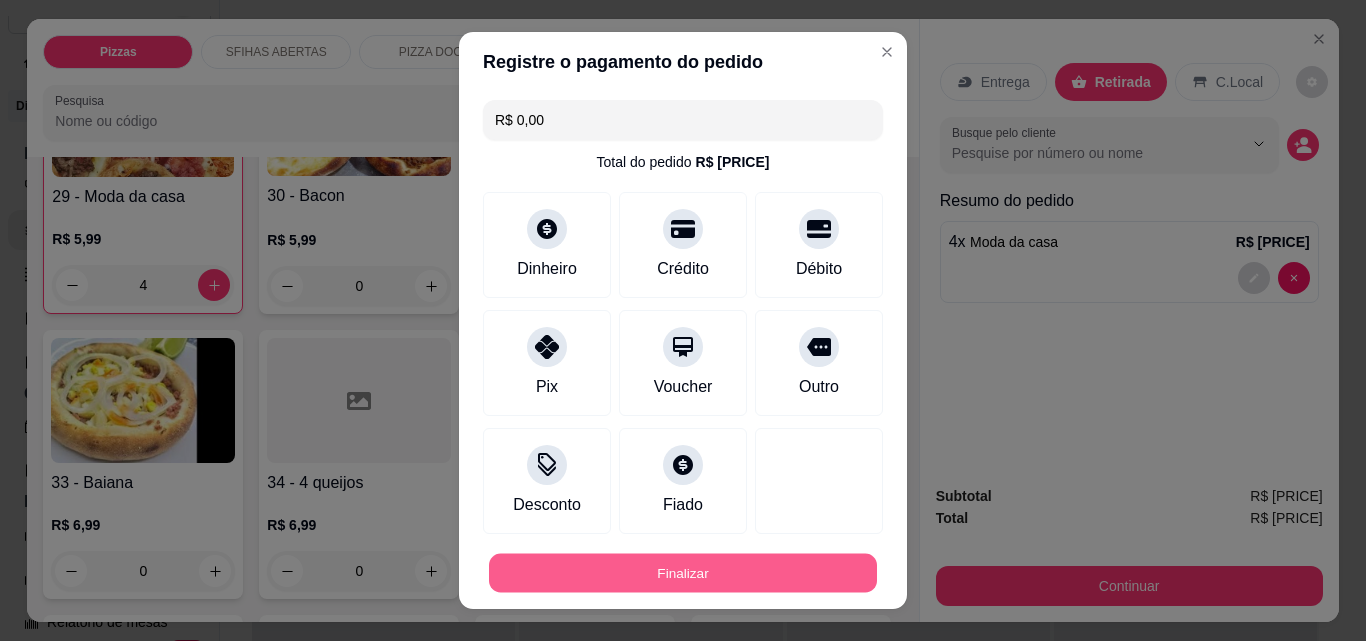 click on "Finalizar" at bounding box center (683, 573) 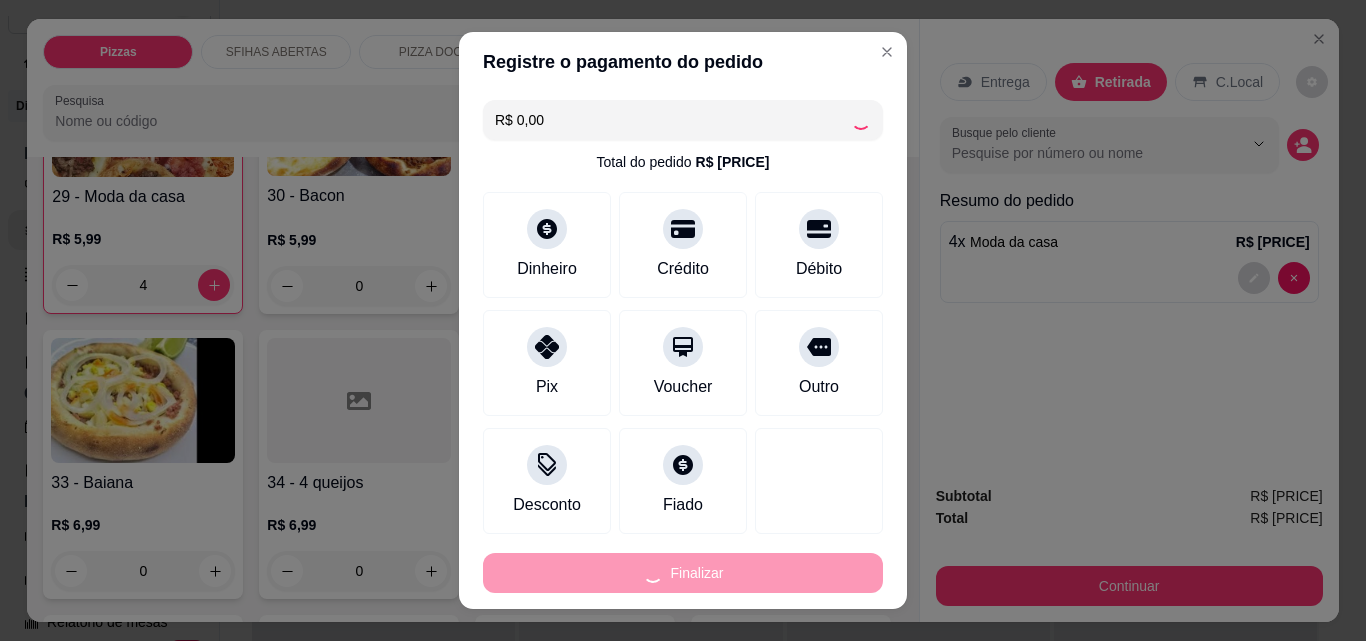 type on "0" 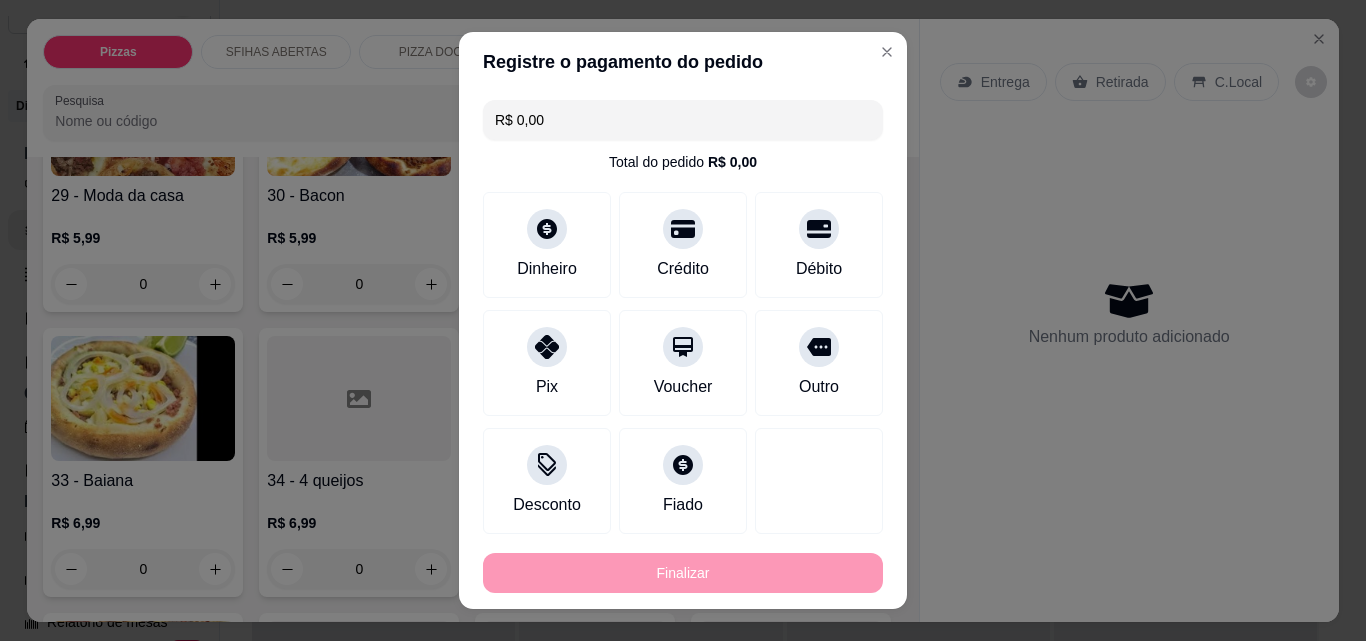 type on "-R$ [PRICE]" 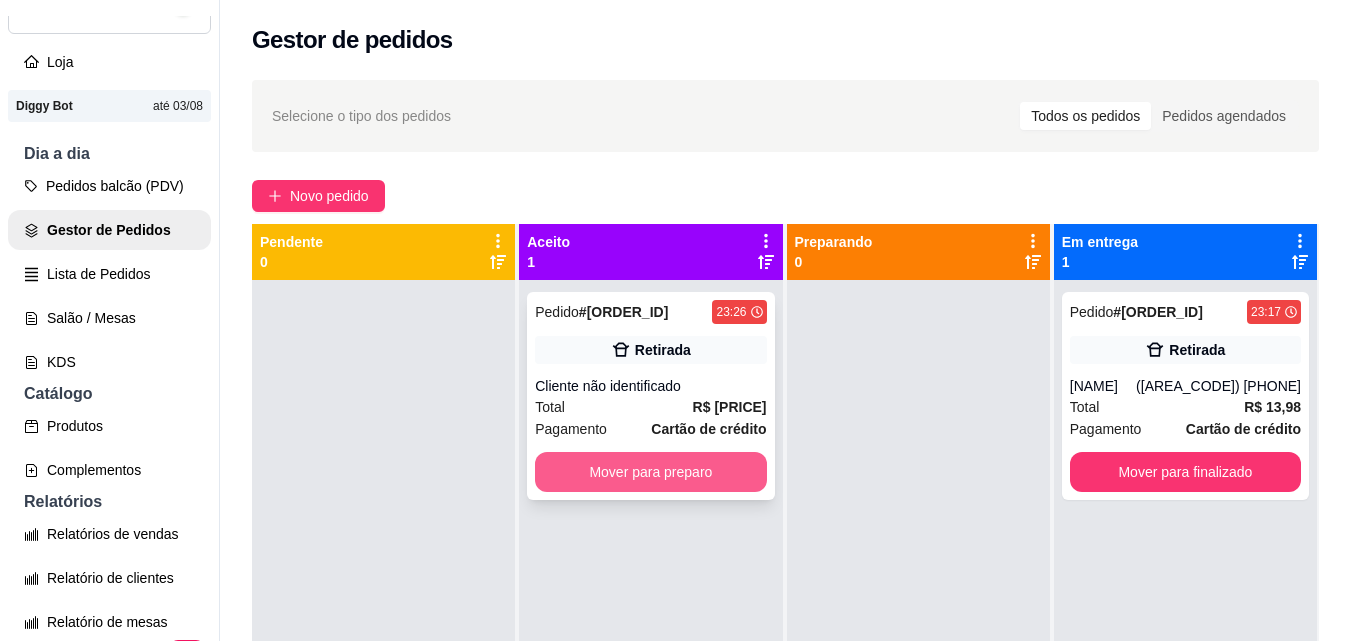 click on "Mover para preparo" at bounding box center (650, 472) 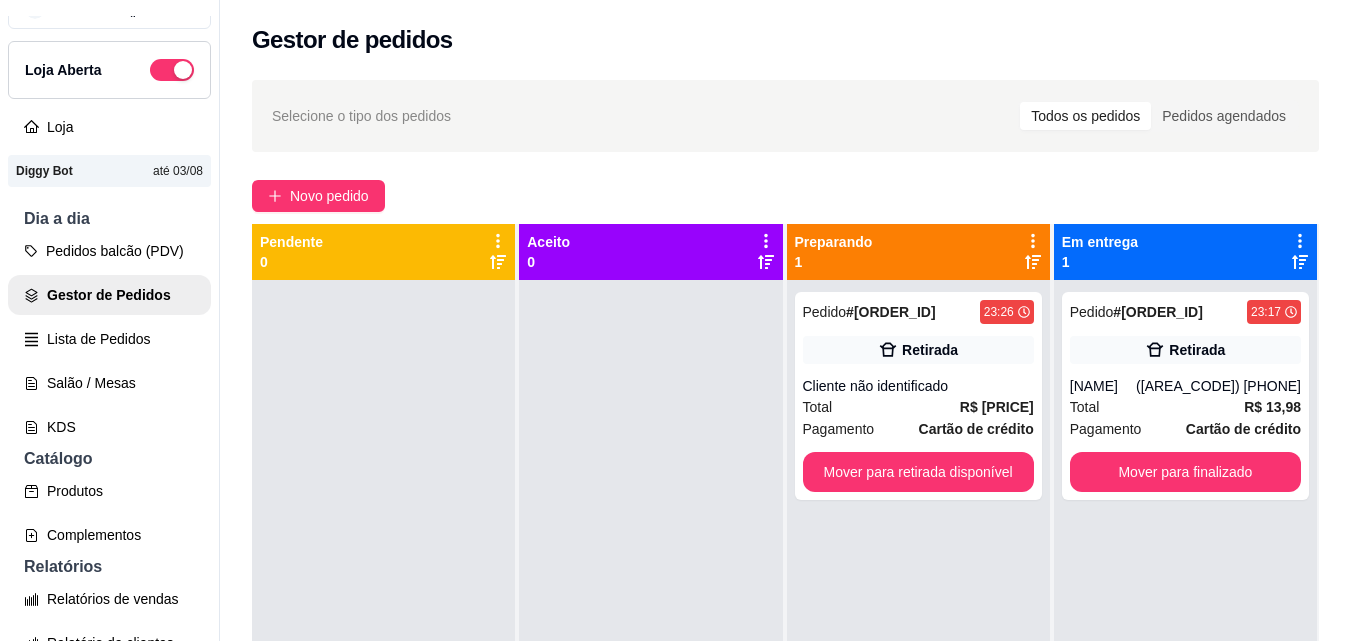 scroll, scrollTop: 0, scrollLeft: 0, axis: both 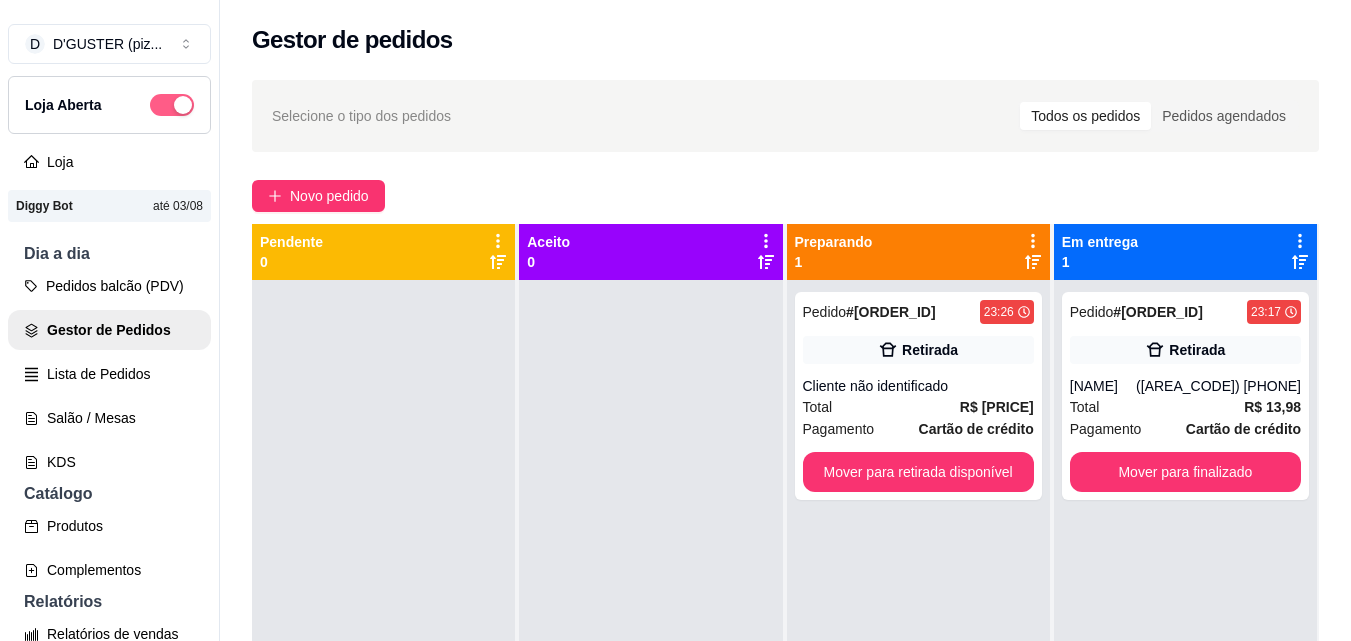 click at bounding box center (172, 105) 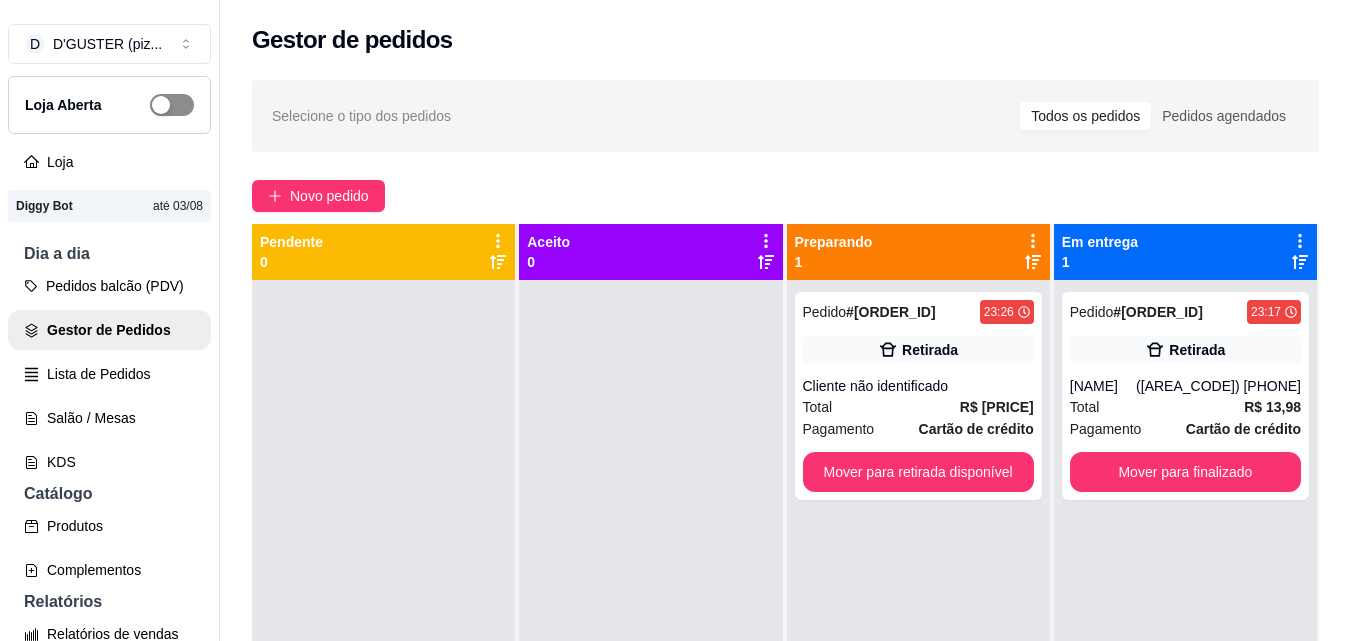 click at bounding box center (172, 105) 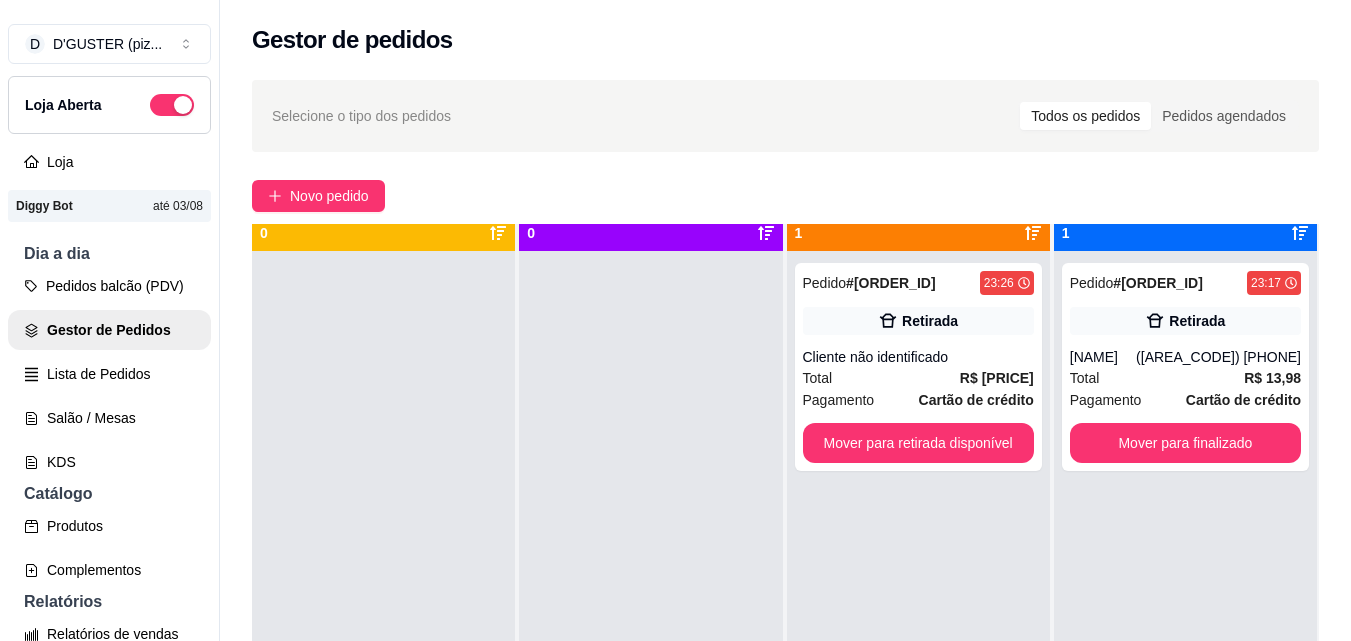 scroll, scrollTop: 56, scrollLeft: 0, axis: vertical 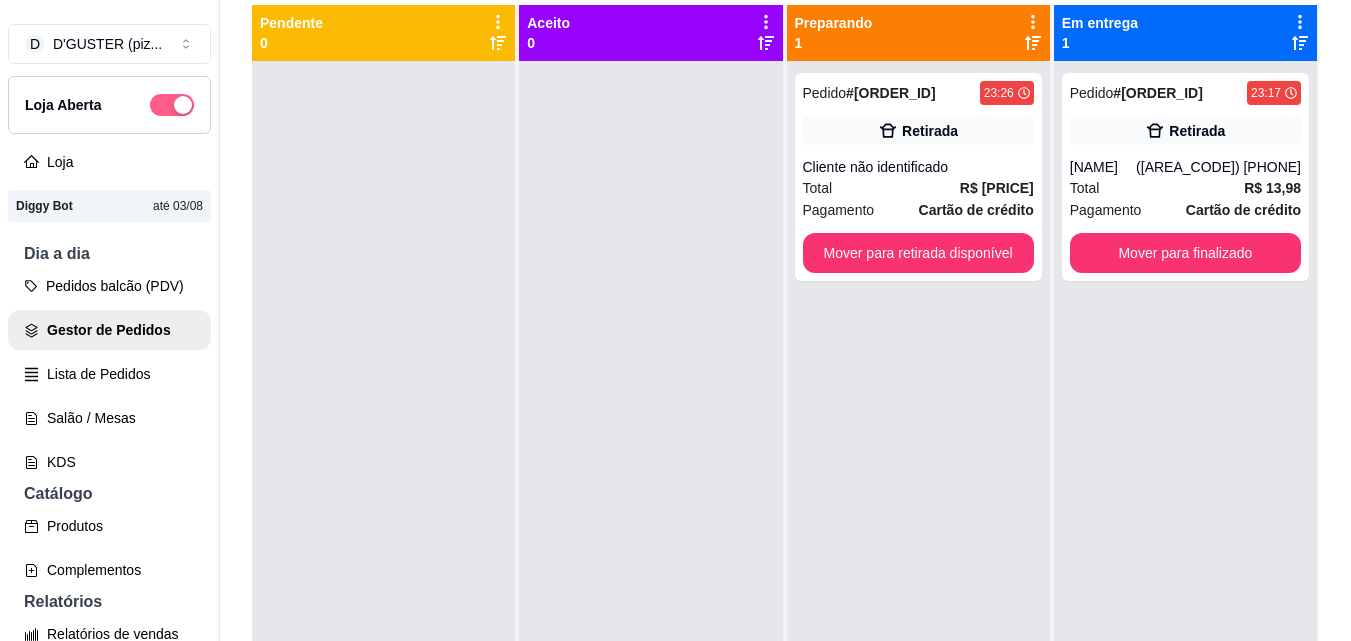 click at bounding box center (172, 105) 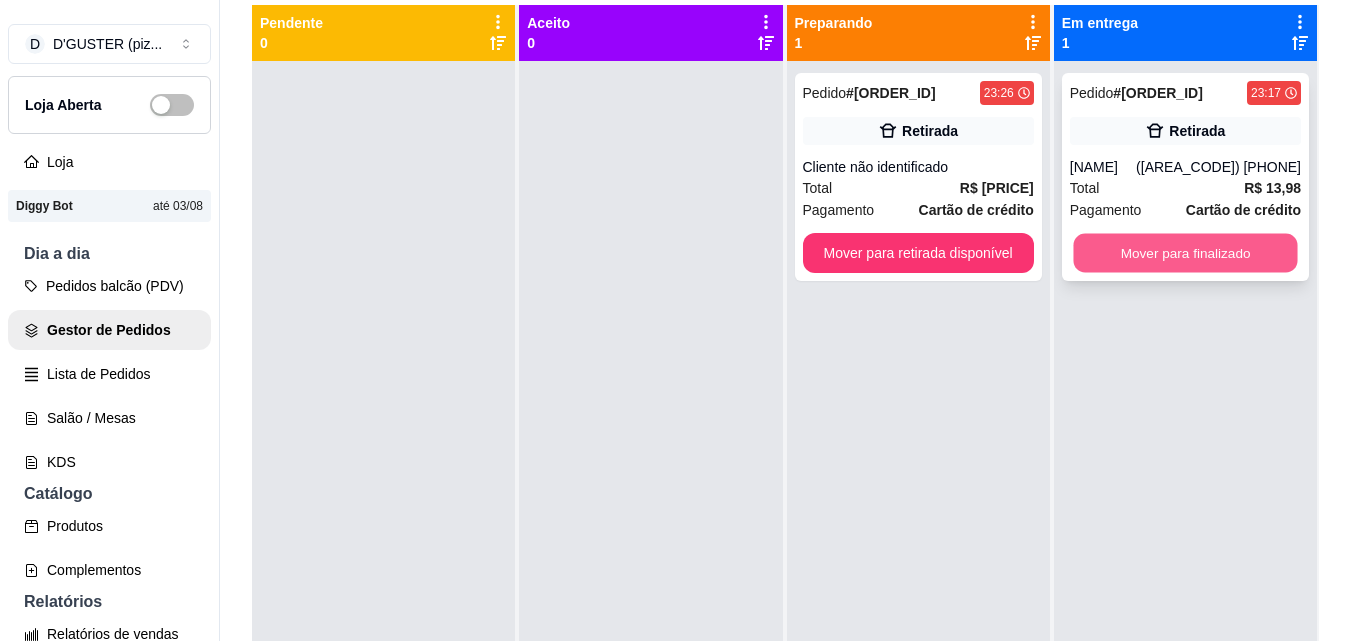 click on "Mover para finalizado" at bounding box center [1185, 253] 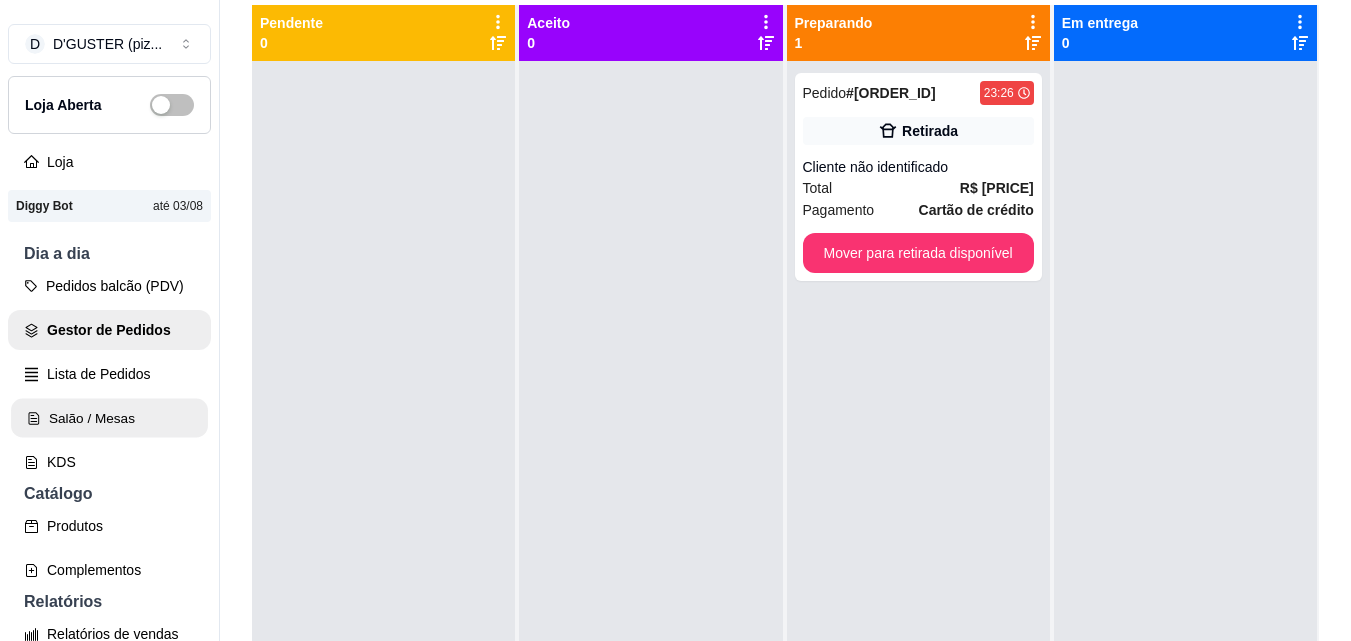 click on "Salão / Mesas" at bounding box center (109, 418) 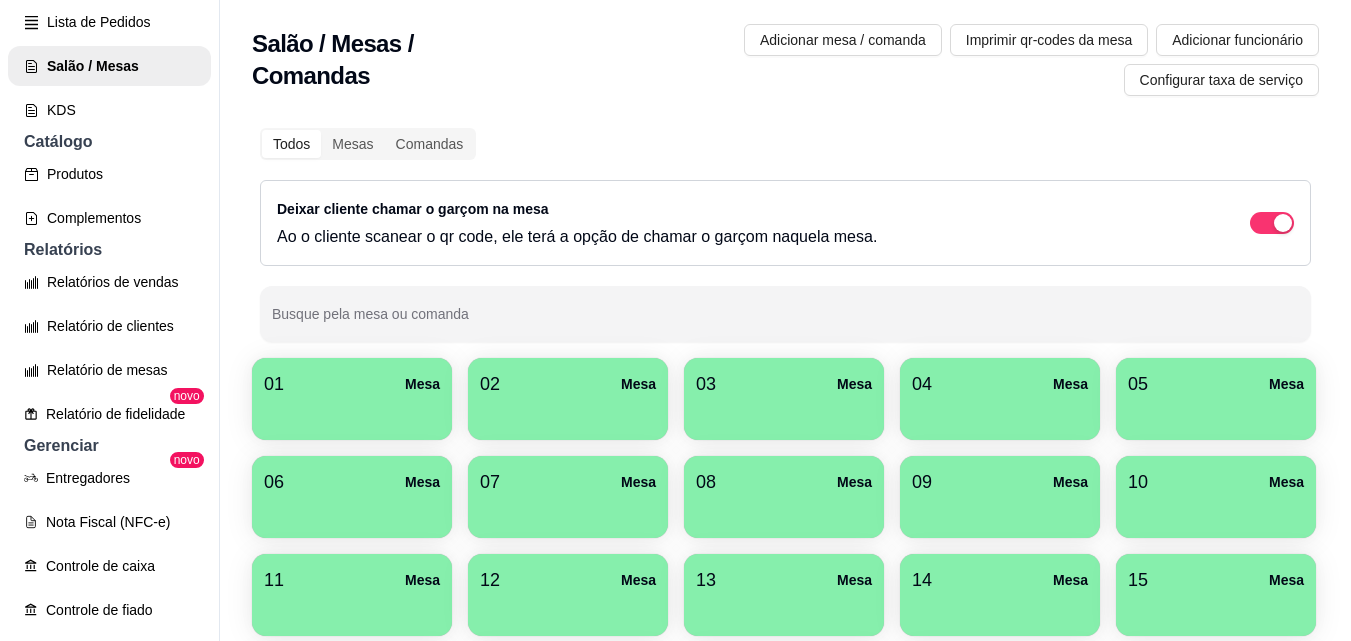 scroll, scrollTop: 400, scrollLeft: 0, axis: vertical 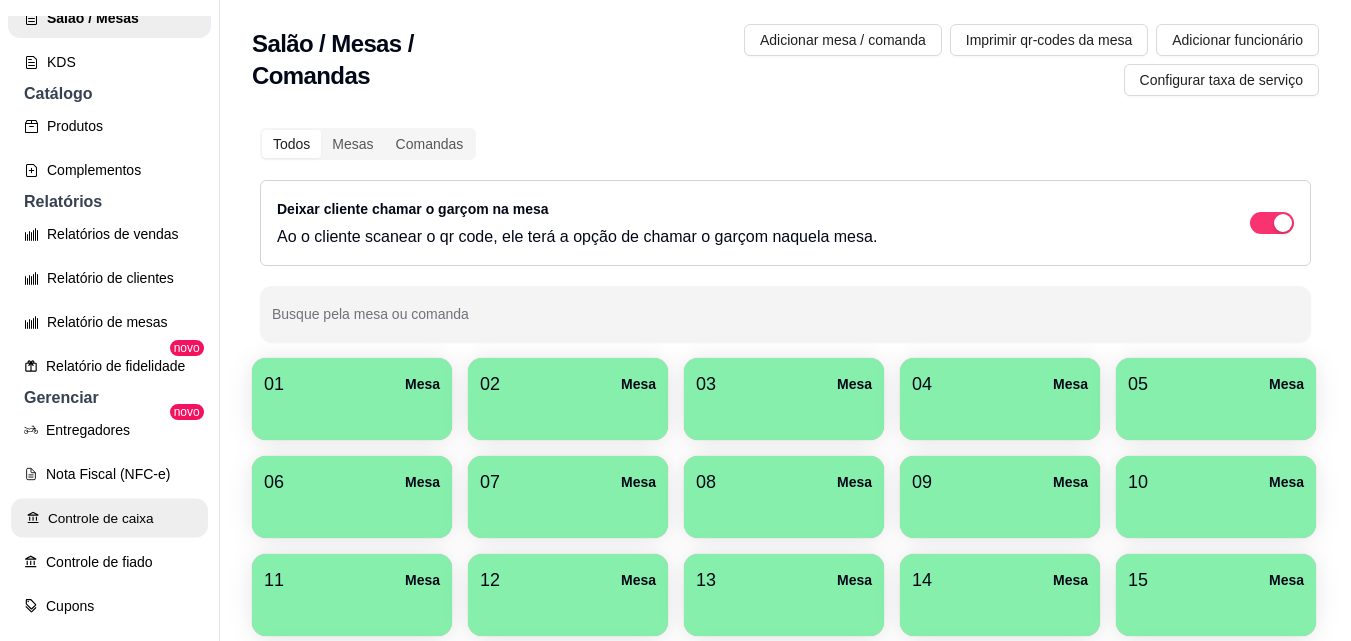 click on "Controle de caixa" at bounding box center (109, 518) 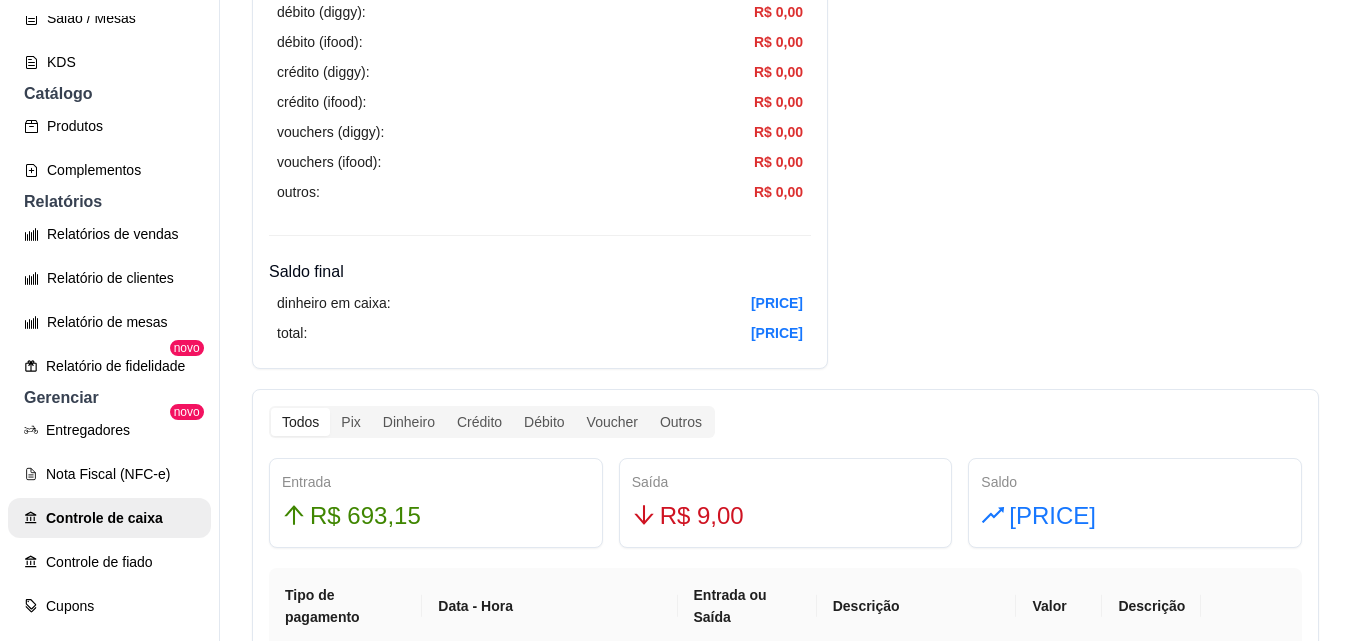 scroll, scrollTop: 800, scrollLeft: 0, axis: vertical 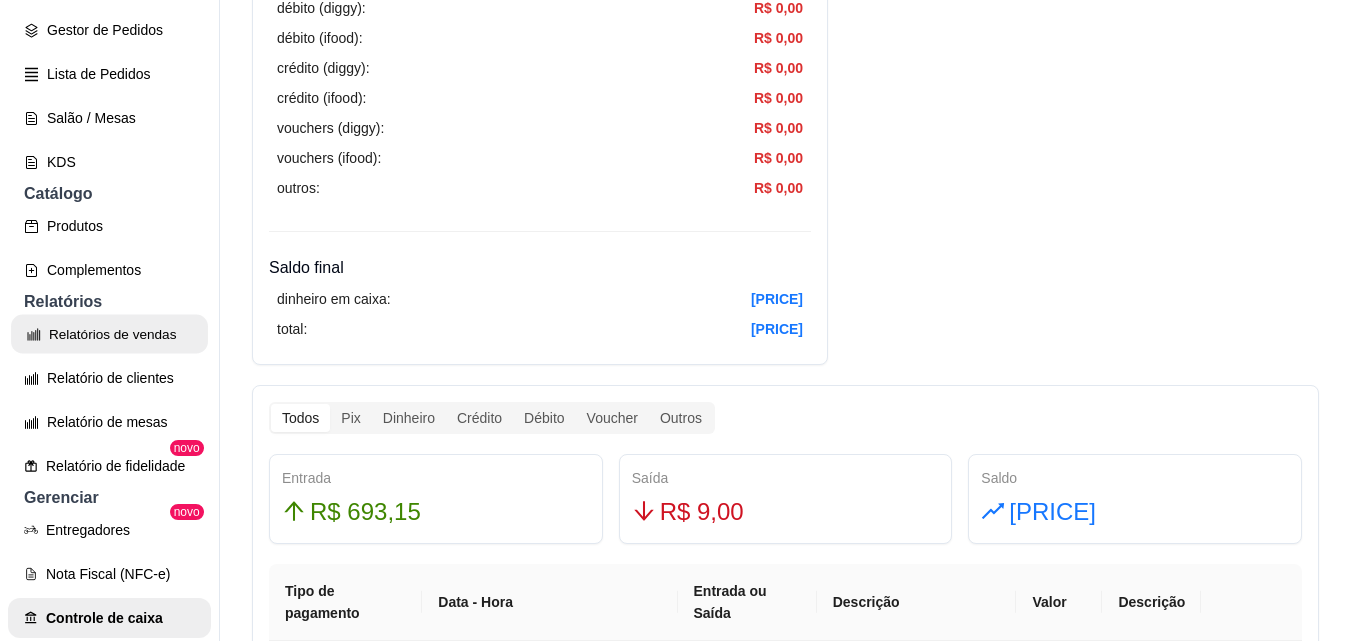 click on "Relatórios de vendas" at bounding box center (109, 334) 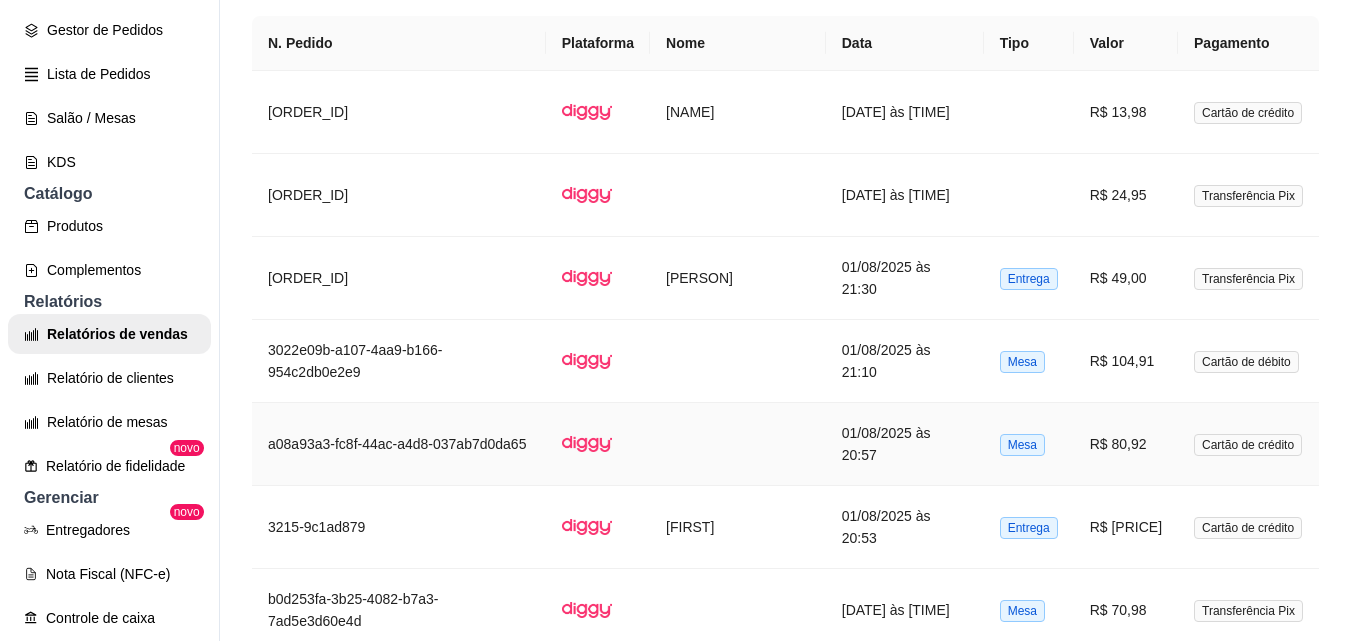 scroll, scrollTop: 1700, scrollLeft: 0, axis: vertical 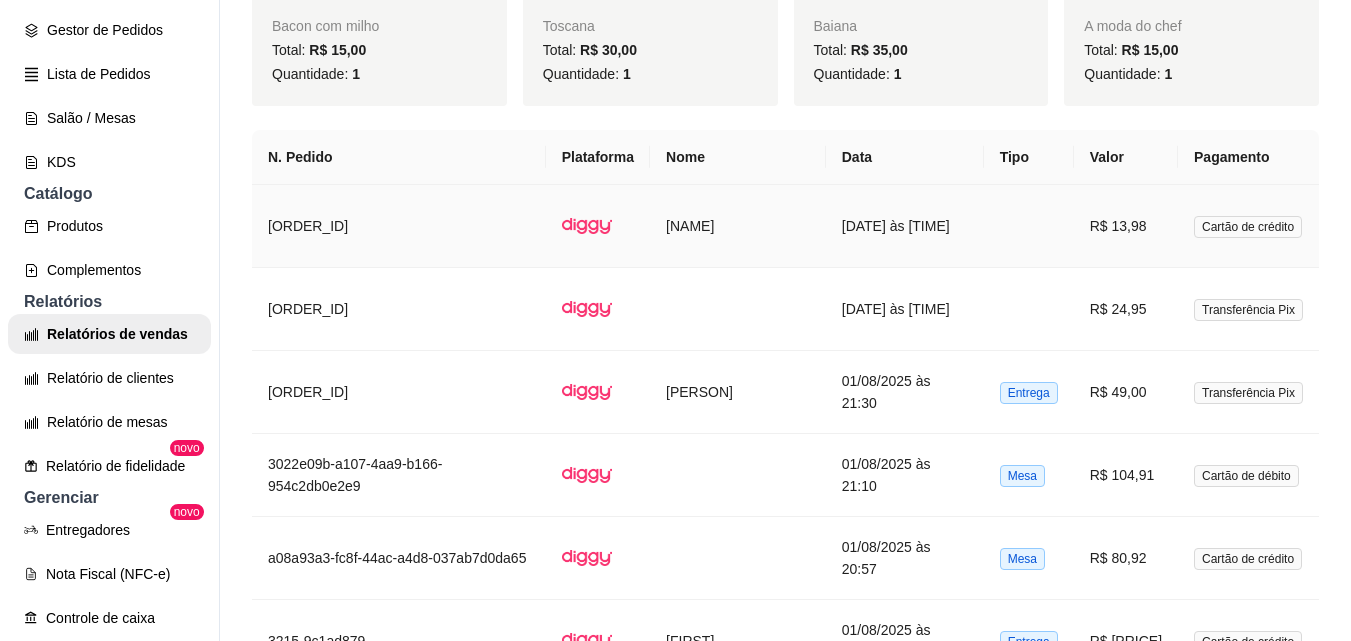 click on "[DATE] às [TIME]" at bounding box center (905, 226) 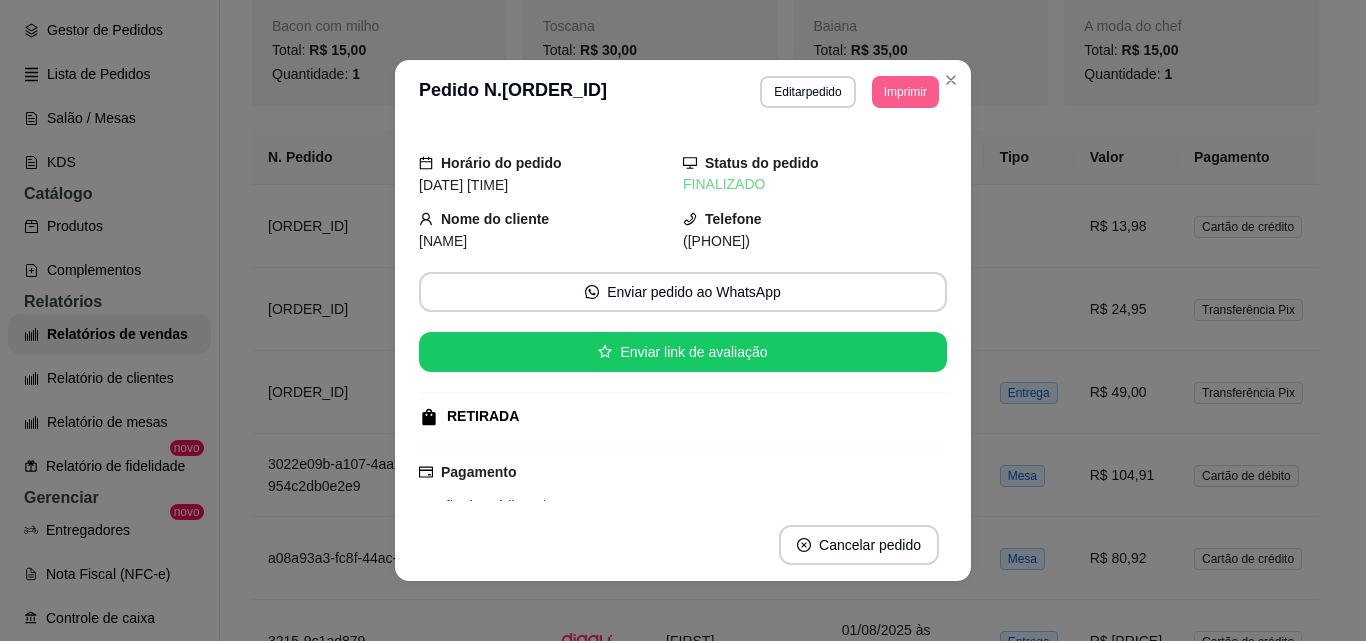 click on "Imprimir" at bounding box center (905, 92) 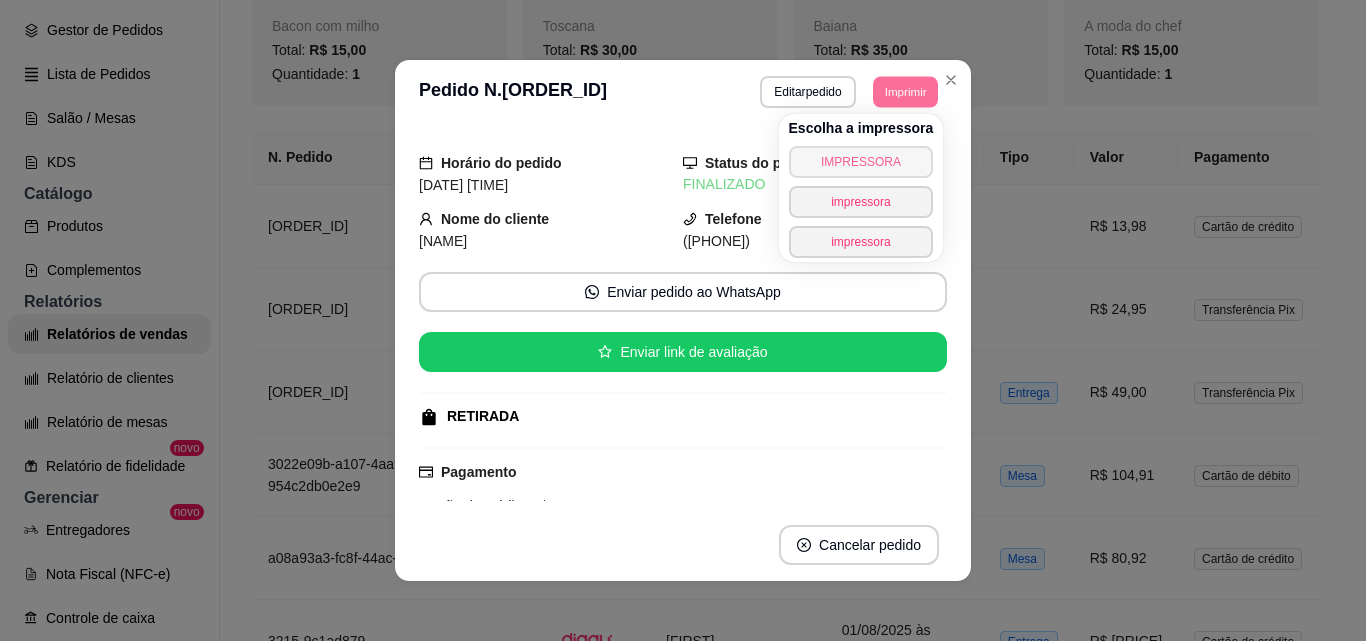 click on "IMPRESSORA" at bounding box center [861, 162] 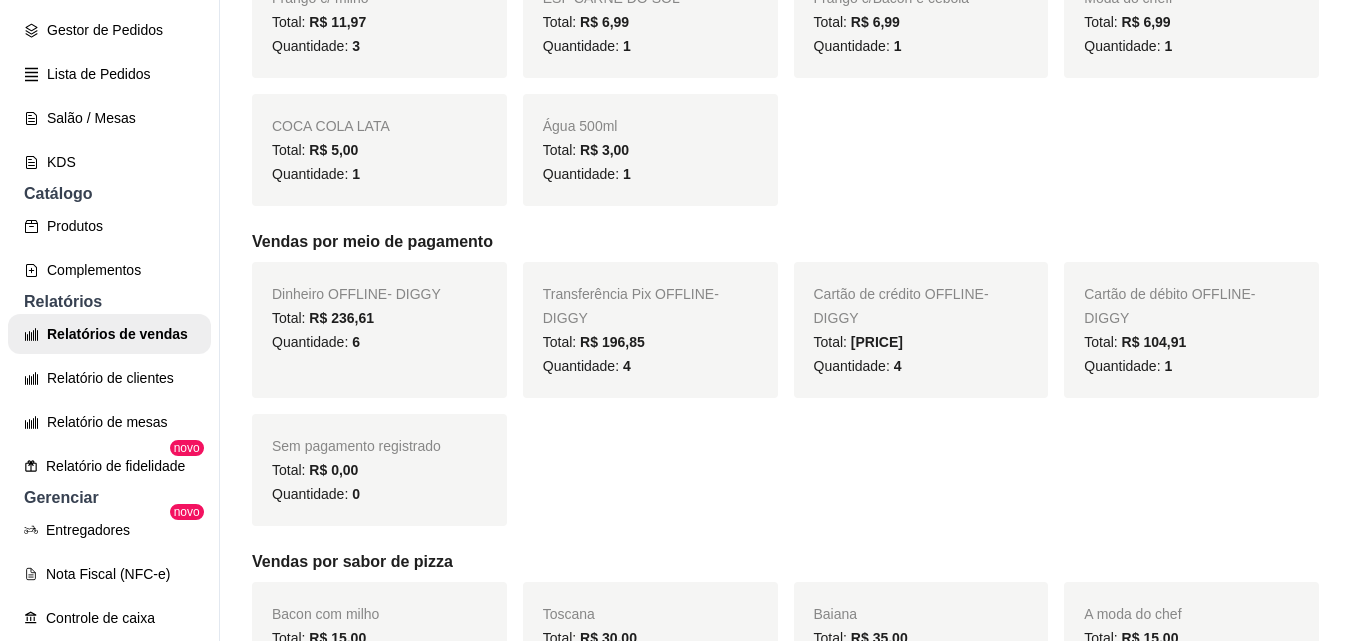 scroll, scrollTop: 1100, scrollLeft: 0, axis: vertical 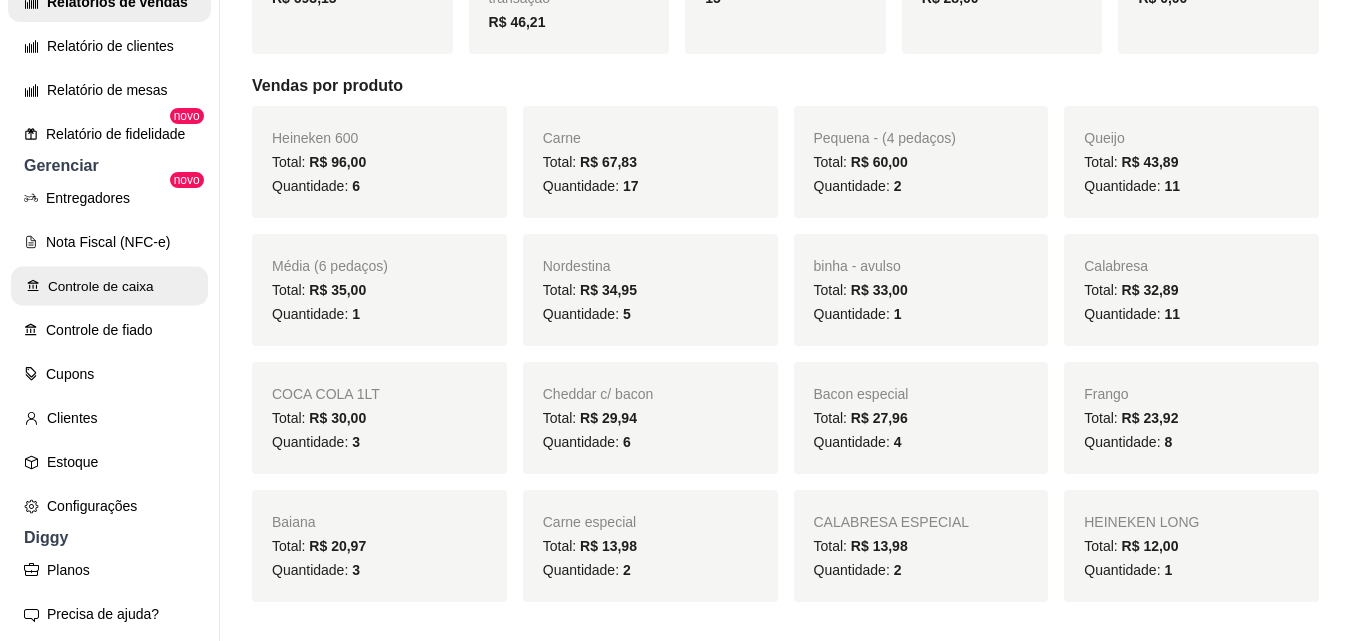 click on "Controle de caixa" at bounding box center [109, 286] 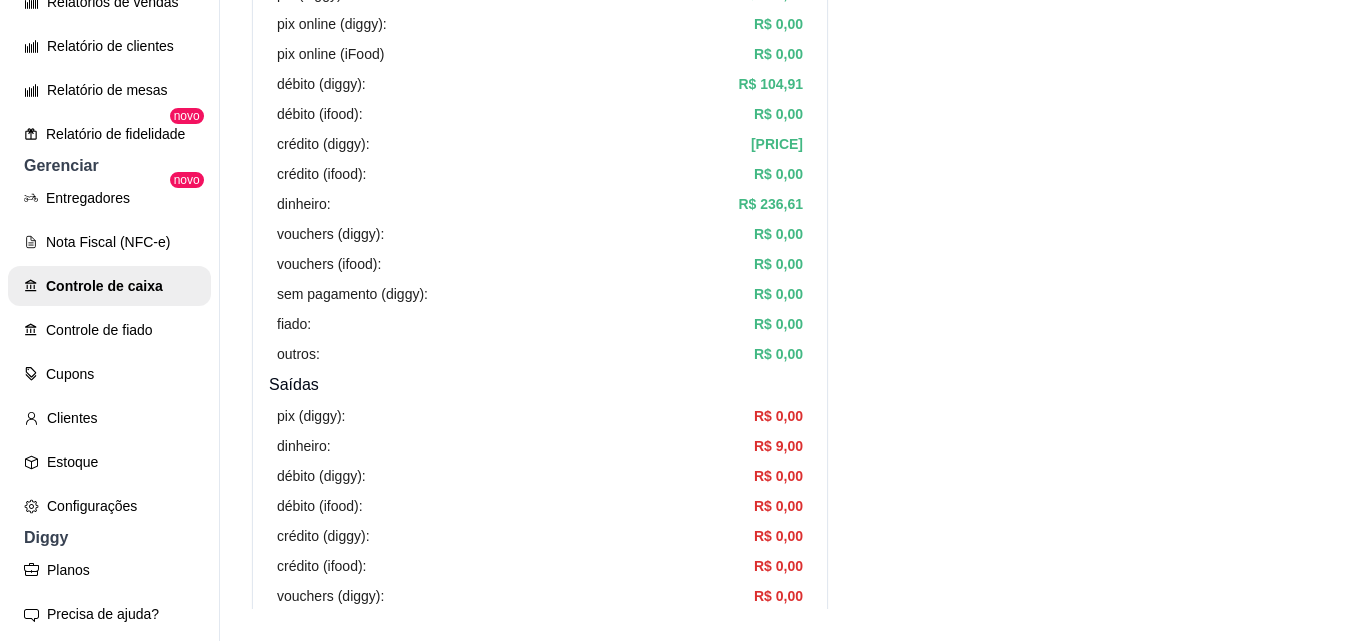 scroll, scrollTop: 0, scrollLeft: 0, axis: both 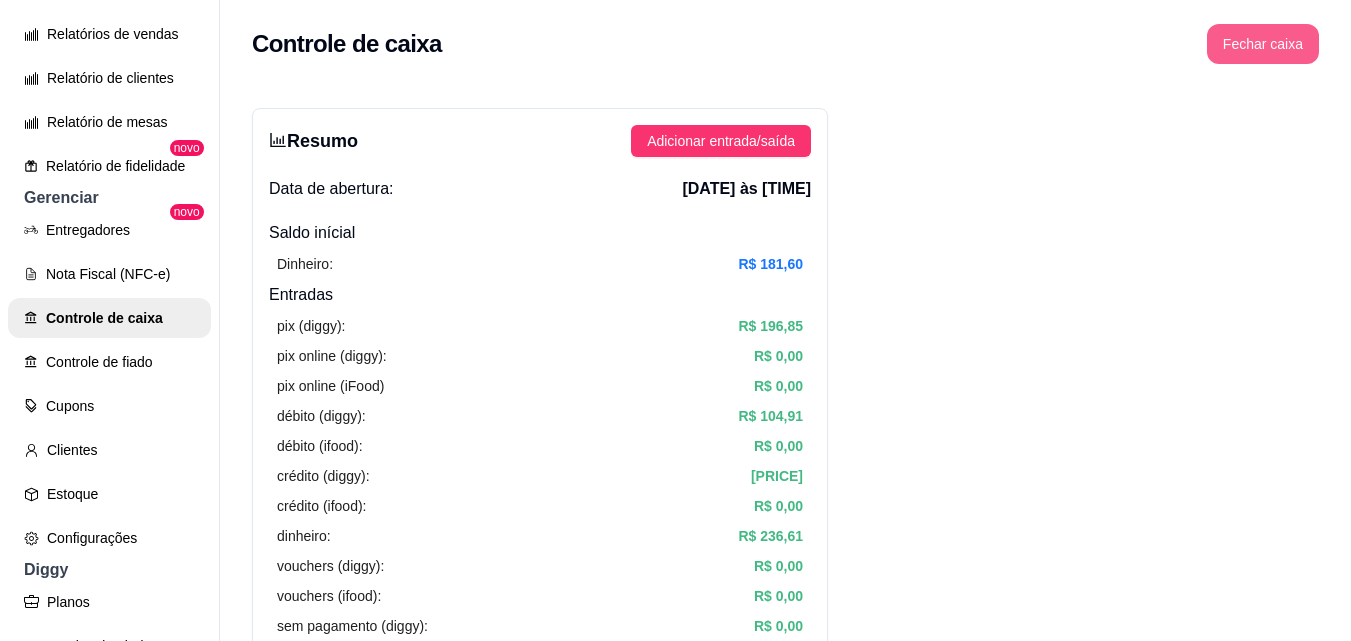 click on "Fechar caixa" at bounding box center [1263, 44] 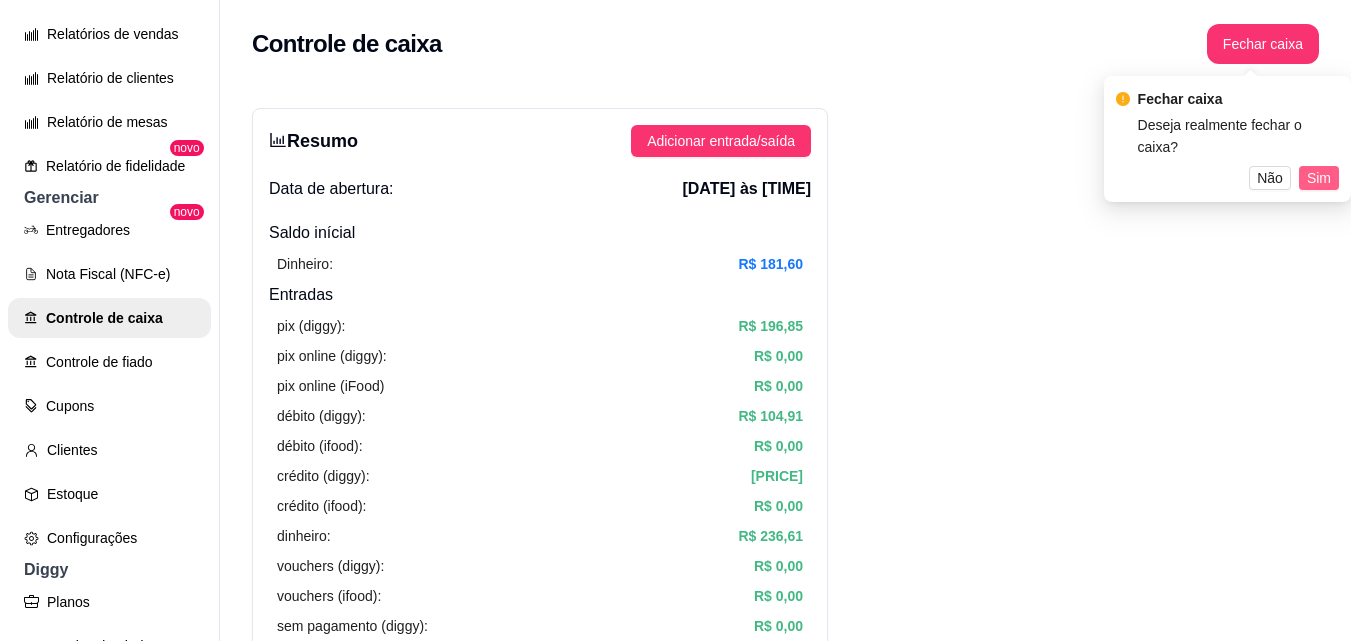 click on "Sim" at bounding box center (1319, 178) 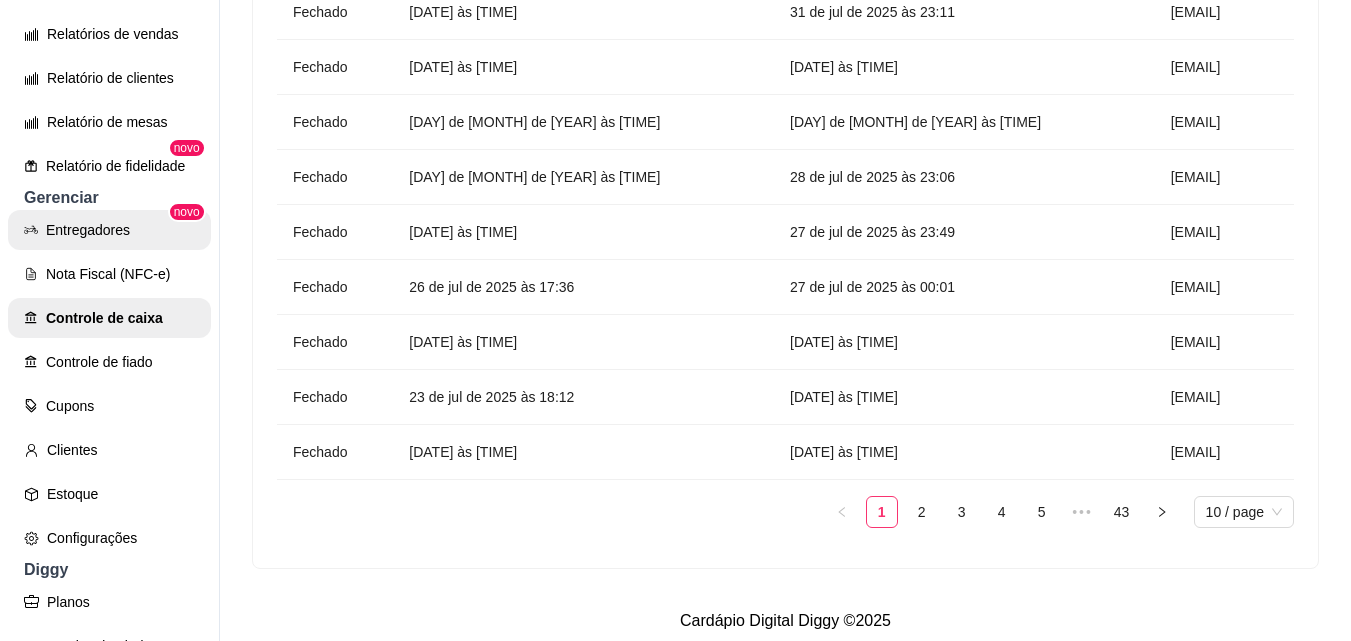 scroll, scrollTop: 329, scrollLeft: 0, axis: vertical 